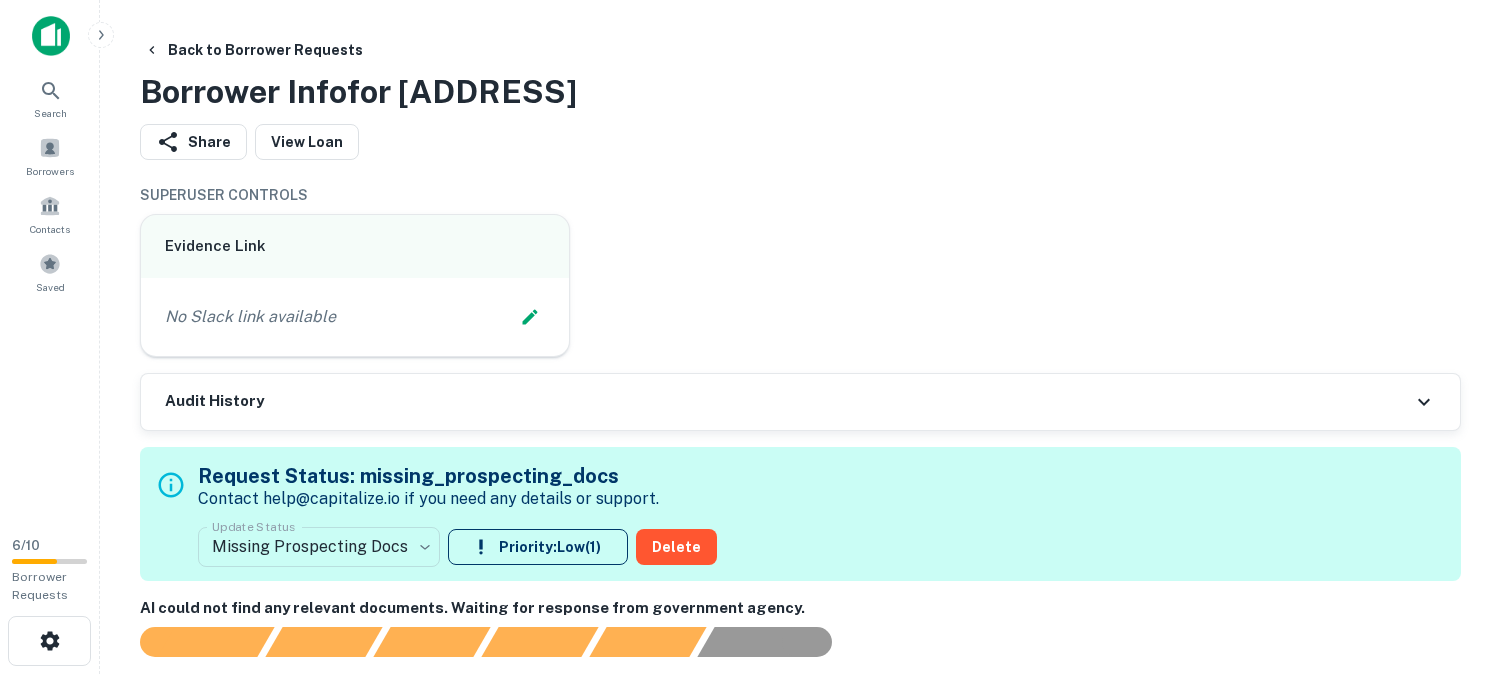 scroll, scrollTop: 0, scrollLeft: 0, axis: both 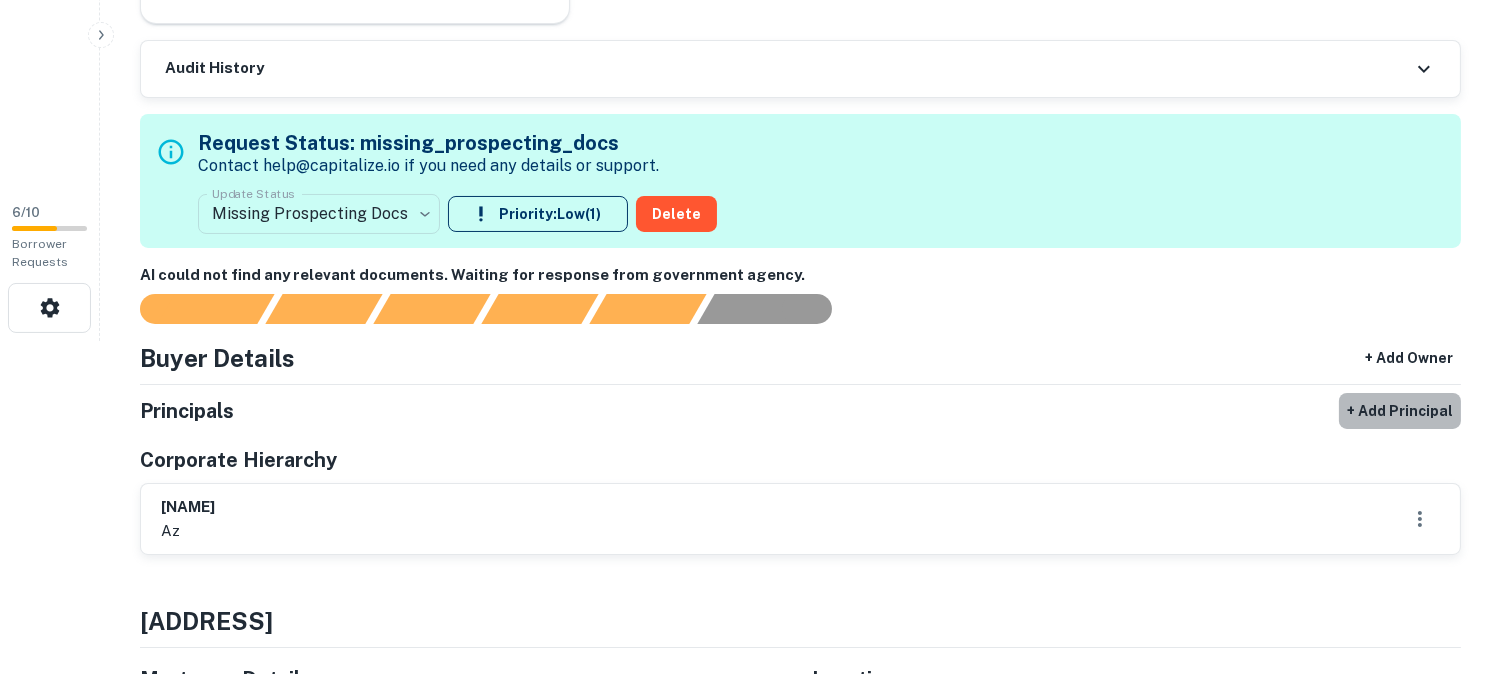 click on "+ Add Principal" at bounding box center [1400, 411] 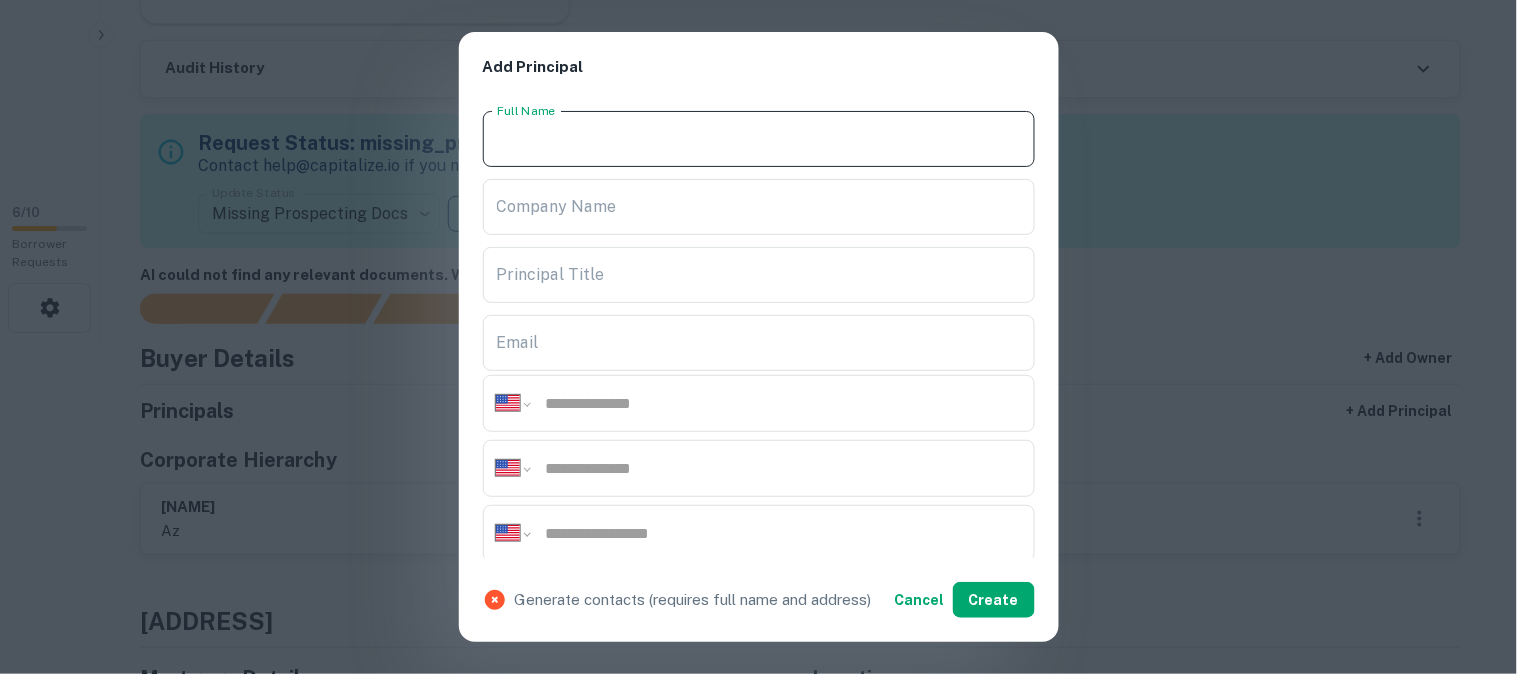 click on "Full Name" at bounding box center [759, 139] 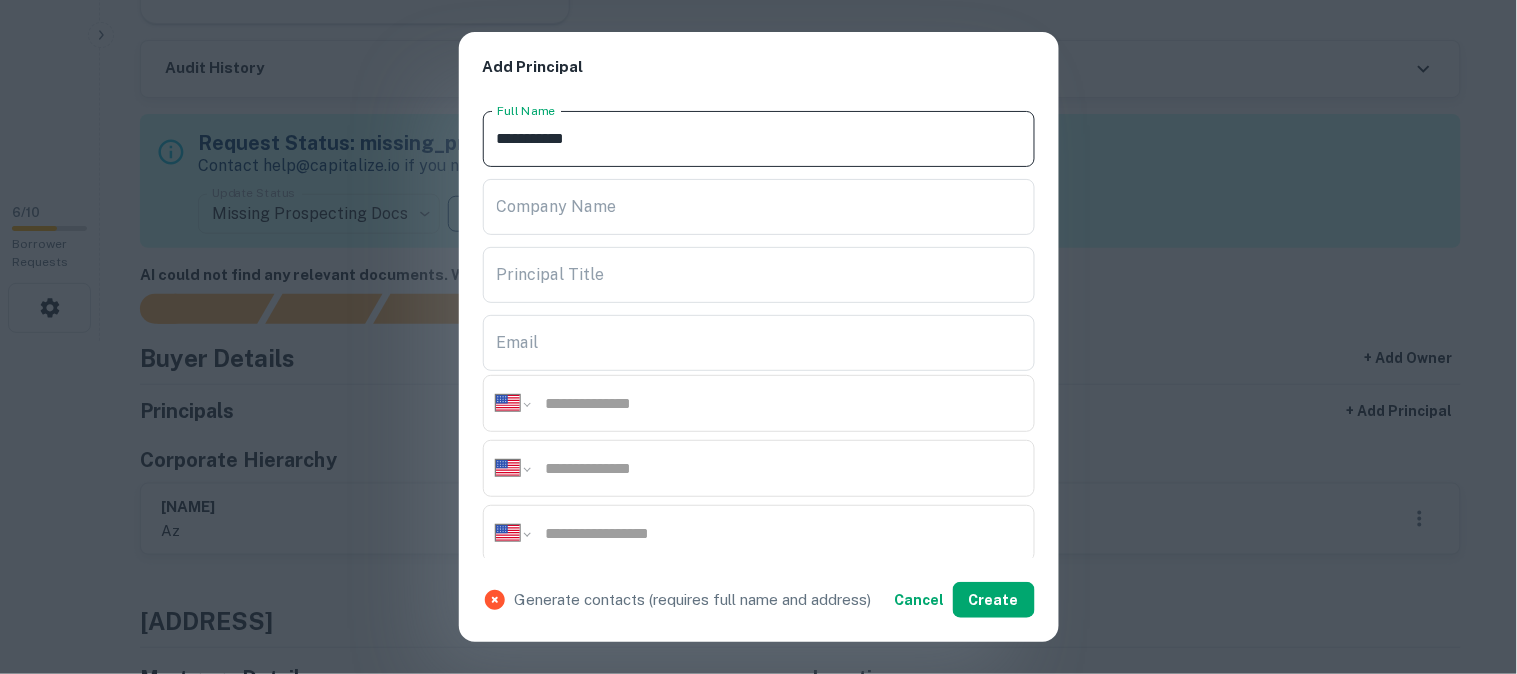 type on "**********" 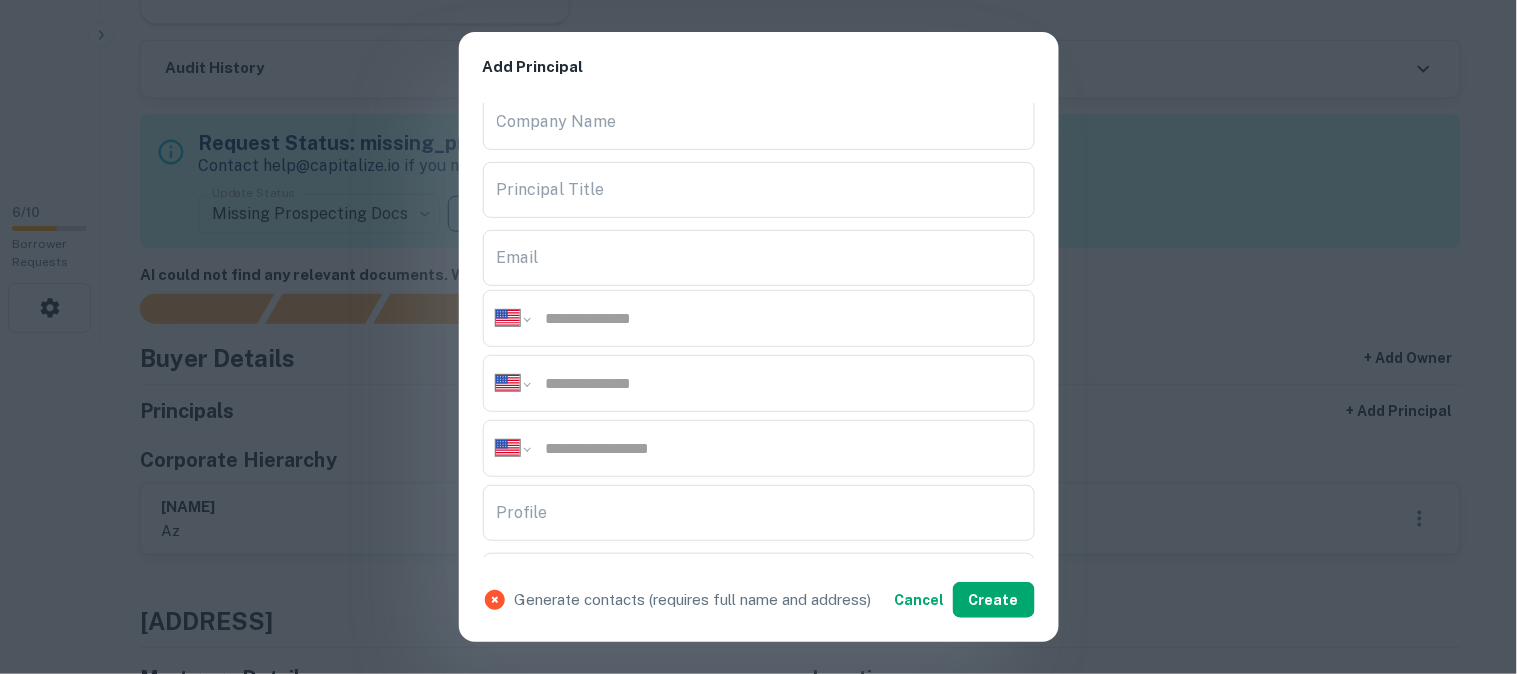 scroll, scrollTop: 222, scrollLeft: 0, axis: vertical 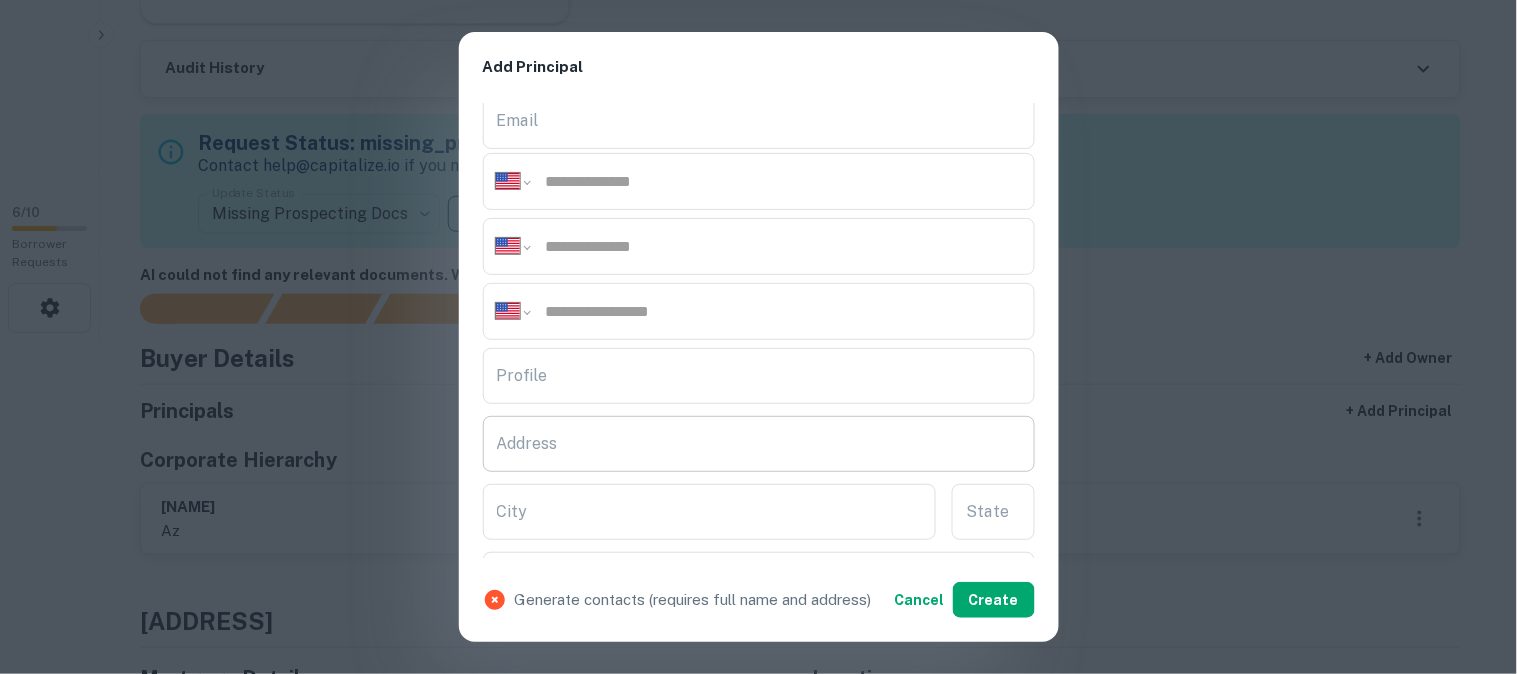 click on "Address" at bounding box center (759, 444) 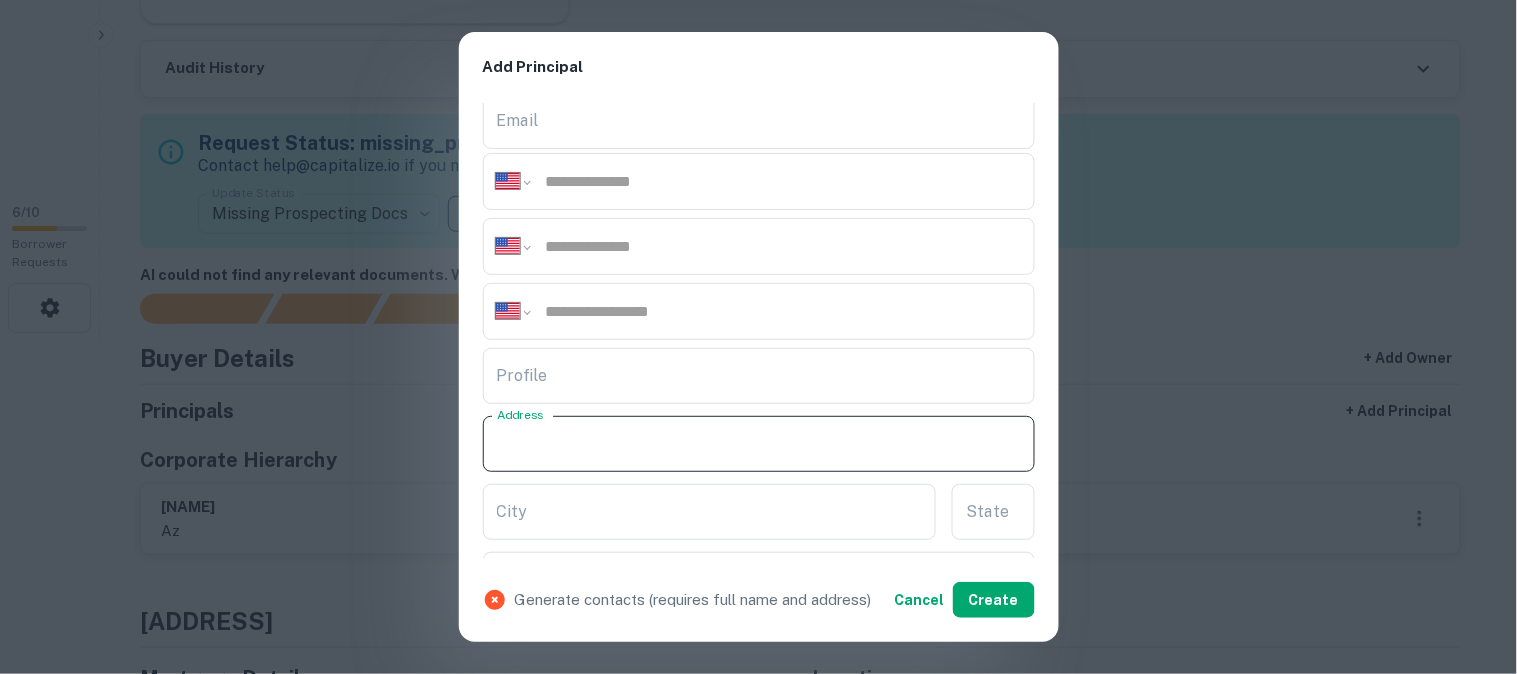 paste on "**********" 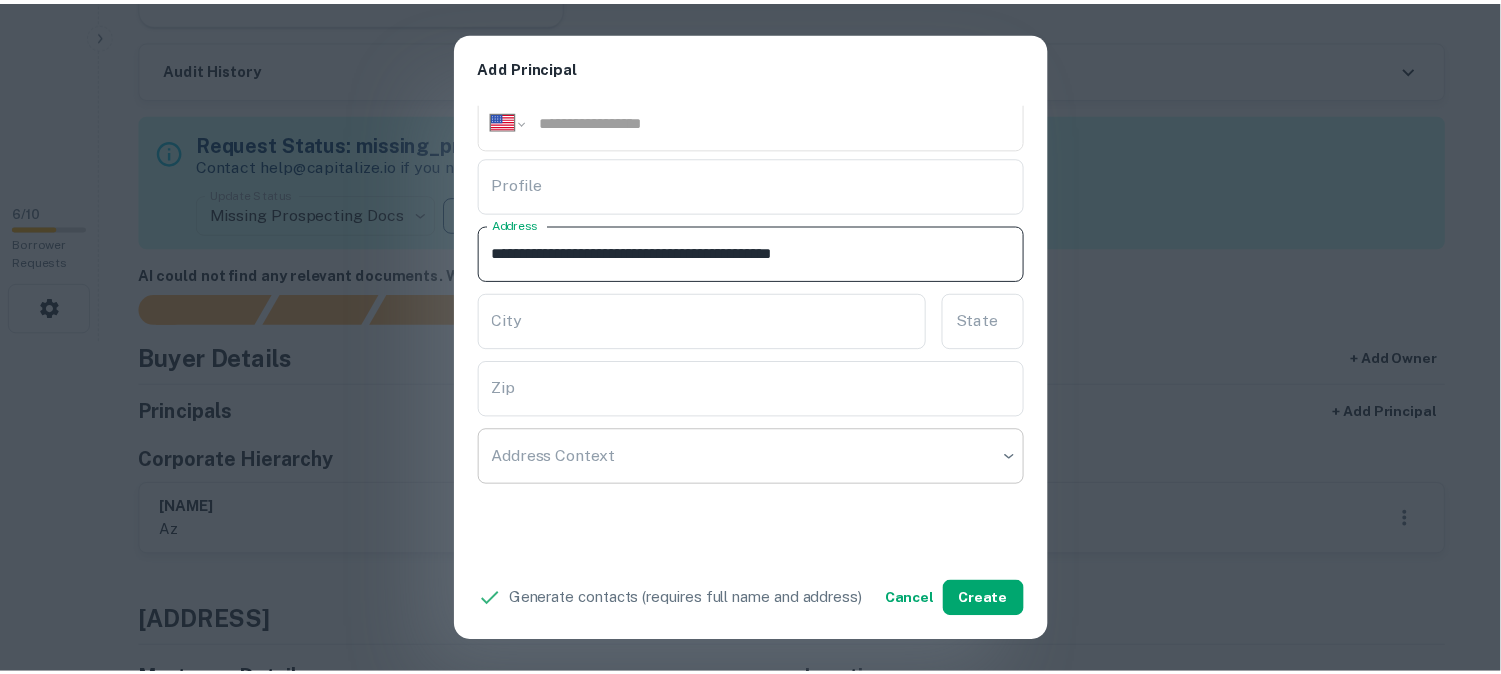 scroll, scrollTop: 444, scrollLeft: 0, axis: vertical 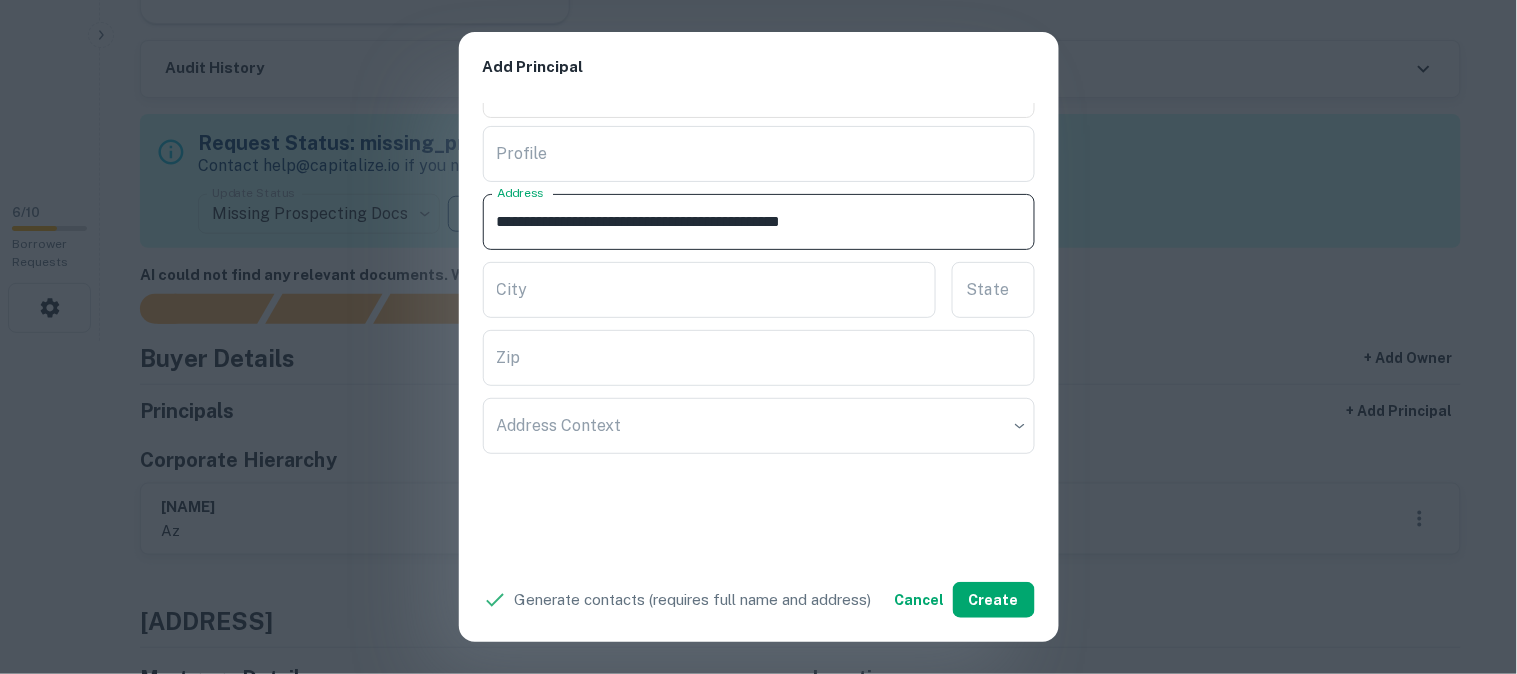 drag, startPoint x: 733, startPoint y: 218, endPoint x: 820, endPoint y: 260, distance: 96.60745 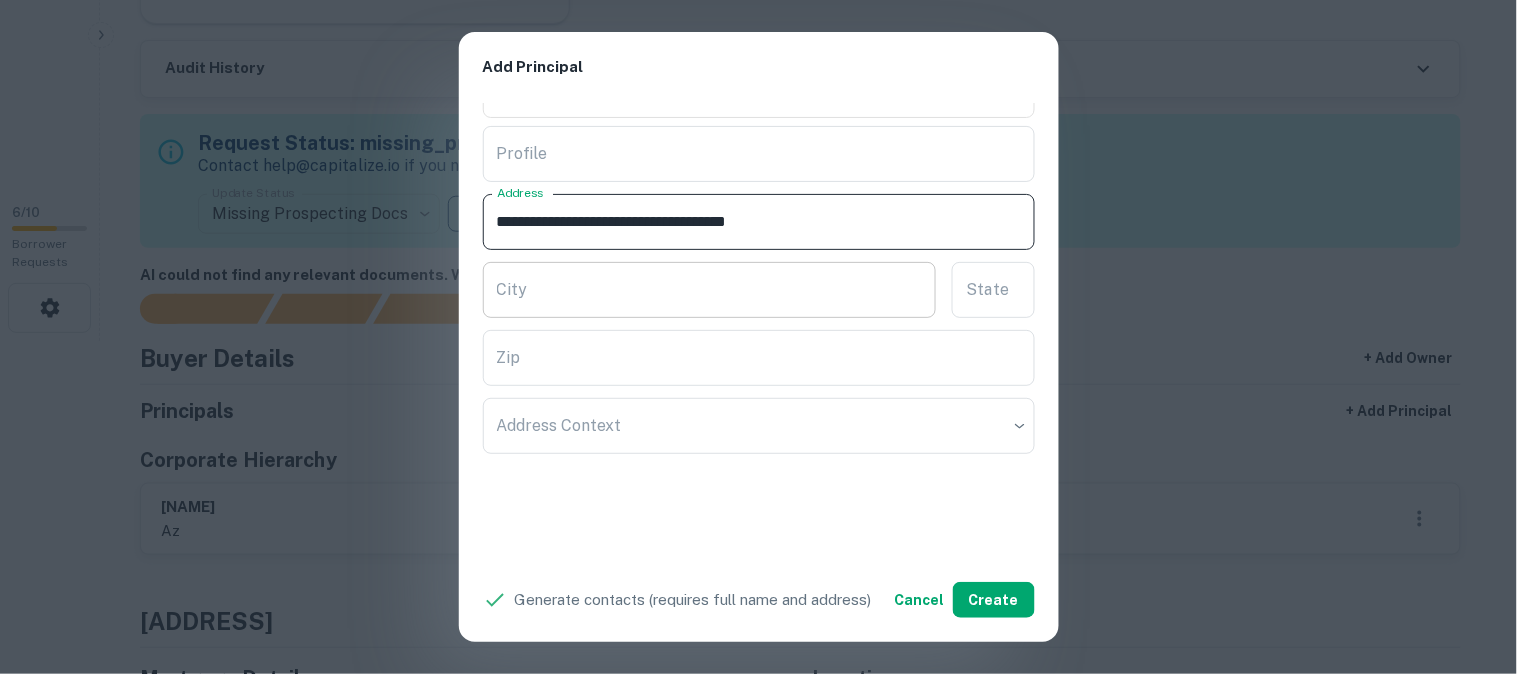 type on "**********" 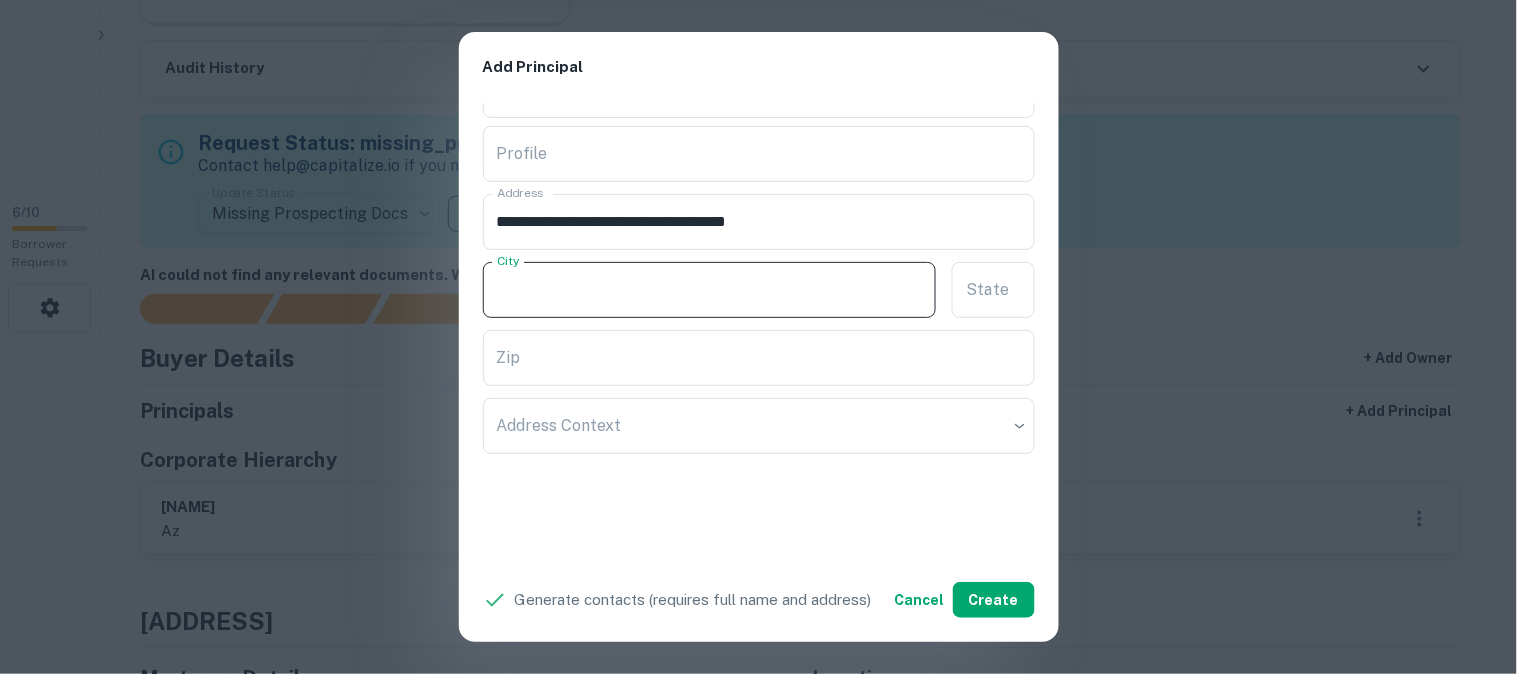 click on "City" at bounding box center (710, 290) 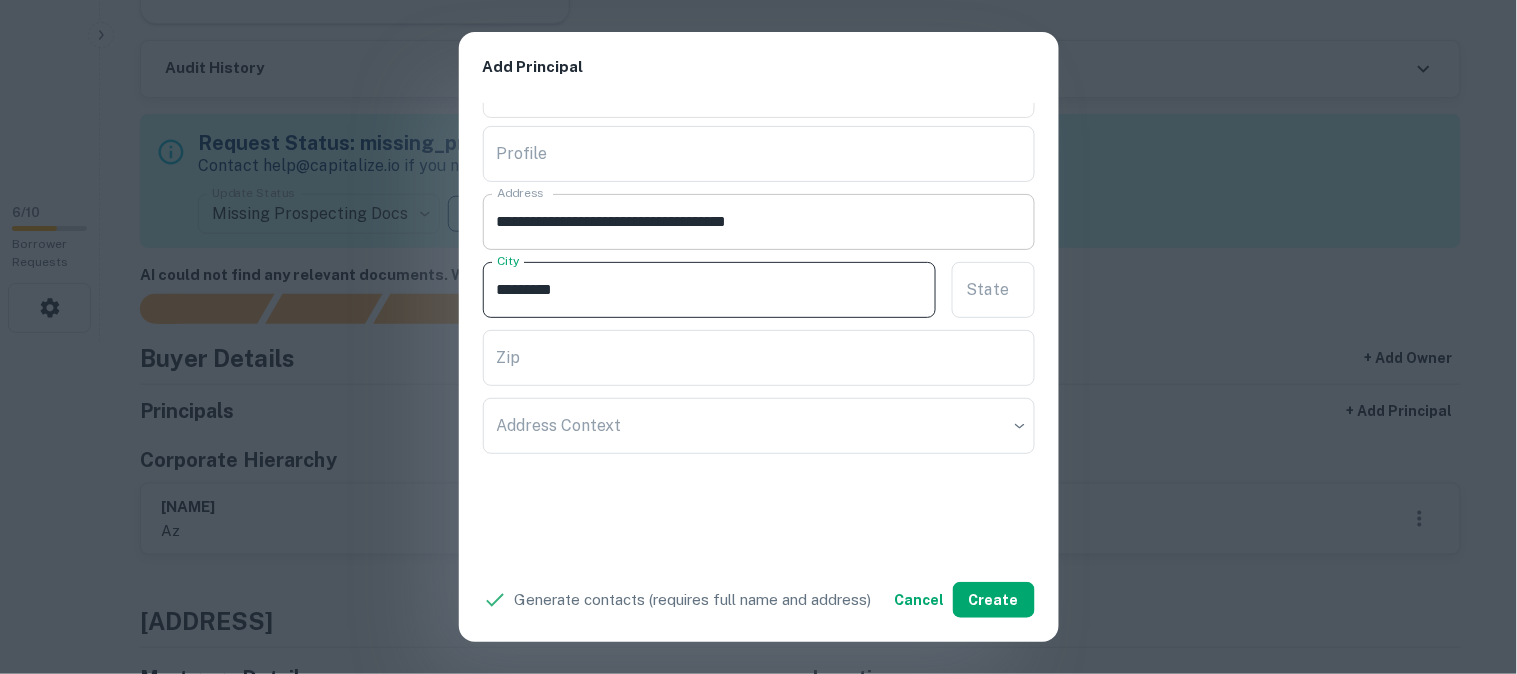 type on "*********" 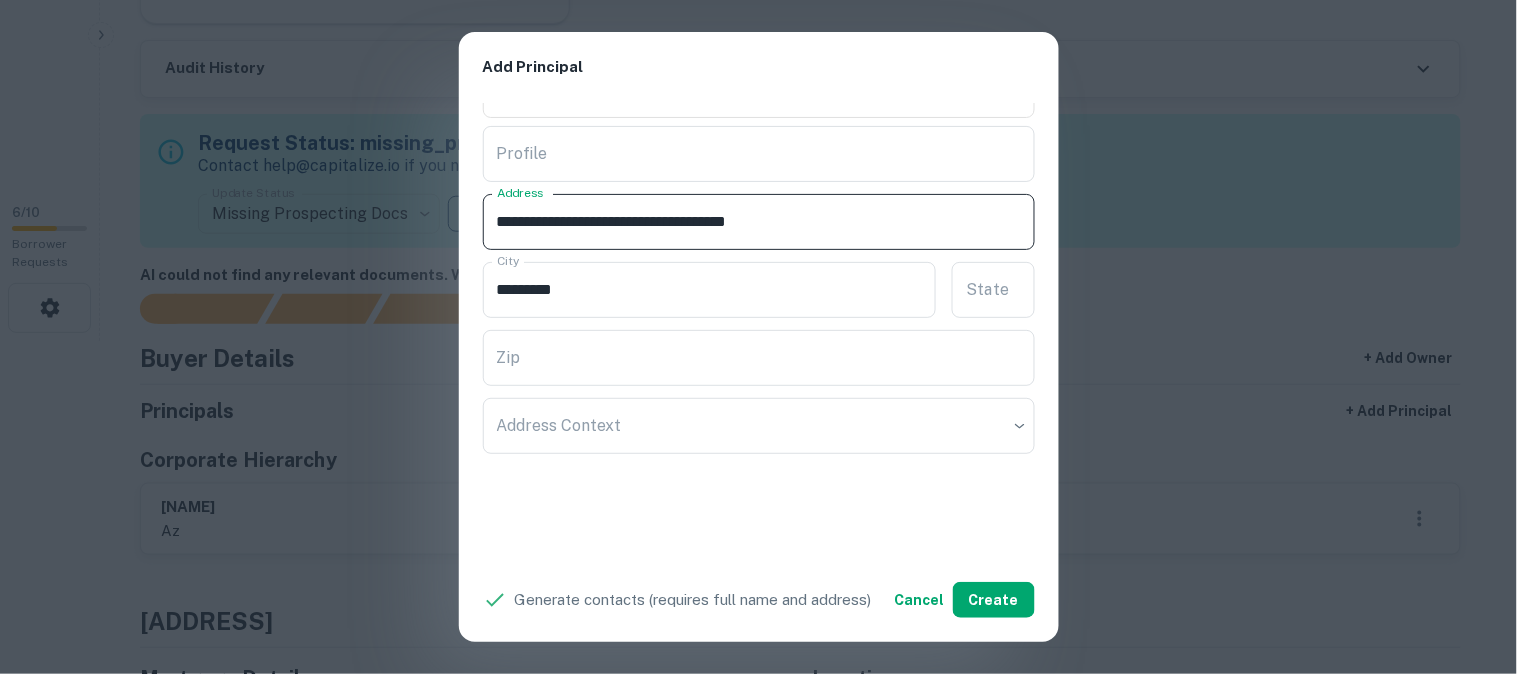 drag, startPoint x: 770, startPoint y: 210, endPoint x: 840, endPoint y: 236, distance: 74.672615 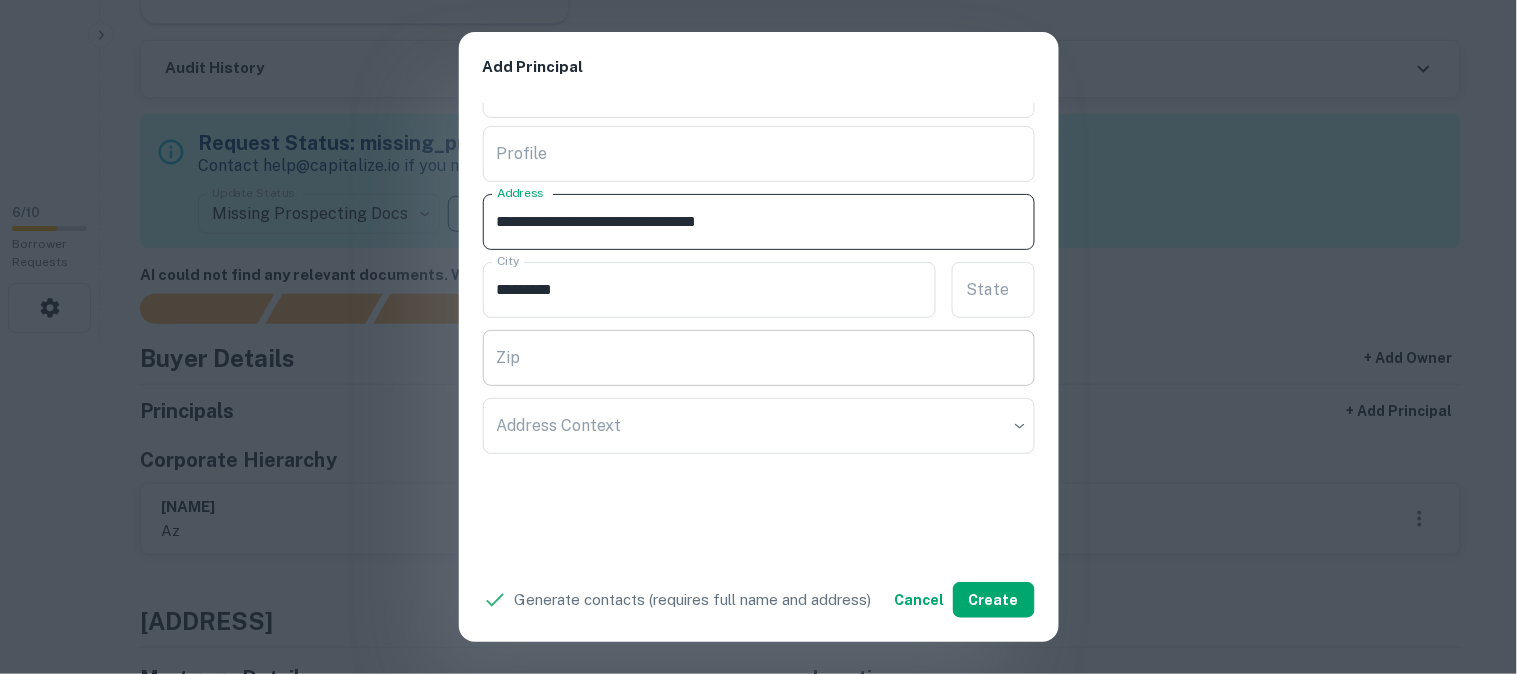type on "**********" 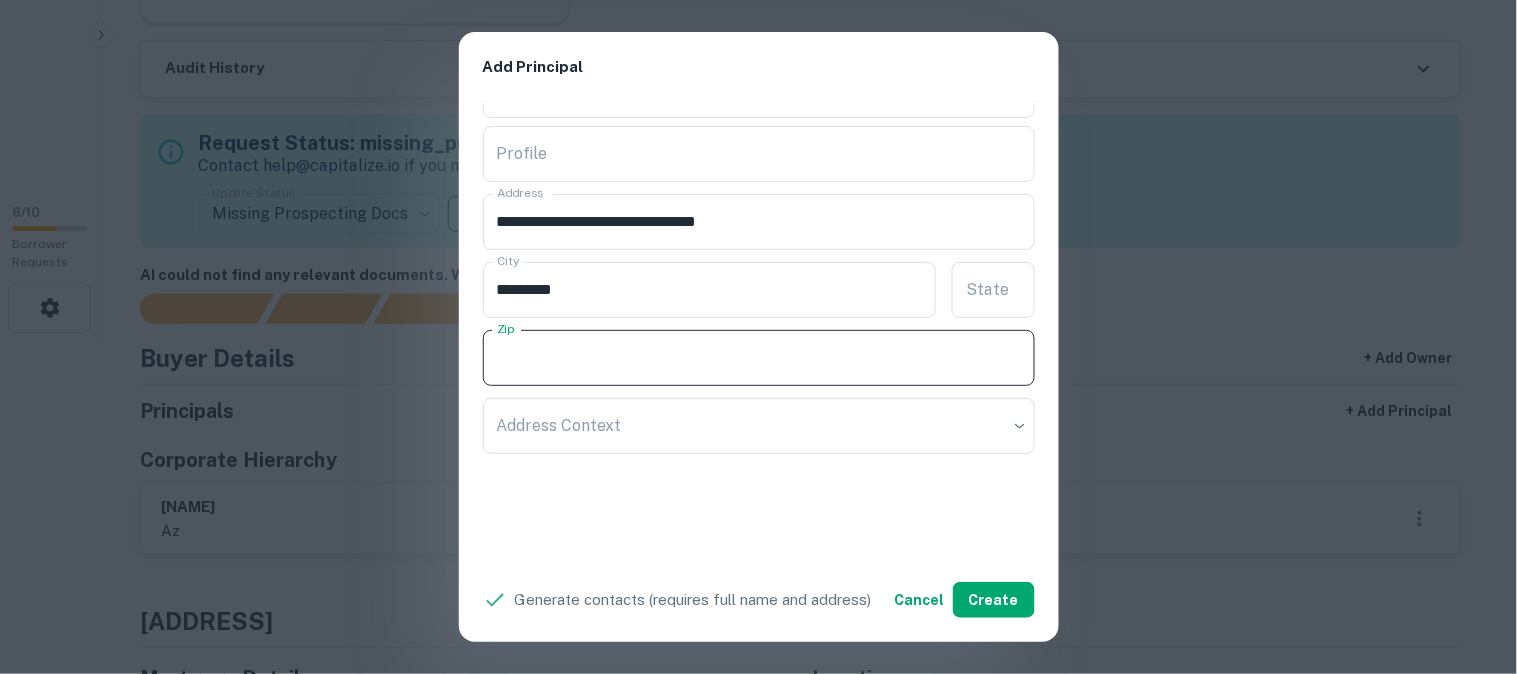 click on "Zip" at bounding box center [759, 358] 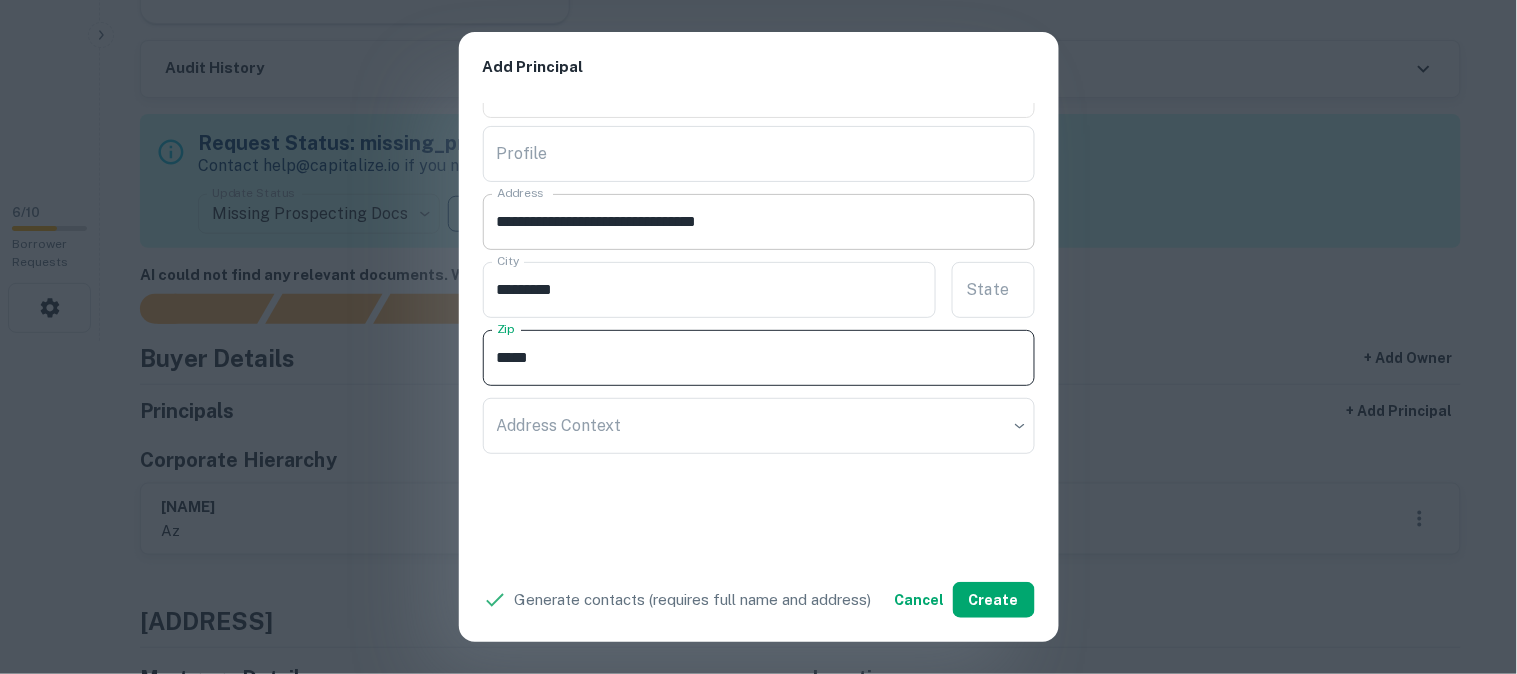 type on "*****" 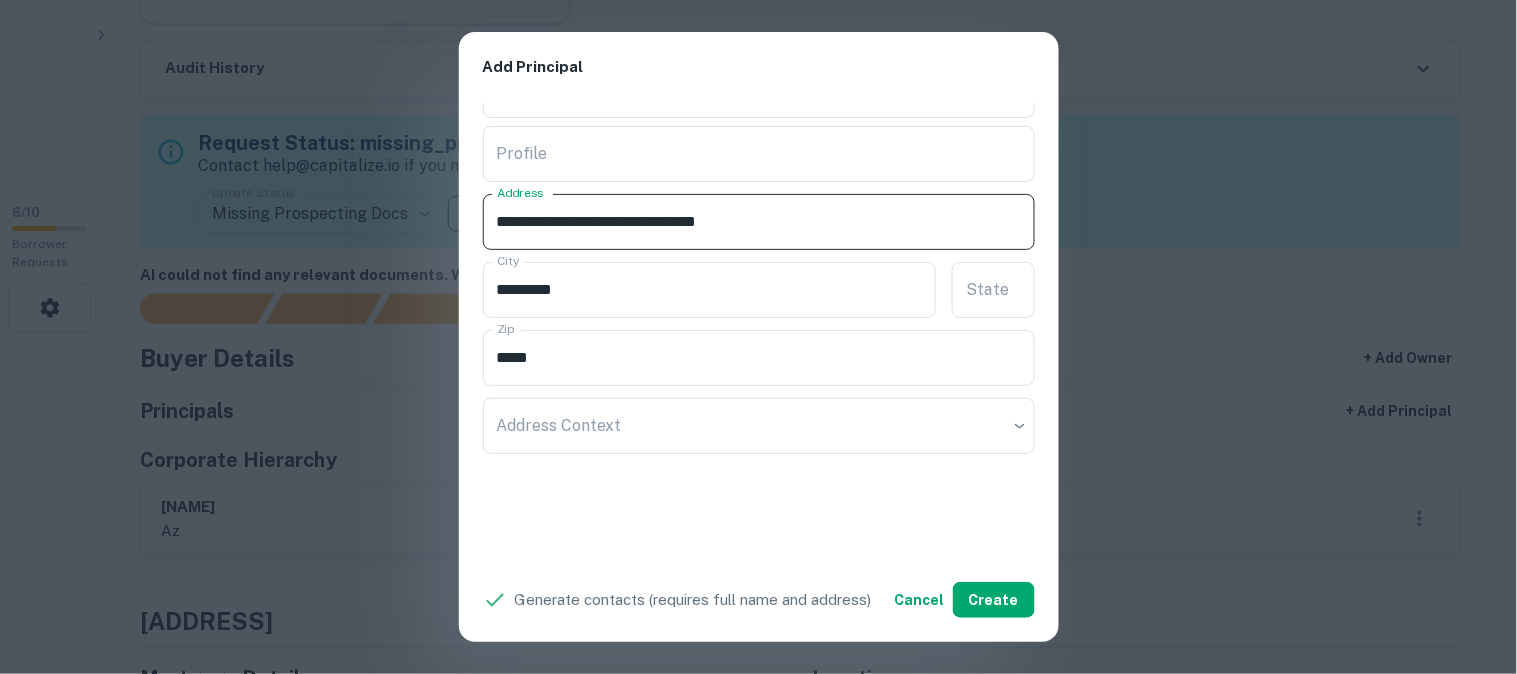 drag, startPoint x: 736, startPoint y: 220, endPoint x: 756, endPoint y: 233, distance: 23.853722 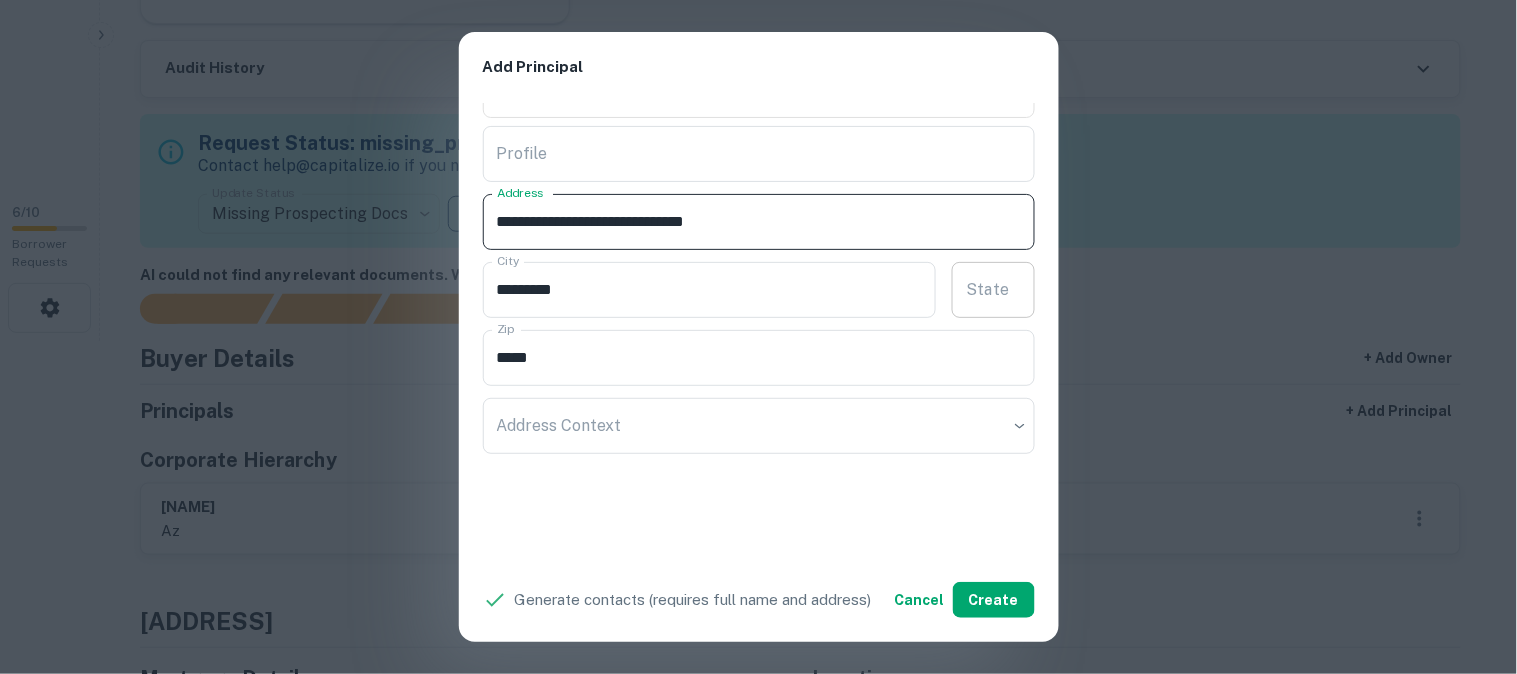 type on "**********" 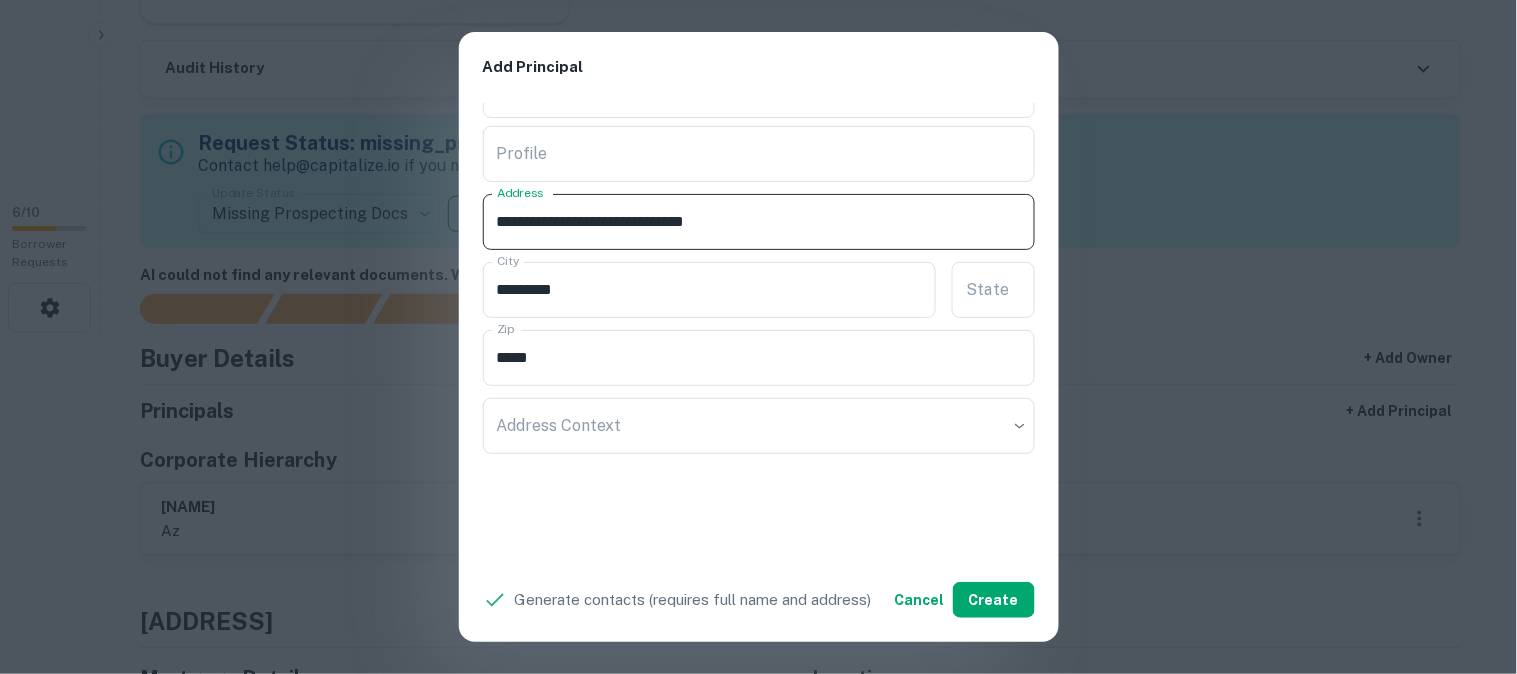 click on "State State" at bounding box center [993, 290] 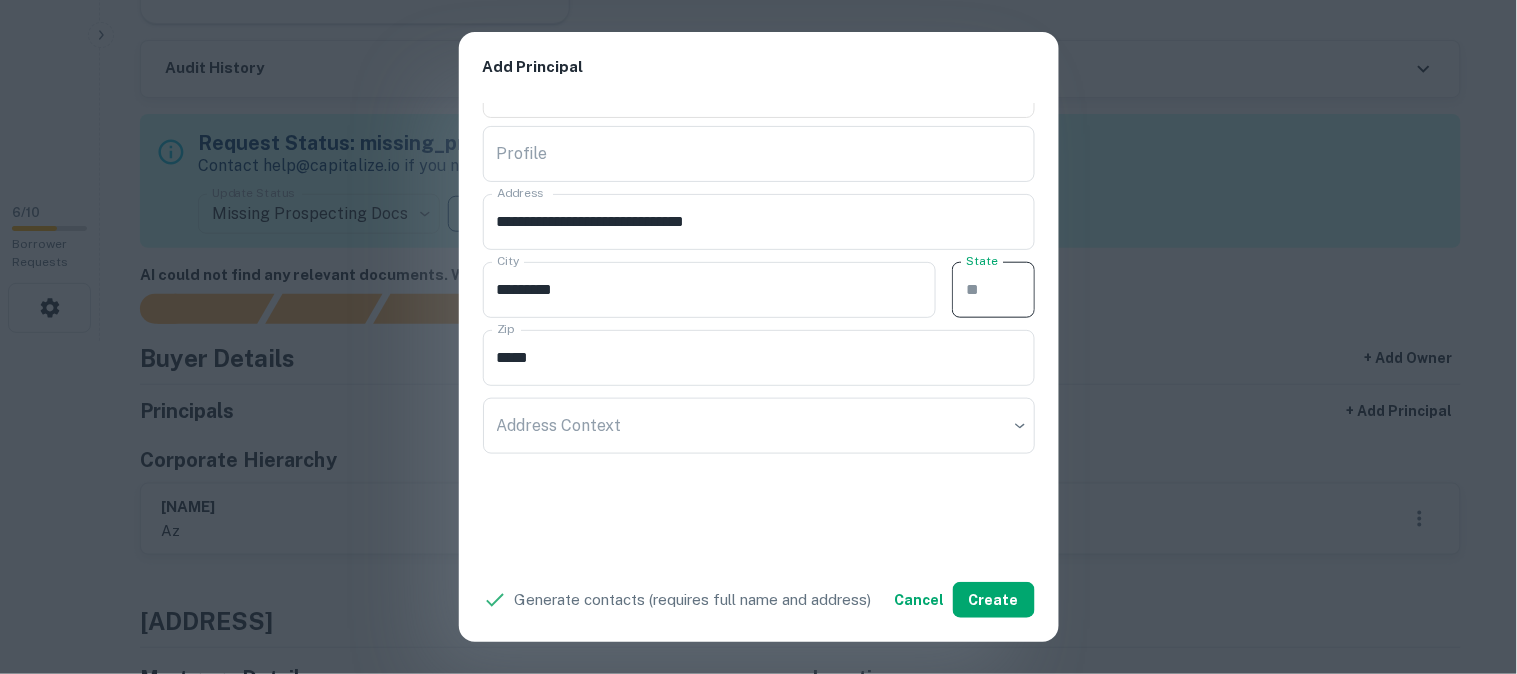 paste on "**" 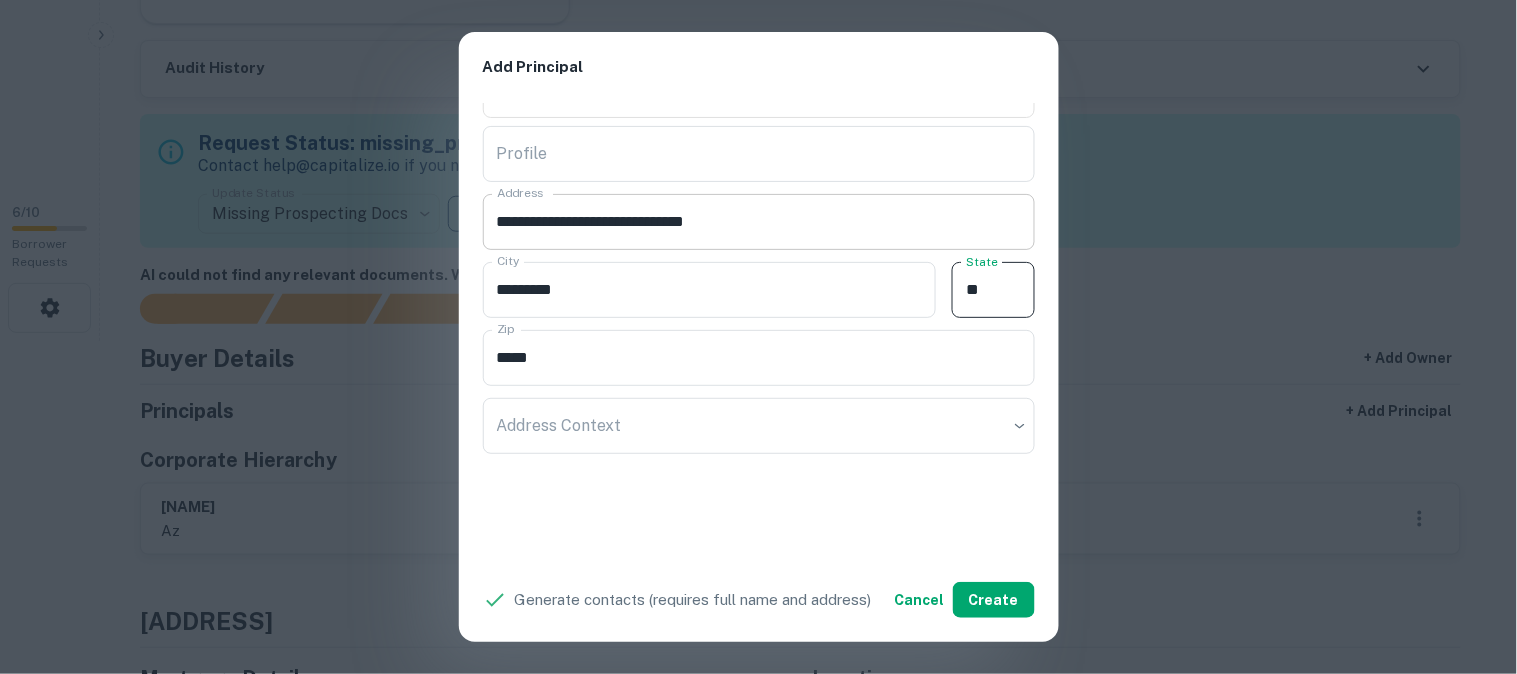type on "**" 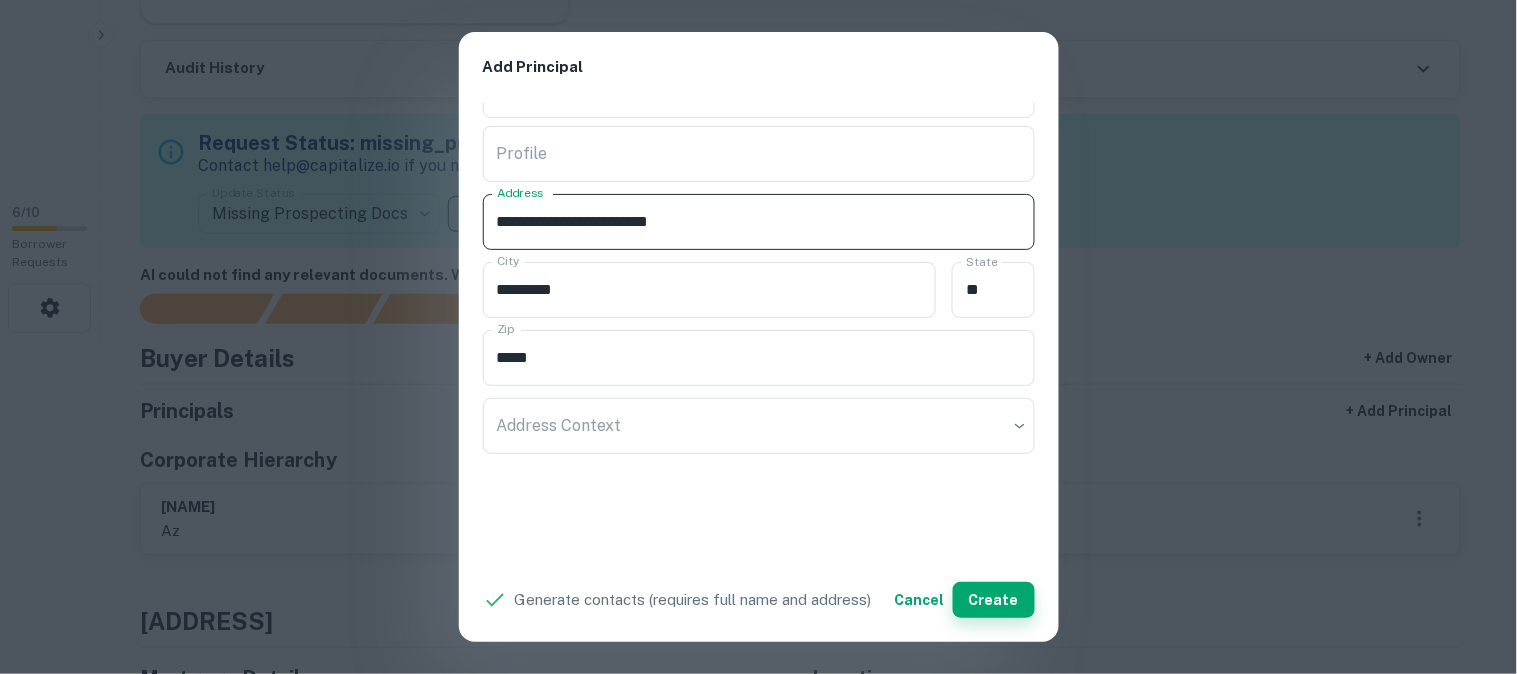 type on "**********" 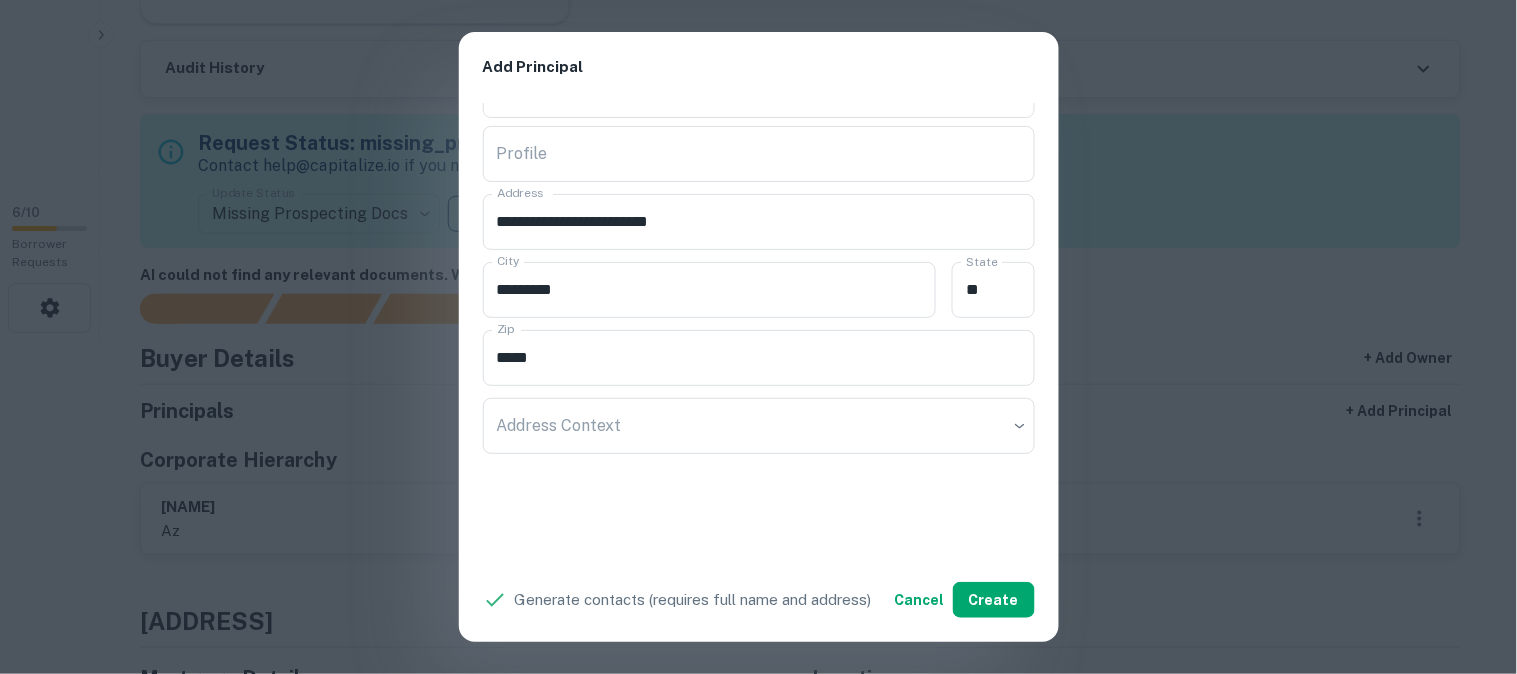 click on "**********" at bounding box center [758, 337] 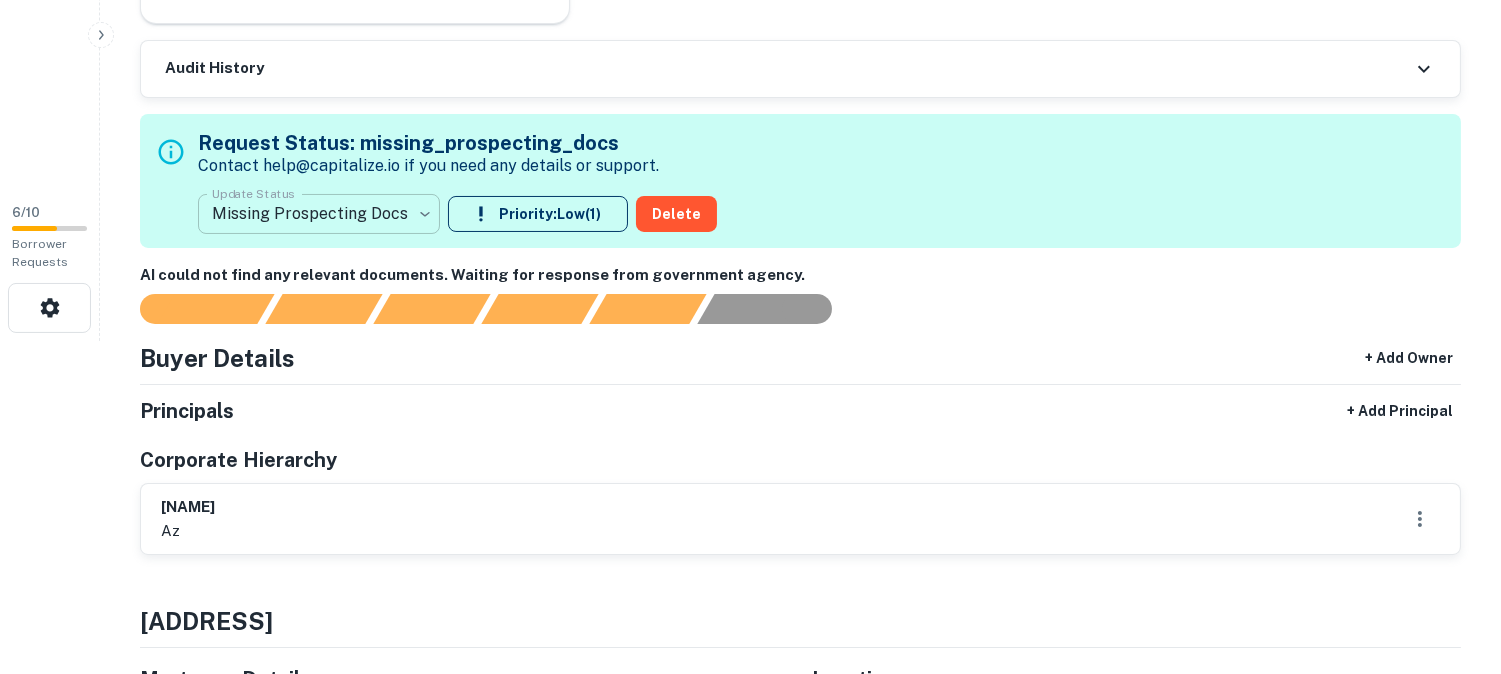 click on "**********" at bounding box center (750, 4) 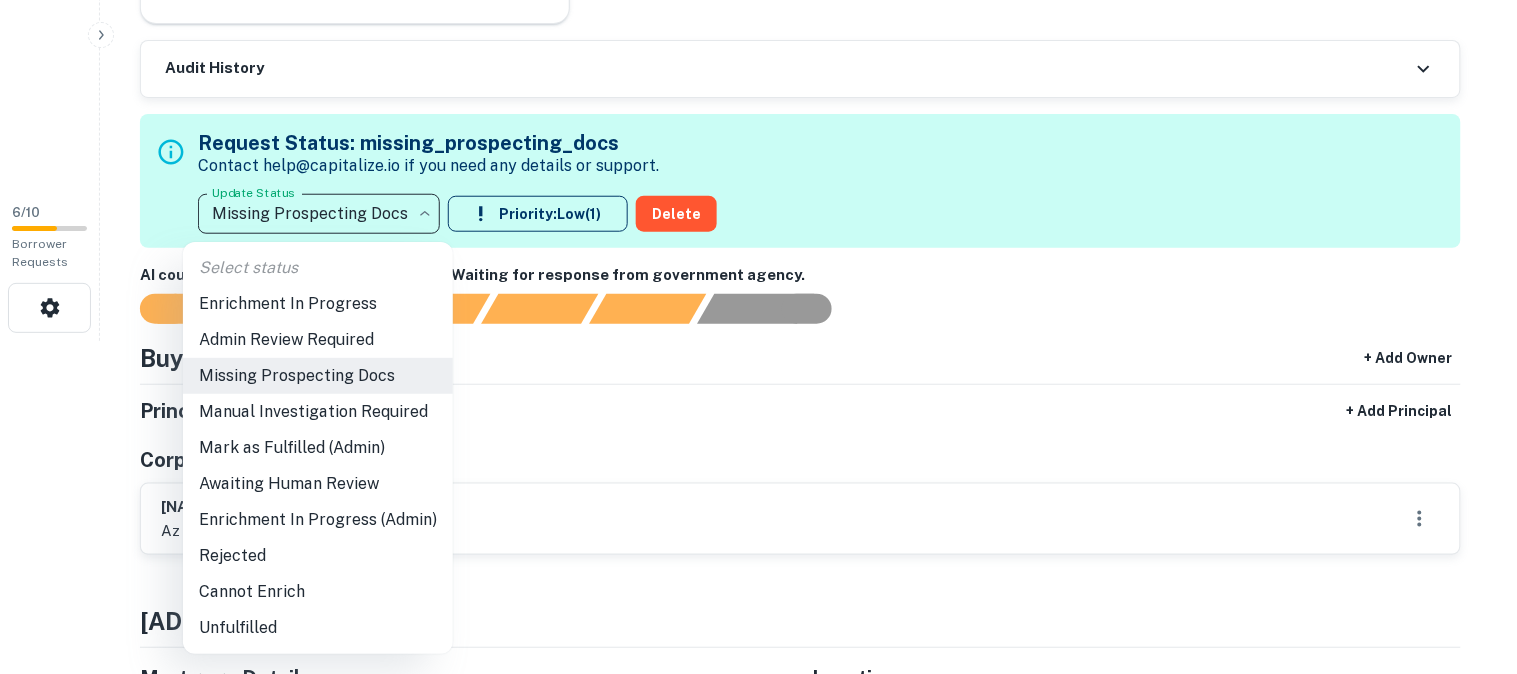 click at bounding box center (758, 337) 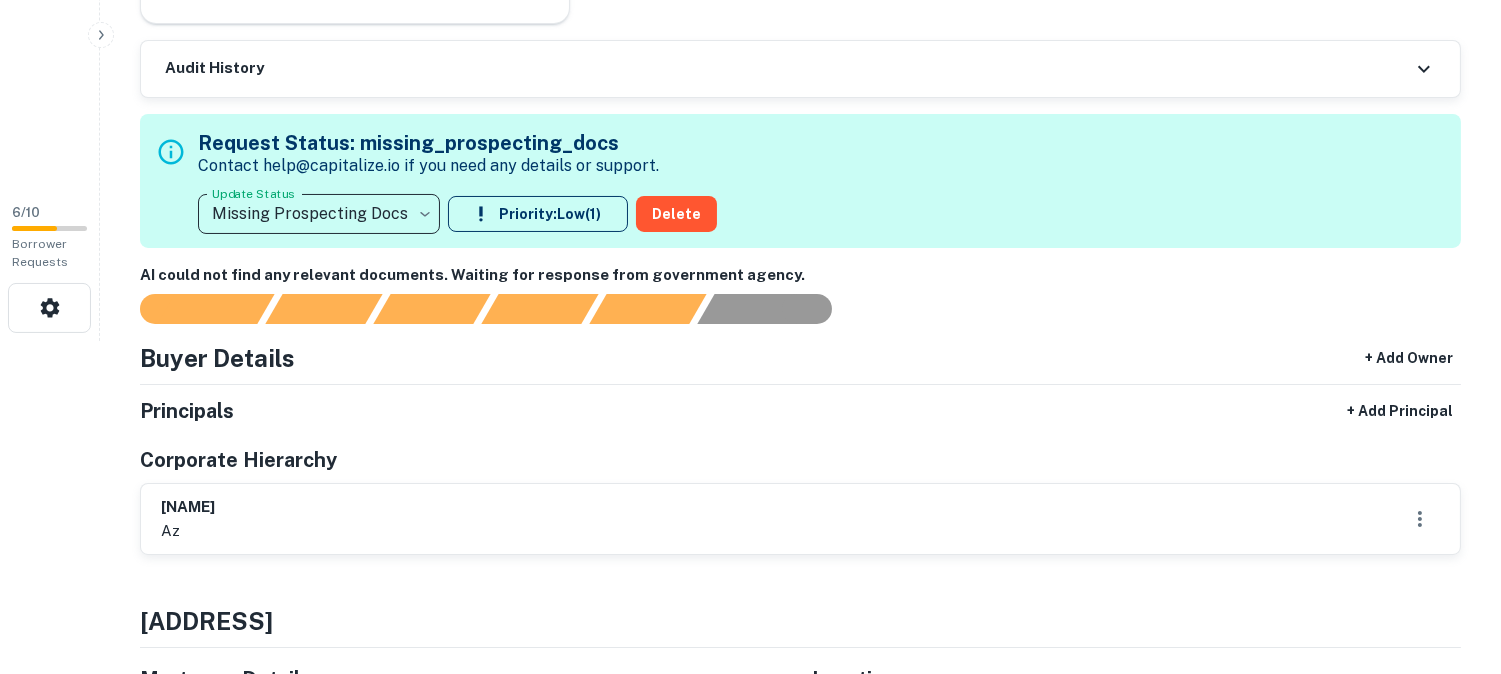 click on "**********" at bounding box center (750, 4) 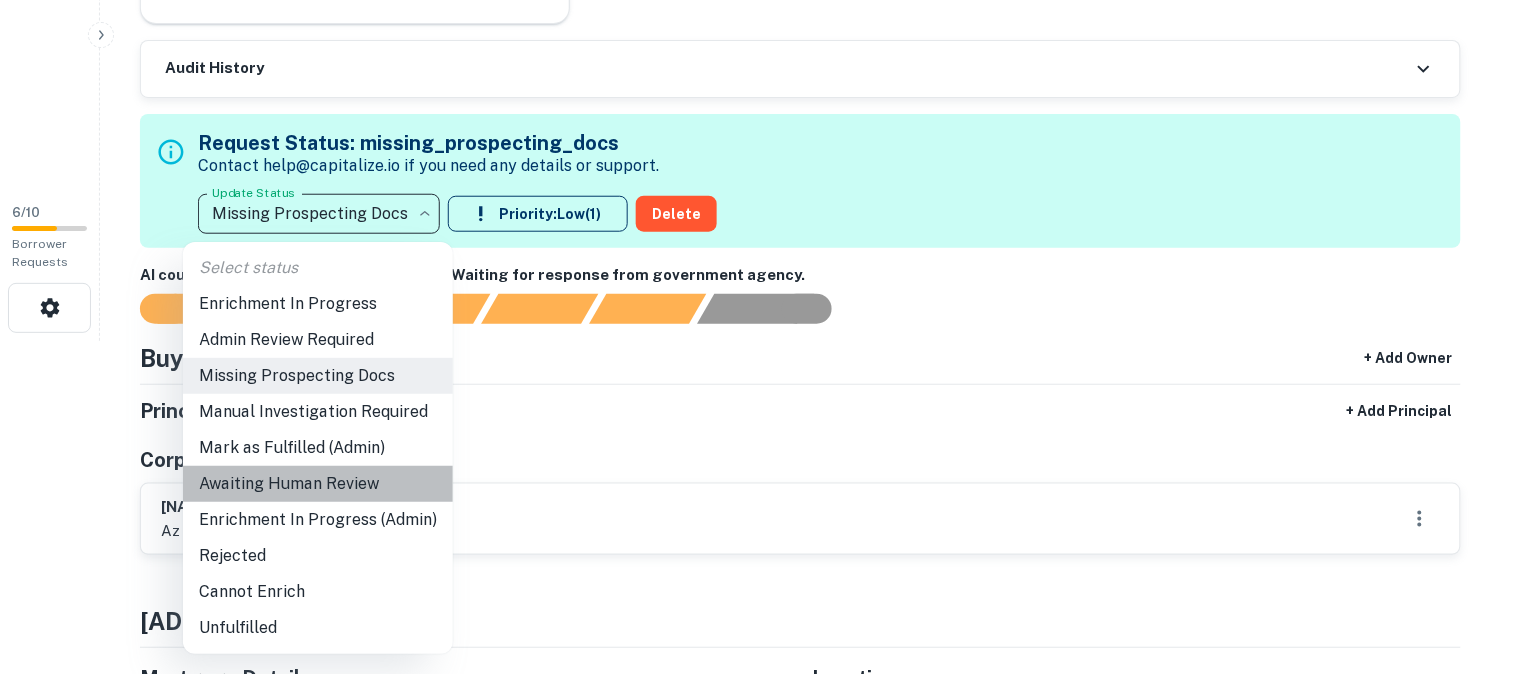 click on "Awaiting Human Review" at bounding box center [318, 484] 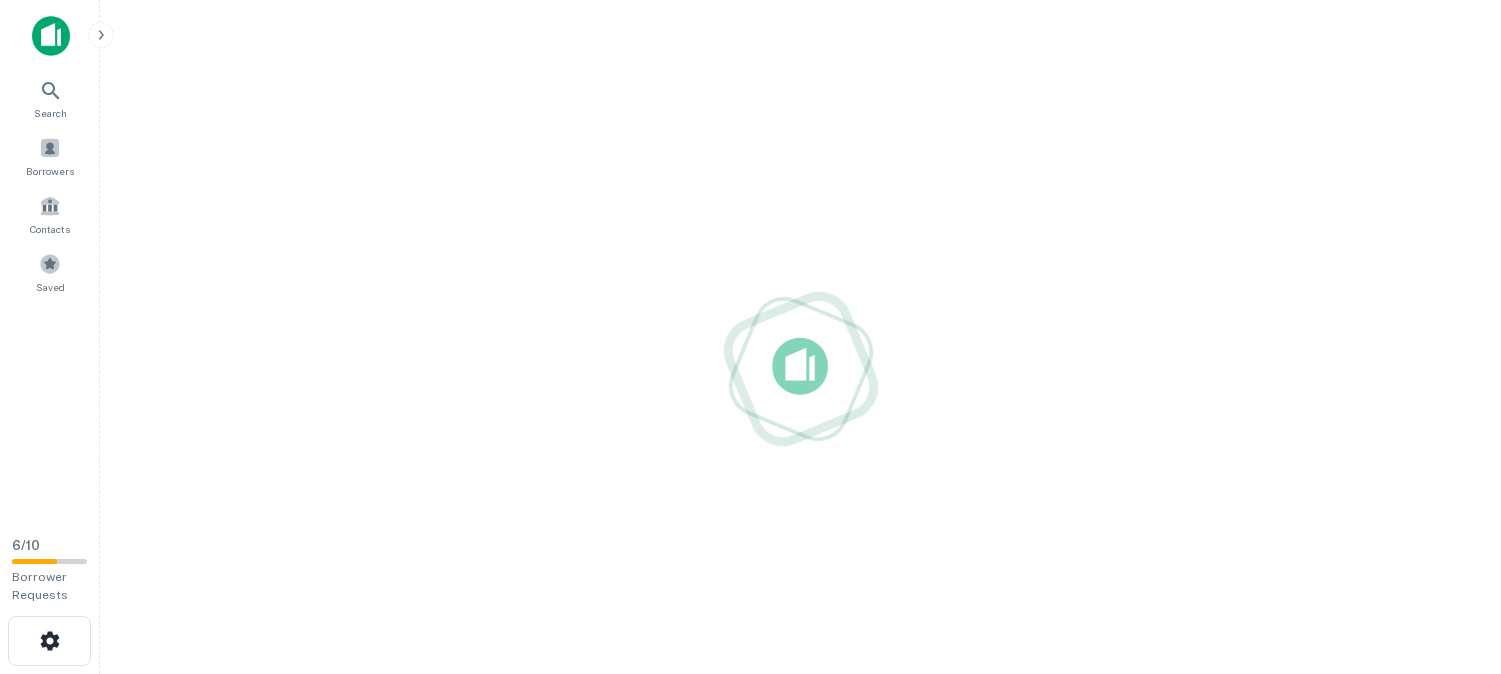scroll, scrollTop: 0, scrollLeft: 0, axis: both 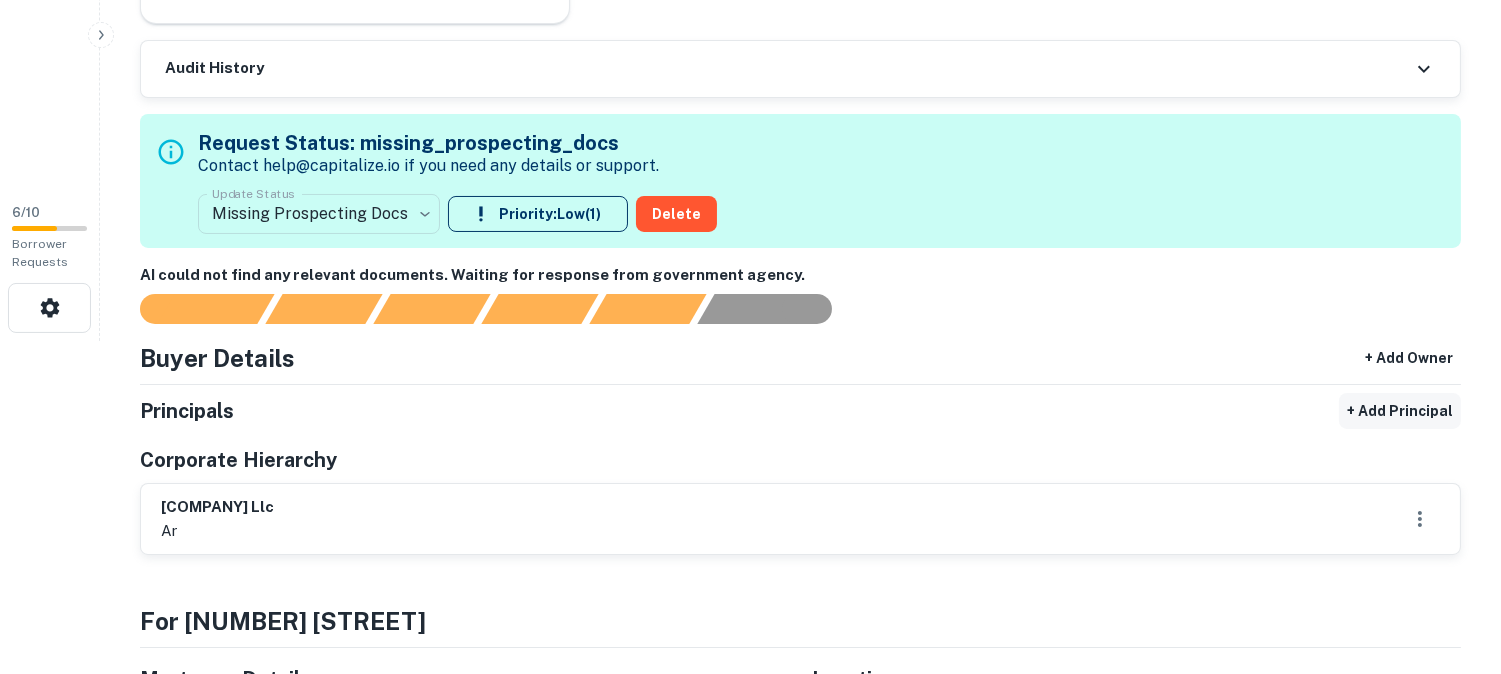 click on "+ Add Principal" at bounding box center [1400, 411] 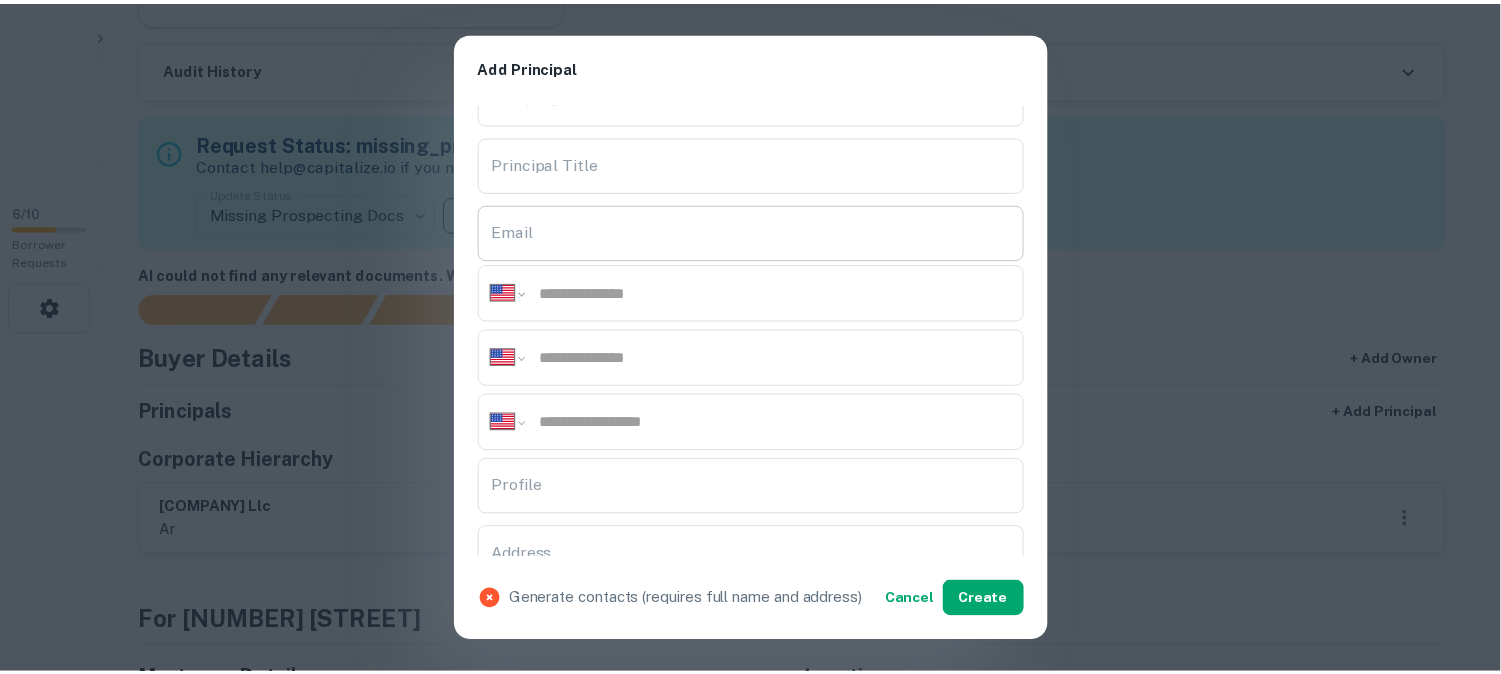 scroll, scrollTop: 333, scrollLeft: 0, axis: vertical 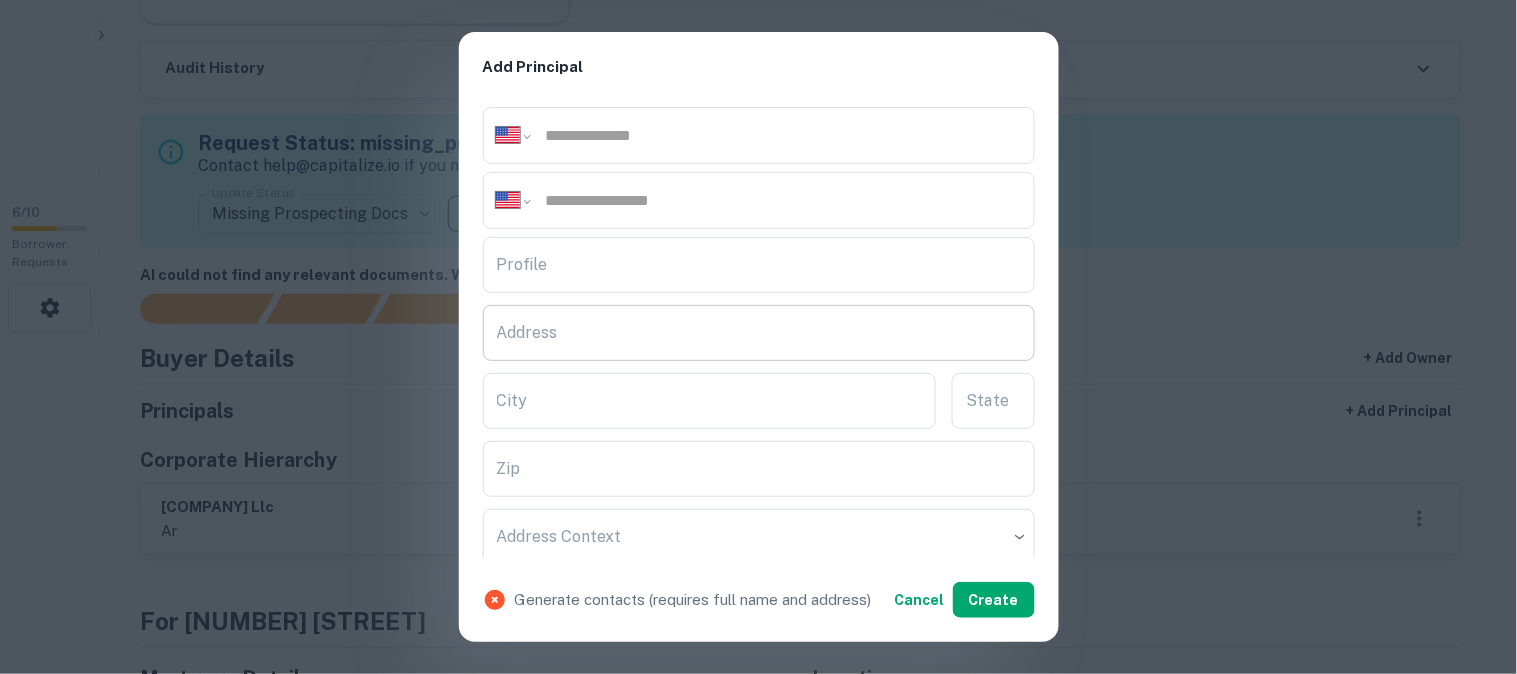 click on "Address" at bounding box center (759, 333) 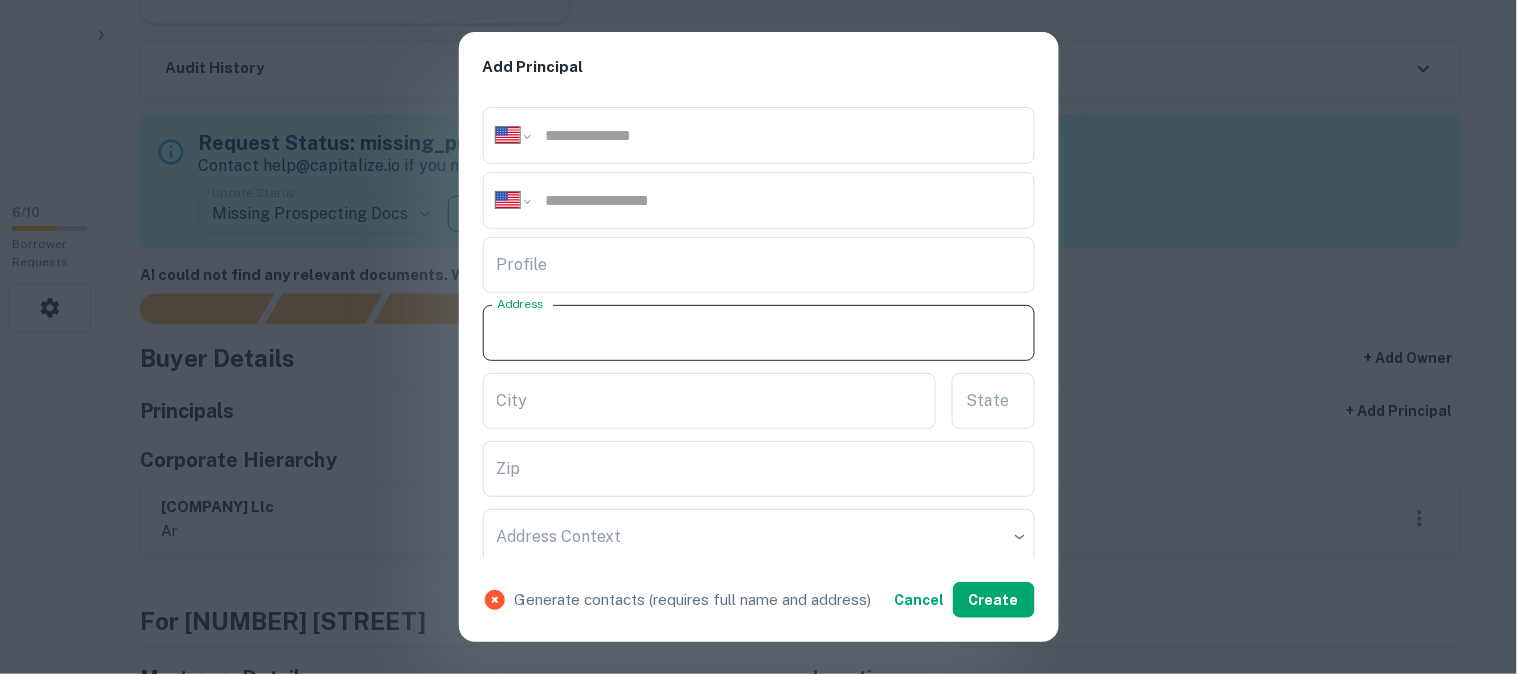 paste on "**********" 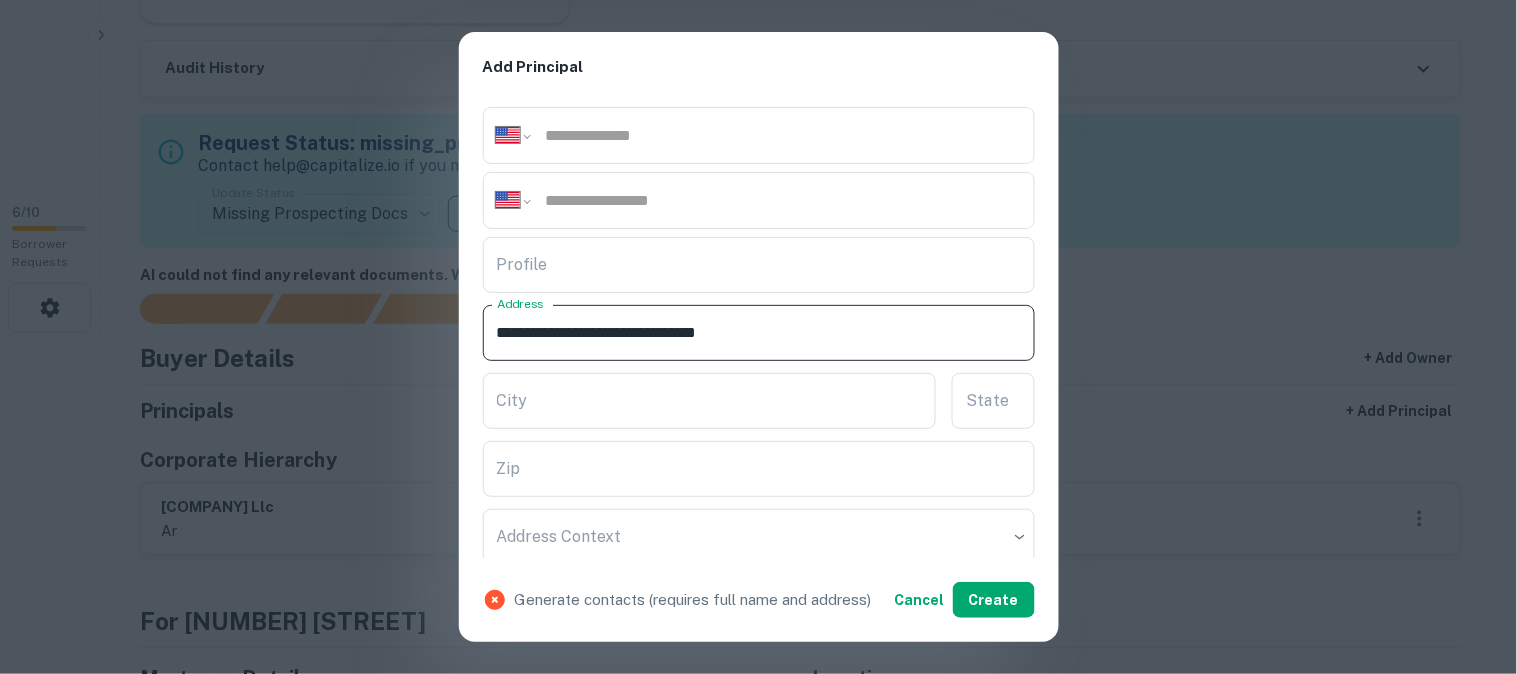 drag, startPoint x: 655, startPoint y: 332, endPoint x: 718, endPoint y: 333, distance: 63.007935 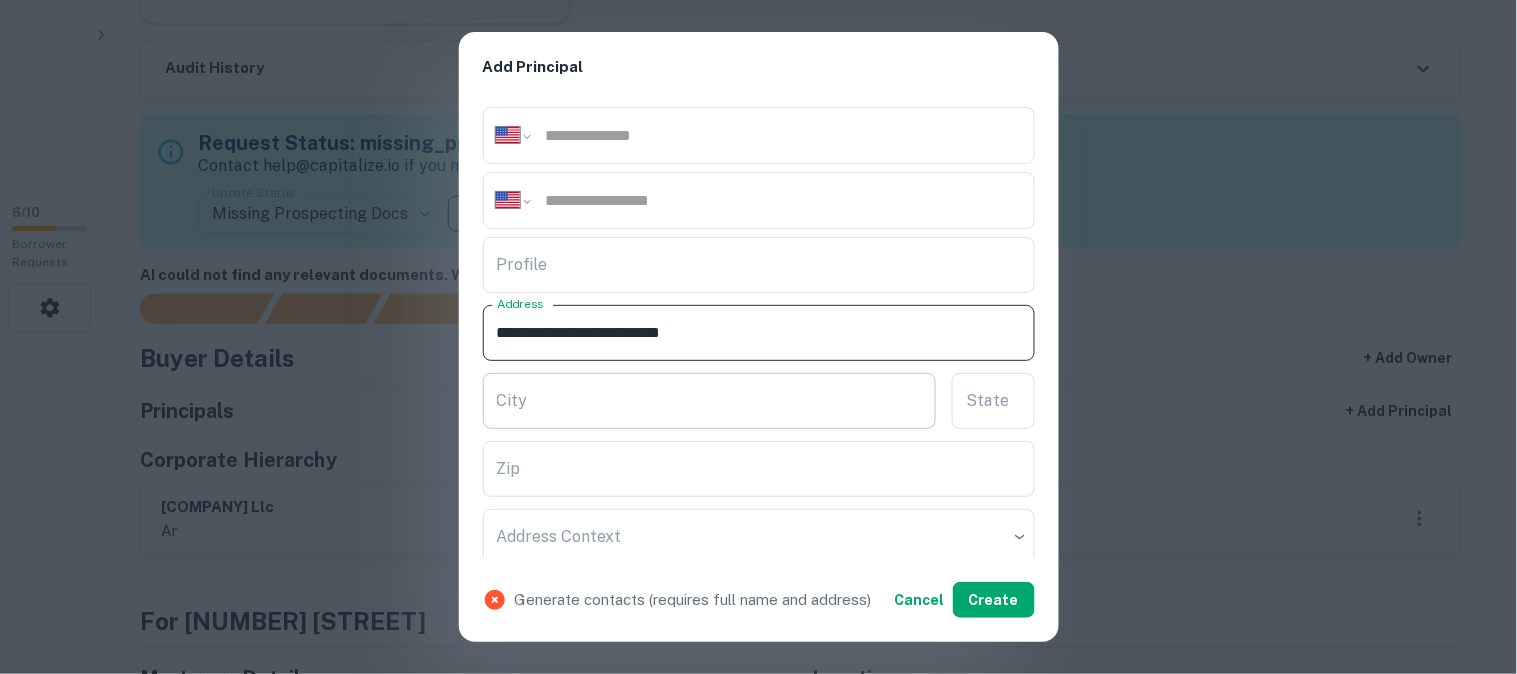 type on "**********" 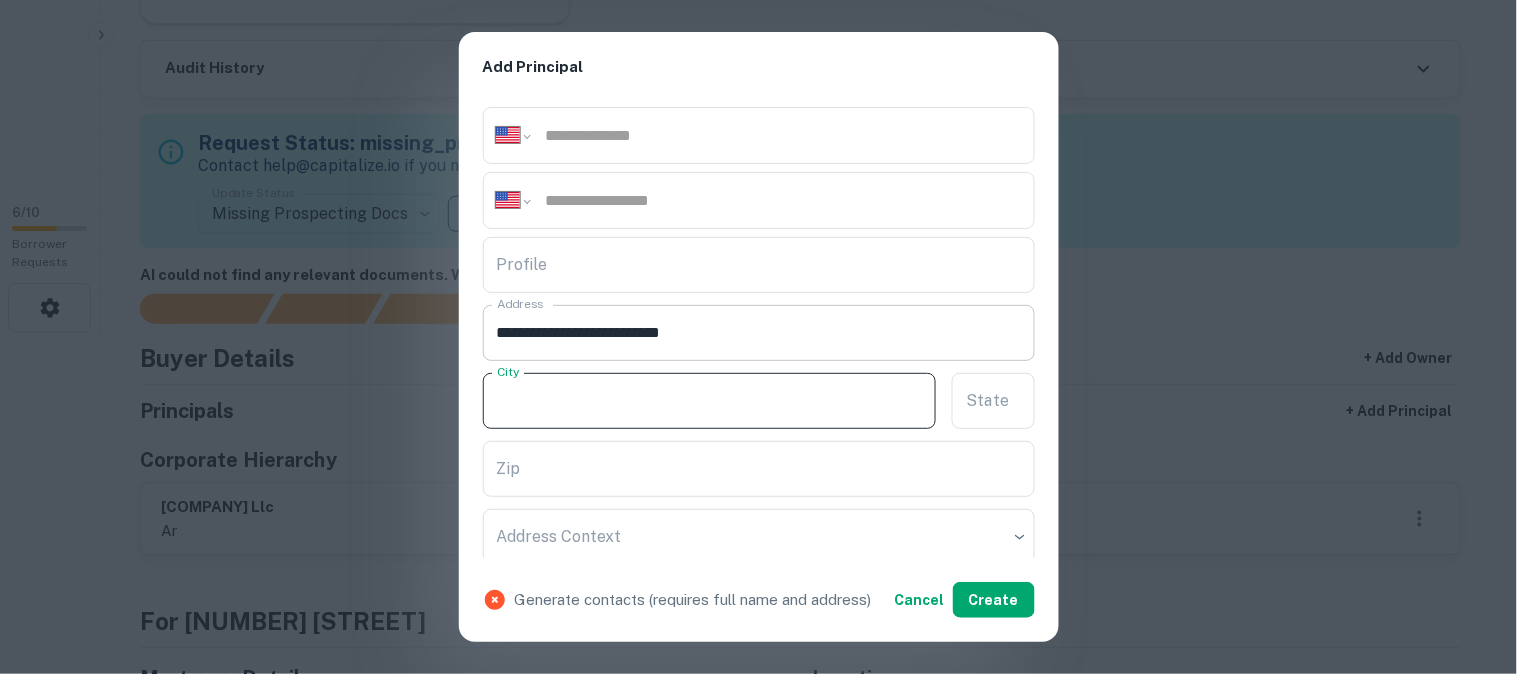 paste on "******" 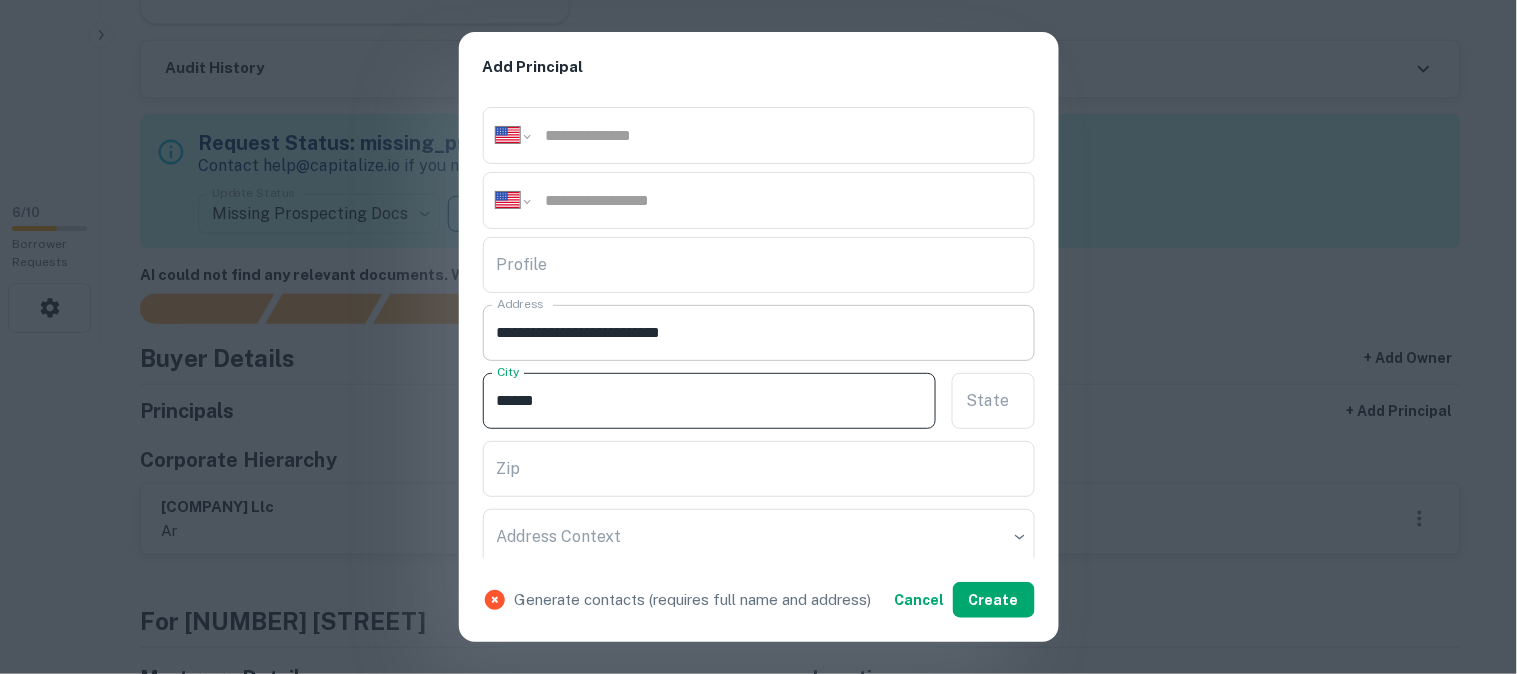 type on "******" 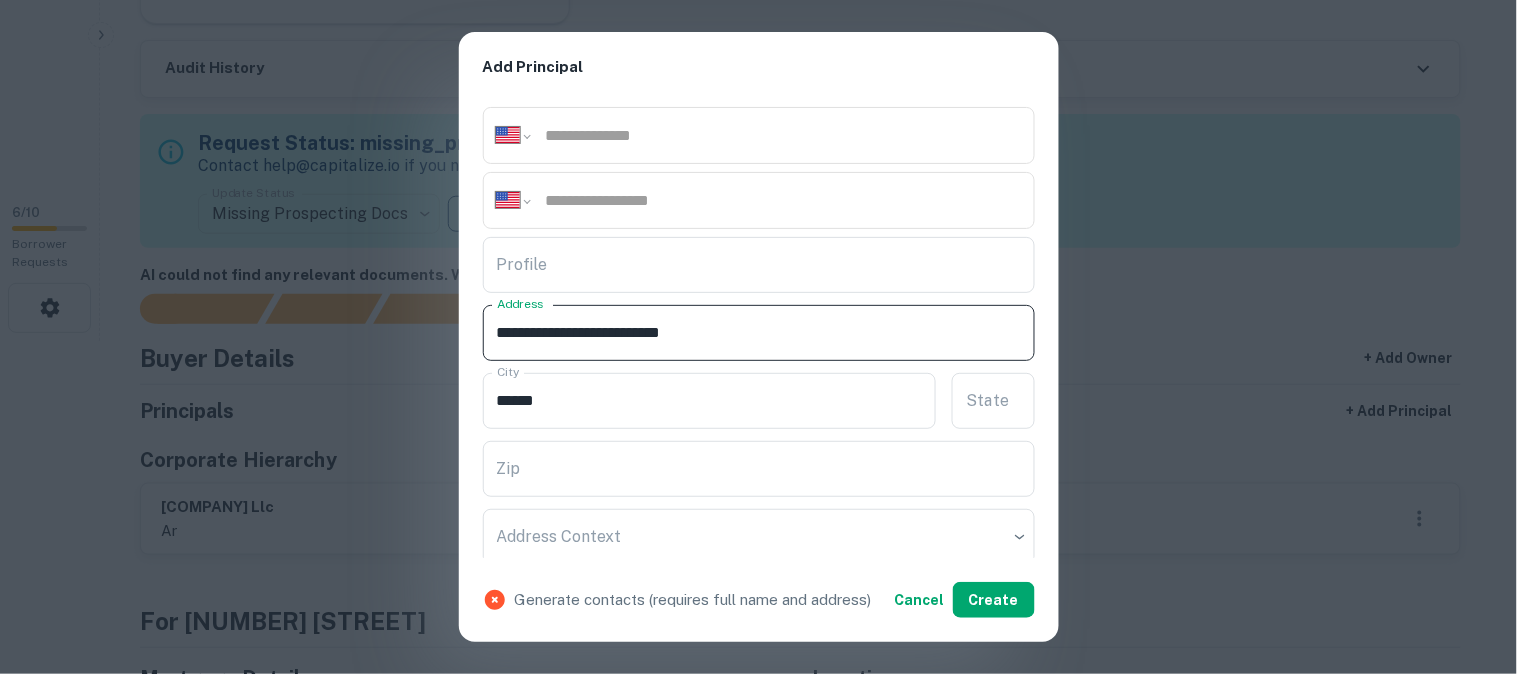 drag, startPoint x: 682, startPoint y: 330, endPoint x: 790, endPoint y: 341, distance: 108.55874 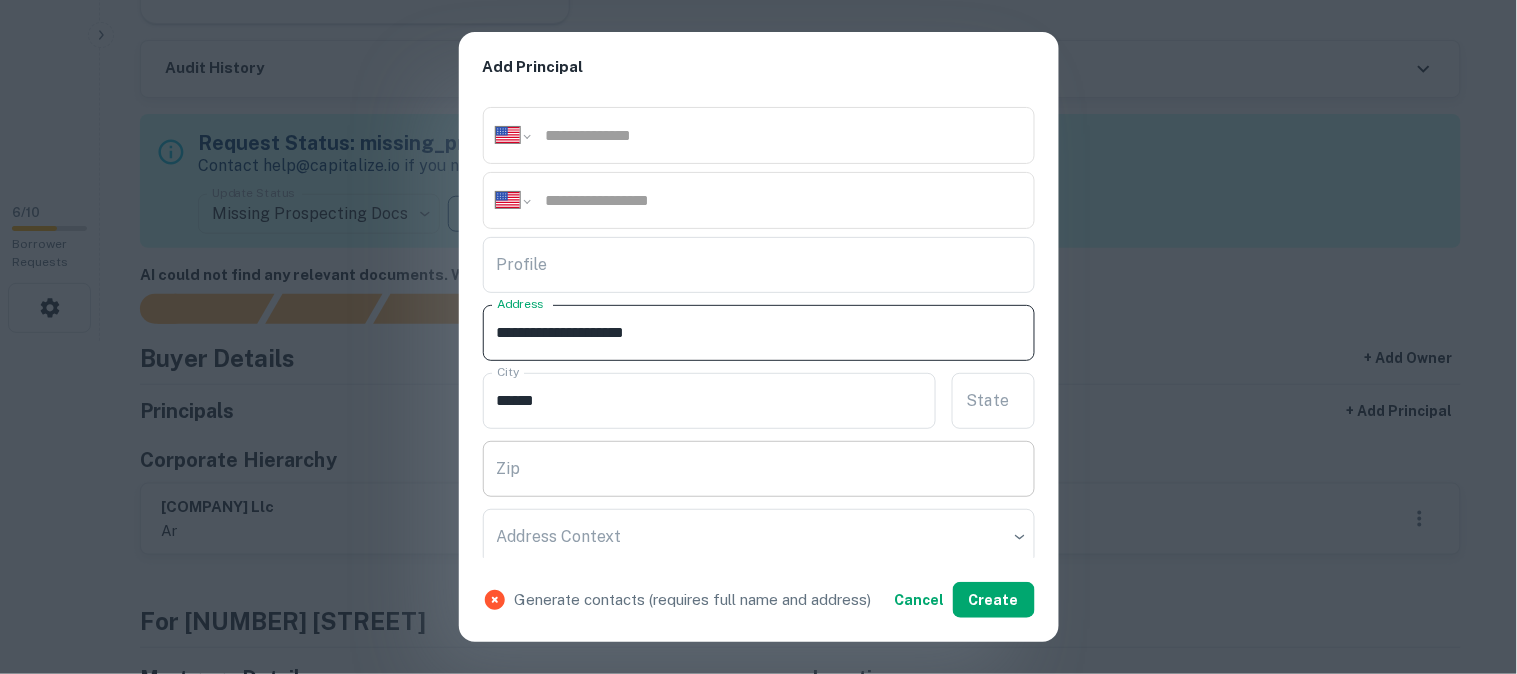 type on "**********" 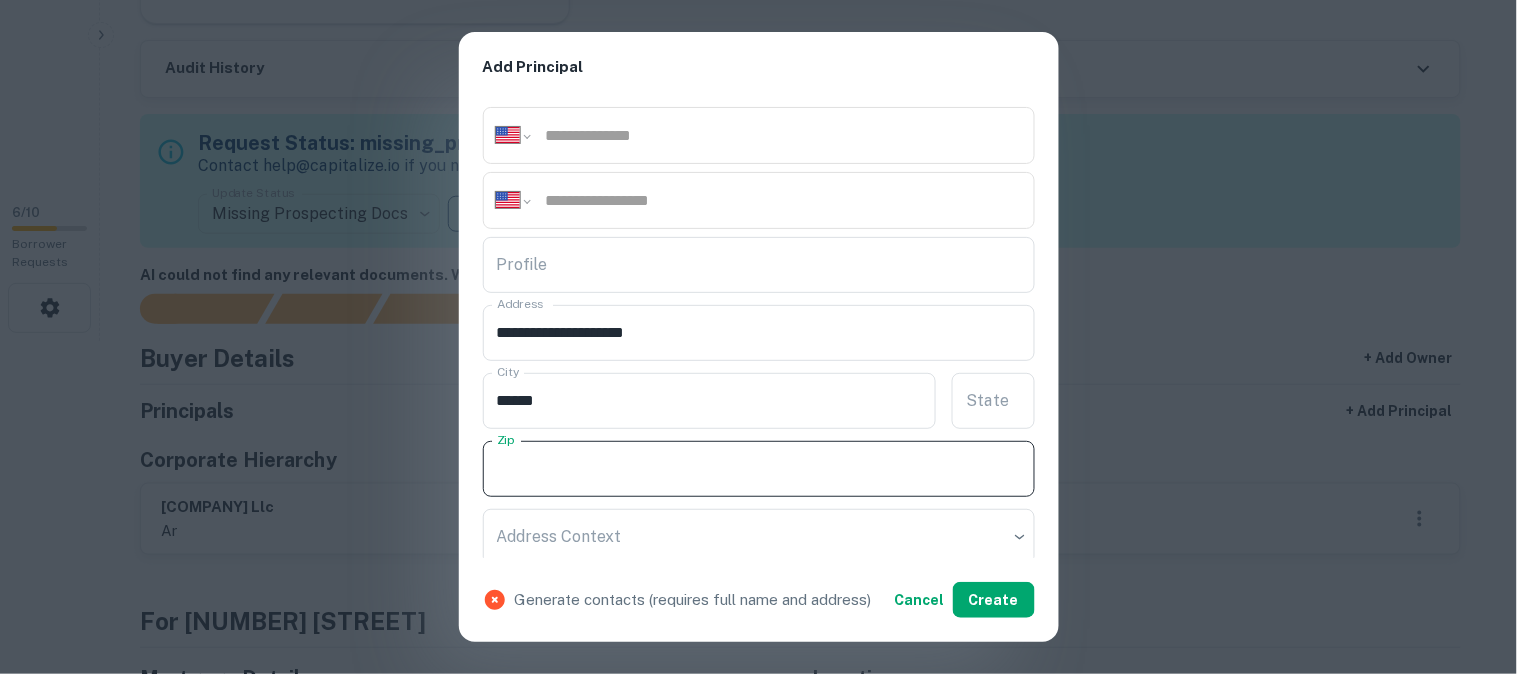 paste on "*****" 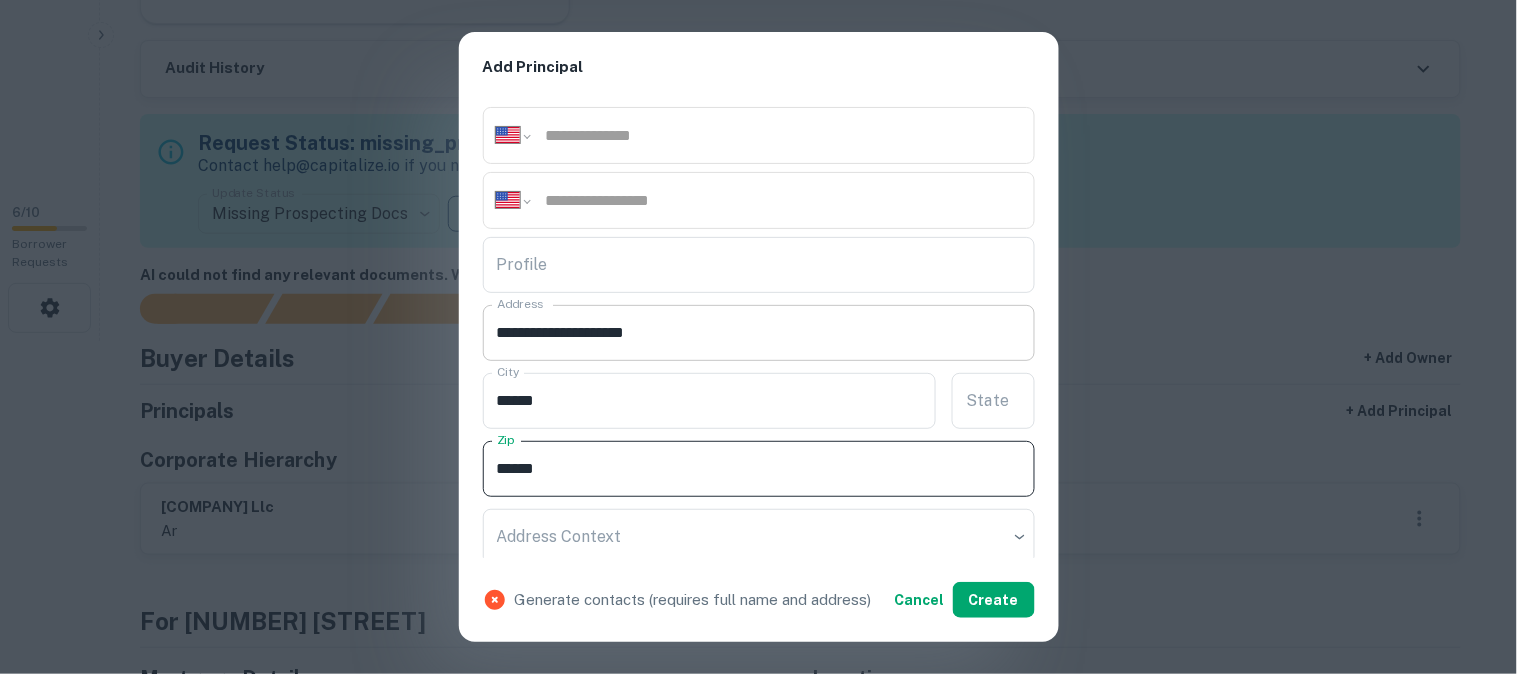 type on "*****" 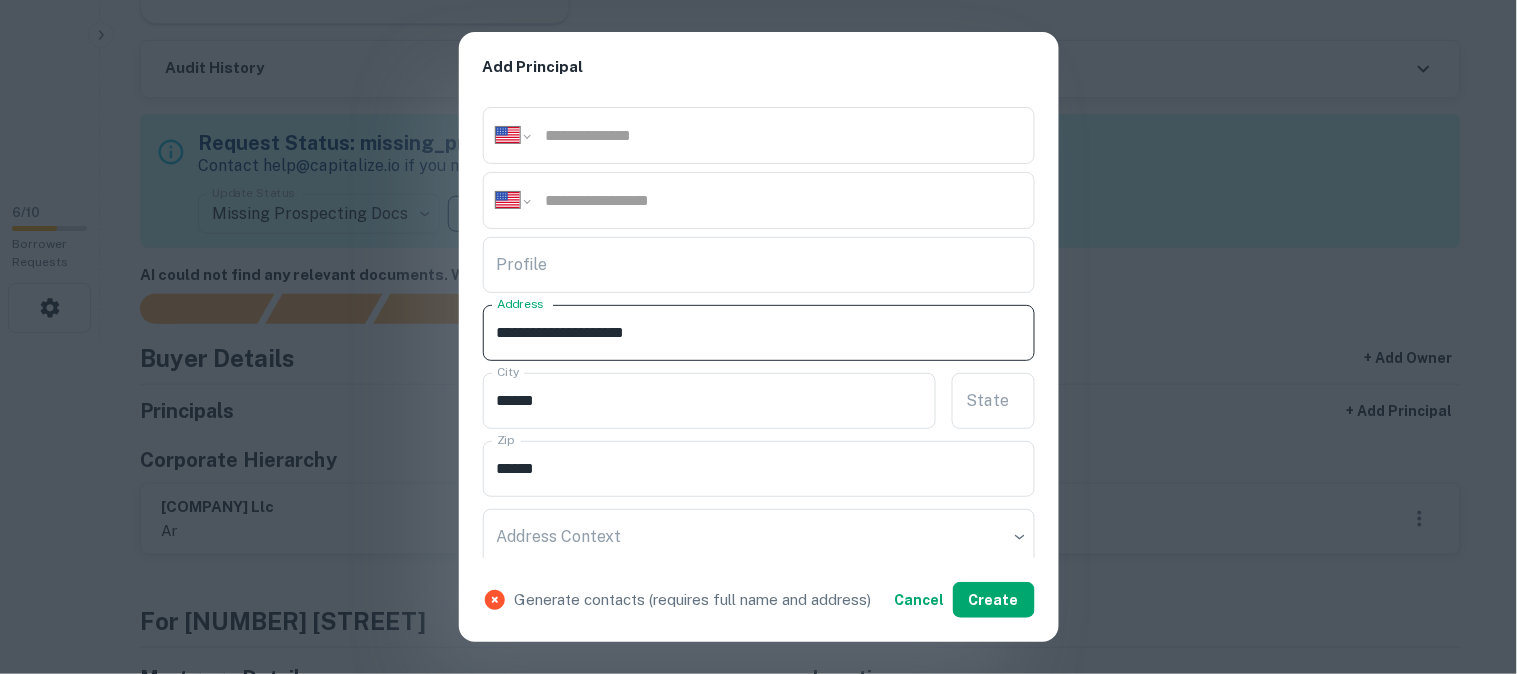 drag, startPoint x: 661, startPoint y: 332, endPoint x: 745, endPoint y: 342, distance: 84.59315 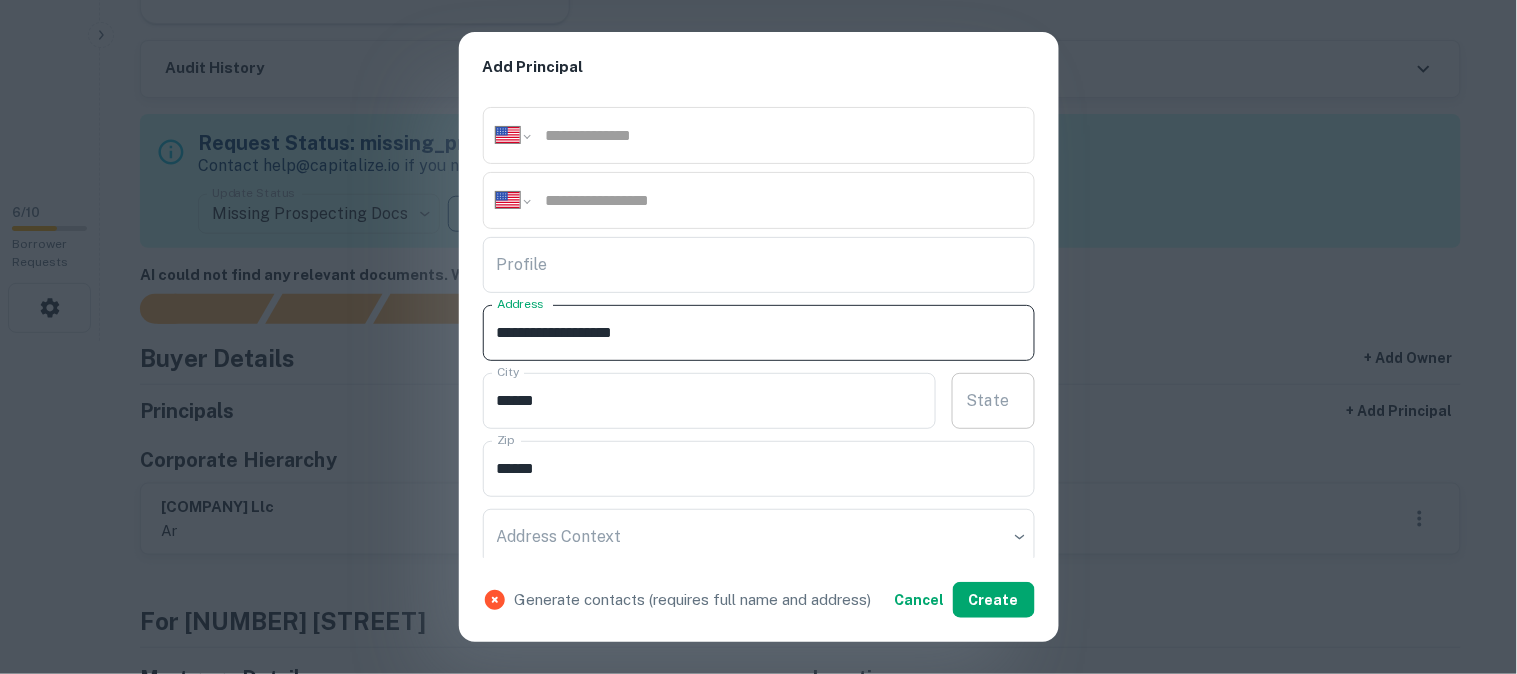 type on "**********" 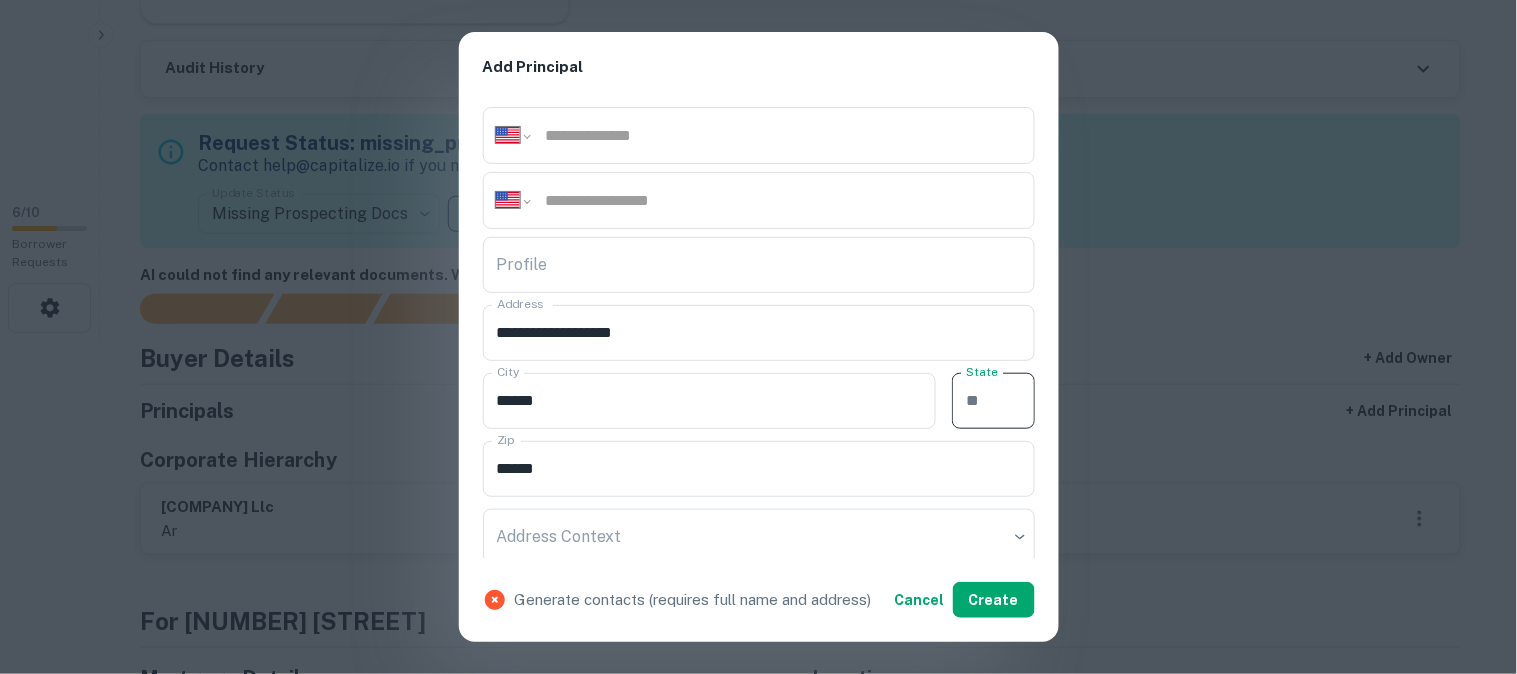 click on "State" at bounding box center [993, 401] 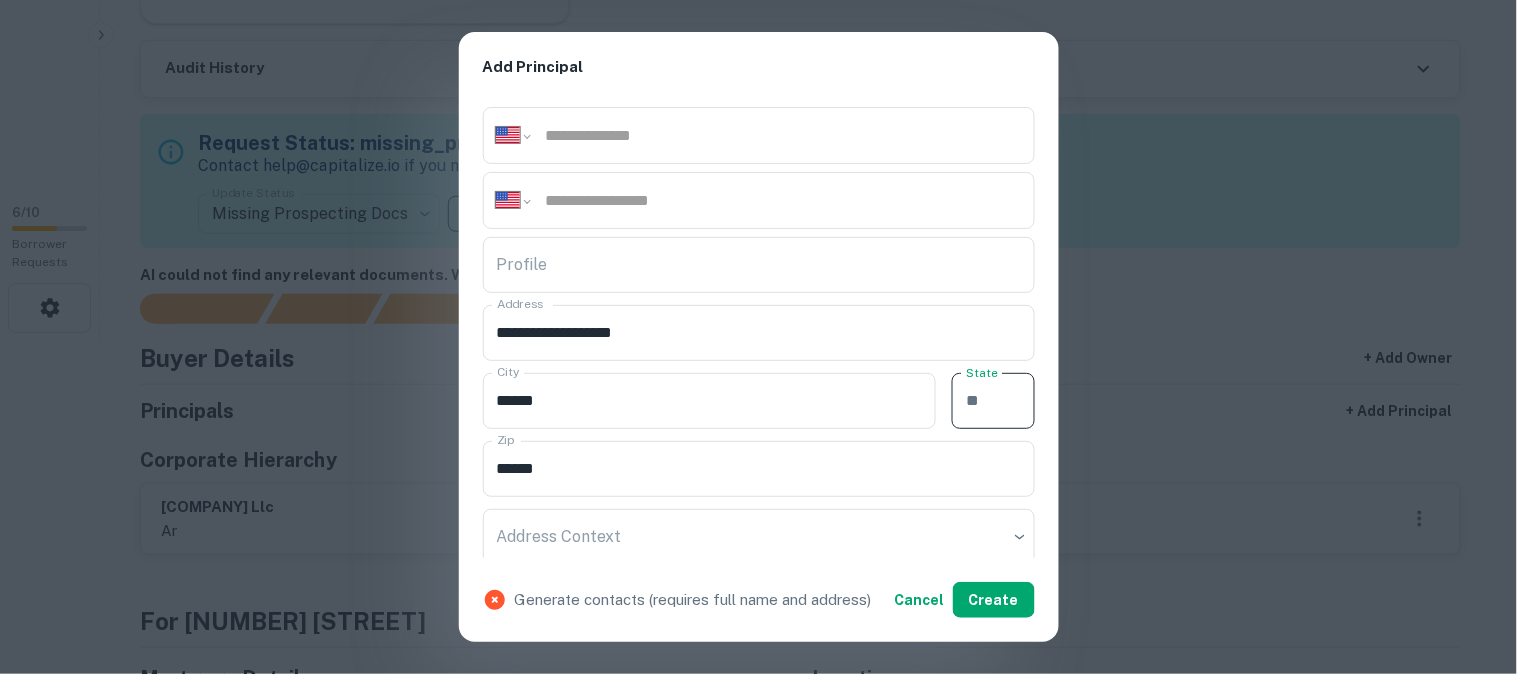 paste on "**" 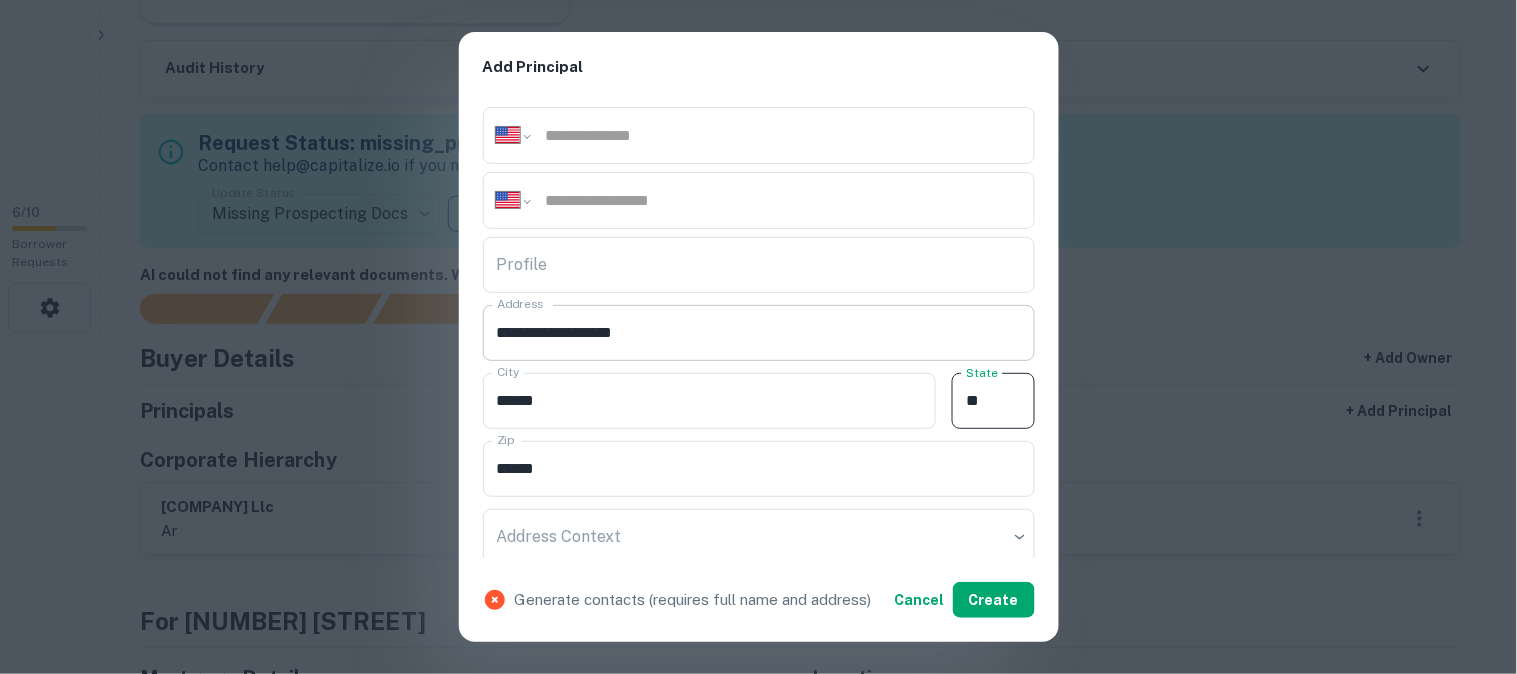 type on "**" 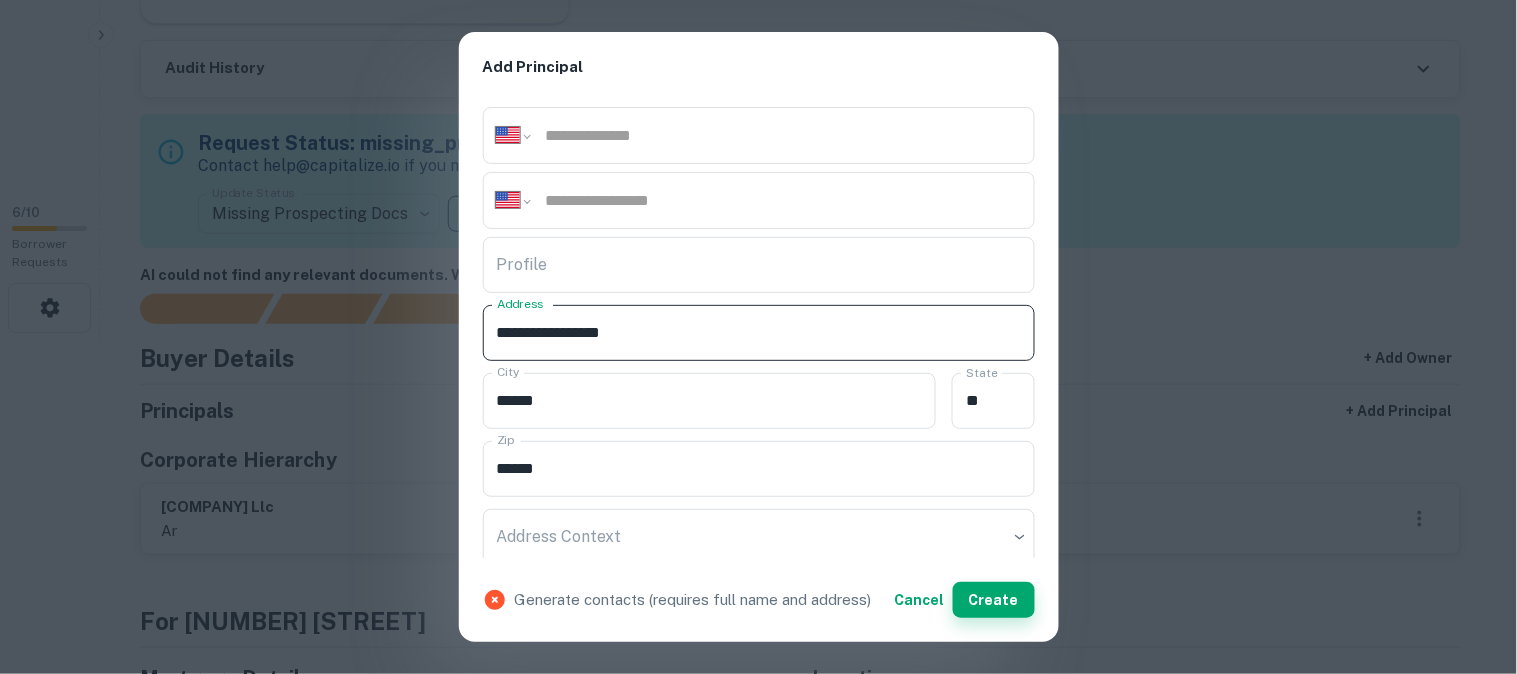 type on "**********" 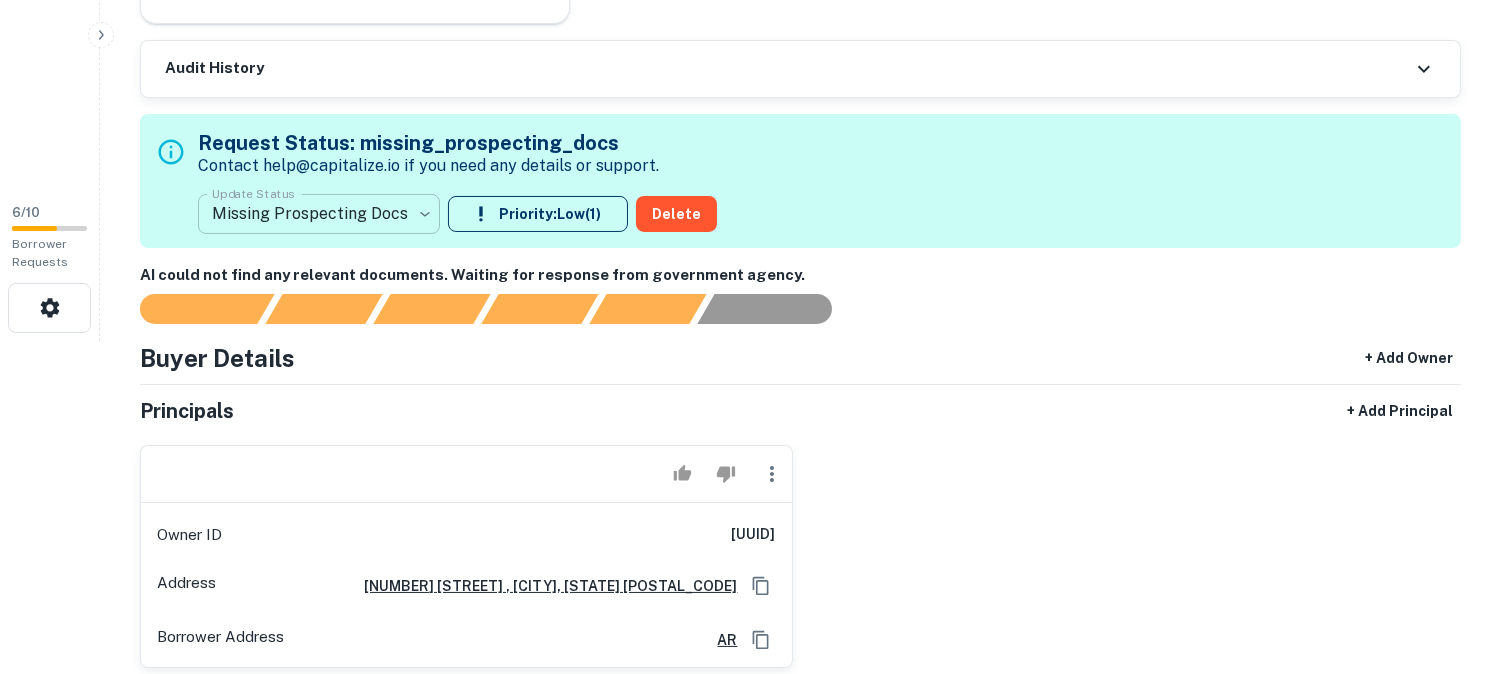 click on "**********" at bounding box center (750, 4) 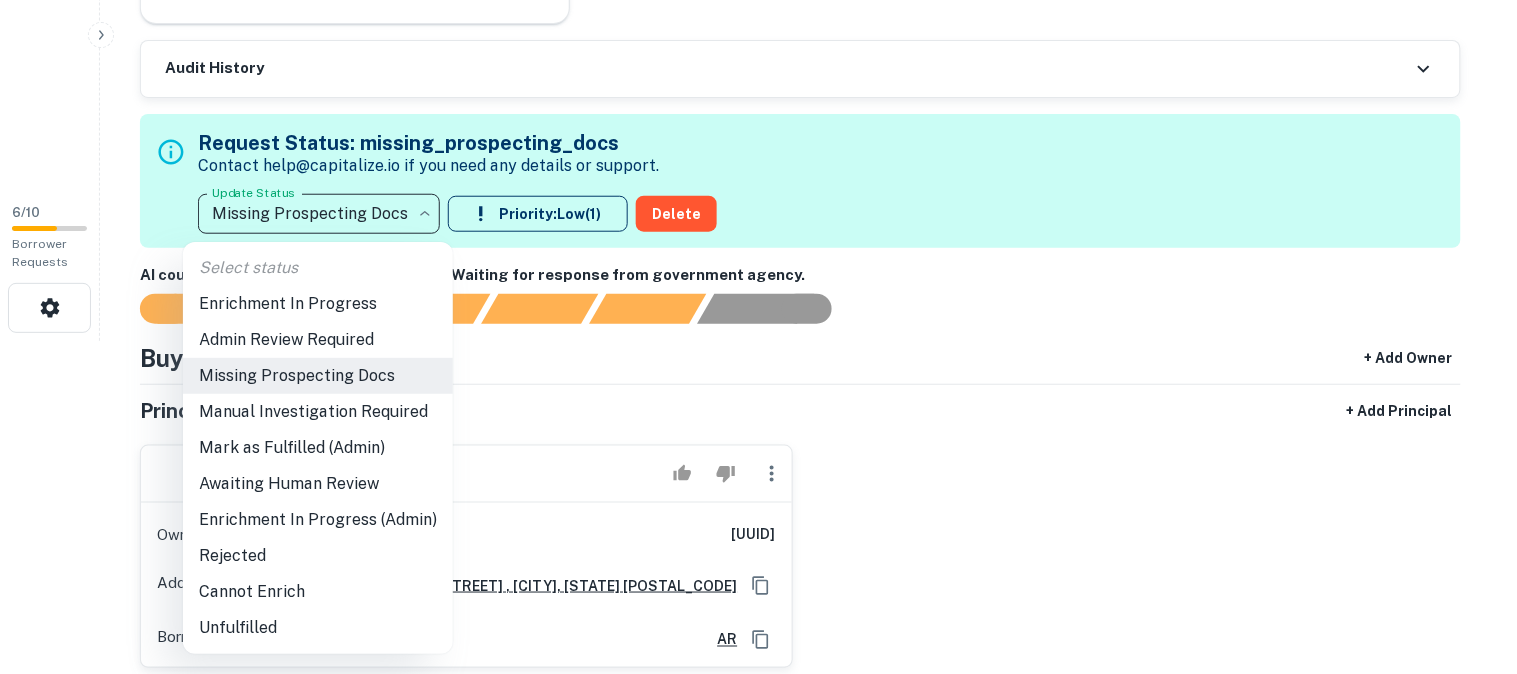 click at bounding box center [758, 337] 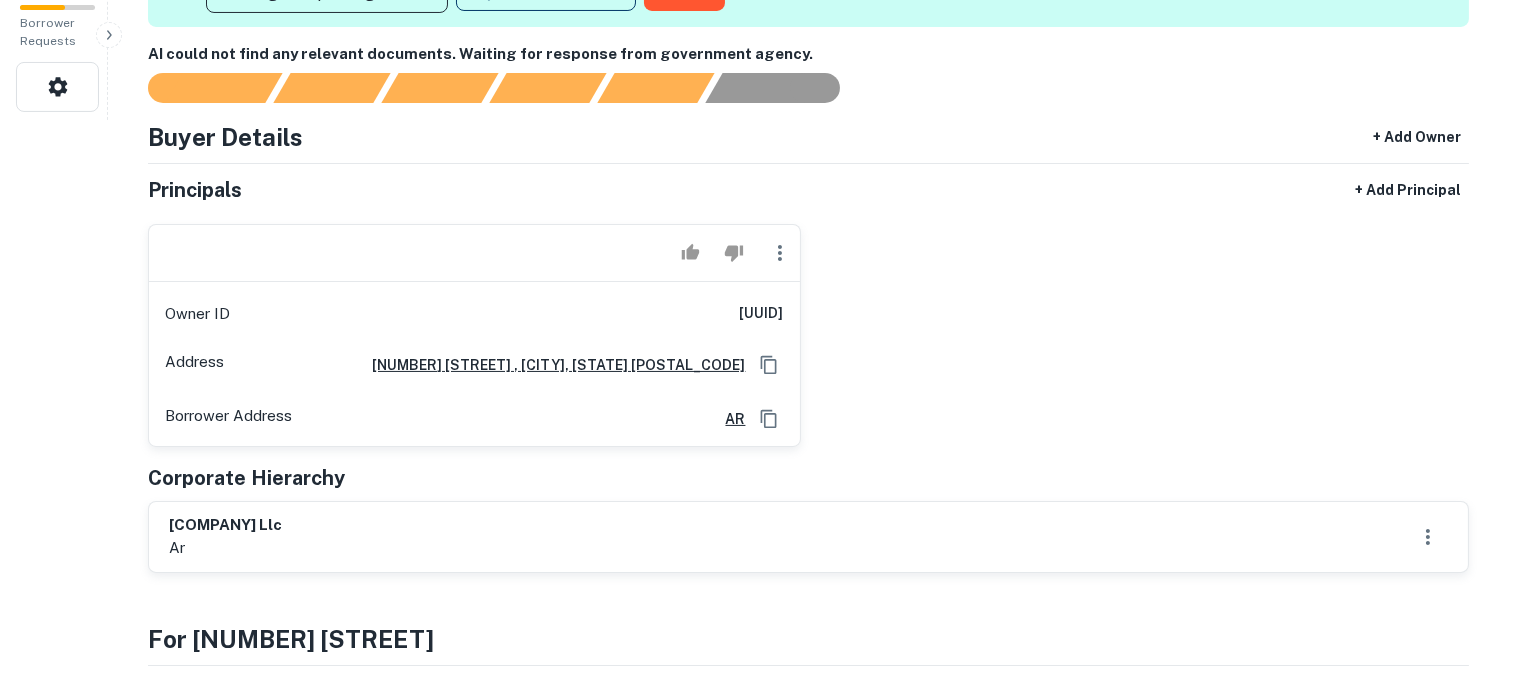 scroll, scrollTop: 555, scrollLeft: 0, axis: vertical 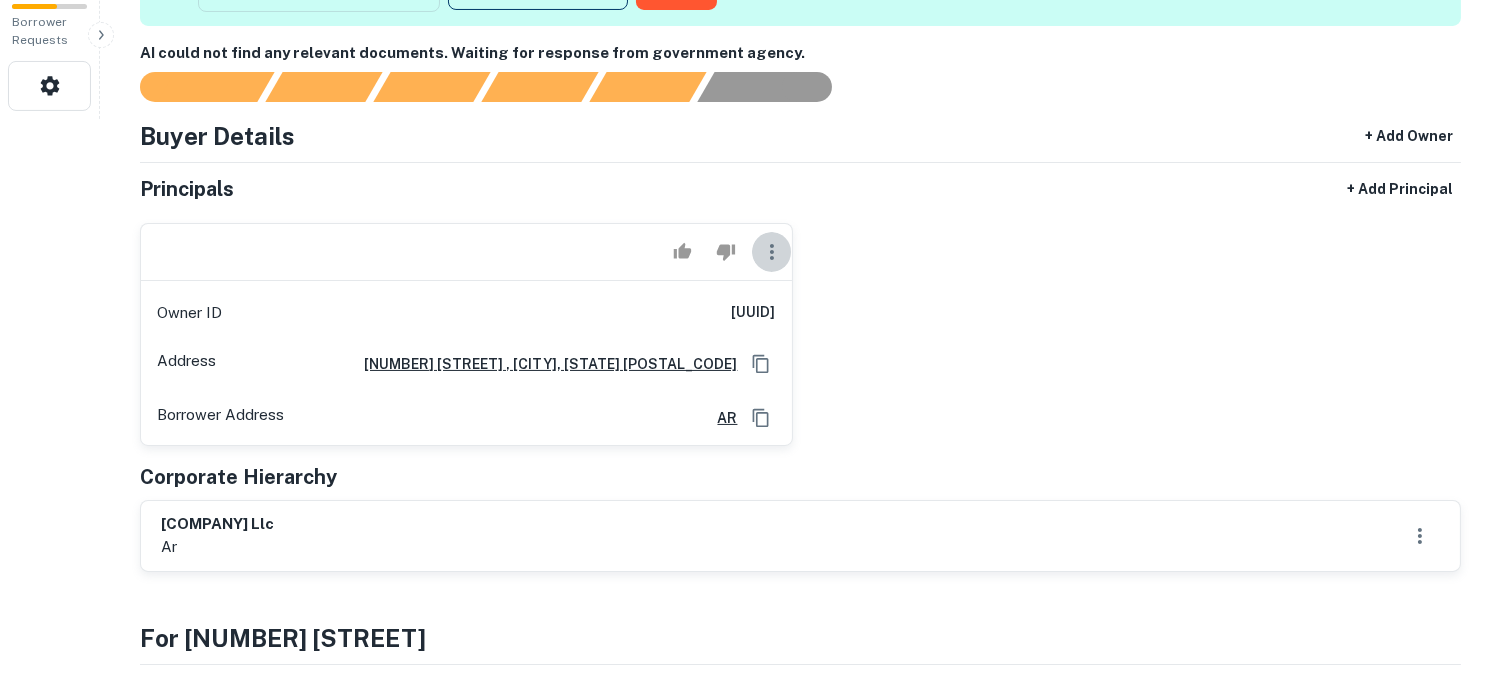 click at bounding box center (772, 252) 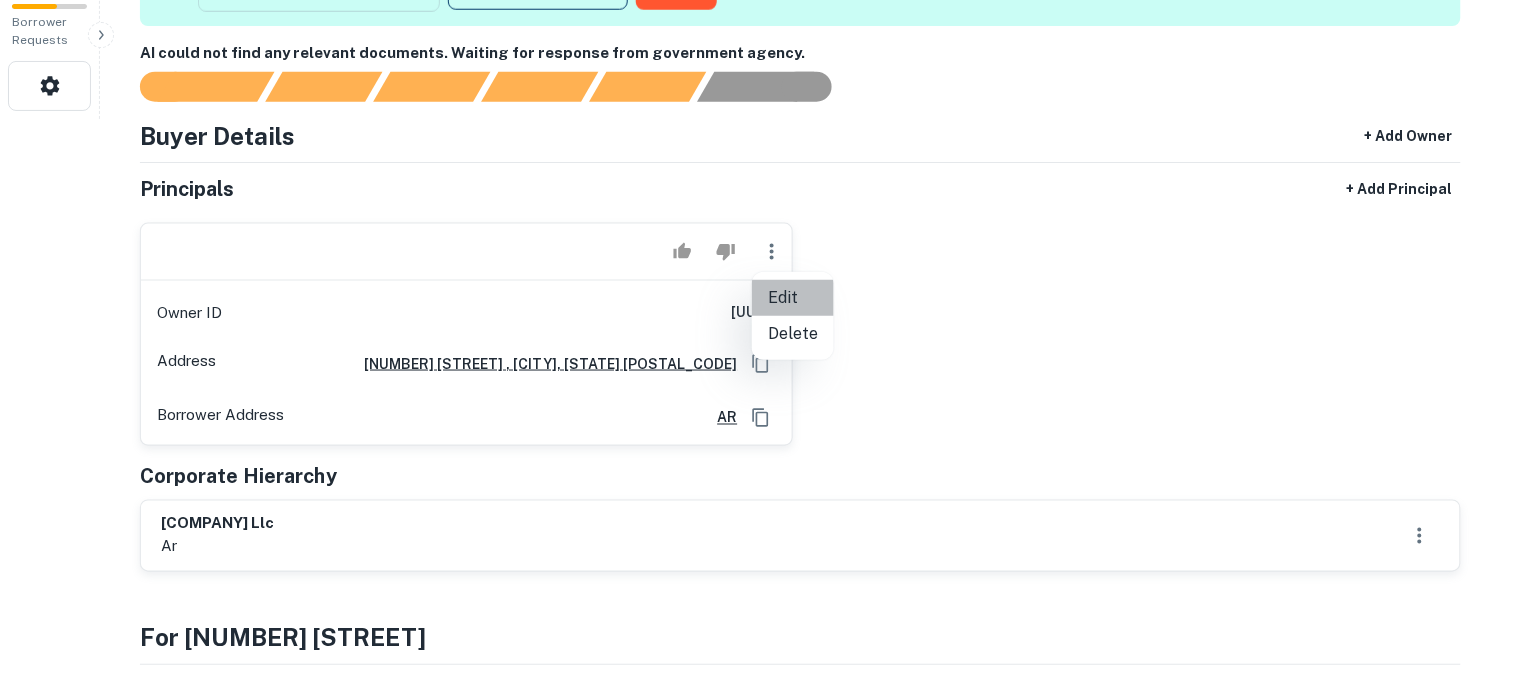 click on "Edit" at bounding box center (793, 298) 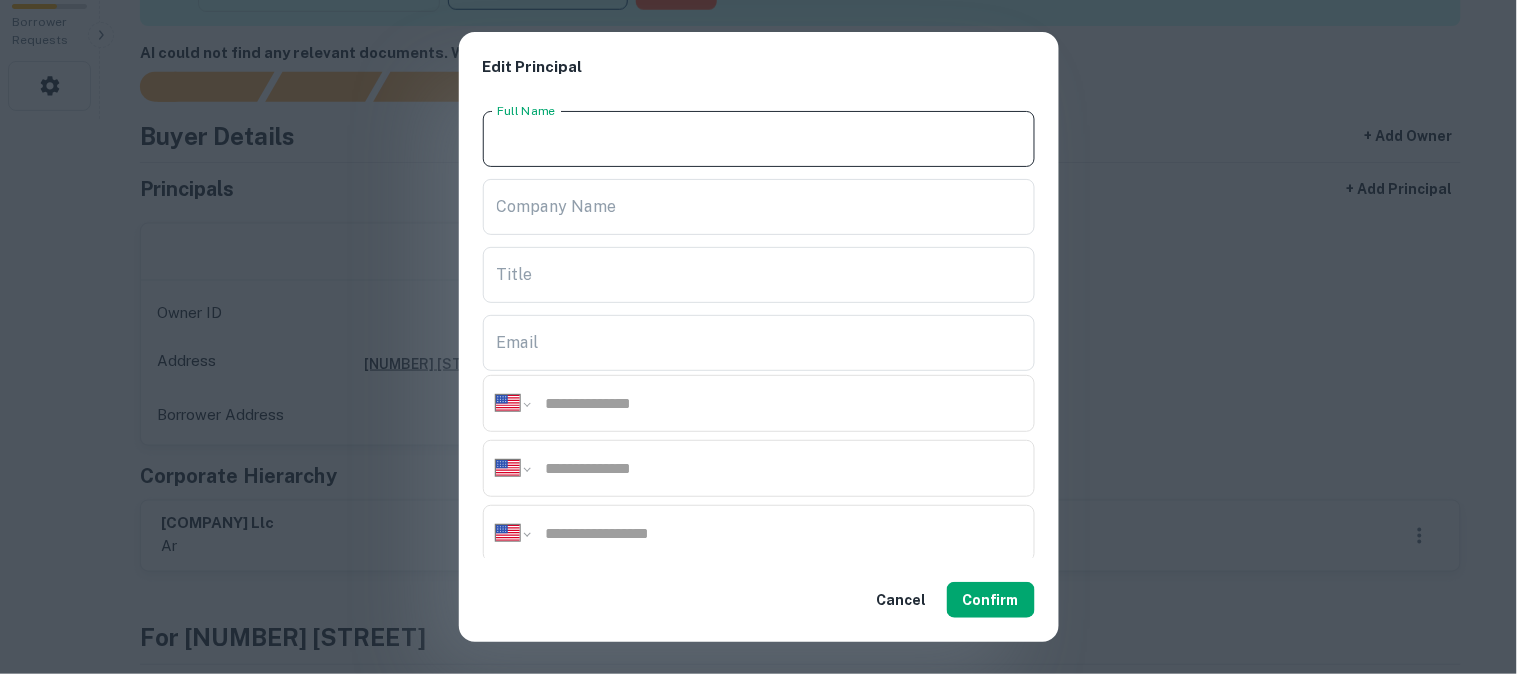 click on "Full Name" at bounding box center (759, 139) 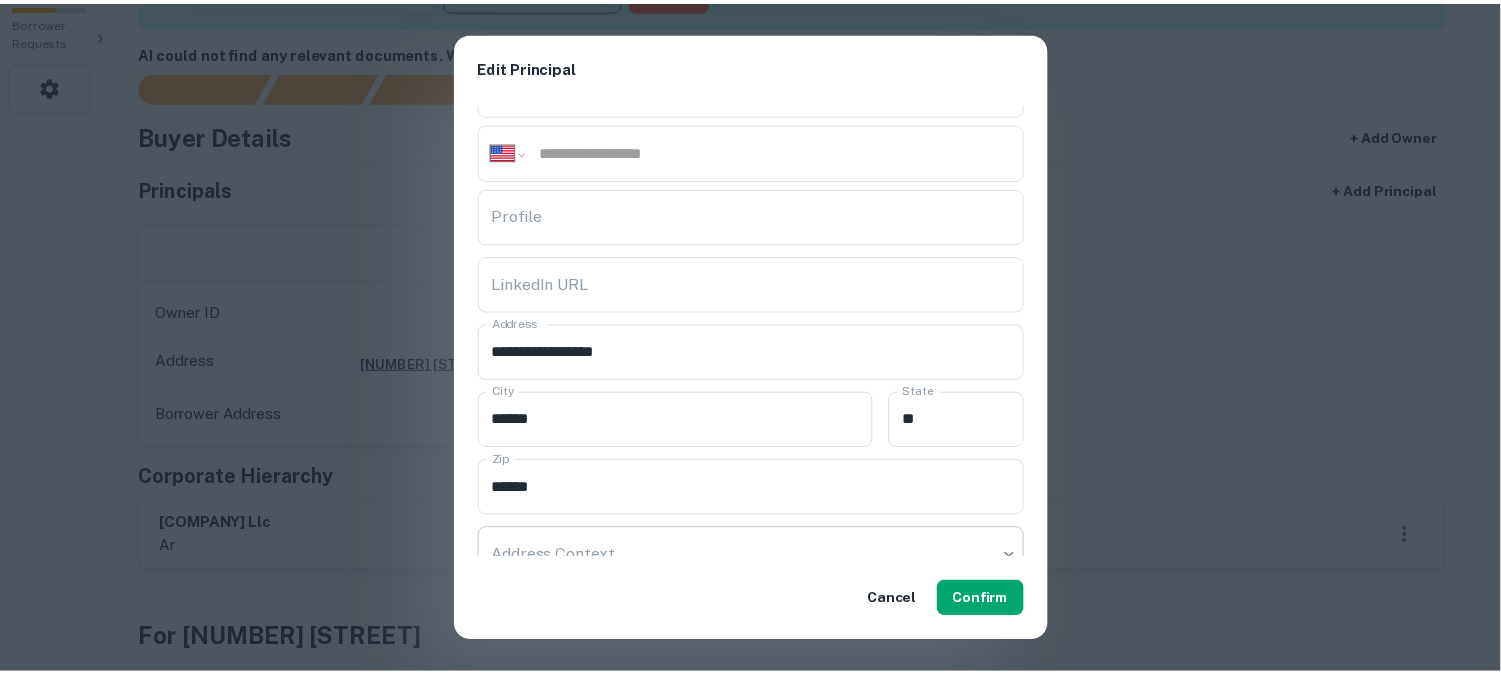 scroll, scrollTop: 444, scrollLeft: 0, axis: vertical 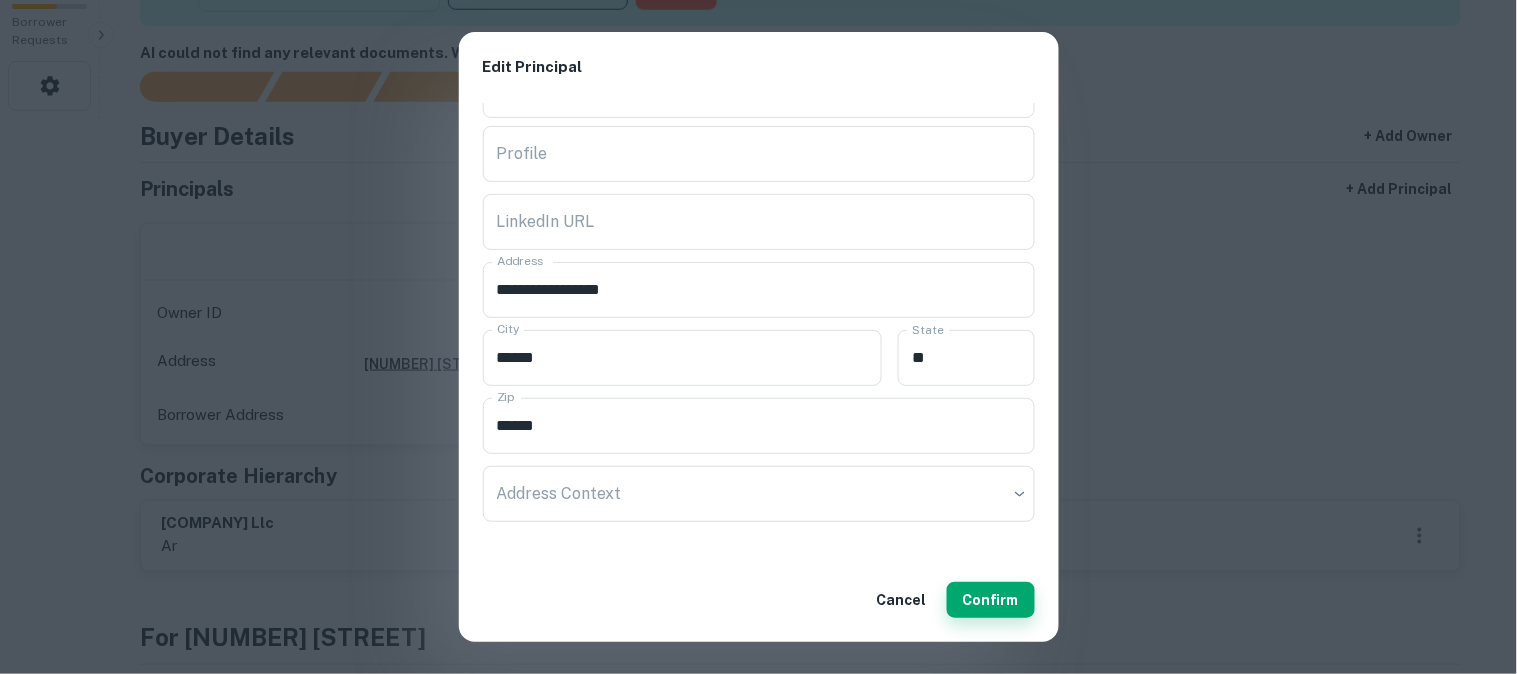 type on "**********" 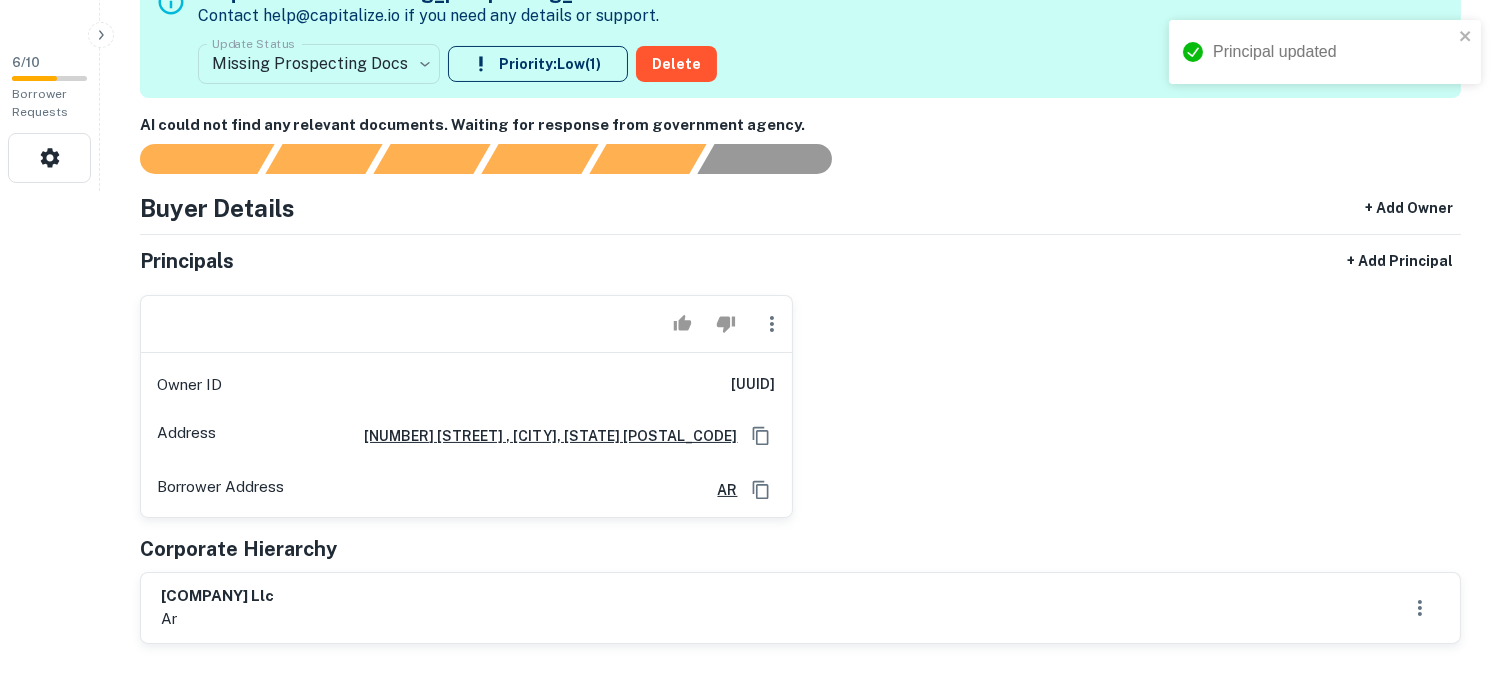 scroll, scrollTop: 444, scrollLeft: 0, axis: vertical 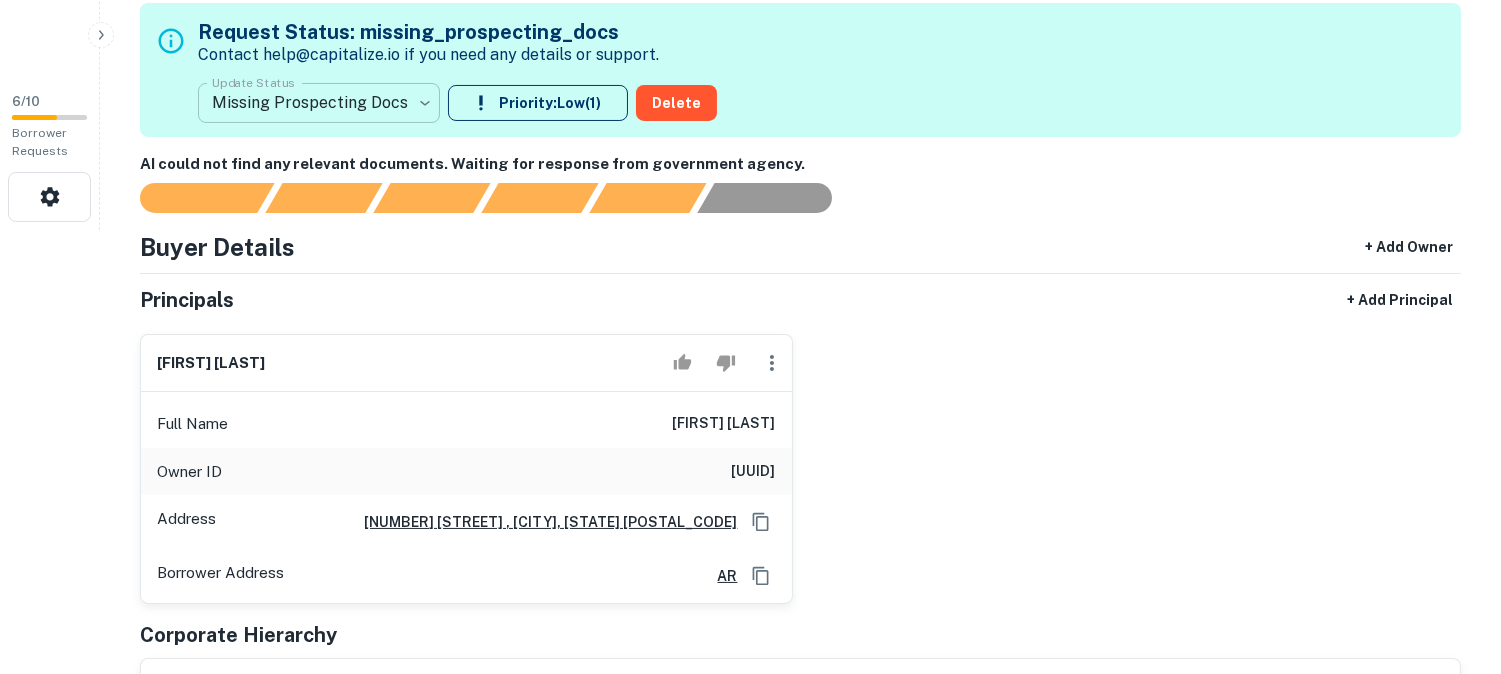 click on "**********" at bounding box center [750, -107] 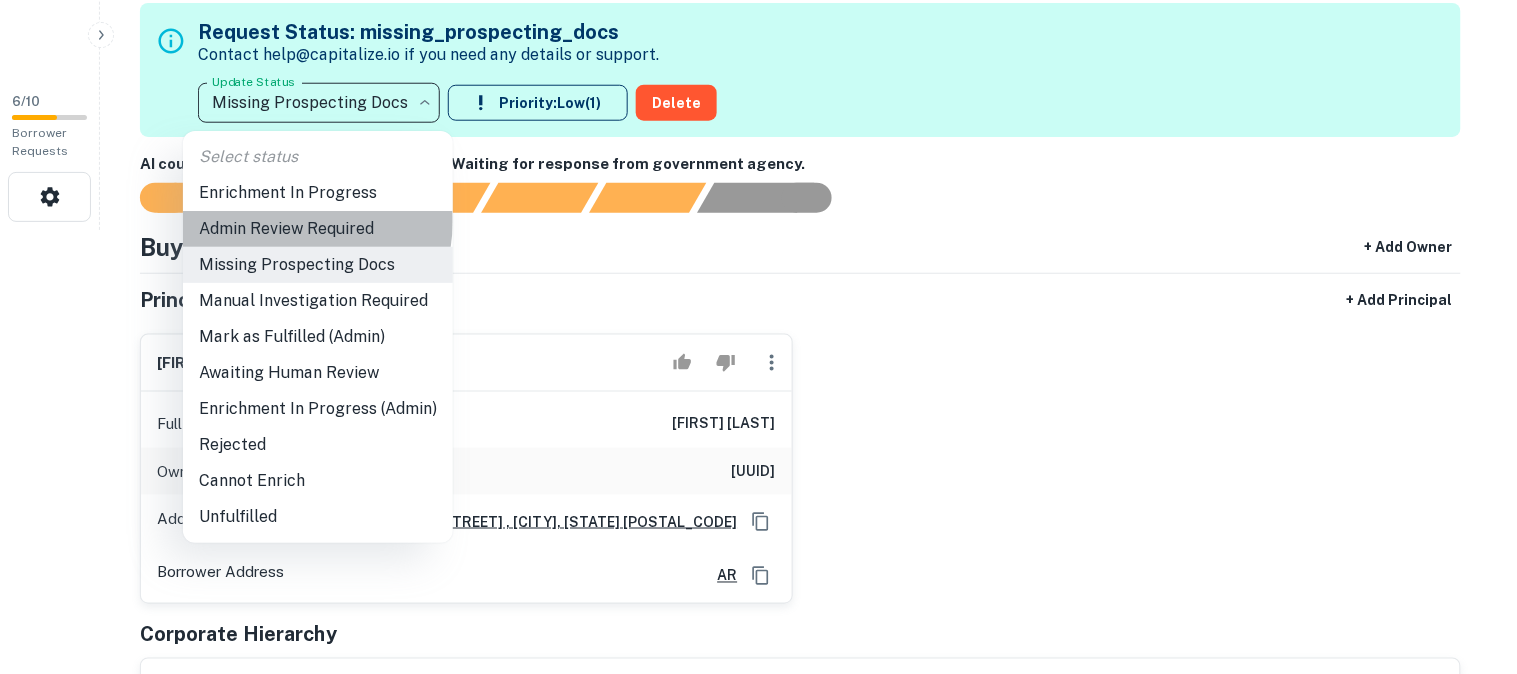 click on "Admin Review Required" at bounding box center (318, 229) 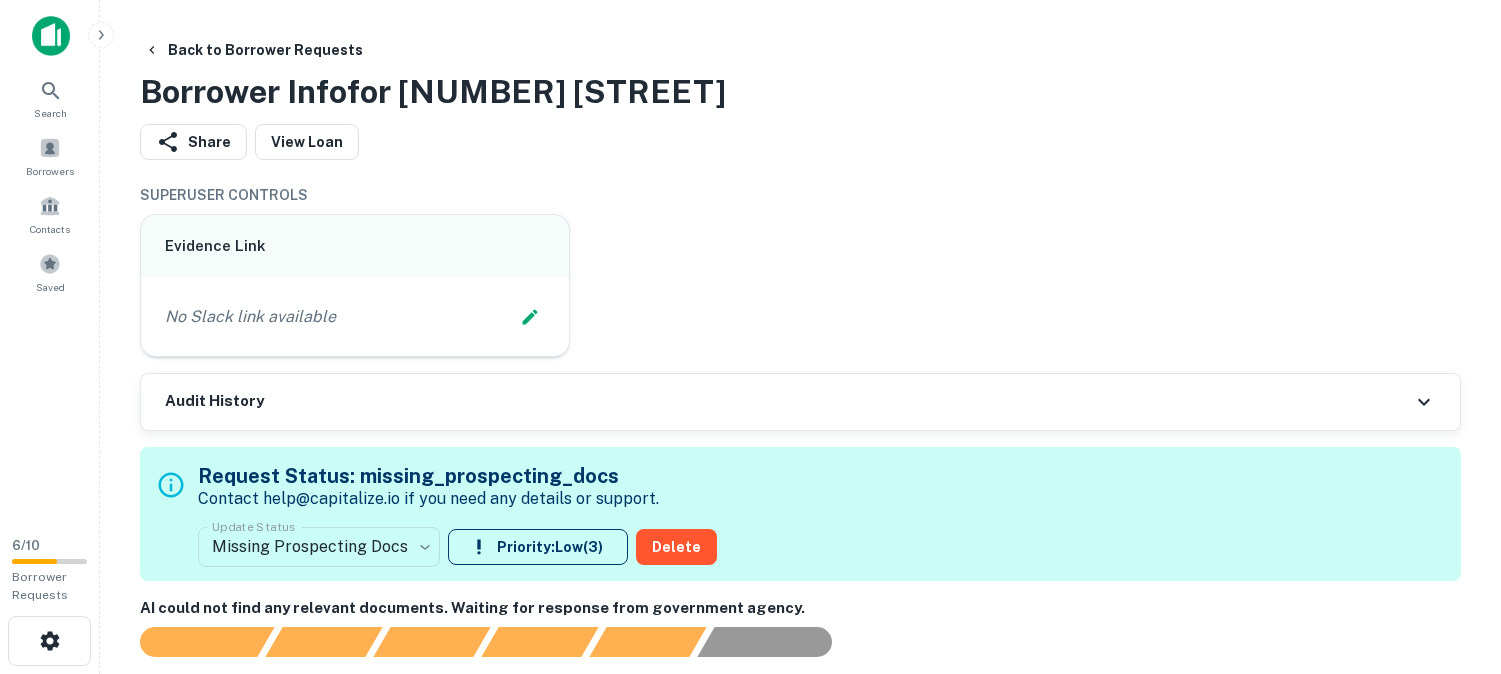 scroll, scrollTop: 0, scrollLeft: 0, axis: both 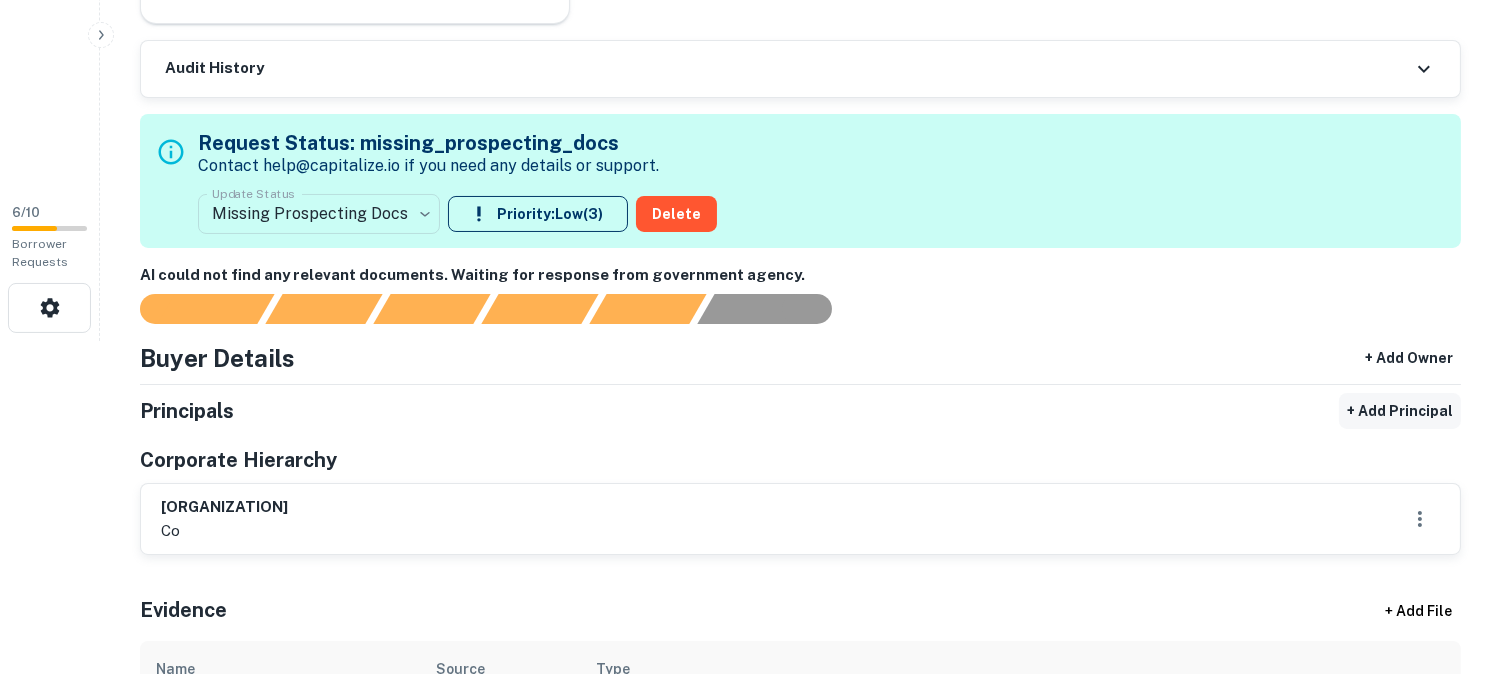 click on "+ Add Principal" at bounding box center [1400, 411] 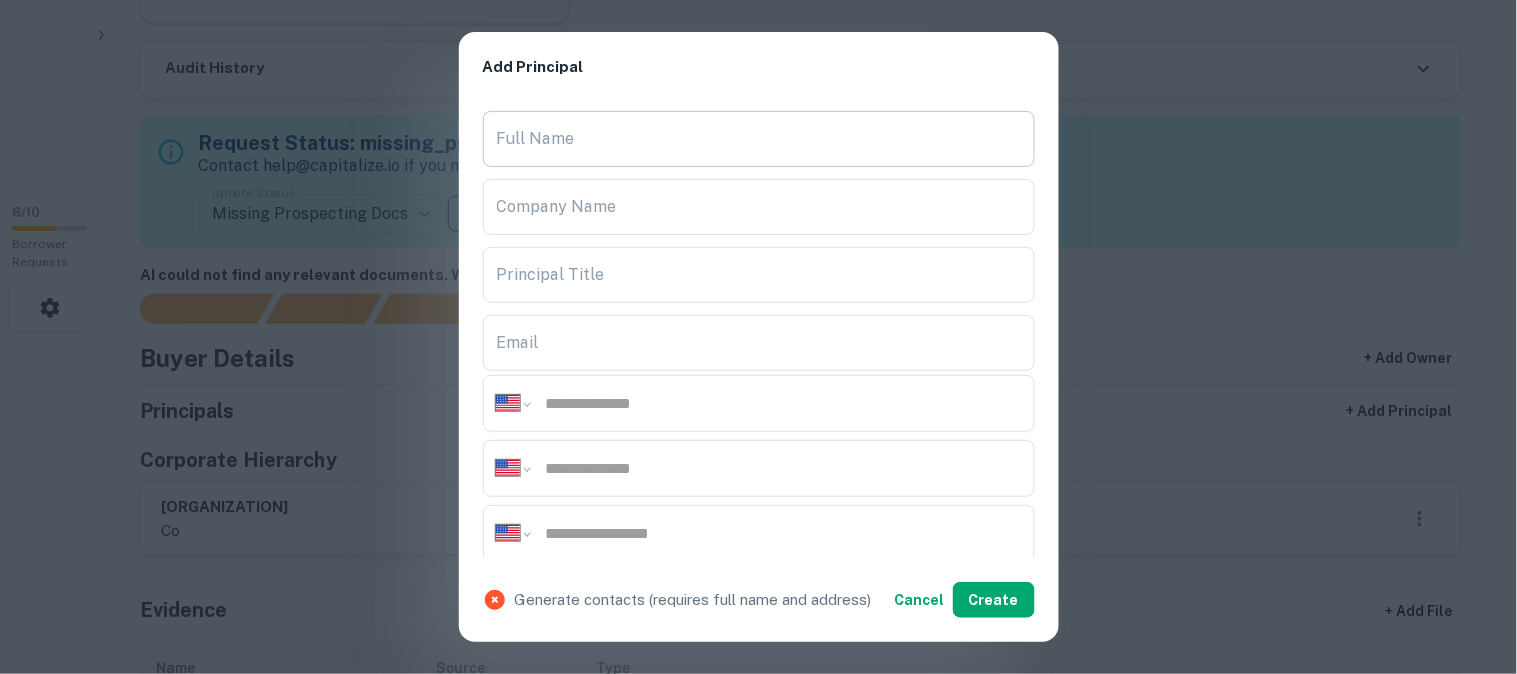 click on "Full Name" at bounding box center [759, 139] 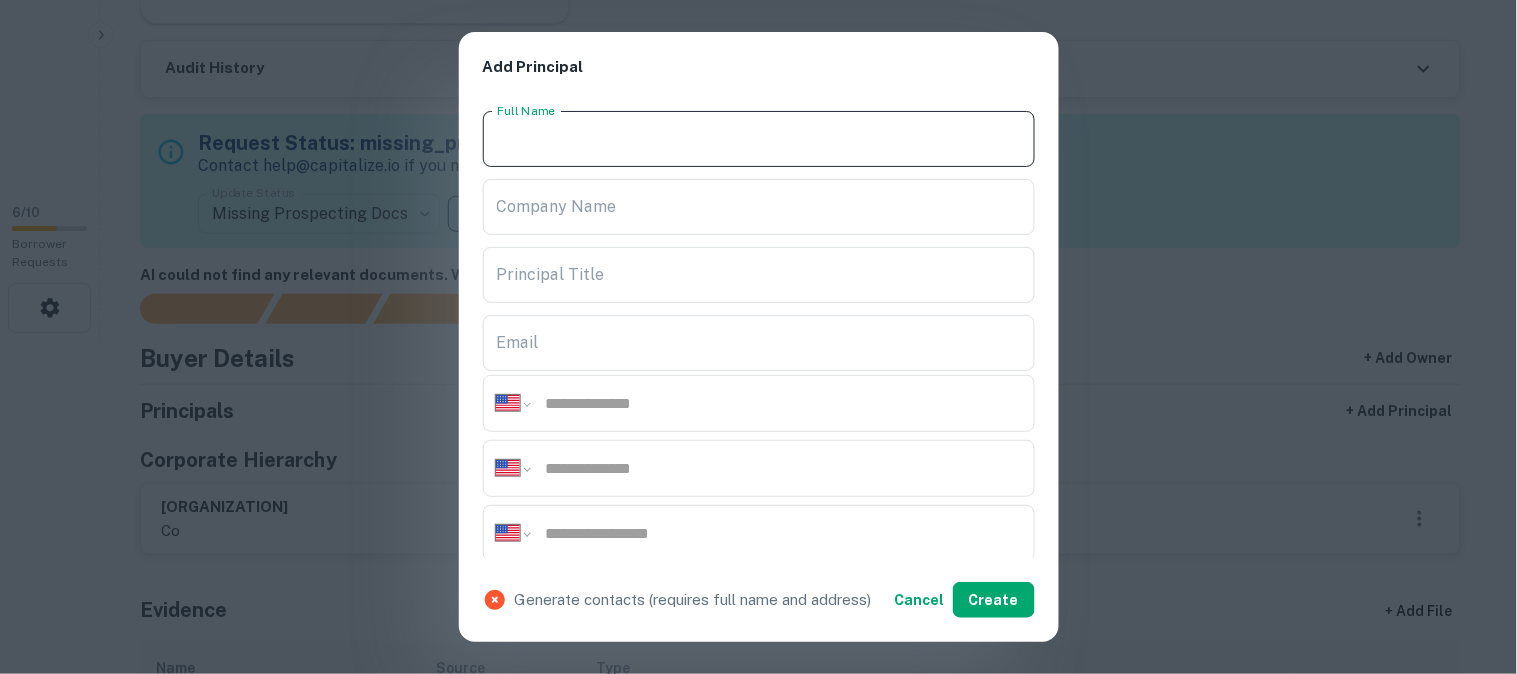 paste on "**********" 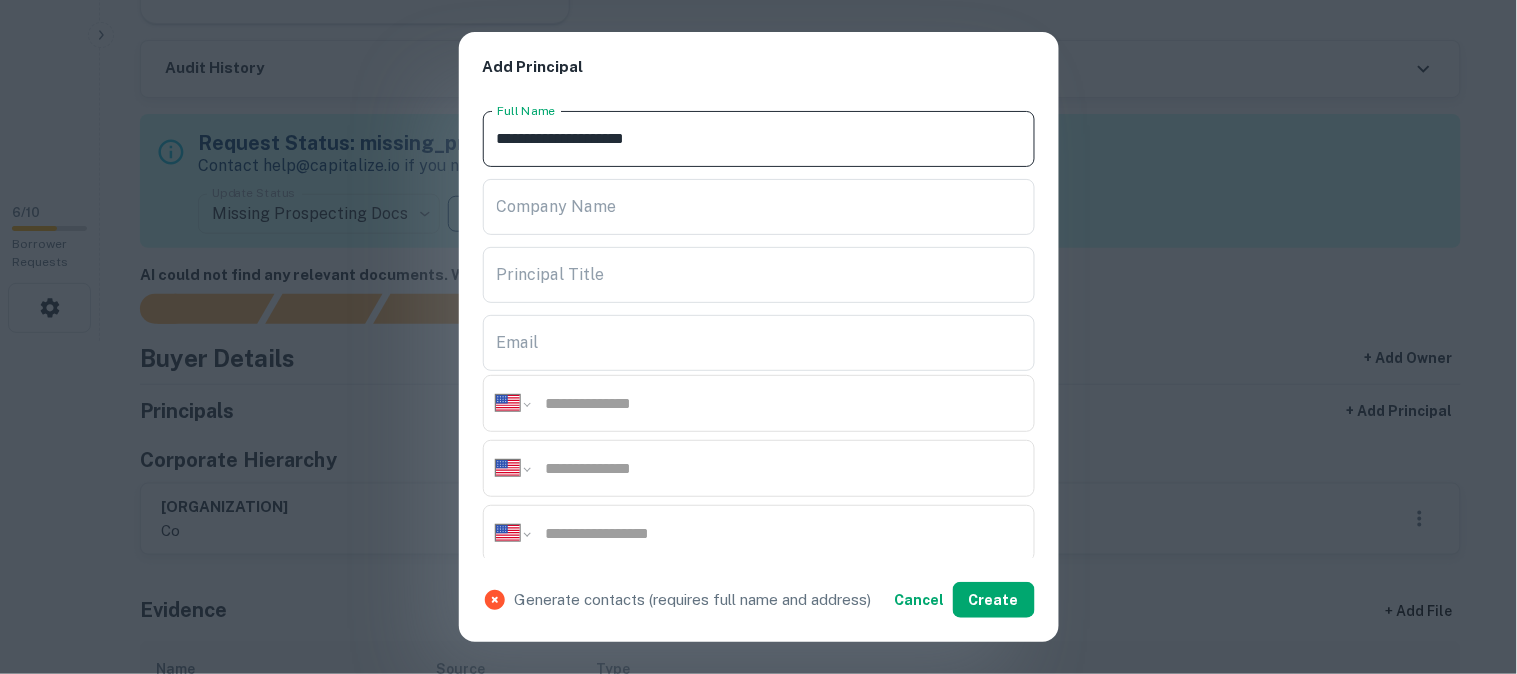 drag, startPoint x: 691, startPoint y: 135, endPoint x: 612, endPoint y: 135, distance: 79 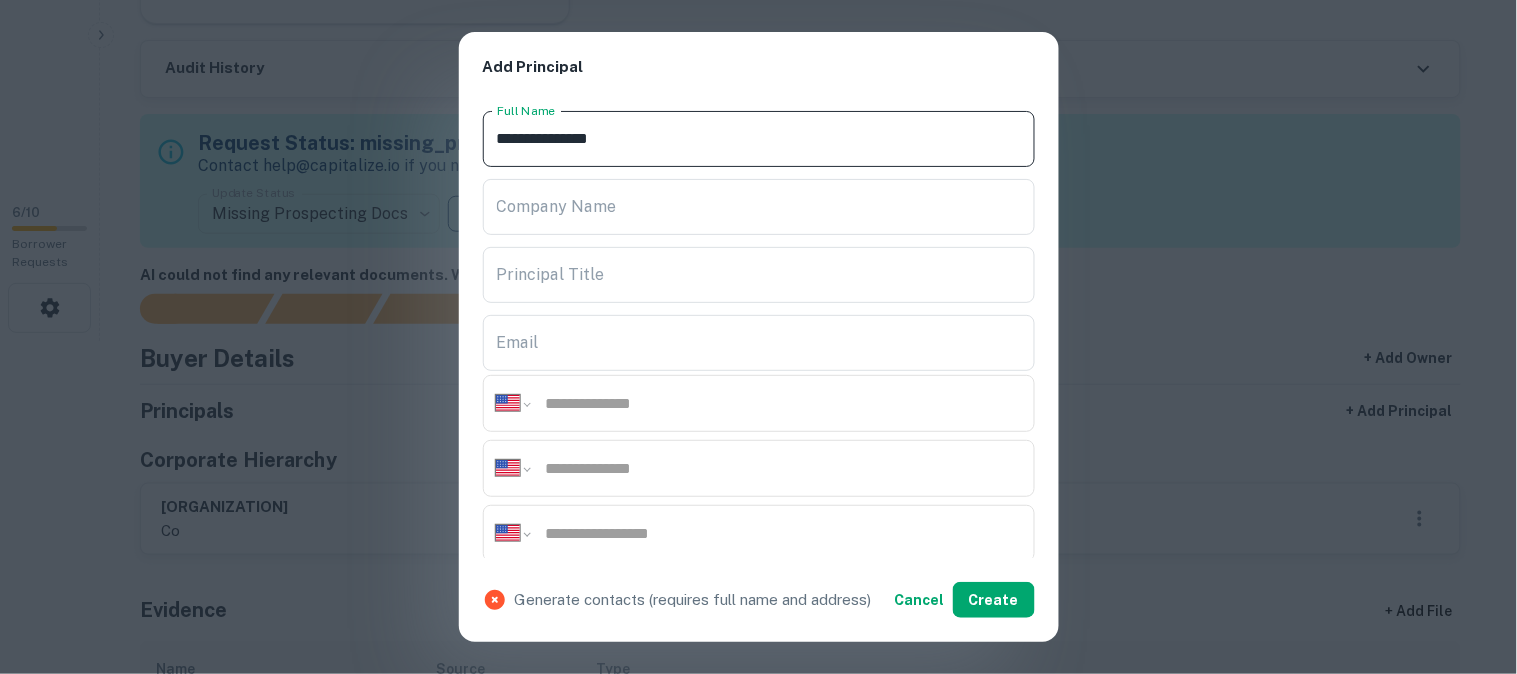 click on "**********" at bounding box center [759, 139] 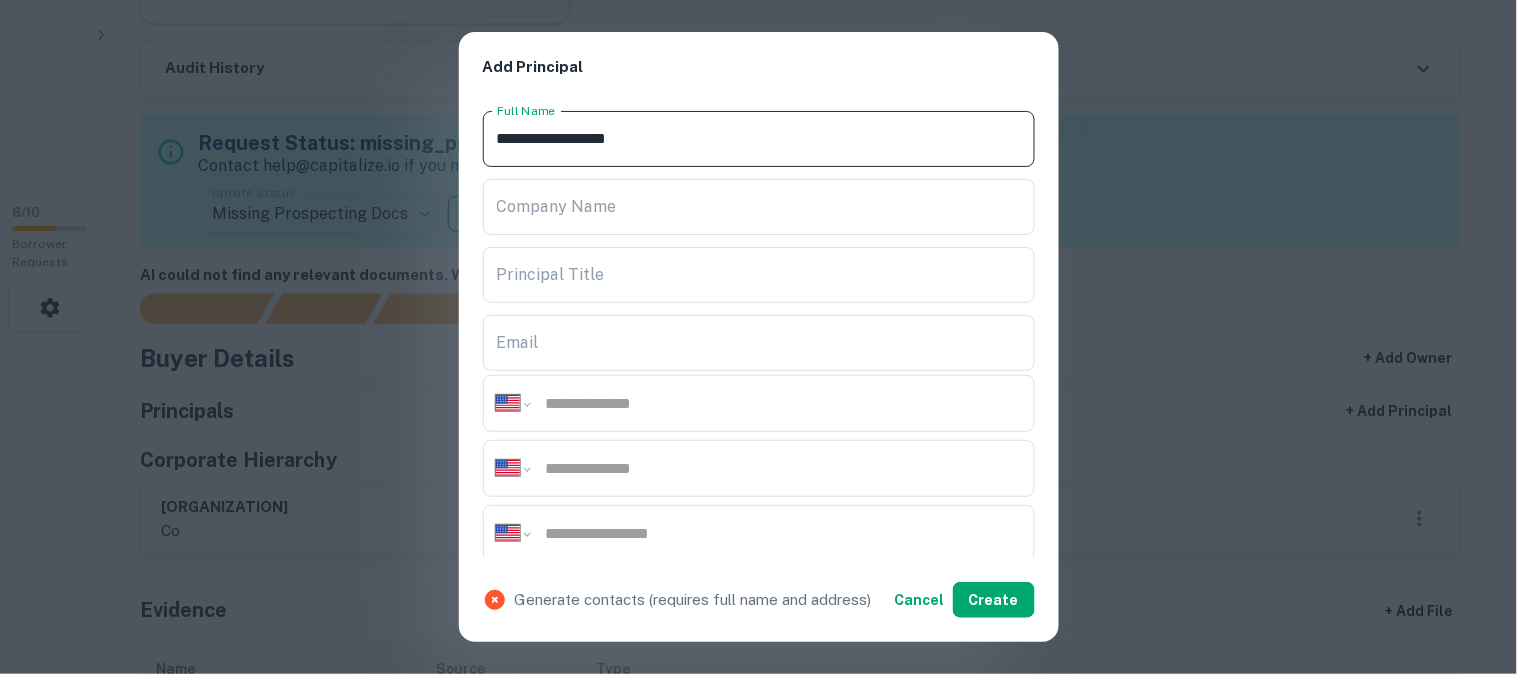 click on "**********" at bounding box center [759, 139] 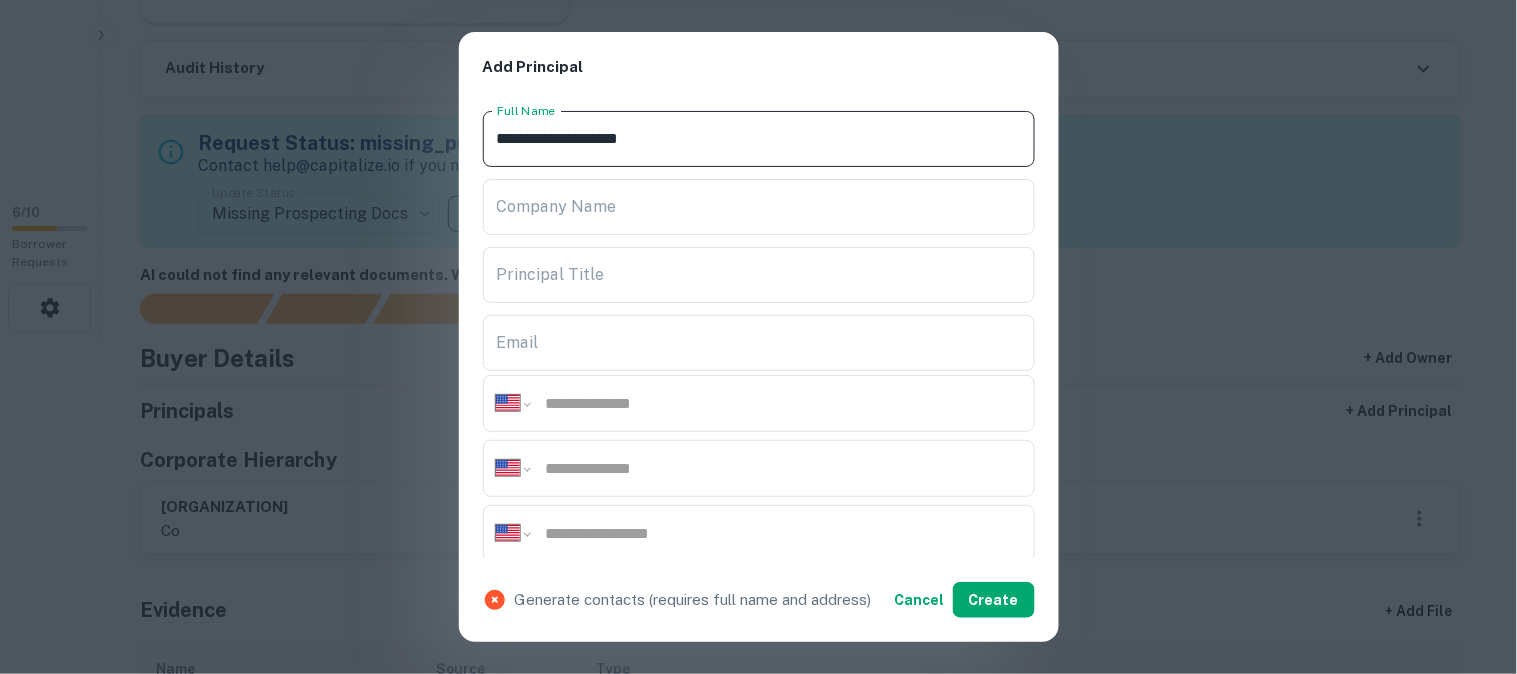 type on "**********" 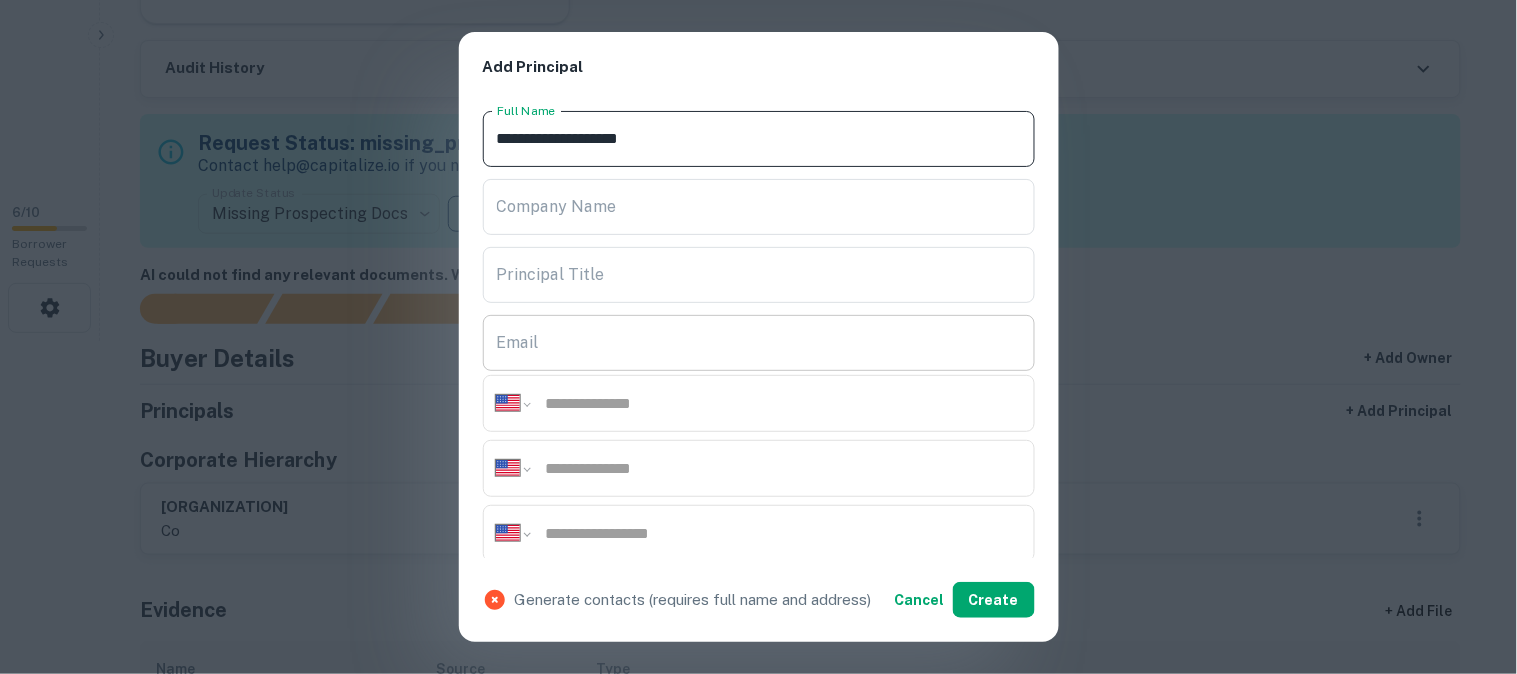 scroll, scrollTop: 222, scrollLeft: 0, axis: vertical 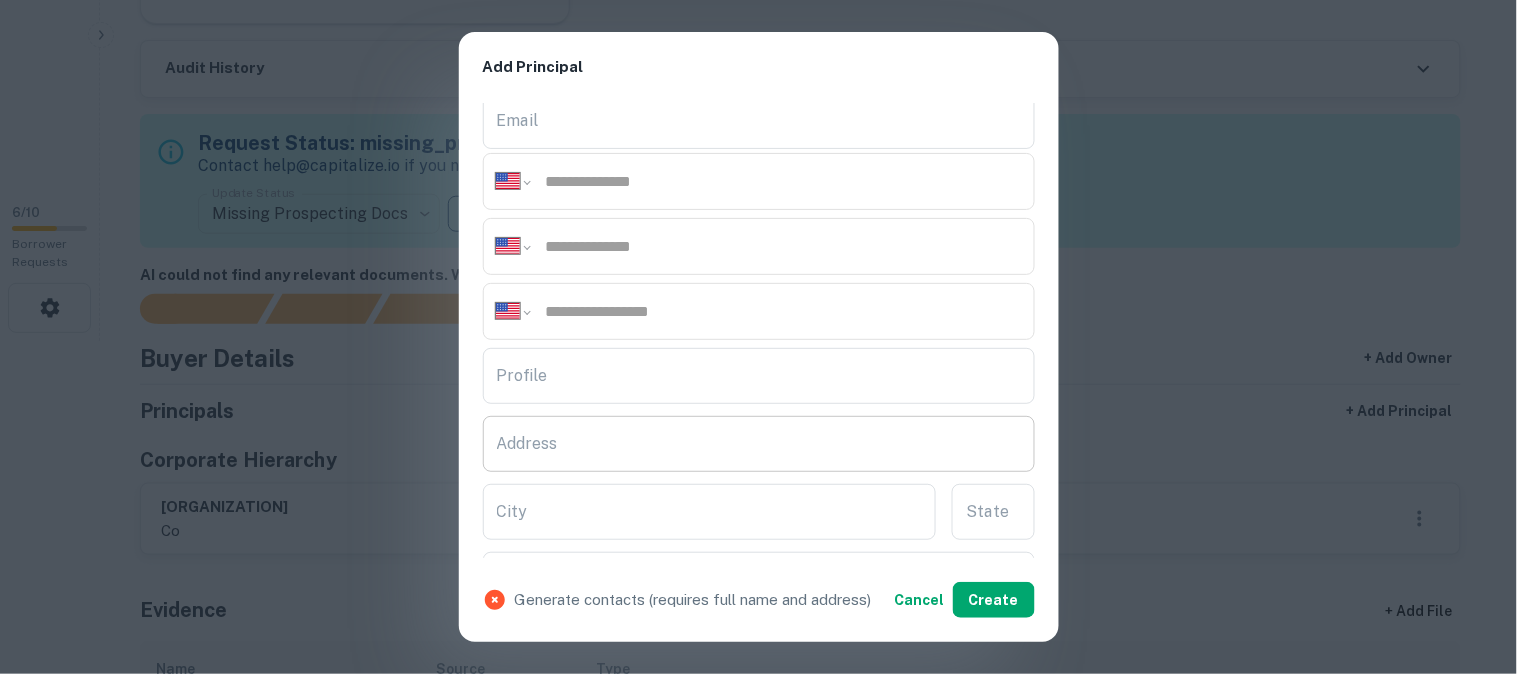 click on "Address" at bounding box center (759, 444) 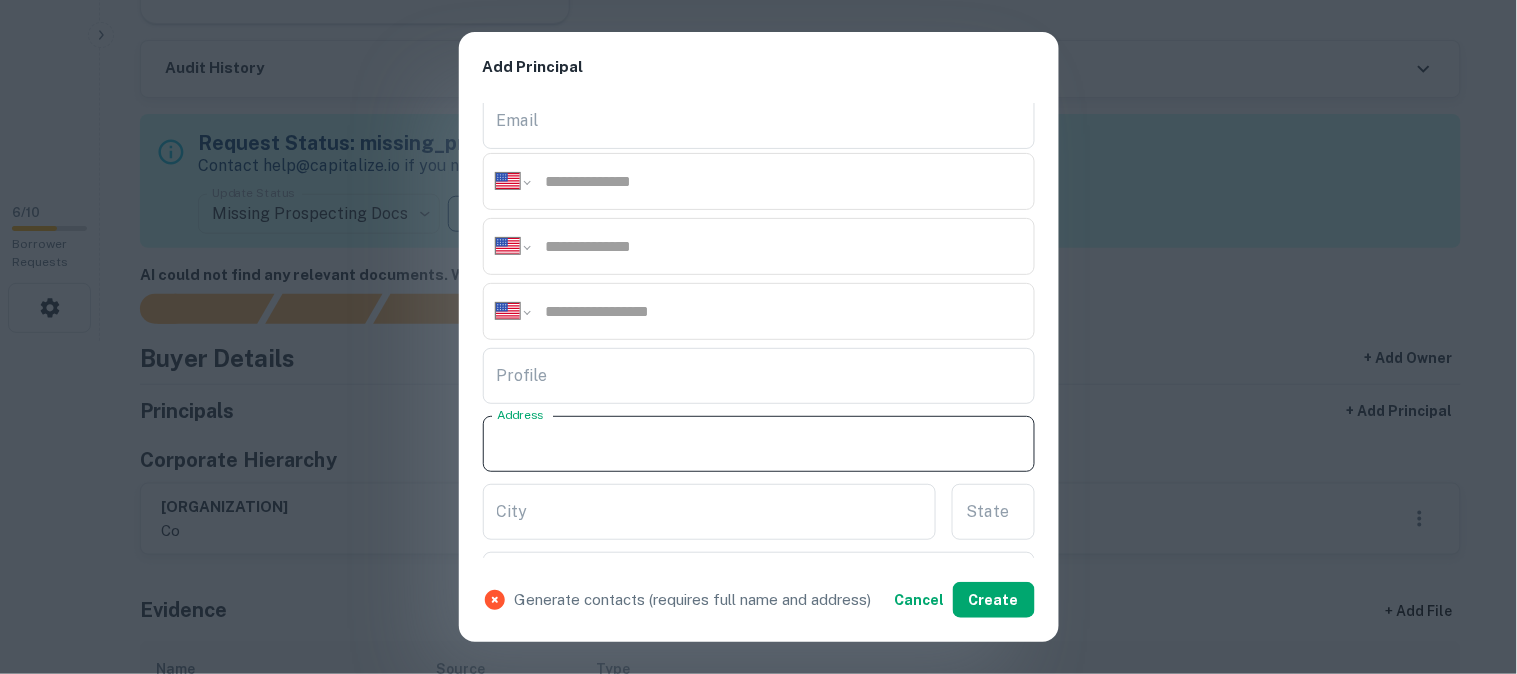paste on "**********" 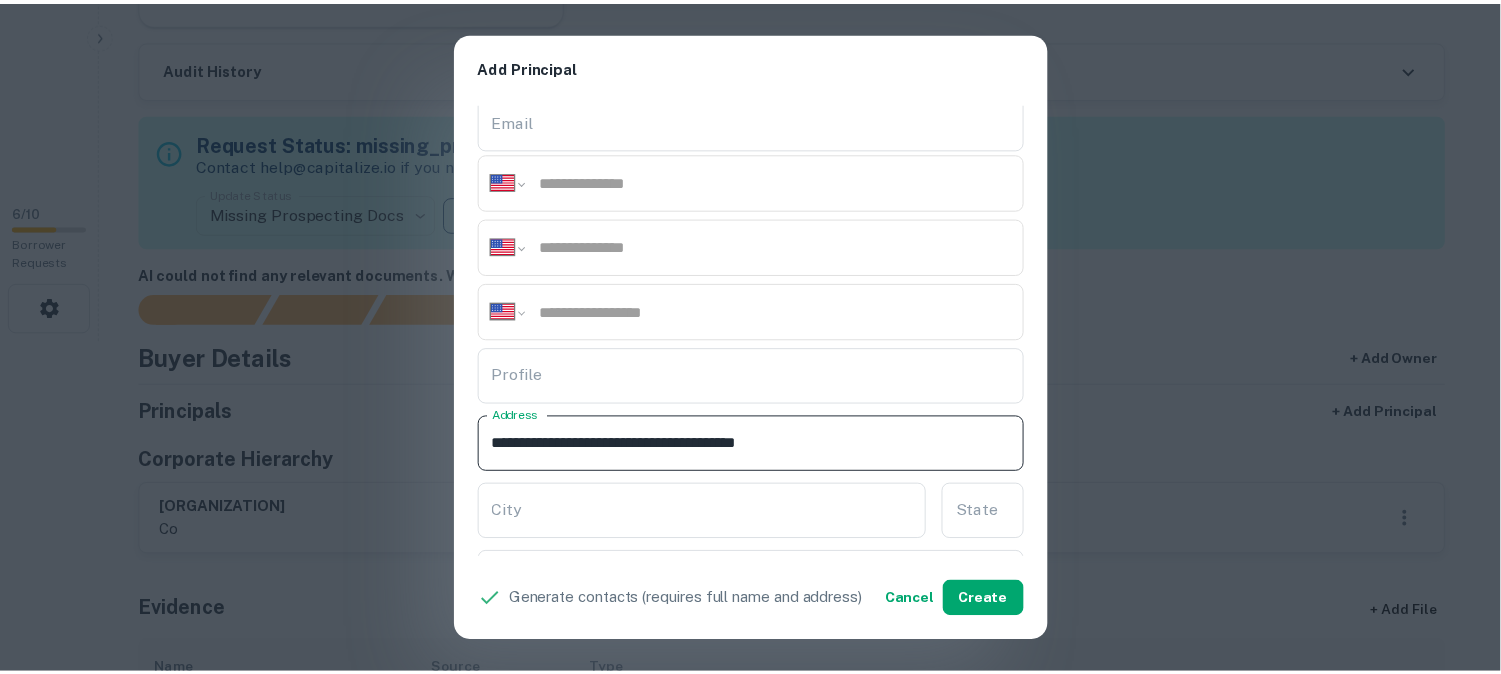 scroll, scrollTop: 333, scrollLeft: 0, axis: vertical 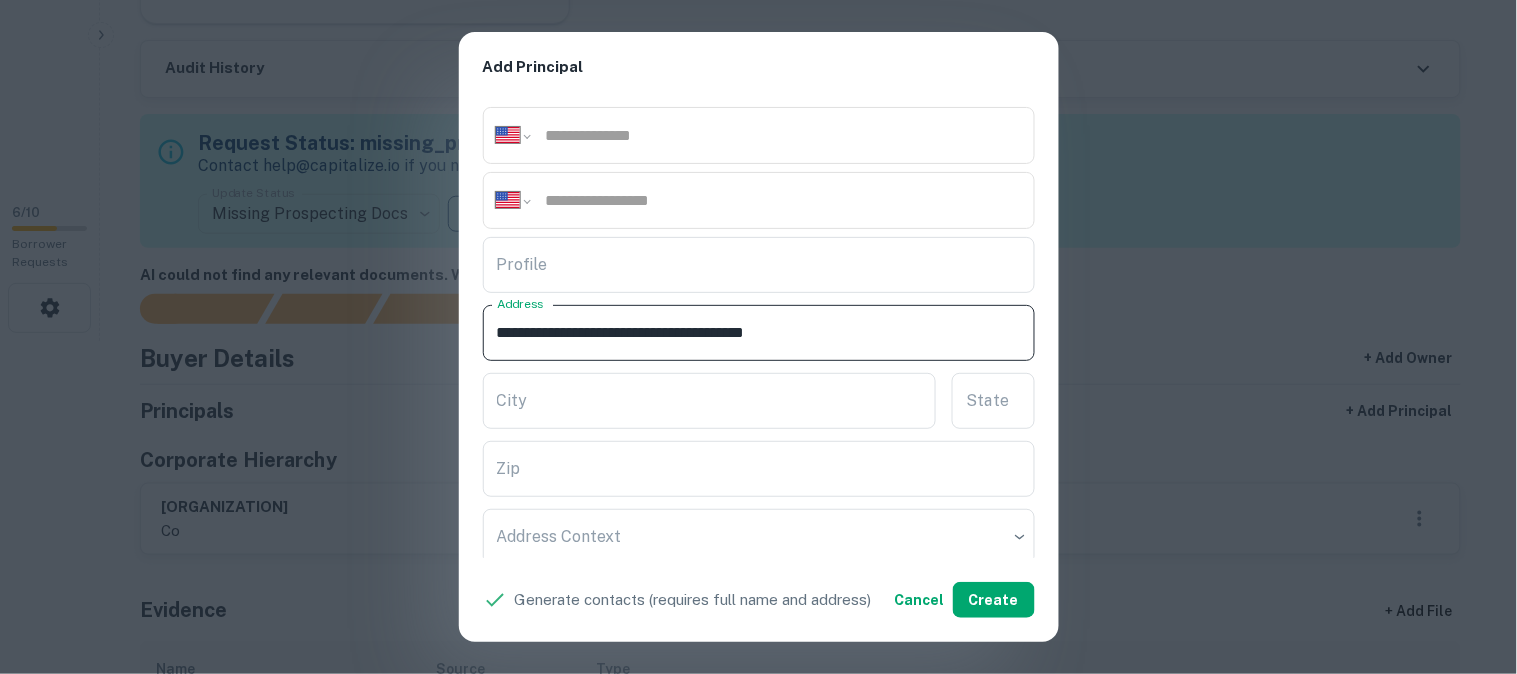 drag, startPoint x: 696, startPoint y: 334, endPoint x: 743, endPoint y: 357, distance: 52.3259 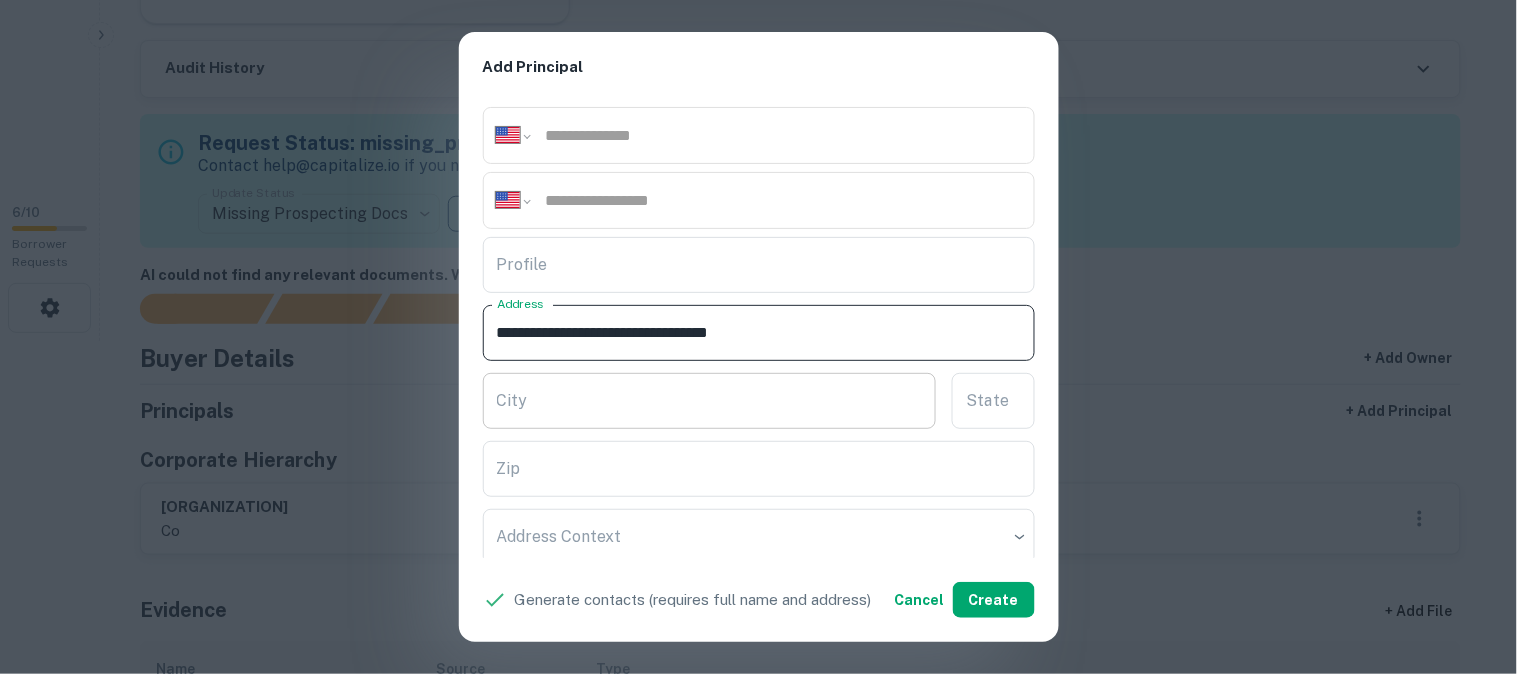 type on "**********" 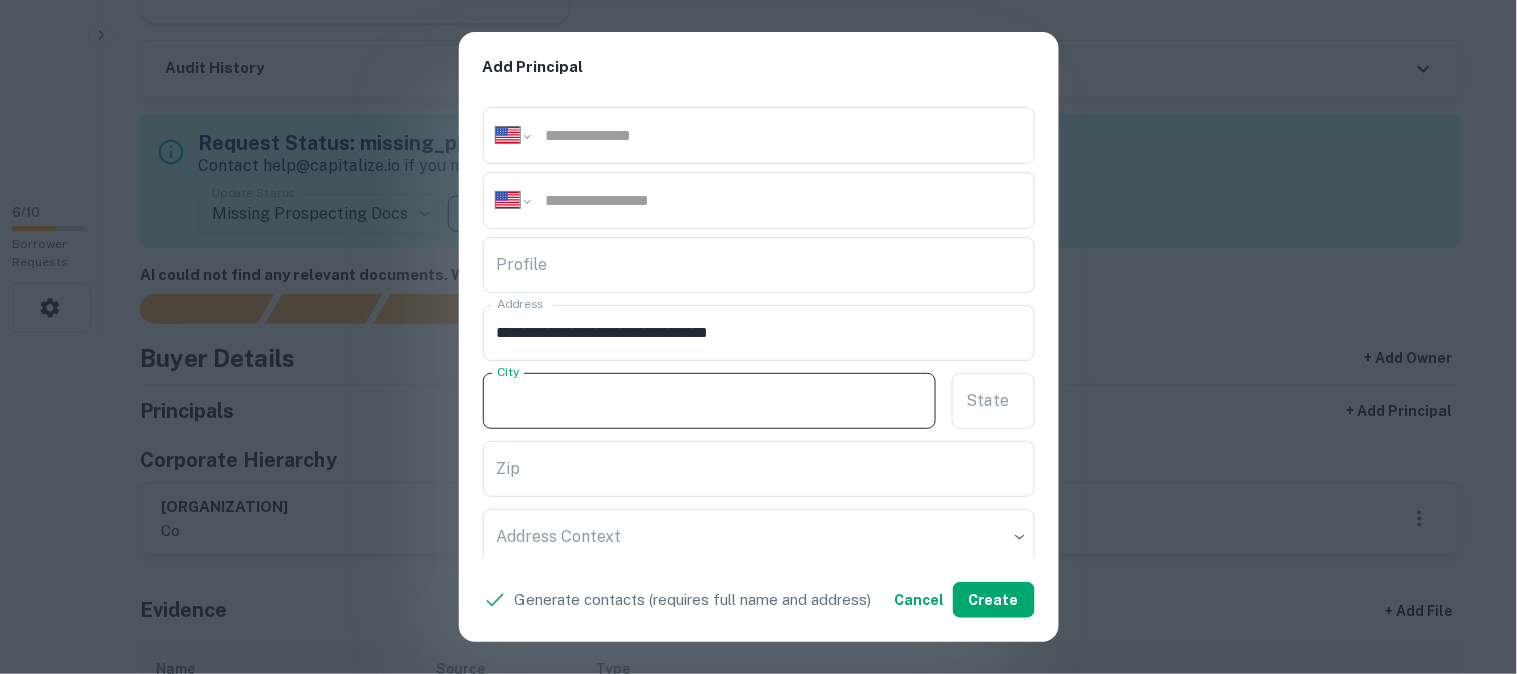 click on "City" at bounding box center (710, 401) 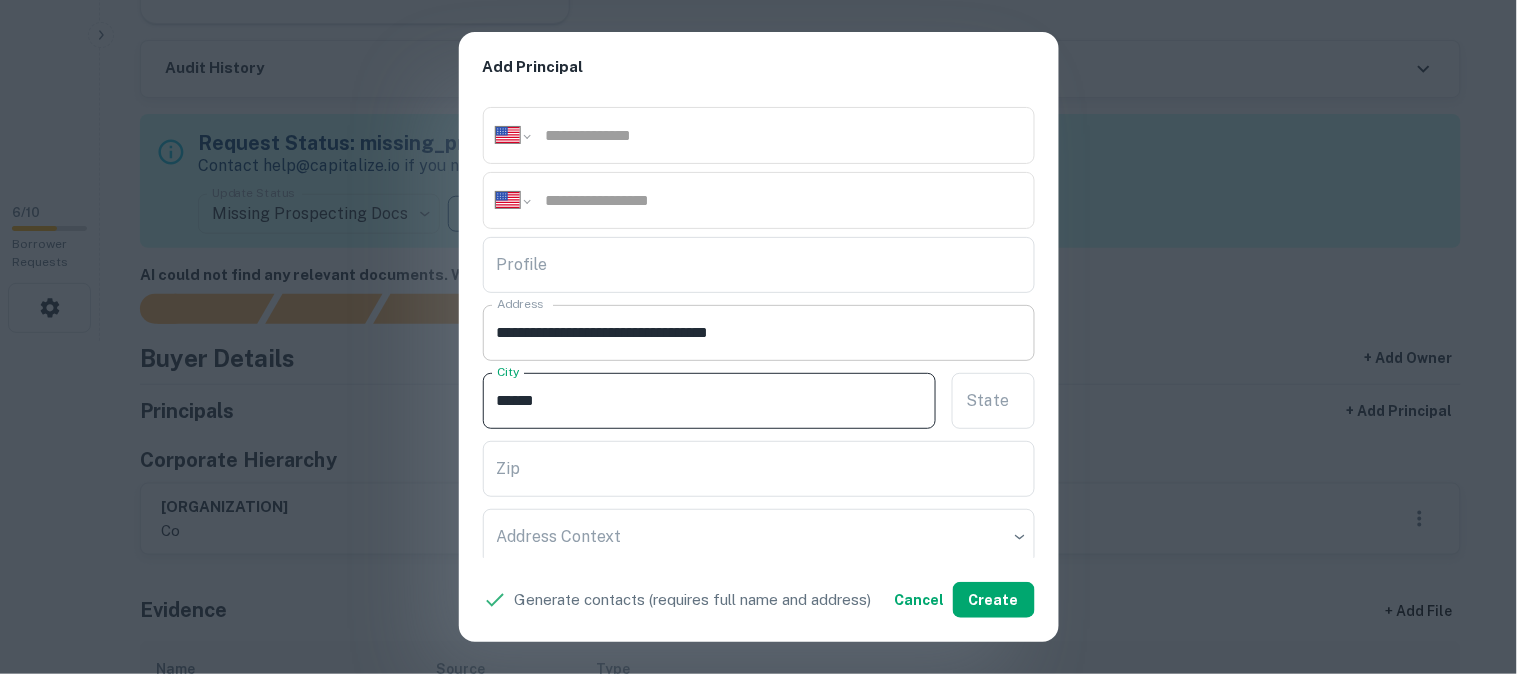 type on "******" 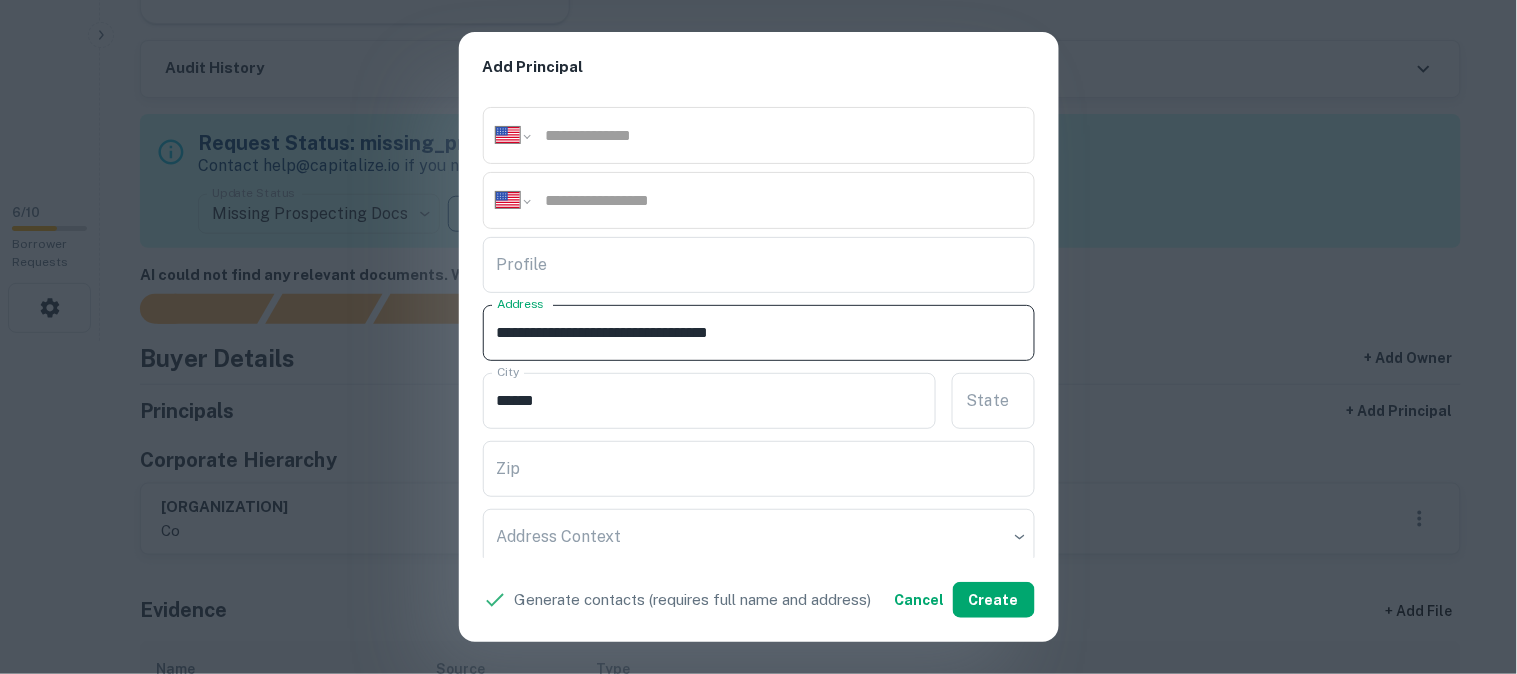drag, startPoint x: 724, startPoint y: 332, endPoint x: 831, endPoint y: 343, distance: 107.563934 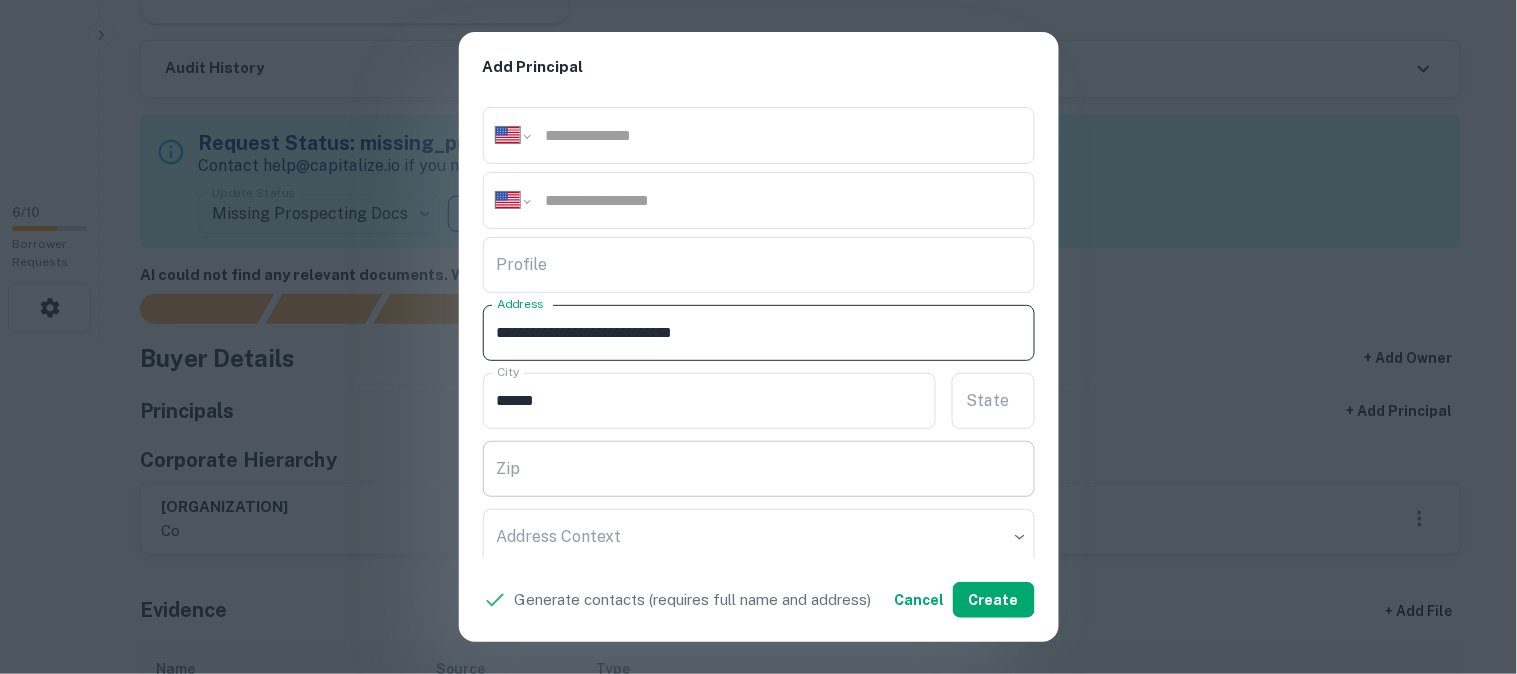 type on "**********" 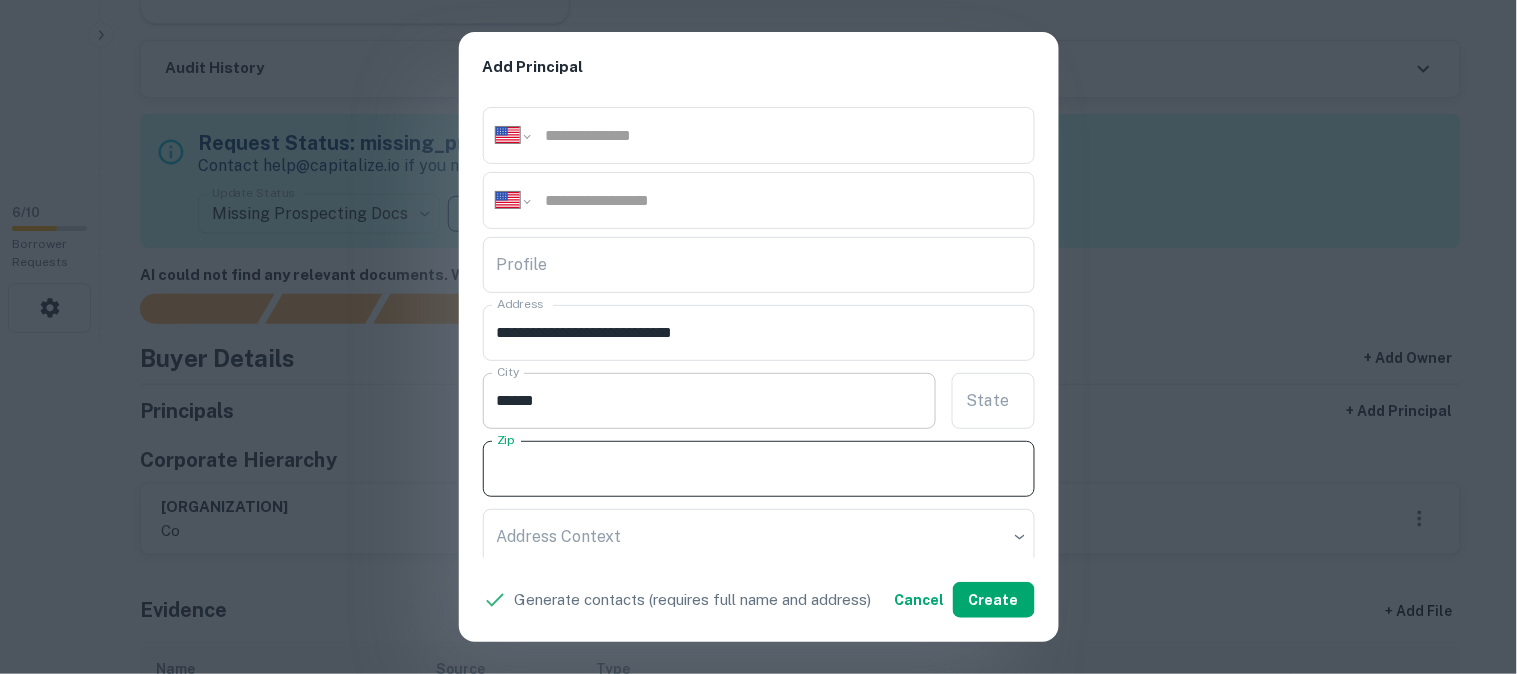 paste on "*****" 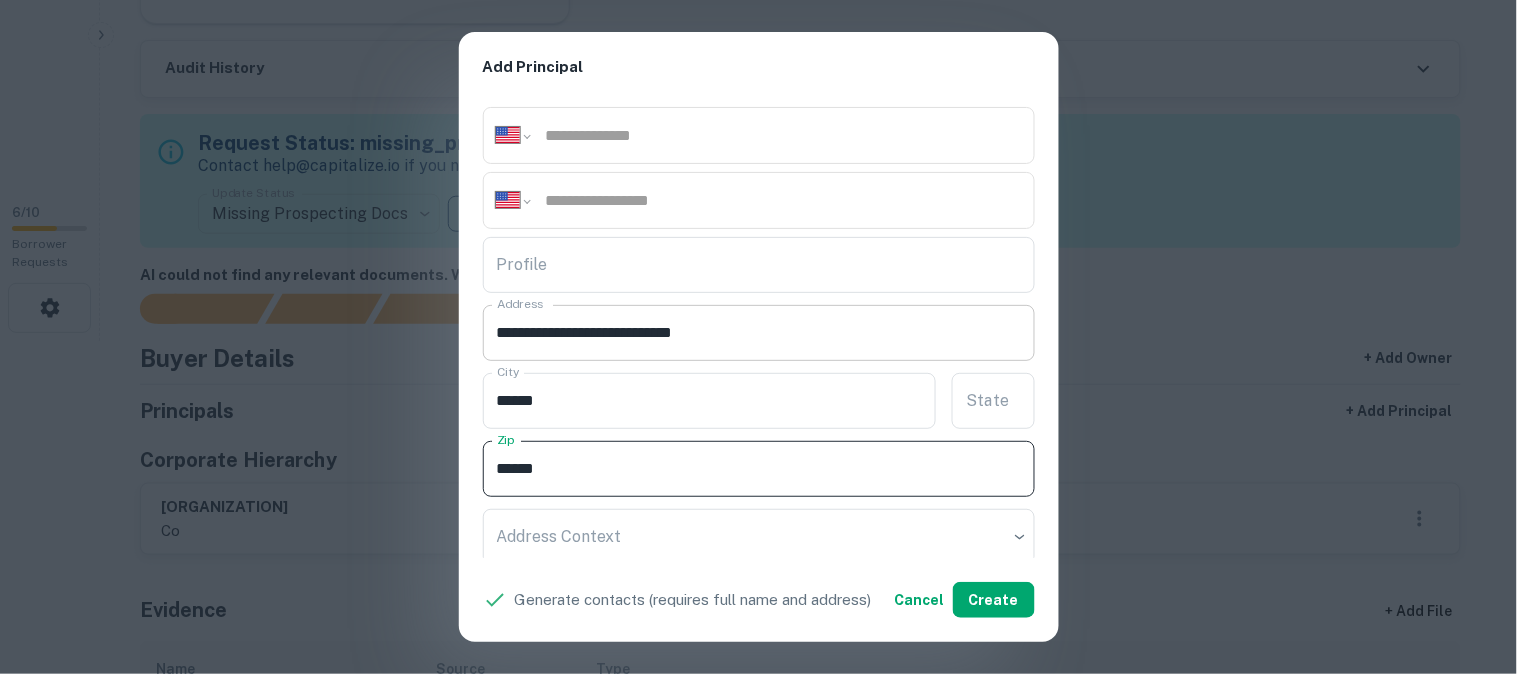 type on "*****" 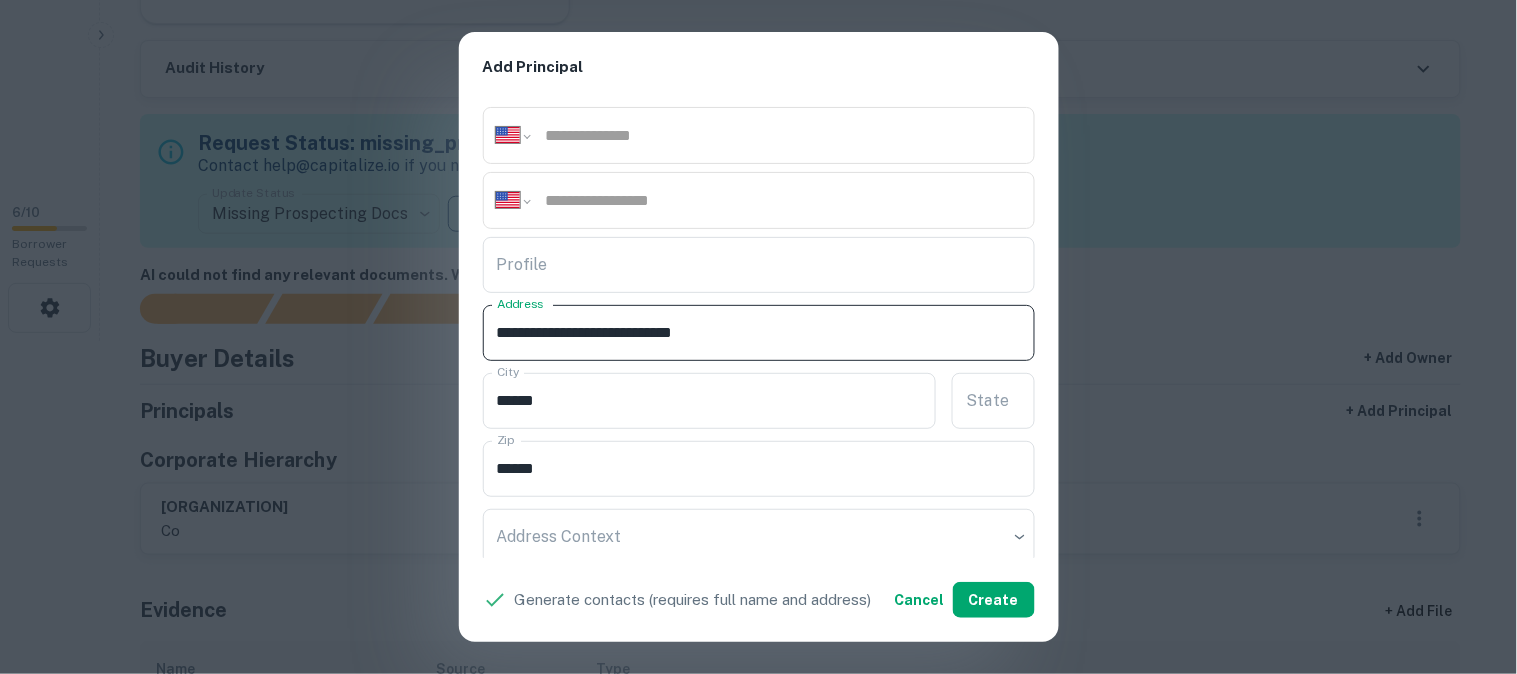 drag, startPoint x: 697, startPoint y: 330, endPoint x: 795, endPoint y: 336, distance: 98.1835 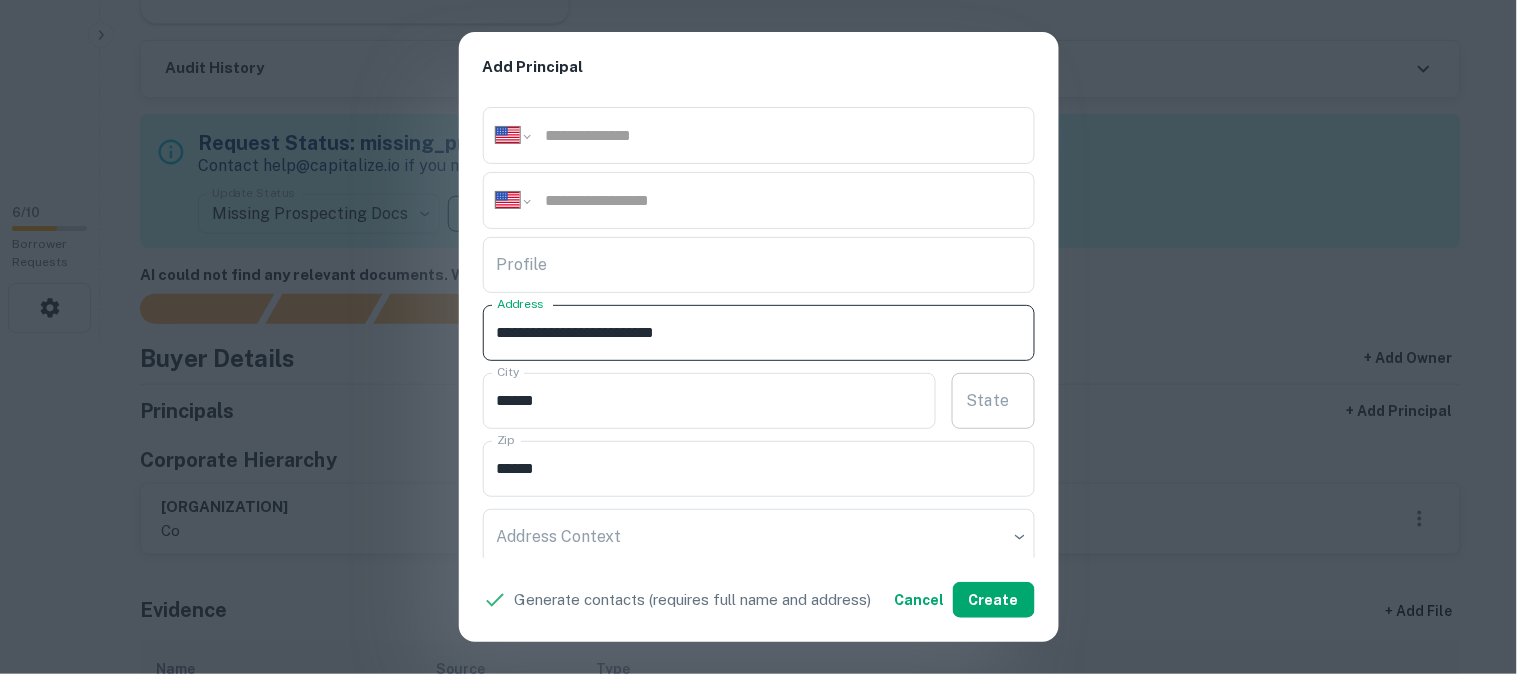 type on "**********" 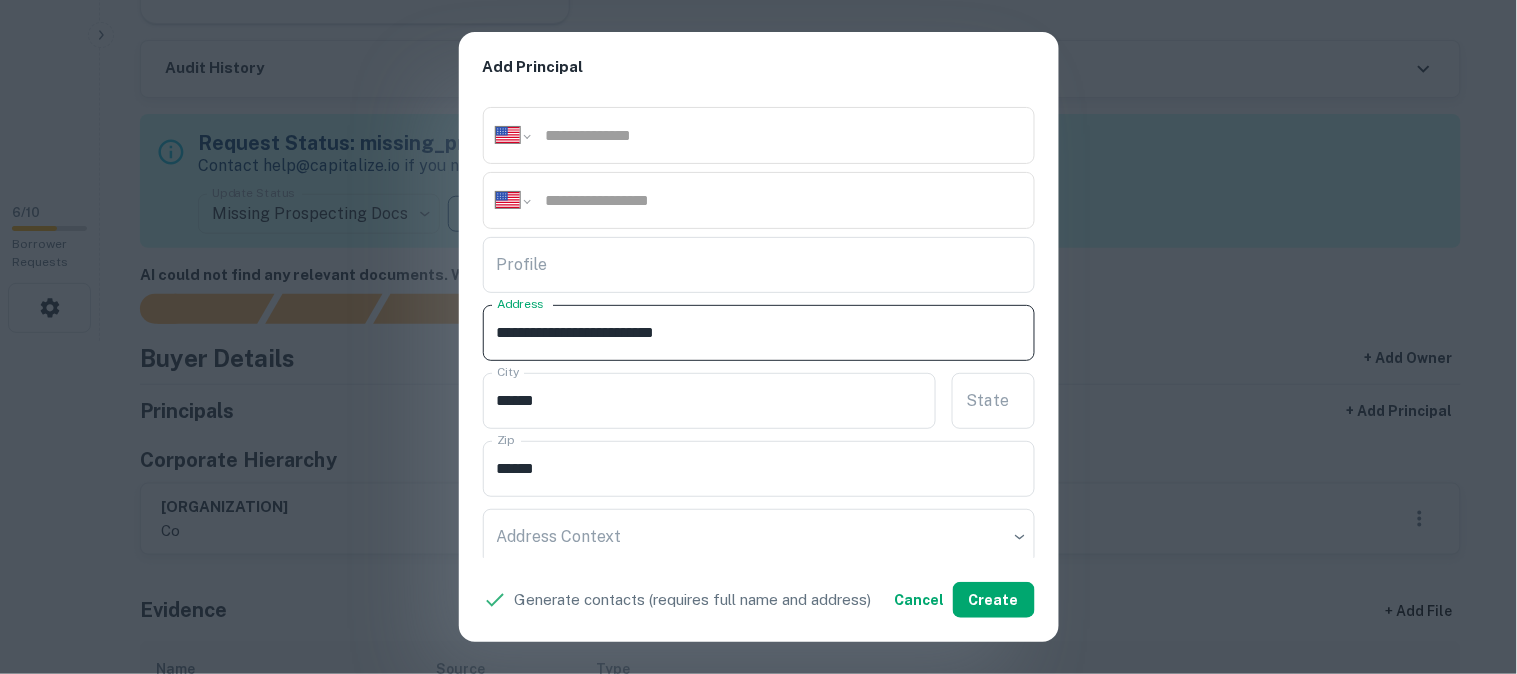 click on "State State" at bounding box center [993, 401] 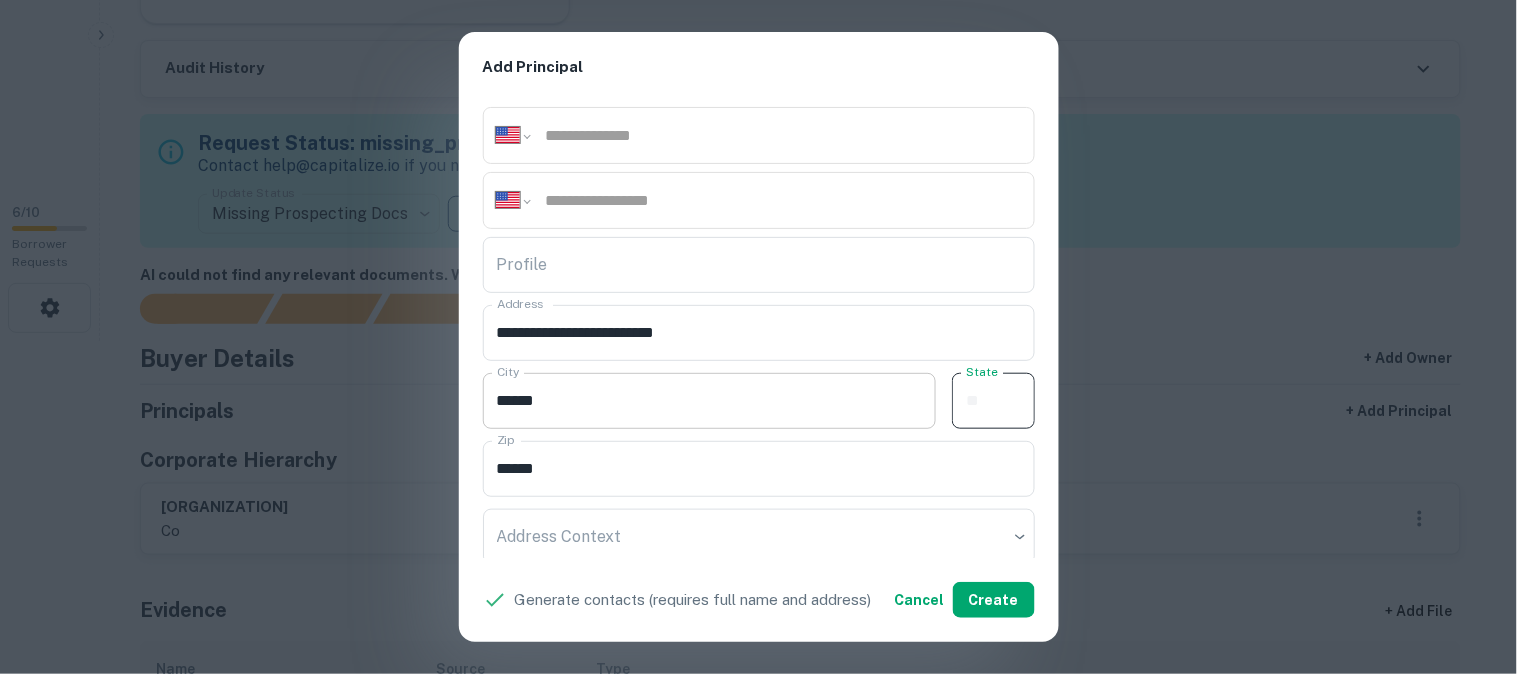 paste on "**" 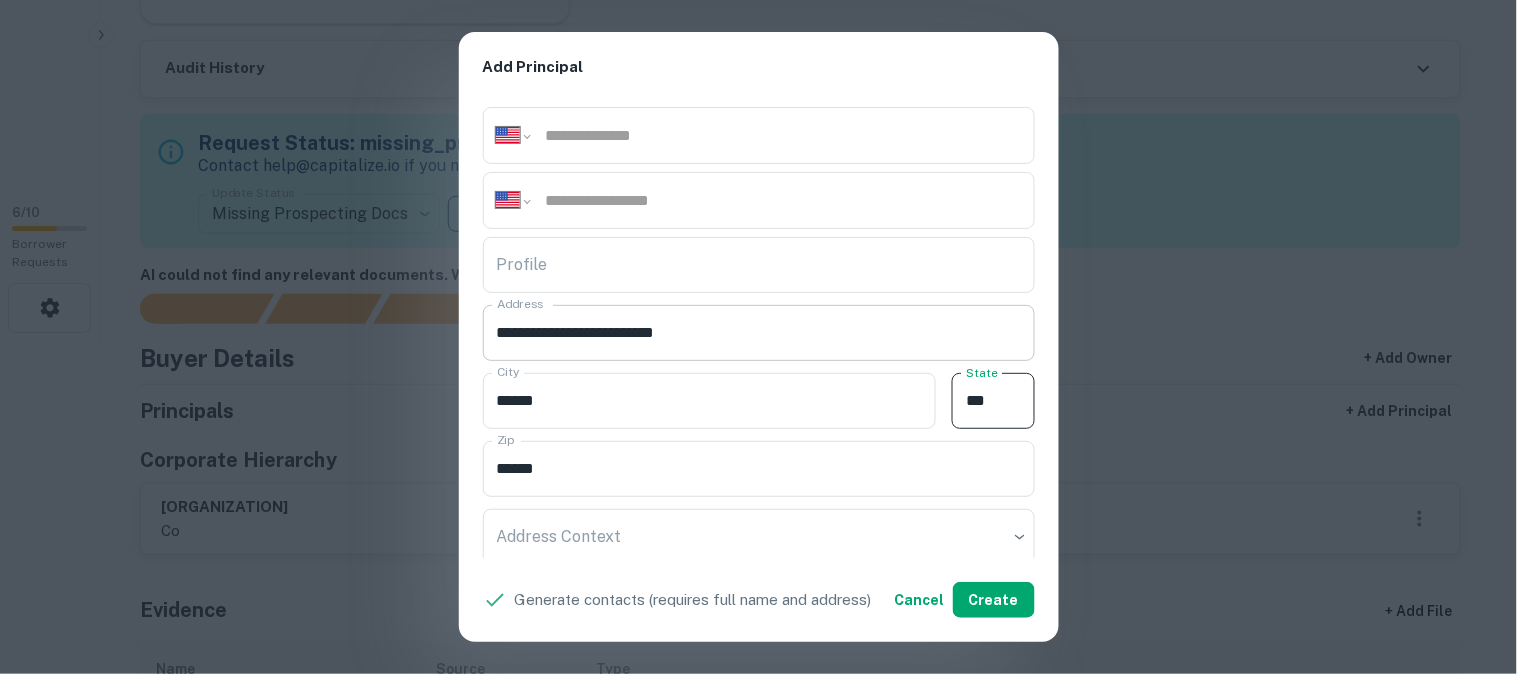 type on "**" 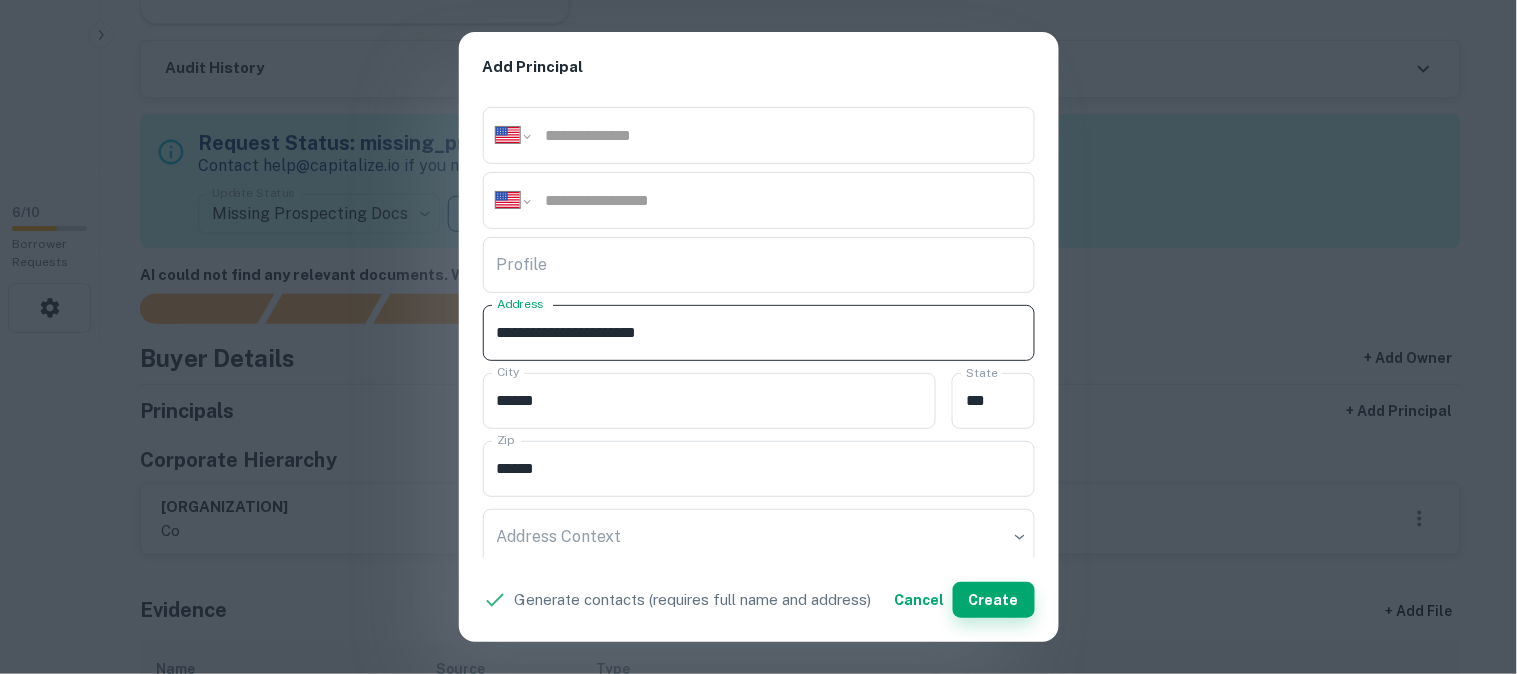 type on "**********" 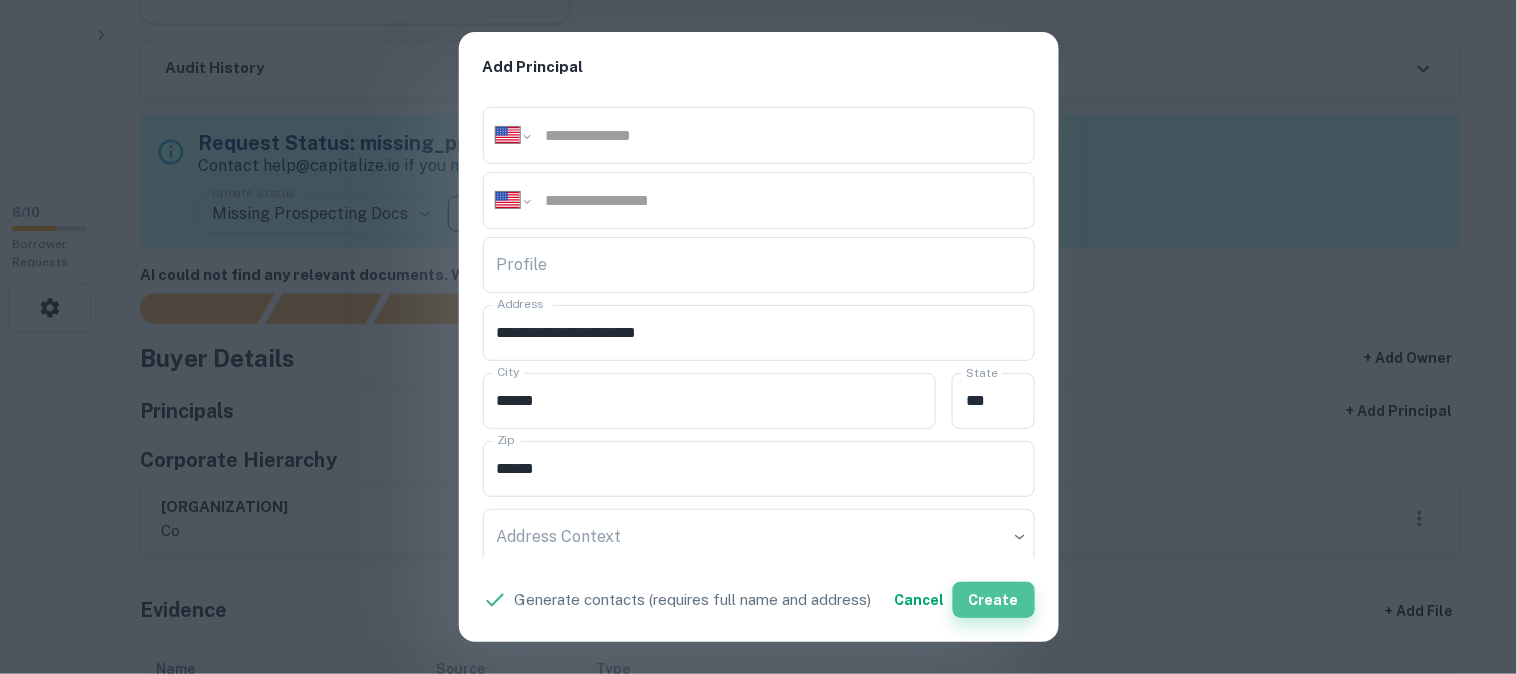 click on "Create" at bounding box center [994, 600] 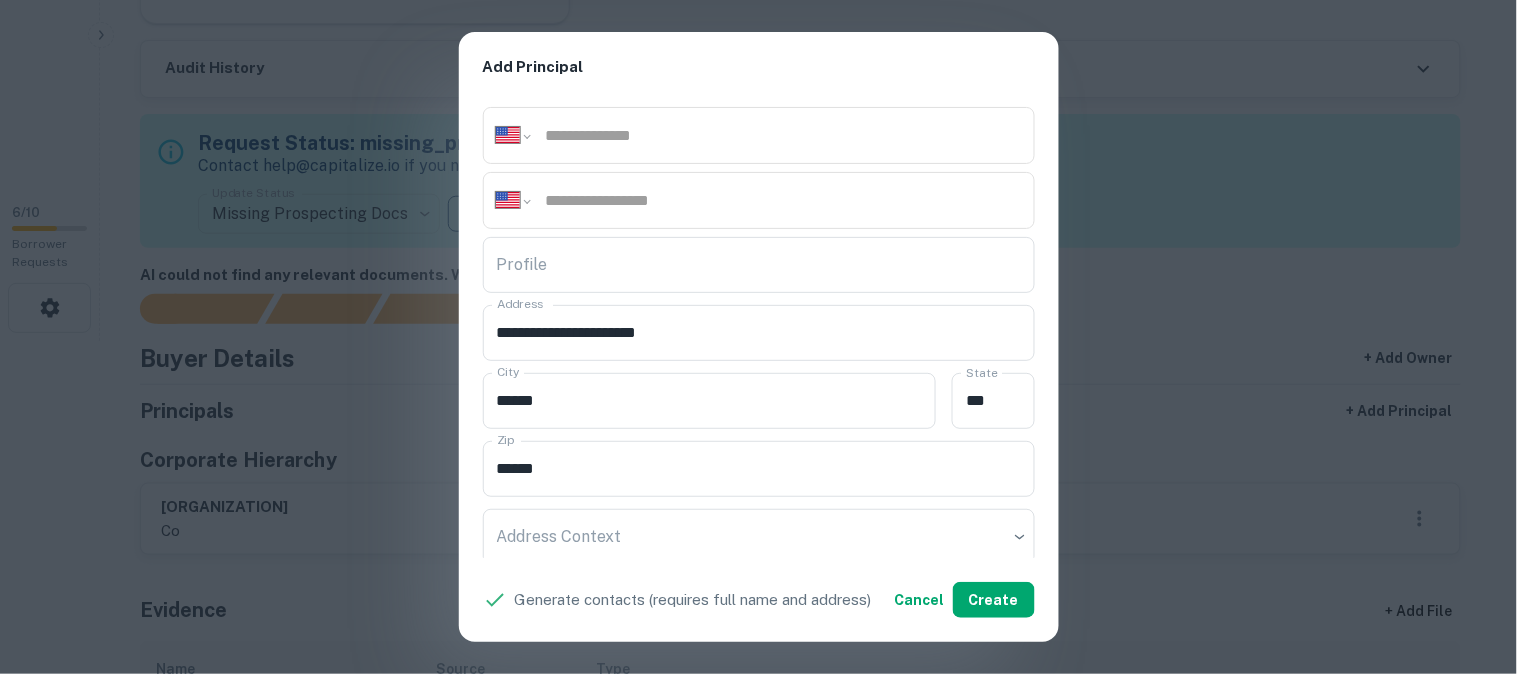 click on "**********" at bounding box center (758, 337) 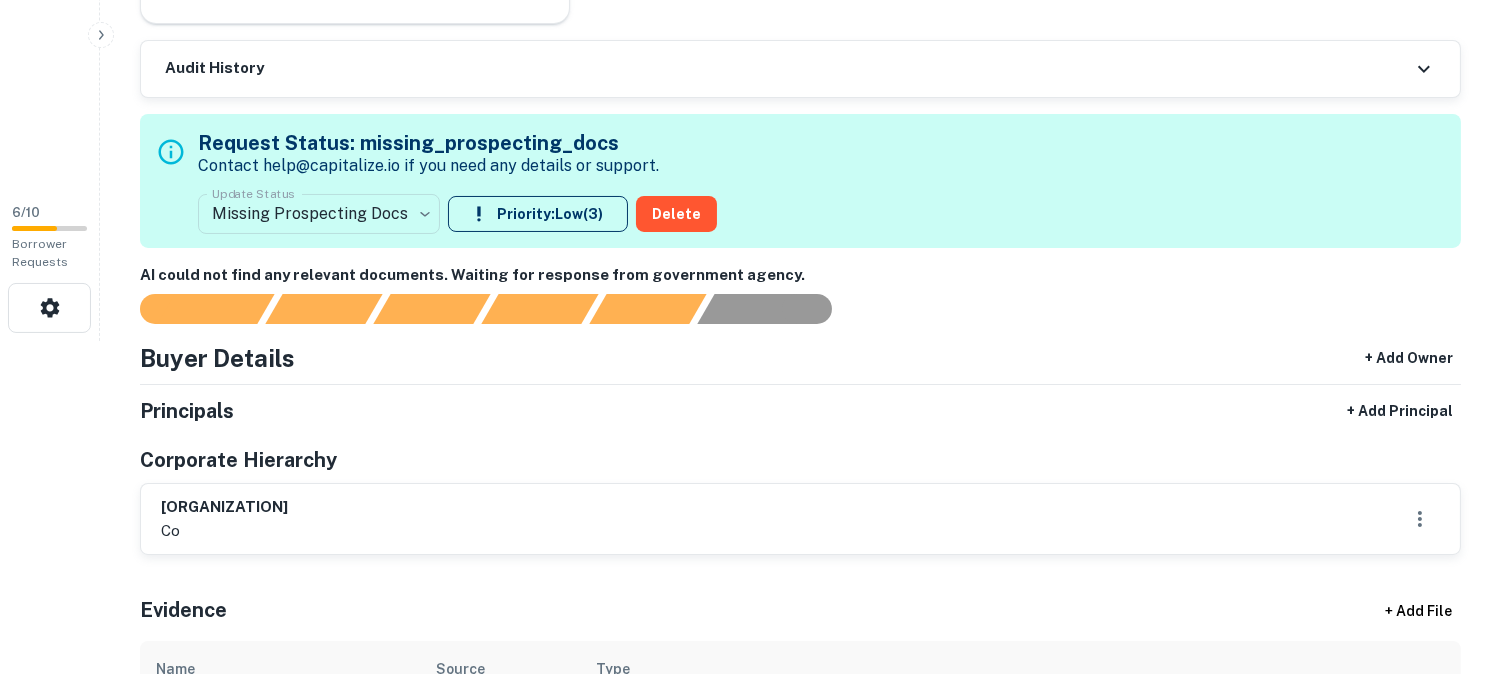 click on "**********" at bounding box center (750, 4) 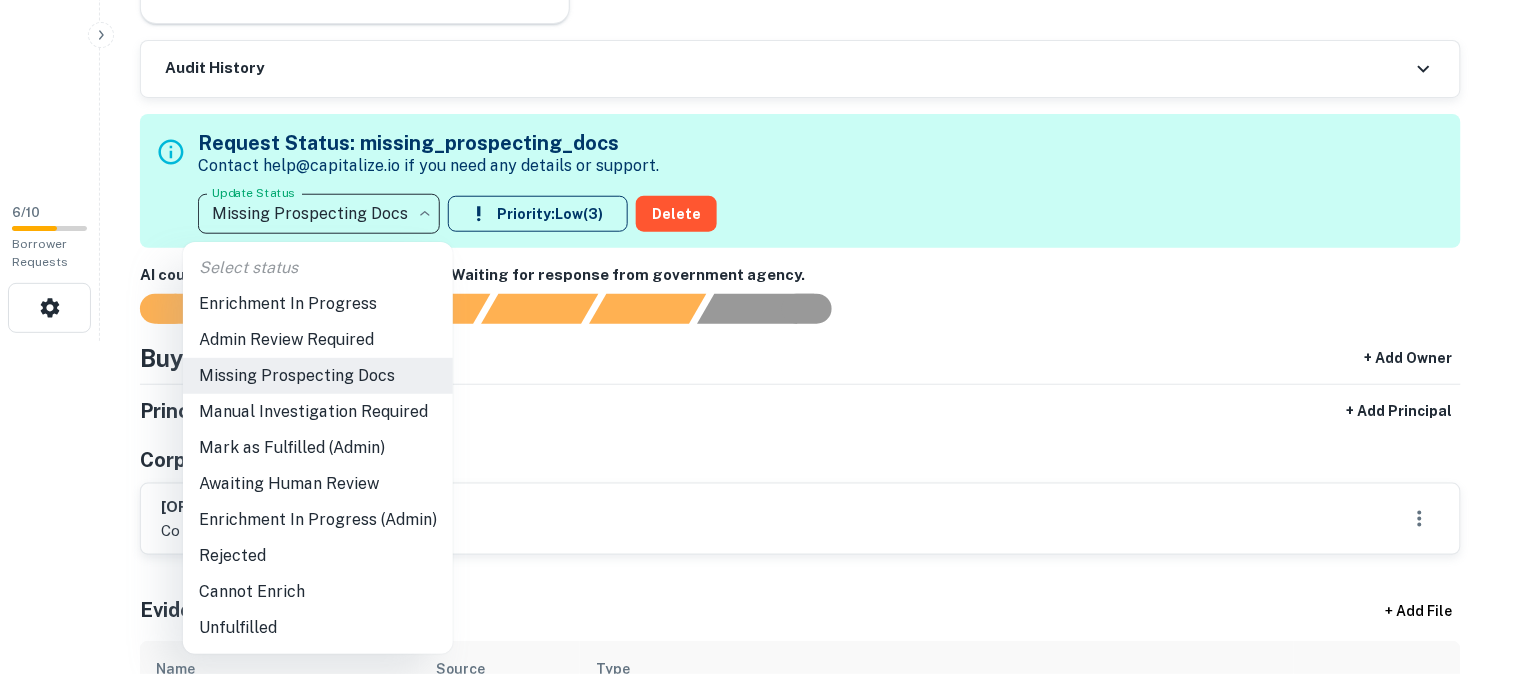 click on "Admin Review Required" at bounding box center (318, 340) 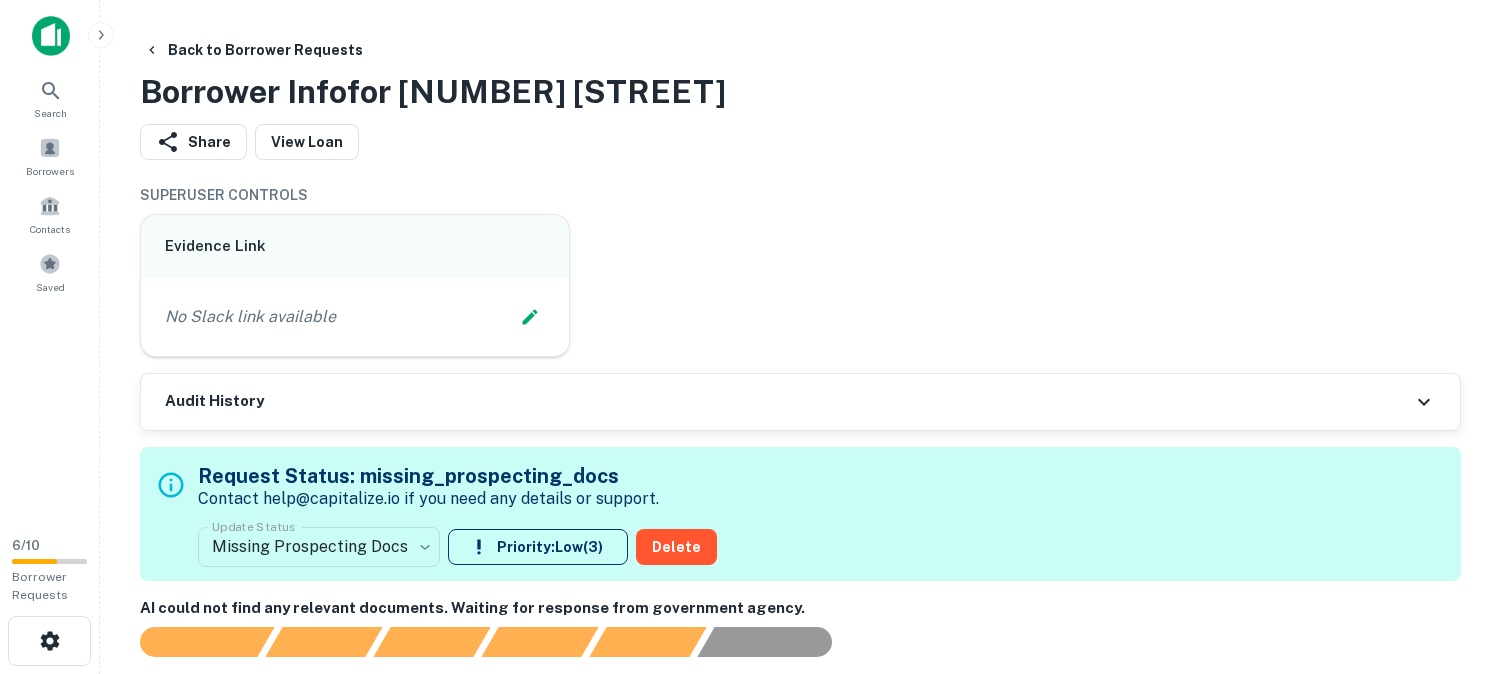 scroll, scrollTop: 0, scrollLeft: 0, axis: both 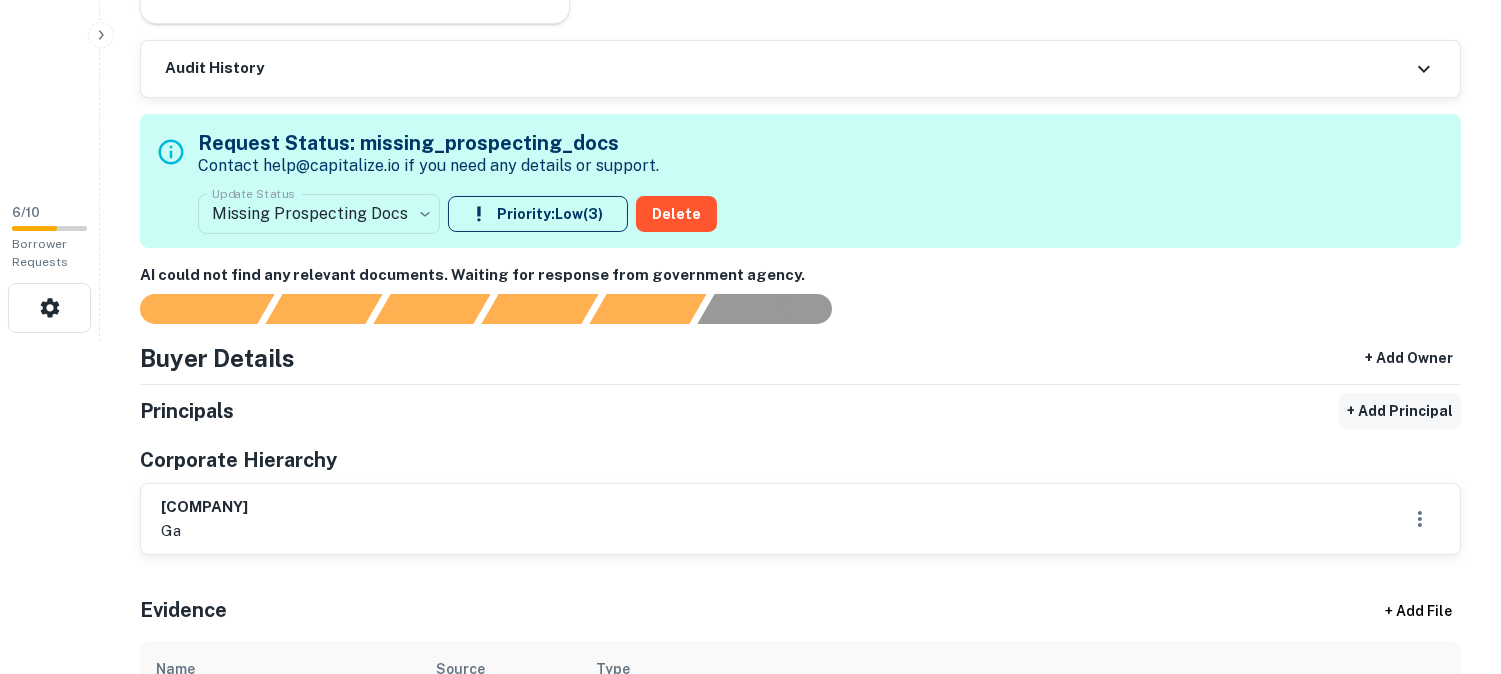 click on "+ Add Principal" at bounding box center (1400, 411) 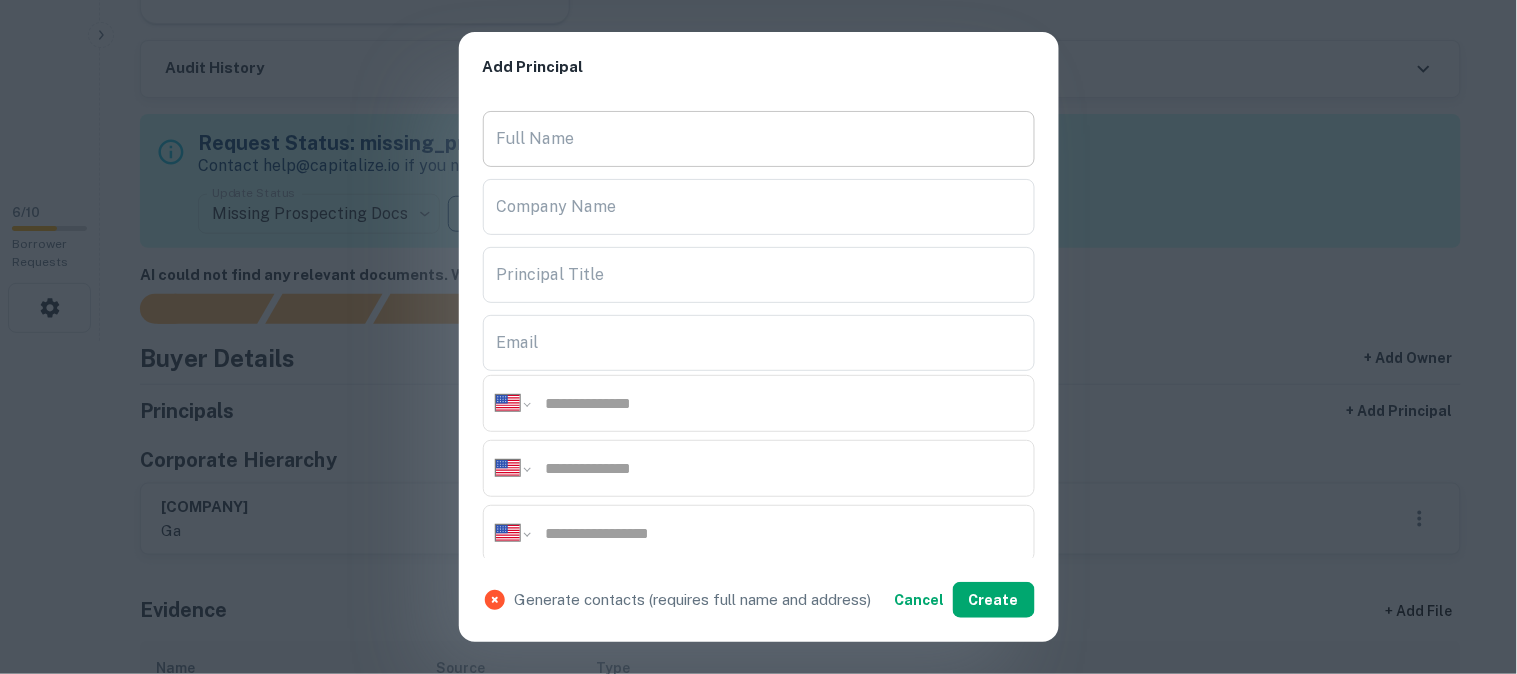 click on "Full Name" at bounding box center (759, 139) 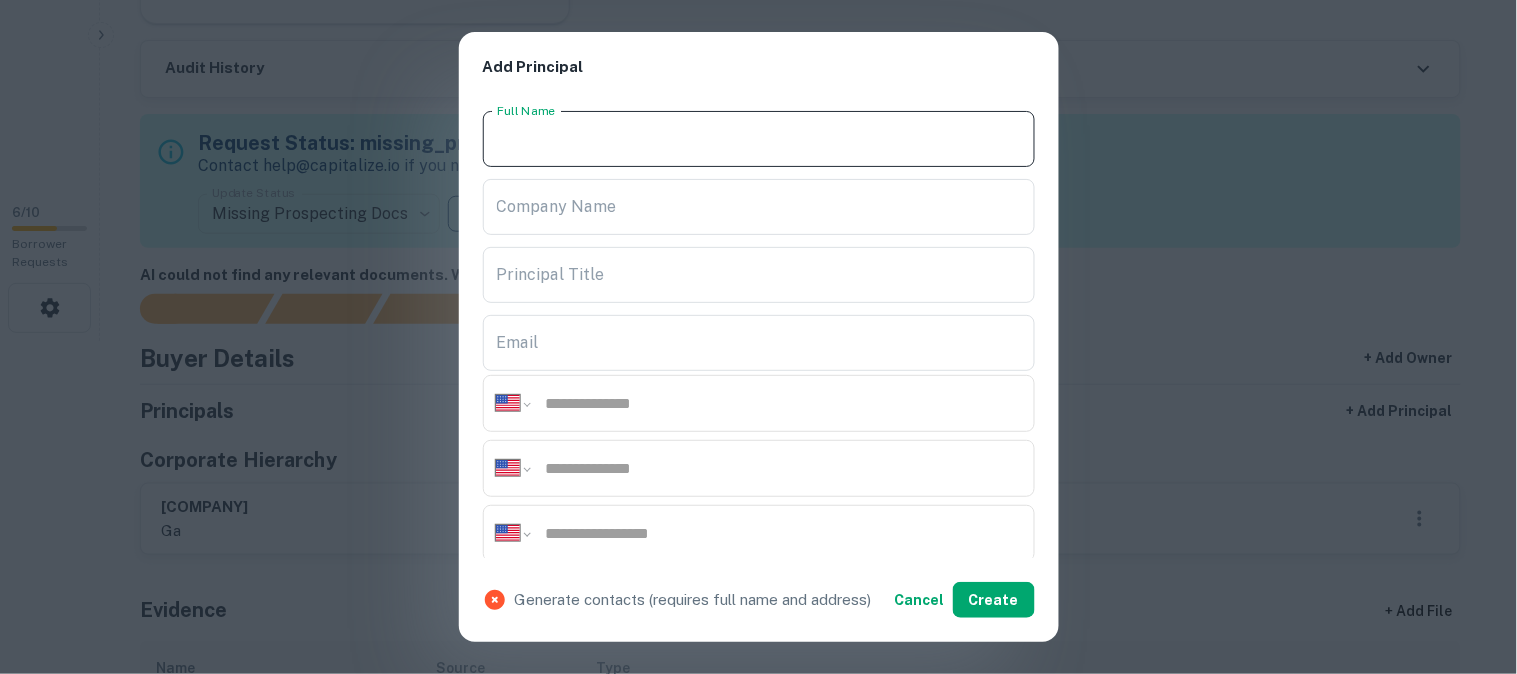 paste on "**********" 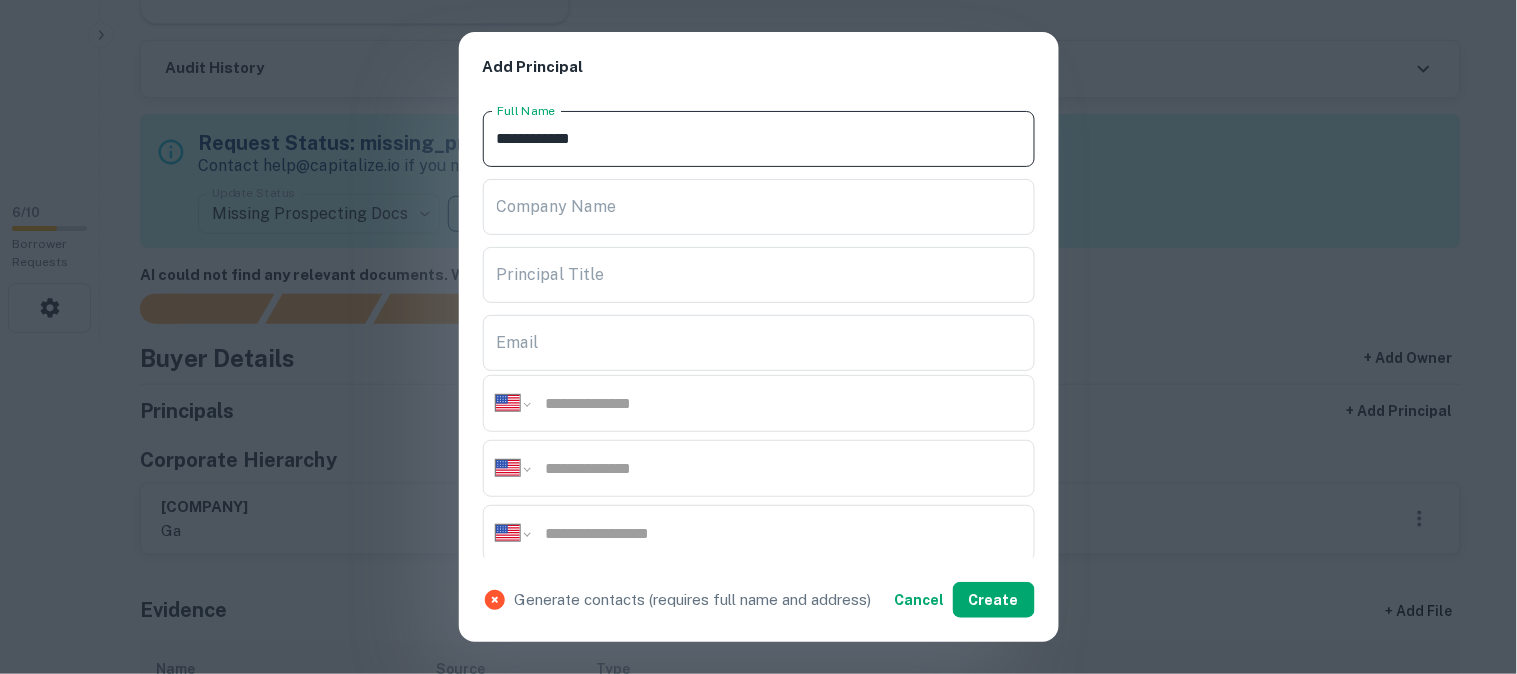 type on "**********" 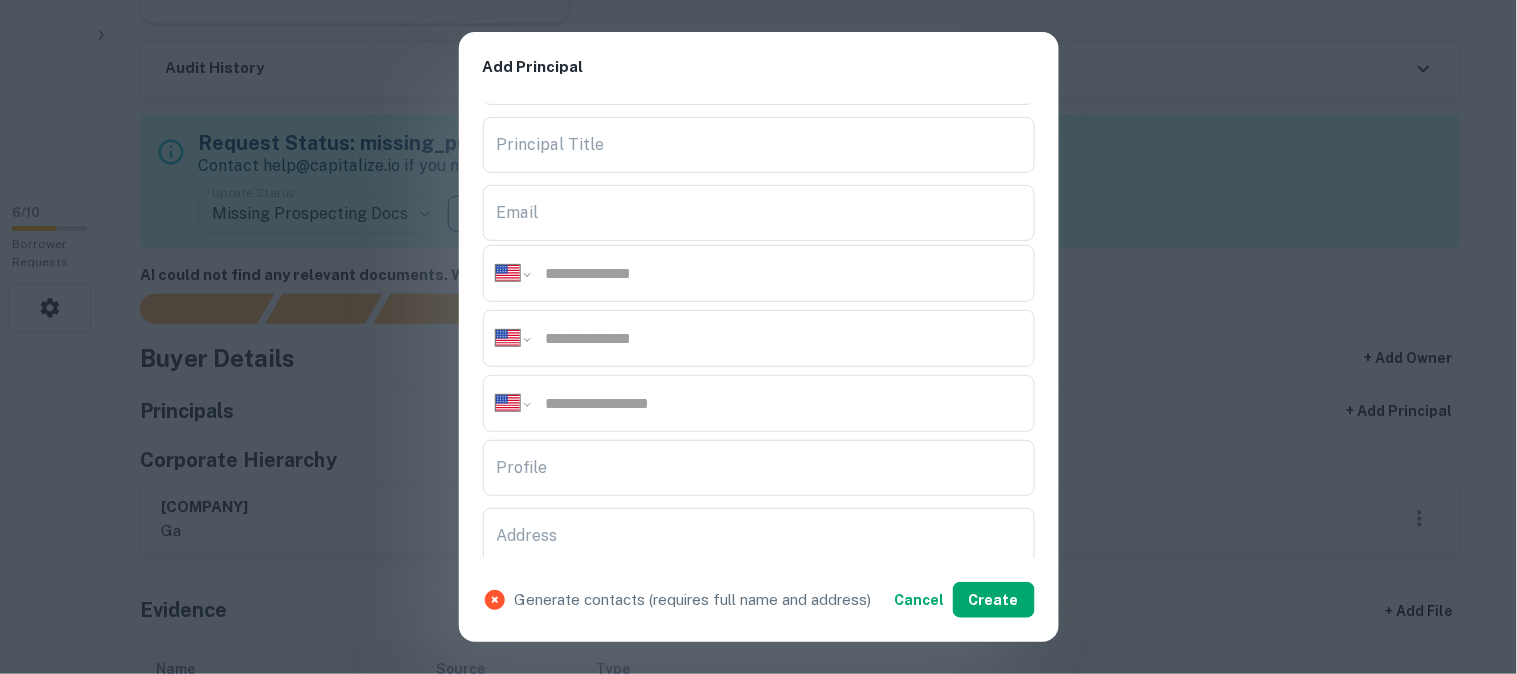 scroll, scrollTop: 333, scrollLeft: 0, axis: vertical 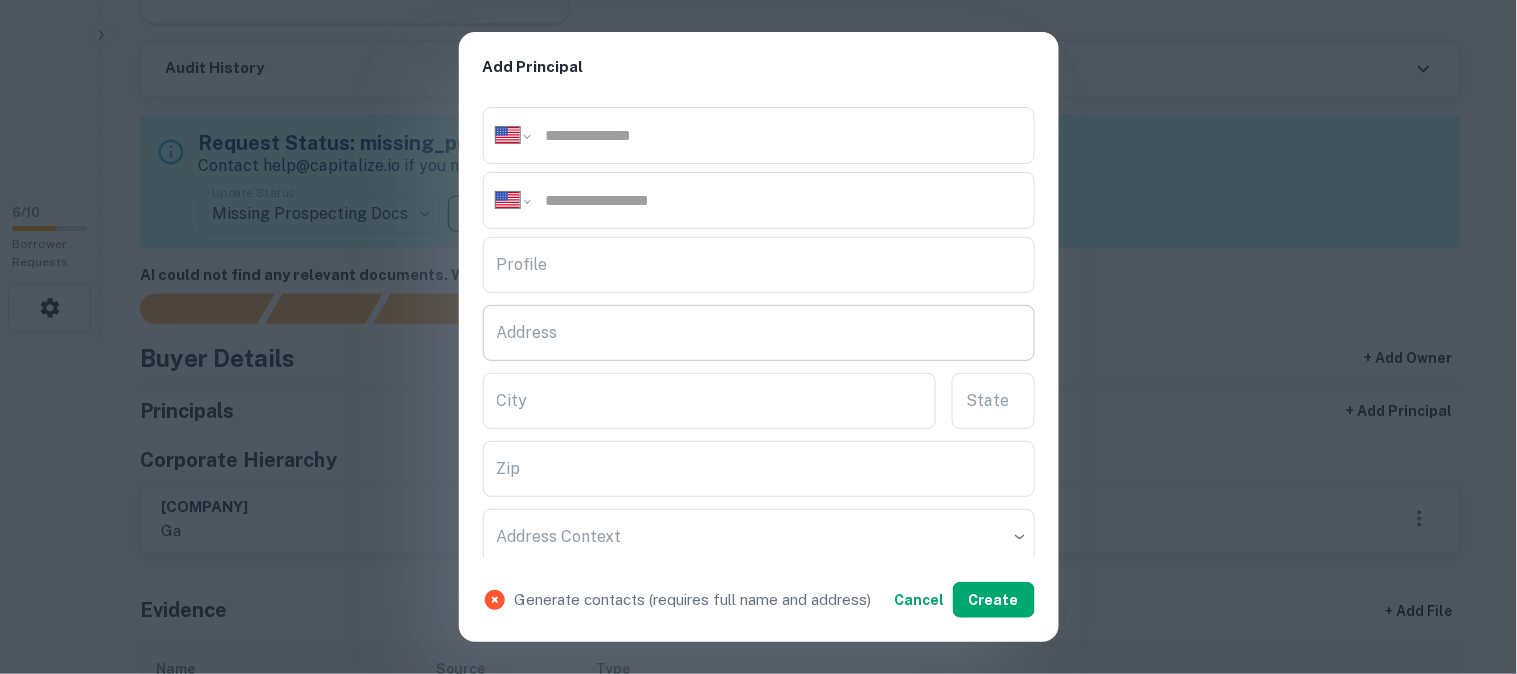 click on "Address" at bounding box center [759, 333] 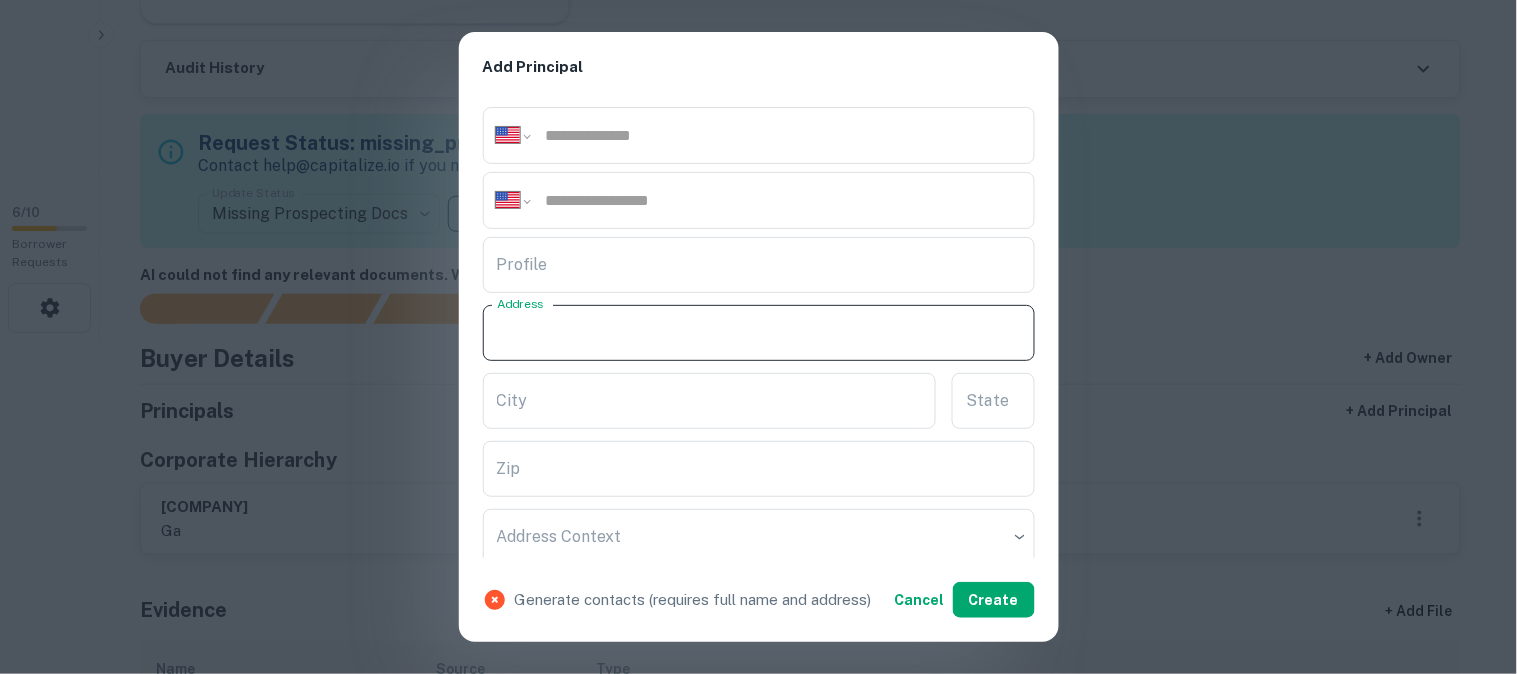 paste on "**********" 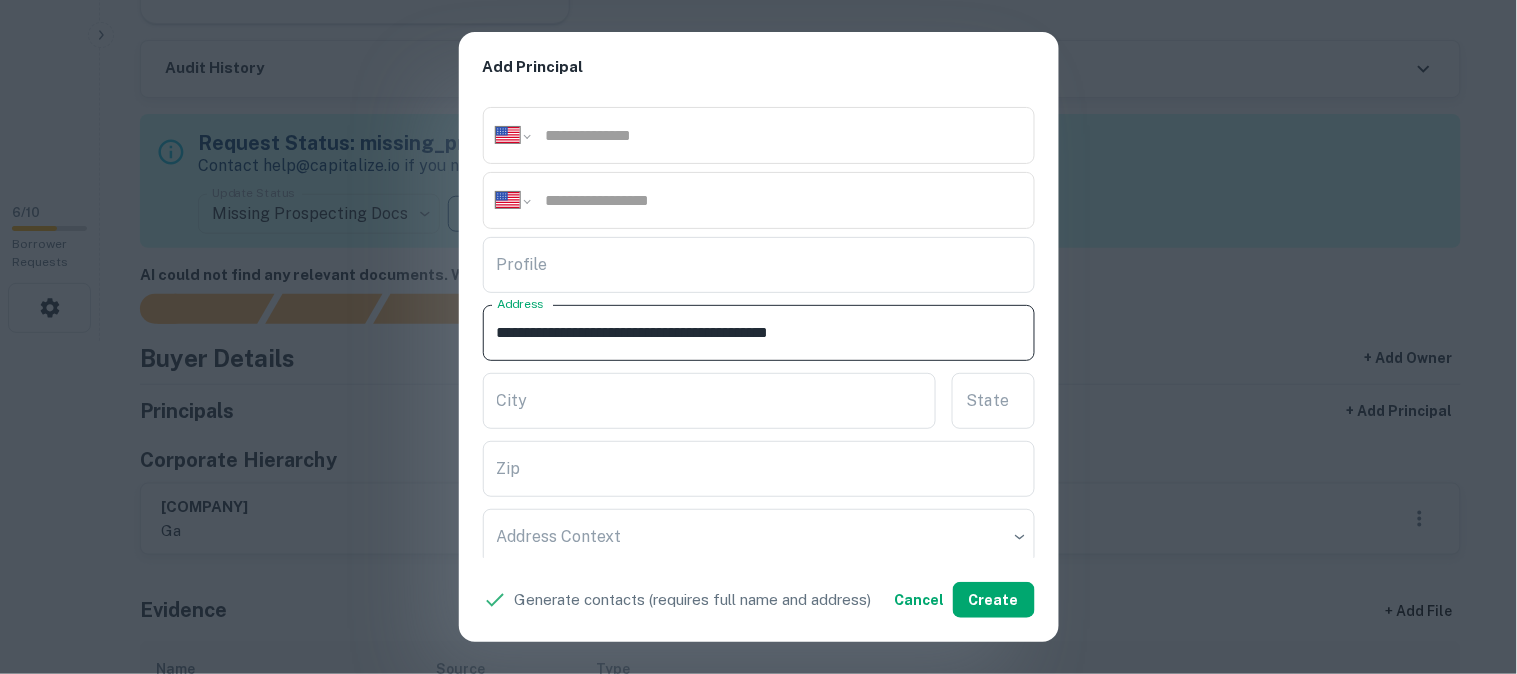 click on "**********" at bounding box center [759, 333] 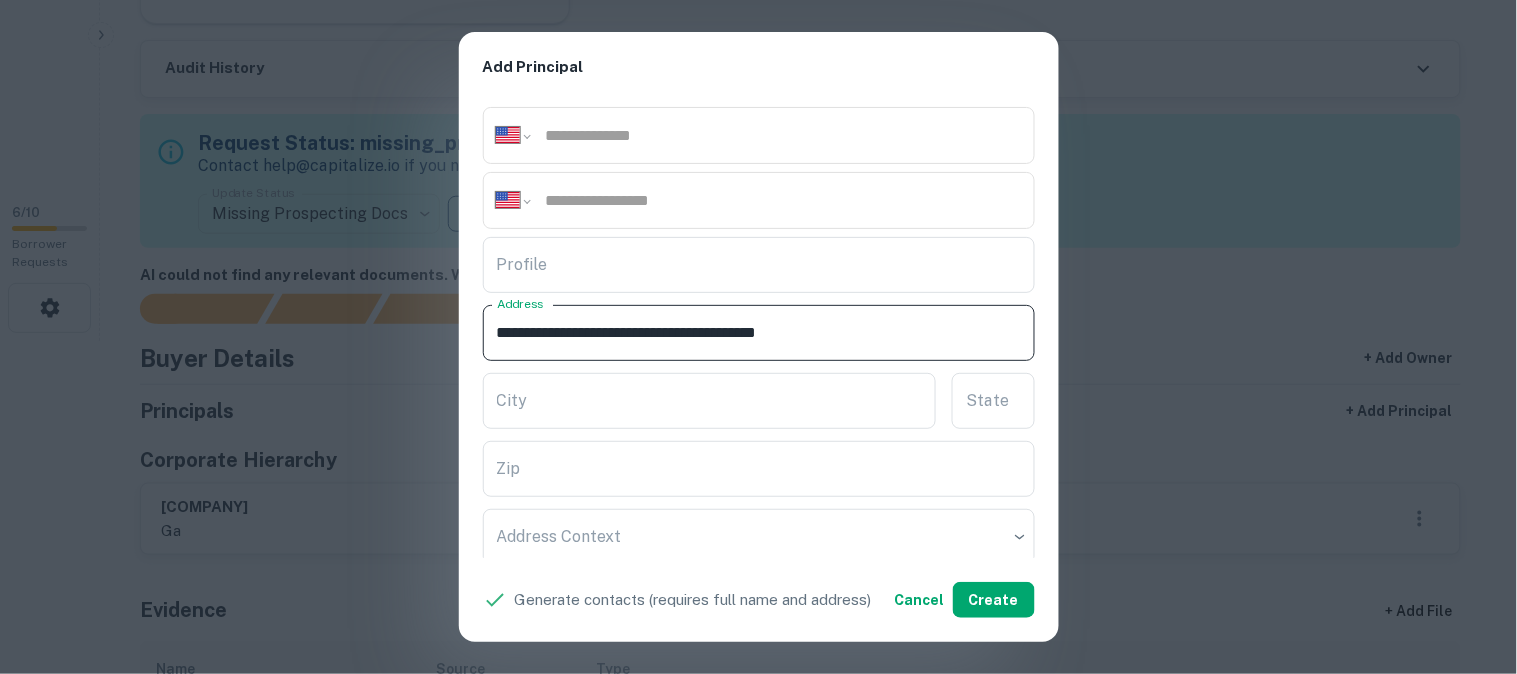 drag, startPoint x: 608, startPoint y: 328, endPoint x: 777, endPoint y: 356, distance: 171.30382 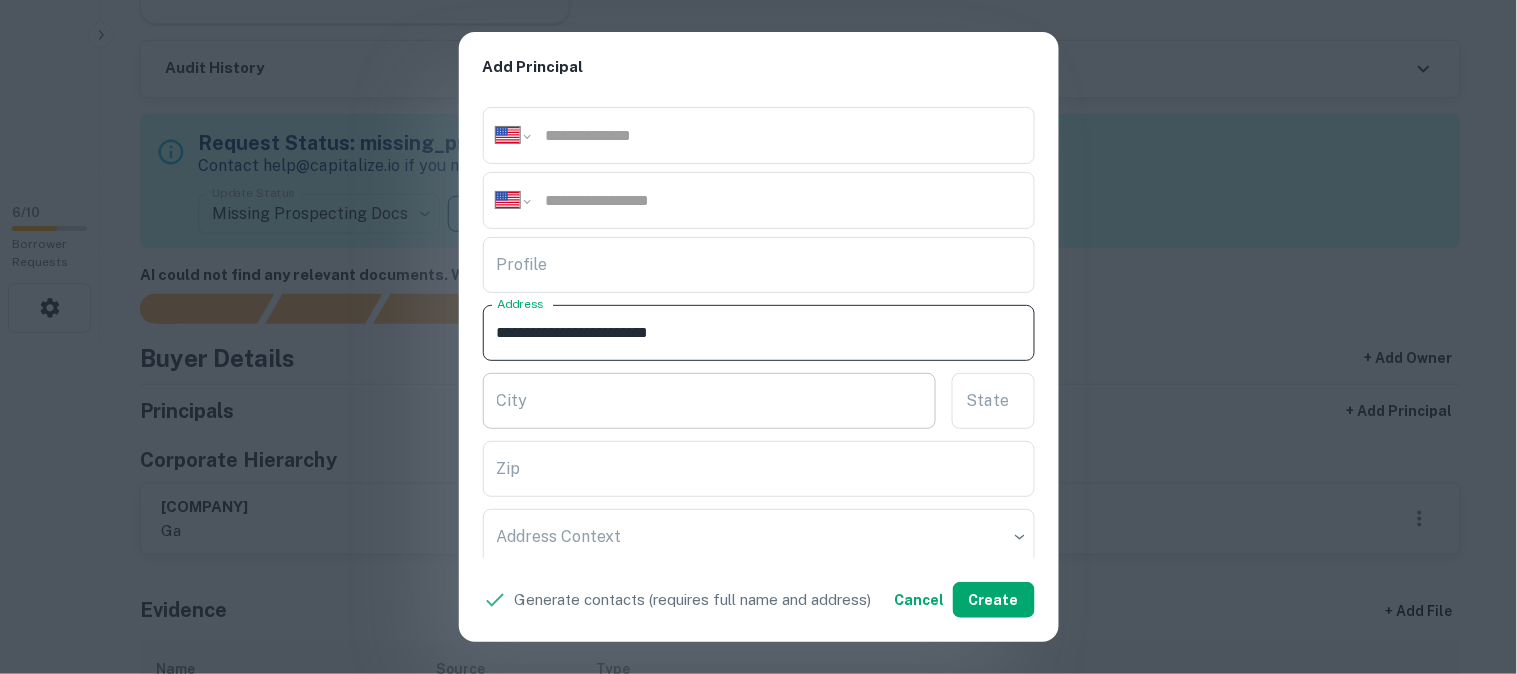 type on "**********" 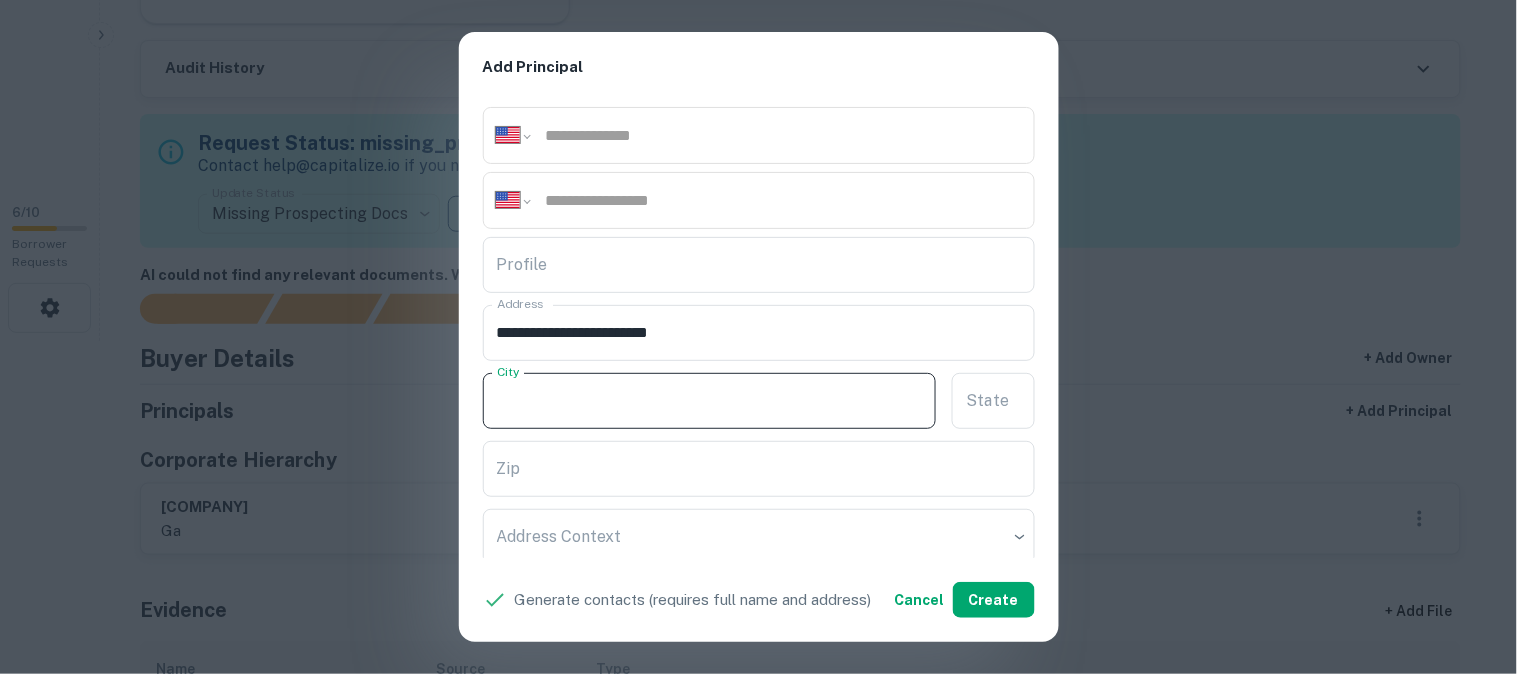 paste on "**********" 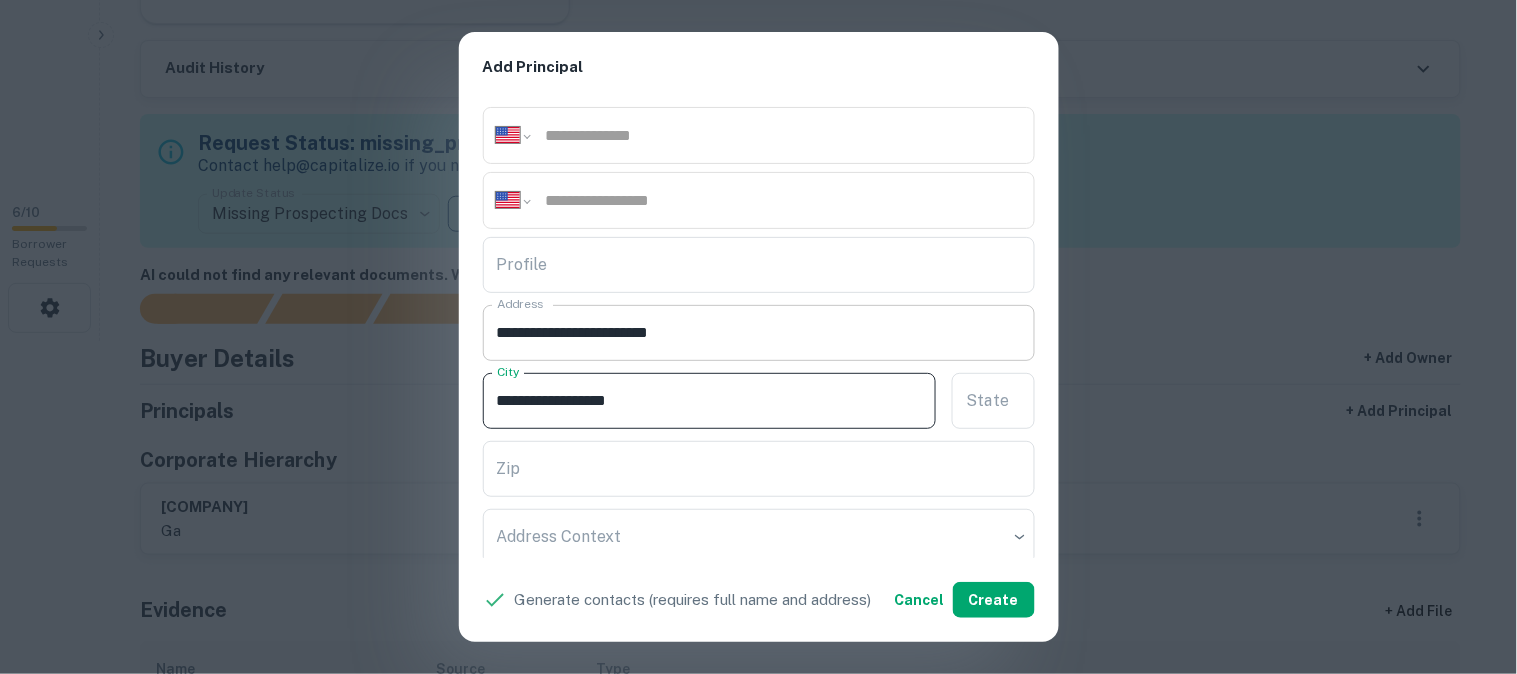 type on "**********" 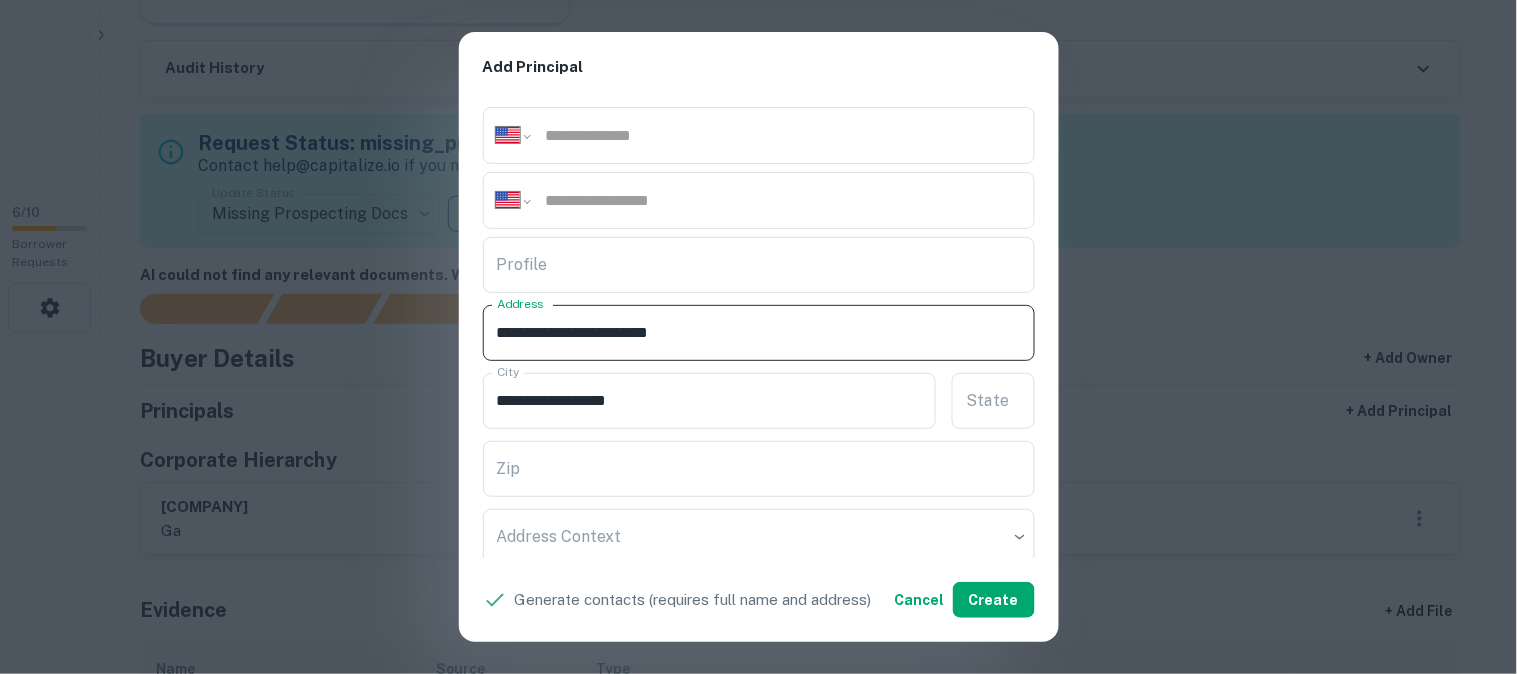 drag, startPoint x: 642, startPoint y: 328, endPoint x: 764, endPoint y: 351, distance: 124.1491 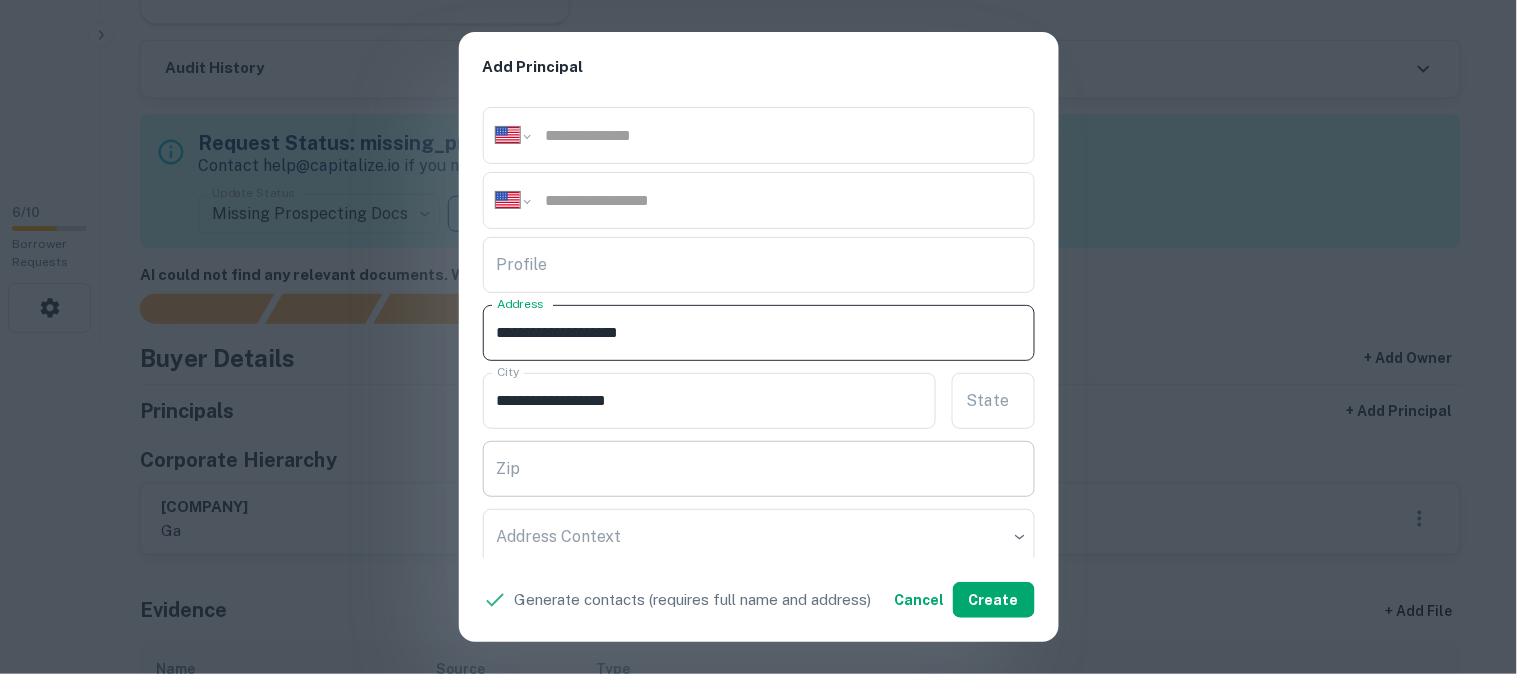 type on "**********" 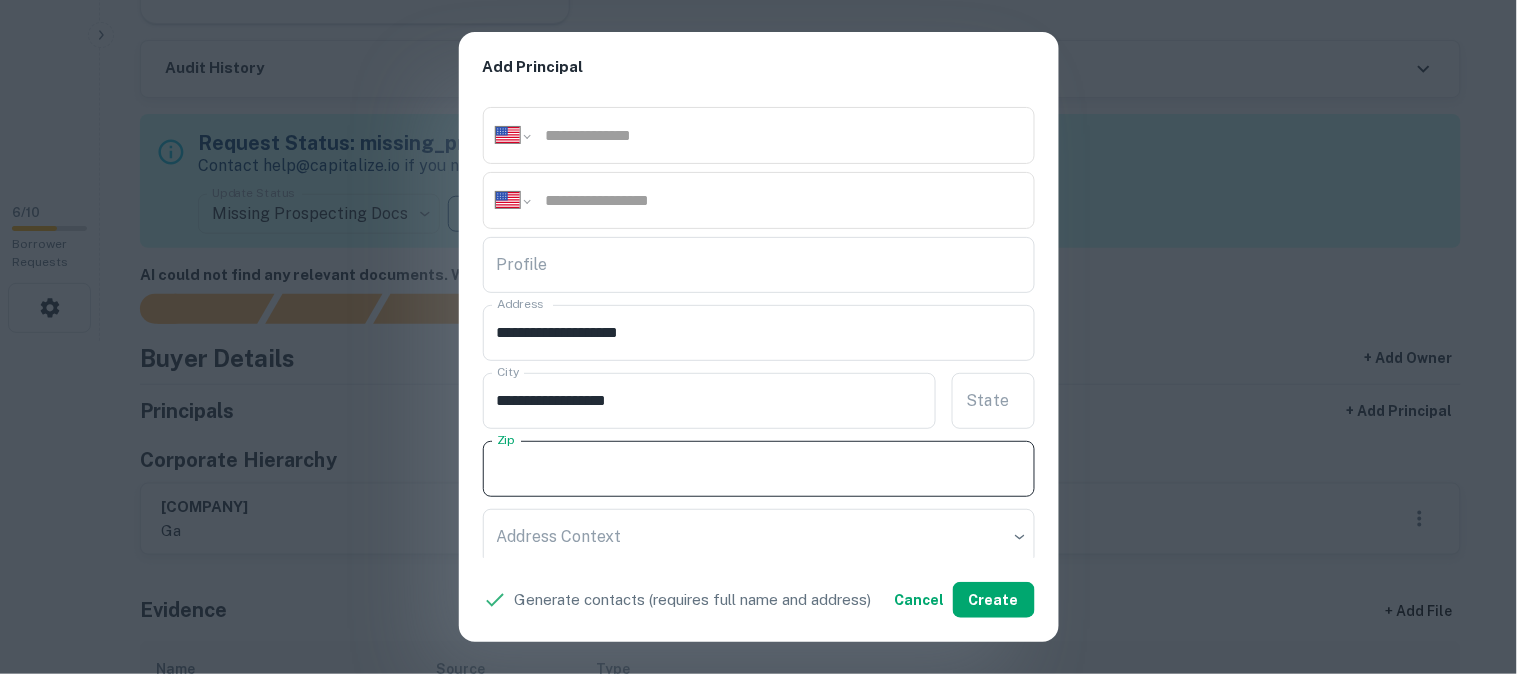 paste on "*****" 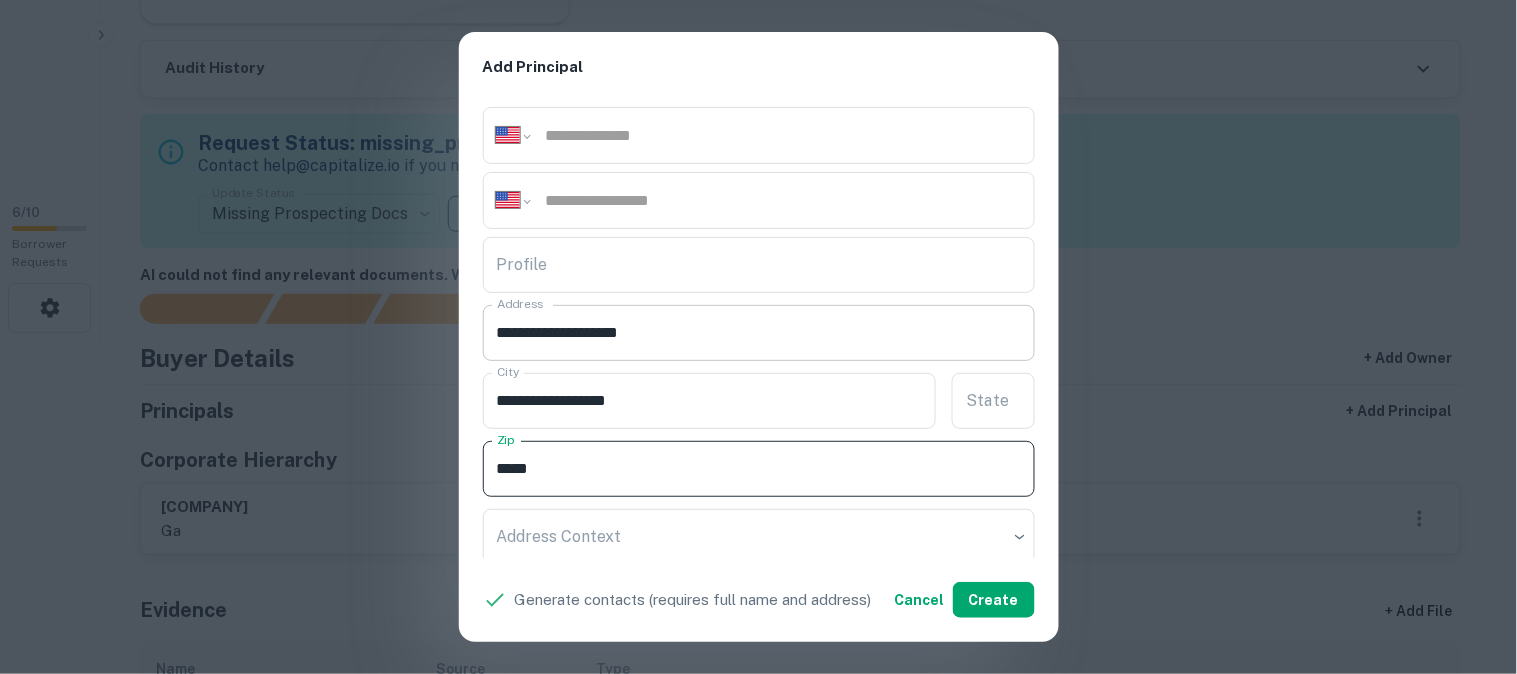 type on "*****" 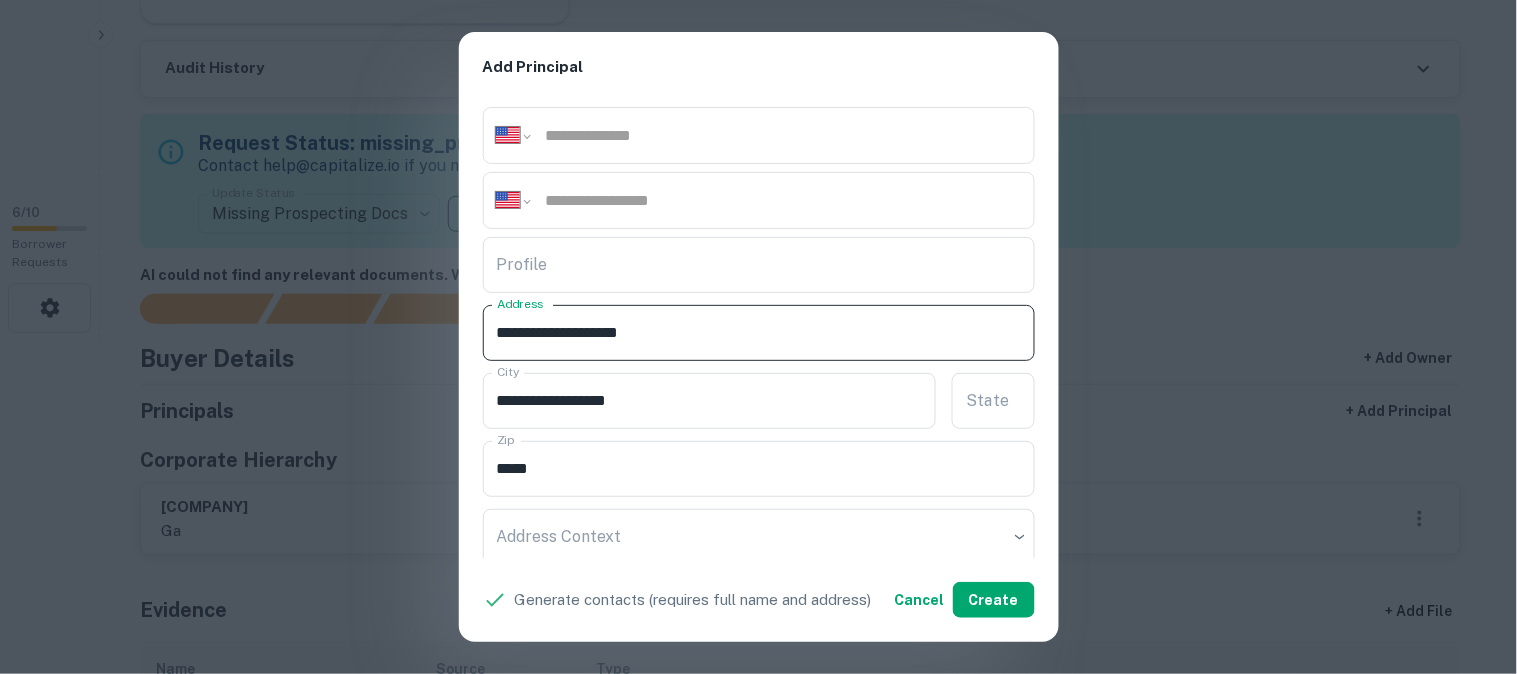 drag, startPoint x: 616, startPoint y: 332, endPoint x: 631, endPoint y: 337, distance: 15.811388 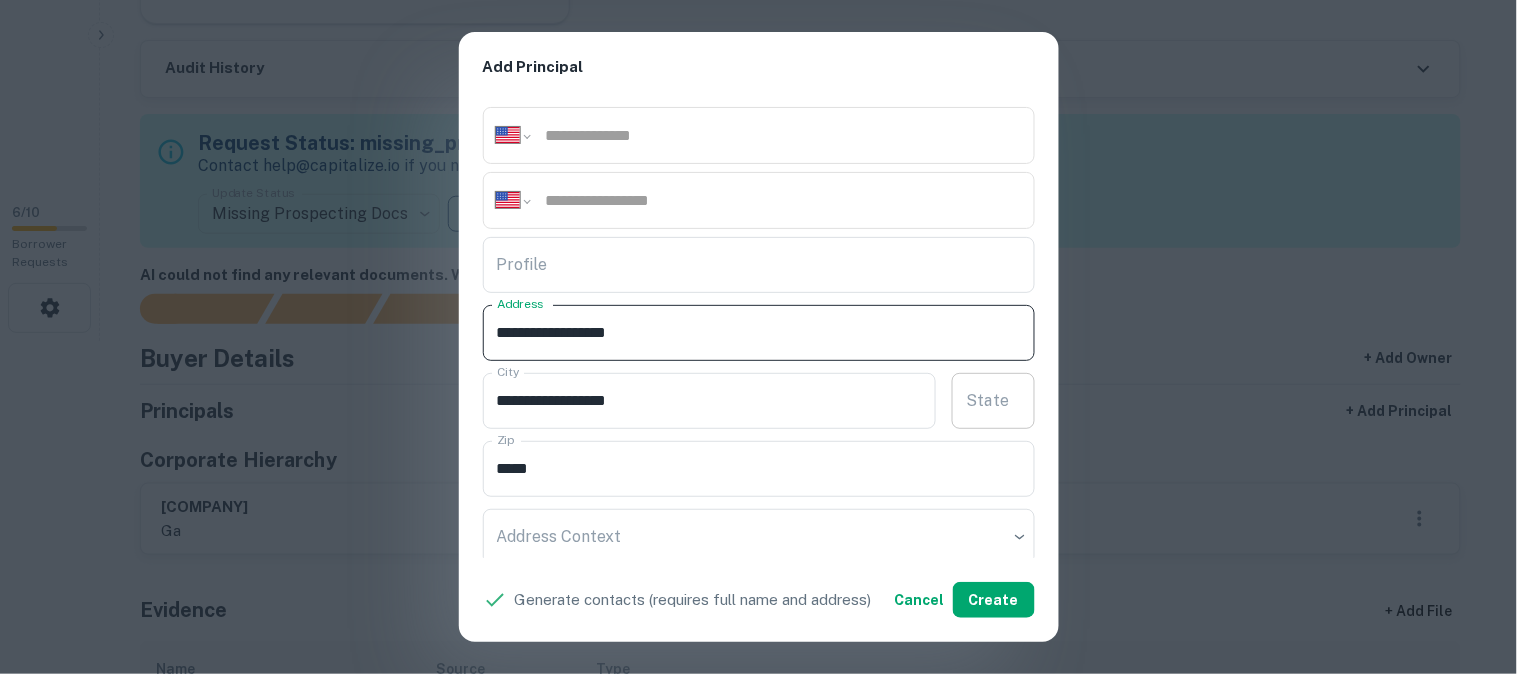 type on "**********" 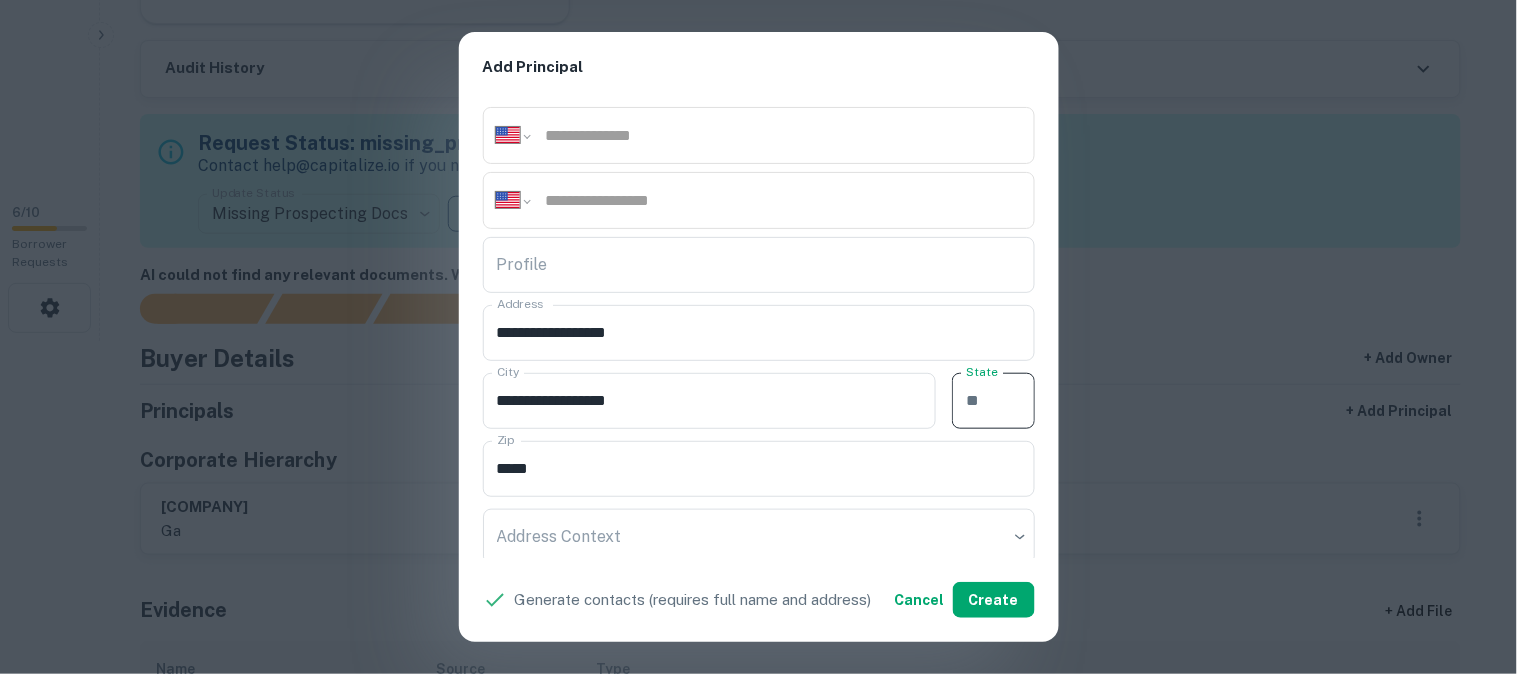 click on "State" at bounding box center (993, 401) 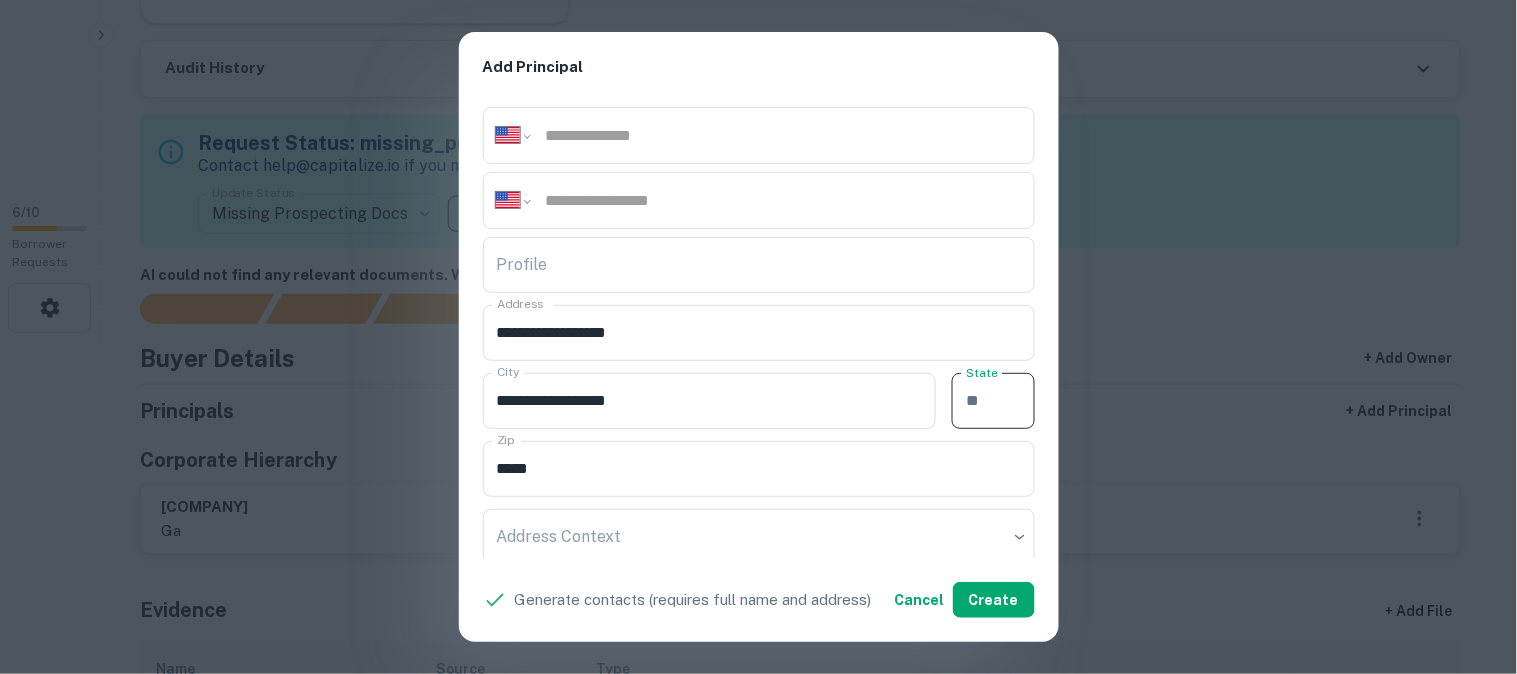 paste on "**" 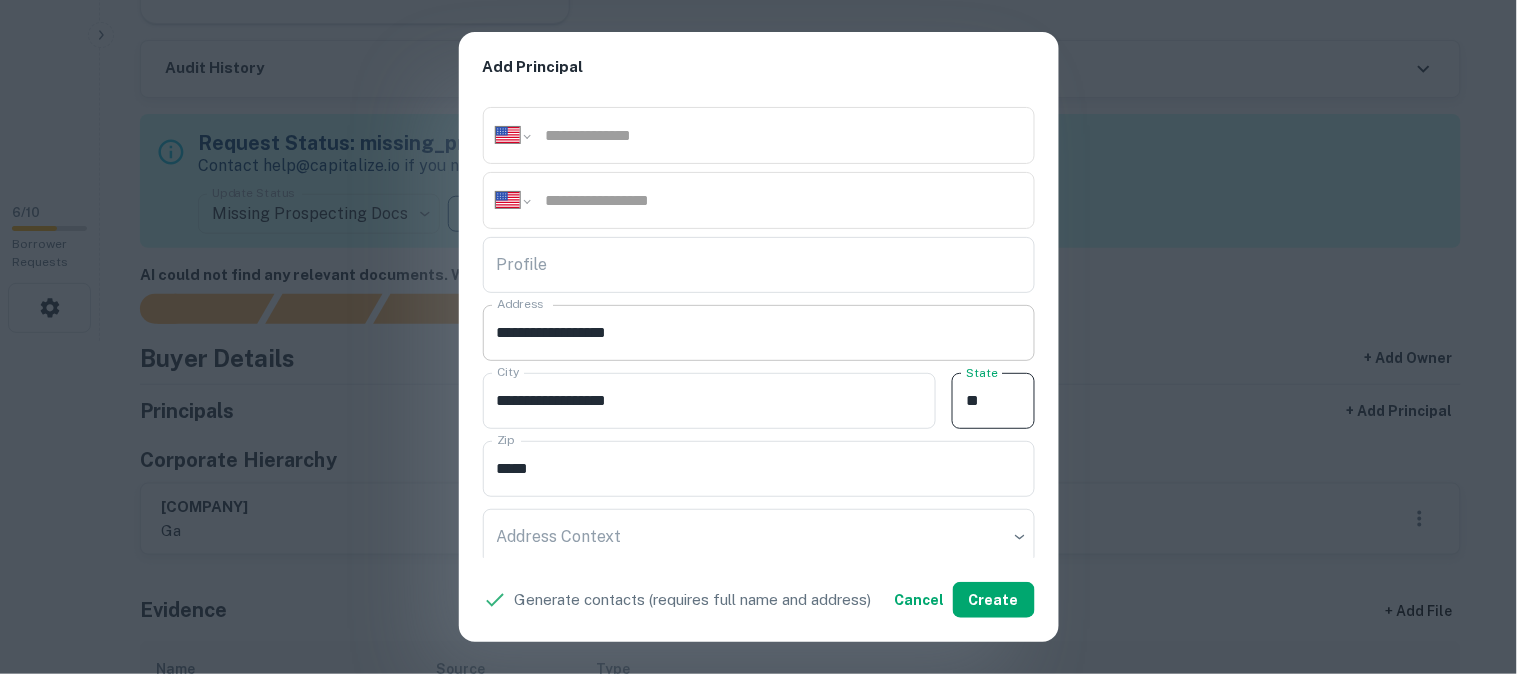 type on "**" 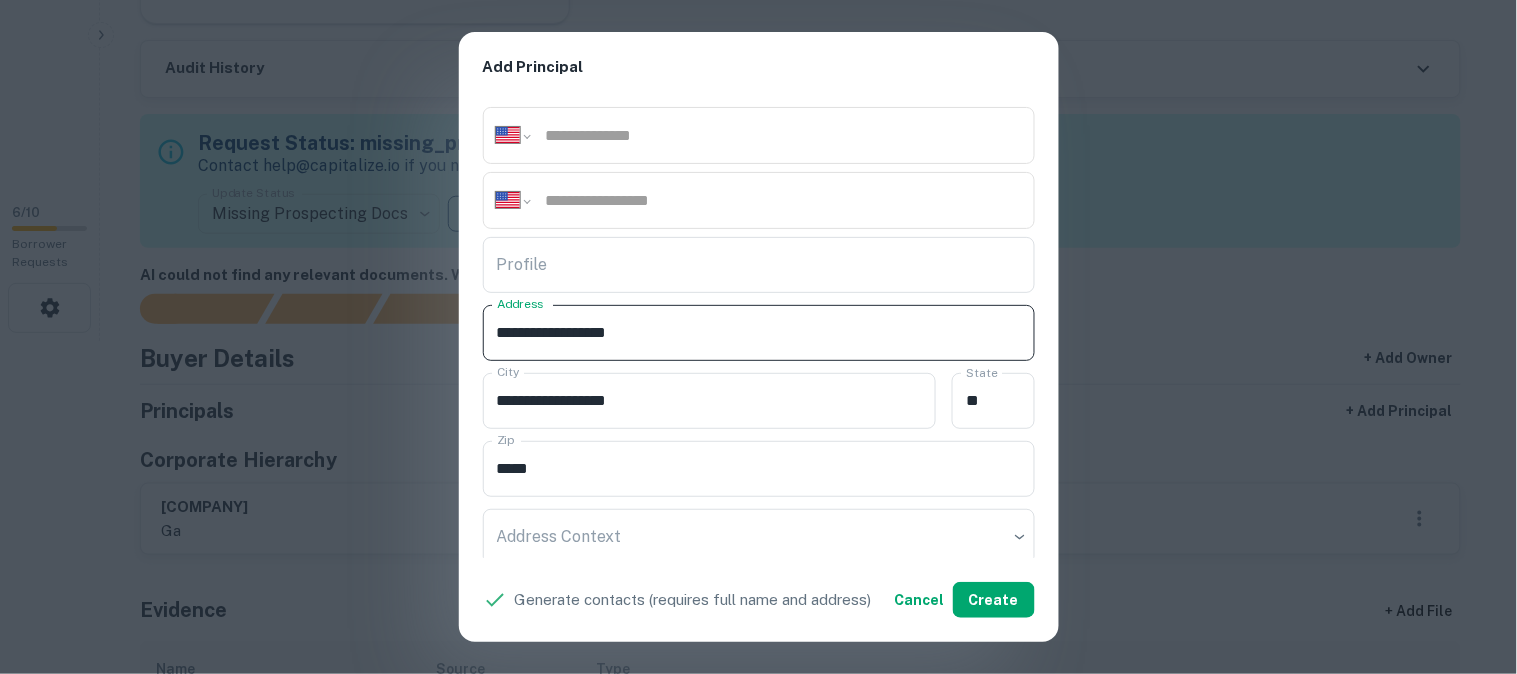 click on "**********" at bounding box center (759, 333) 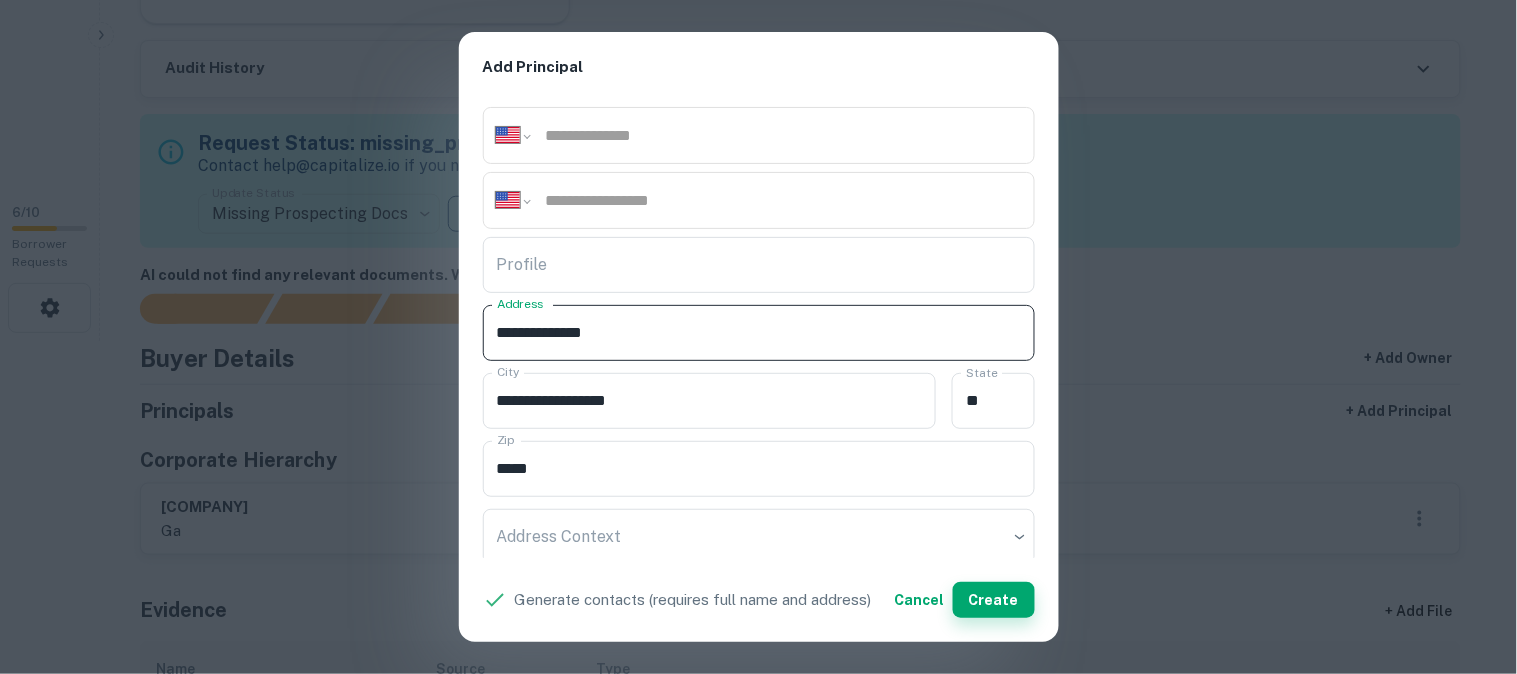 type on "**********" 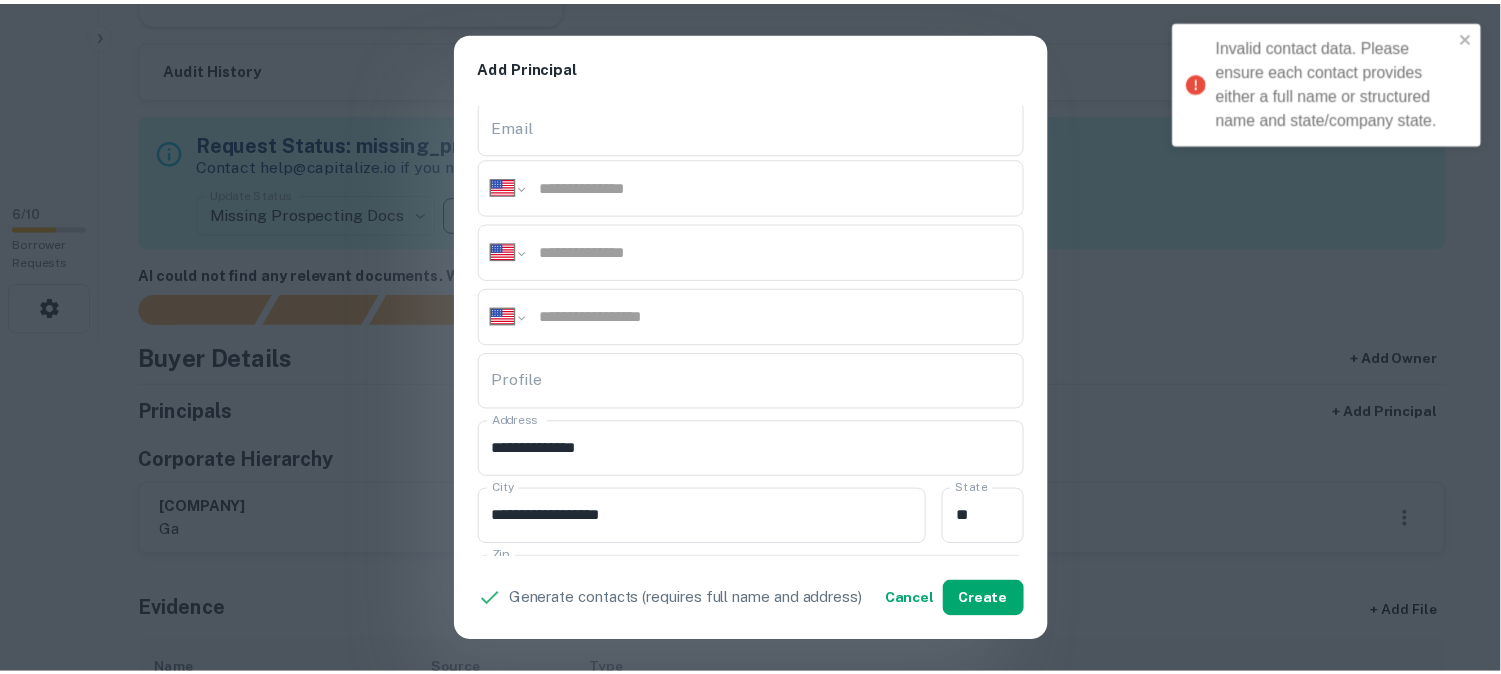 scroll, scrollTop: 0, scrollLeft: 0, axis: both 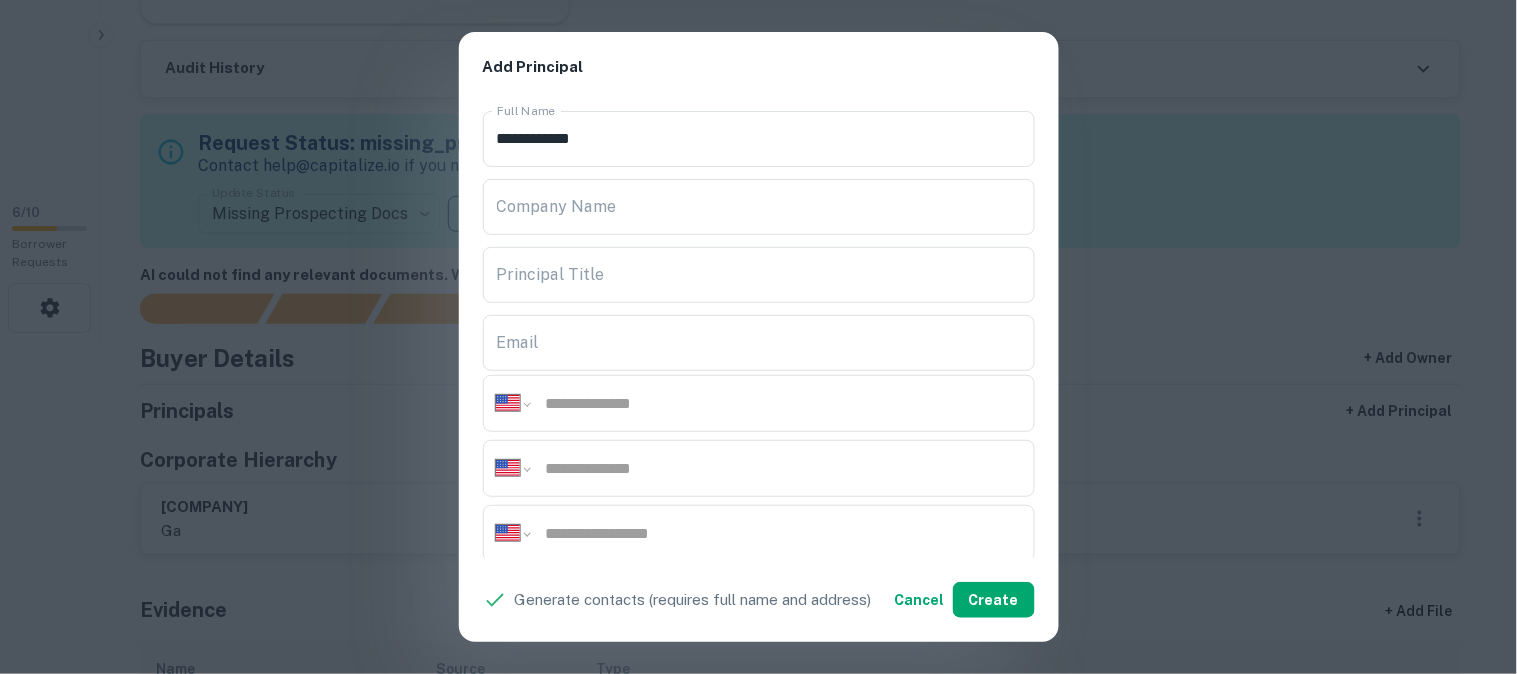 click on "**********" at bounding box center [758, 337] 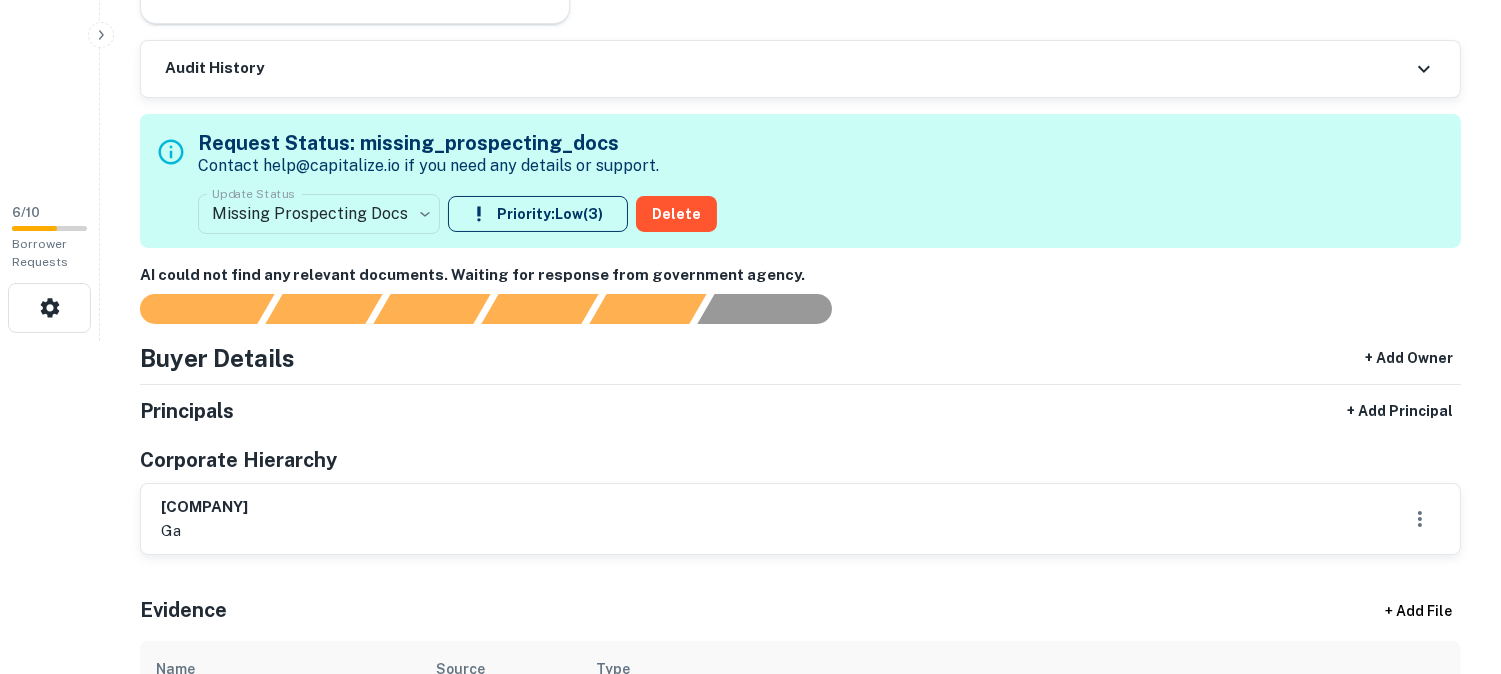 click on "**********" at bounding box center (750, 4) 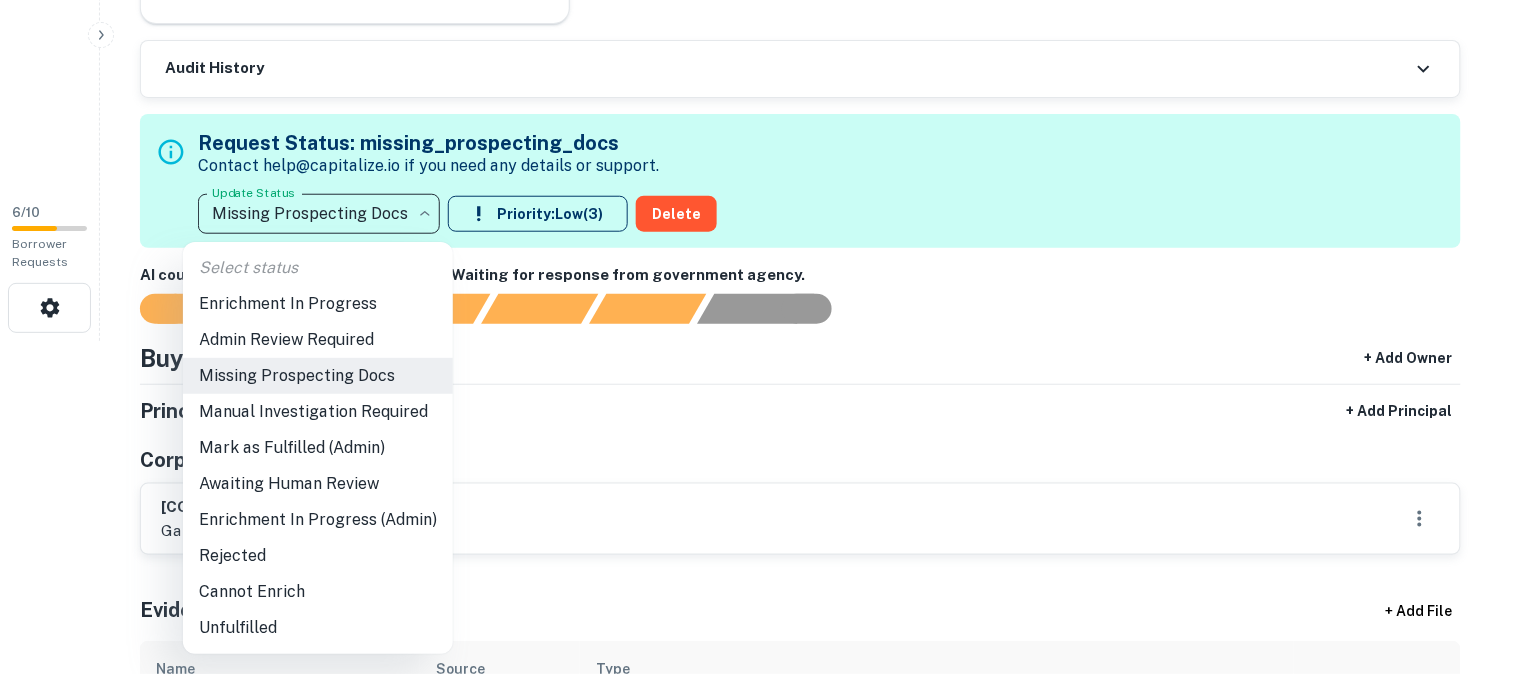 click on "Admin Review Required" at bounding box center (318, 340) 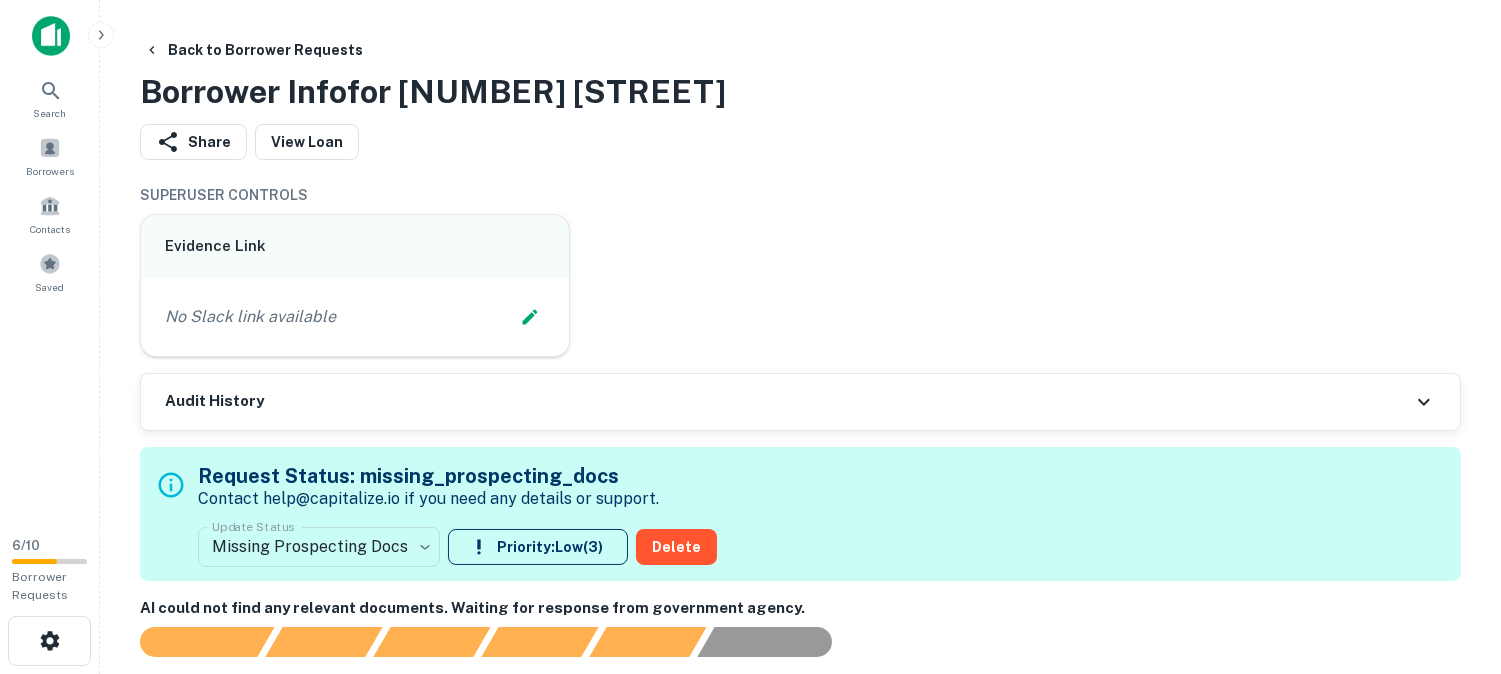 scroll, scrollTop: 81, scrollLeft: 0, axis: vertical 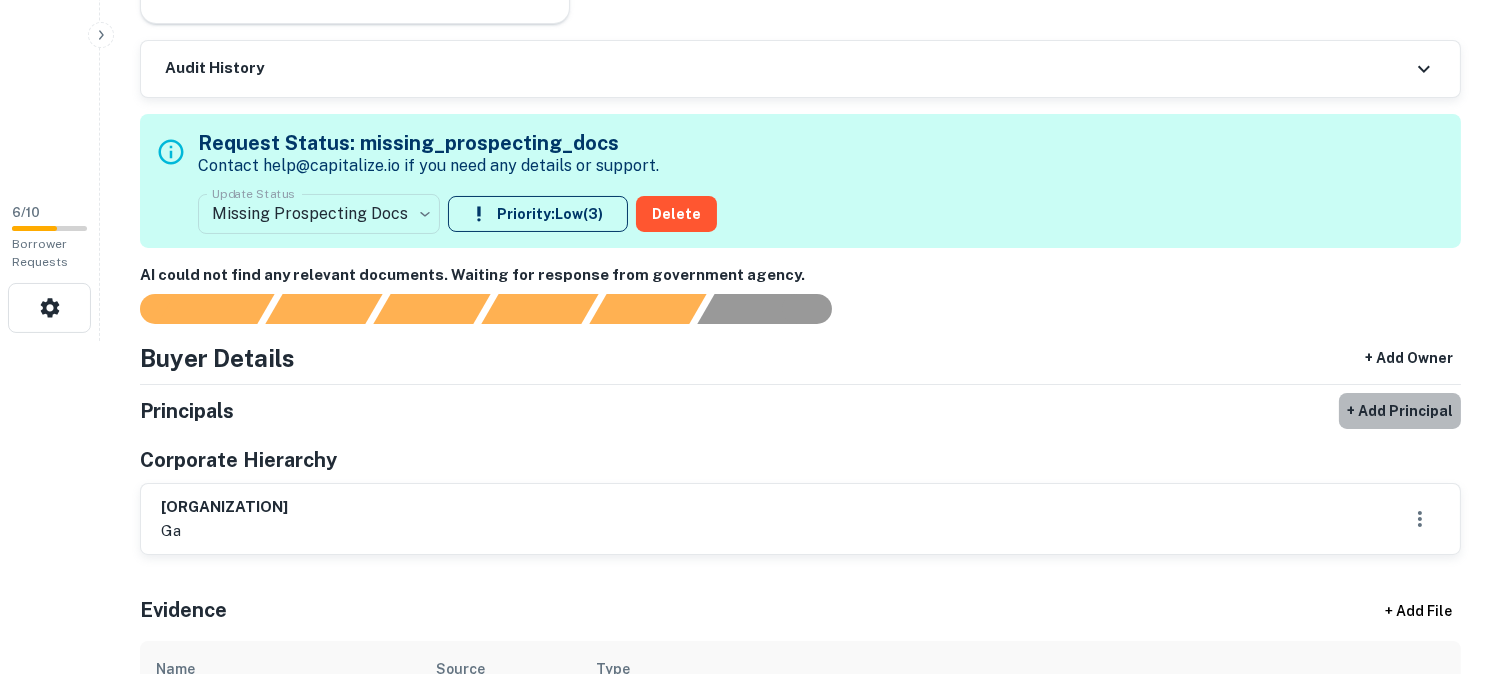 click on "+ Add Principal" at bounding box center (1400, 411) 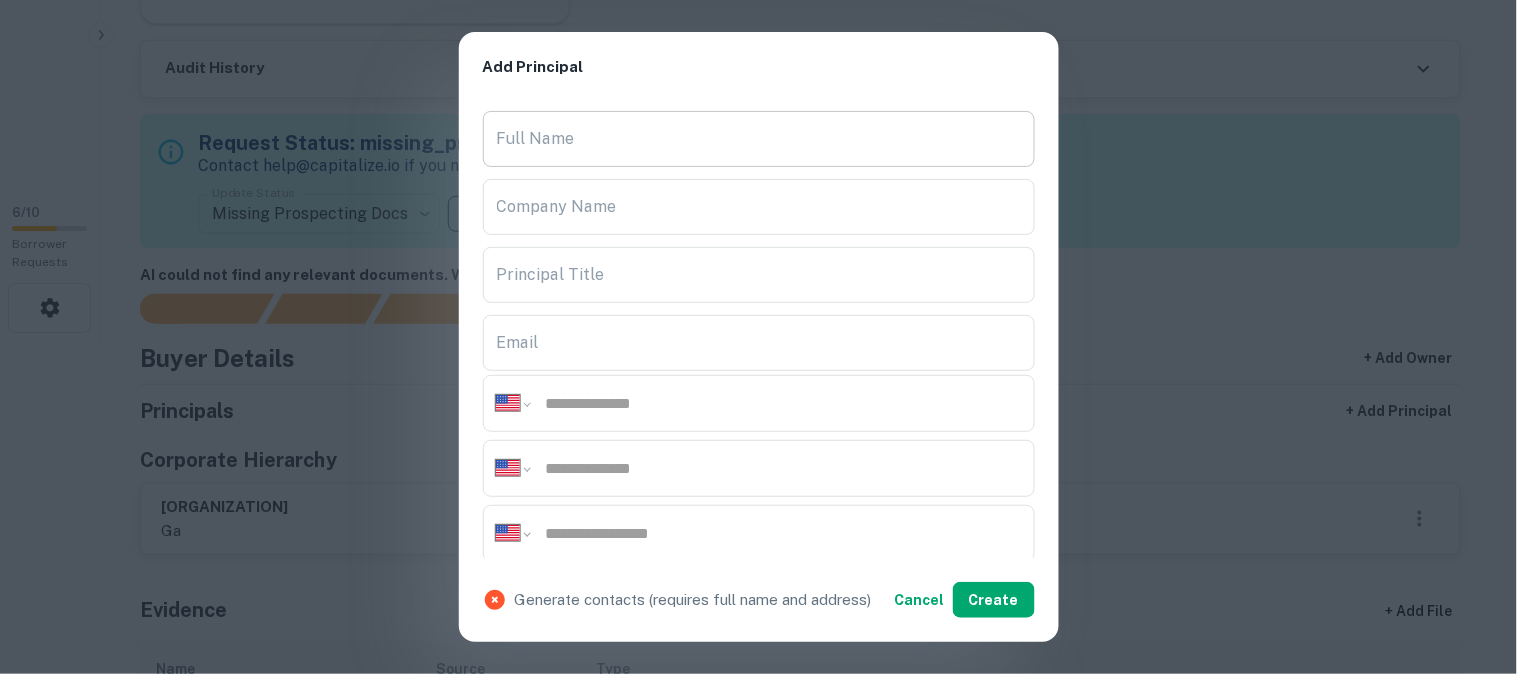 click on "Full Name" at bounding box center [759, 139] 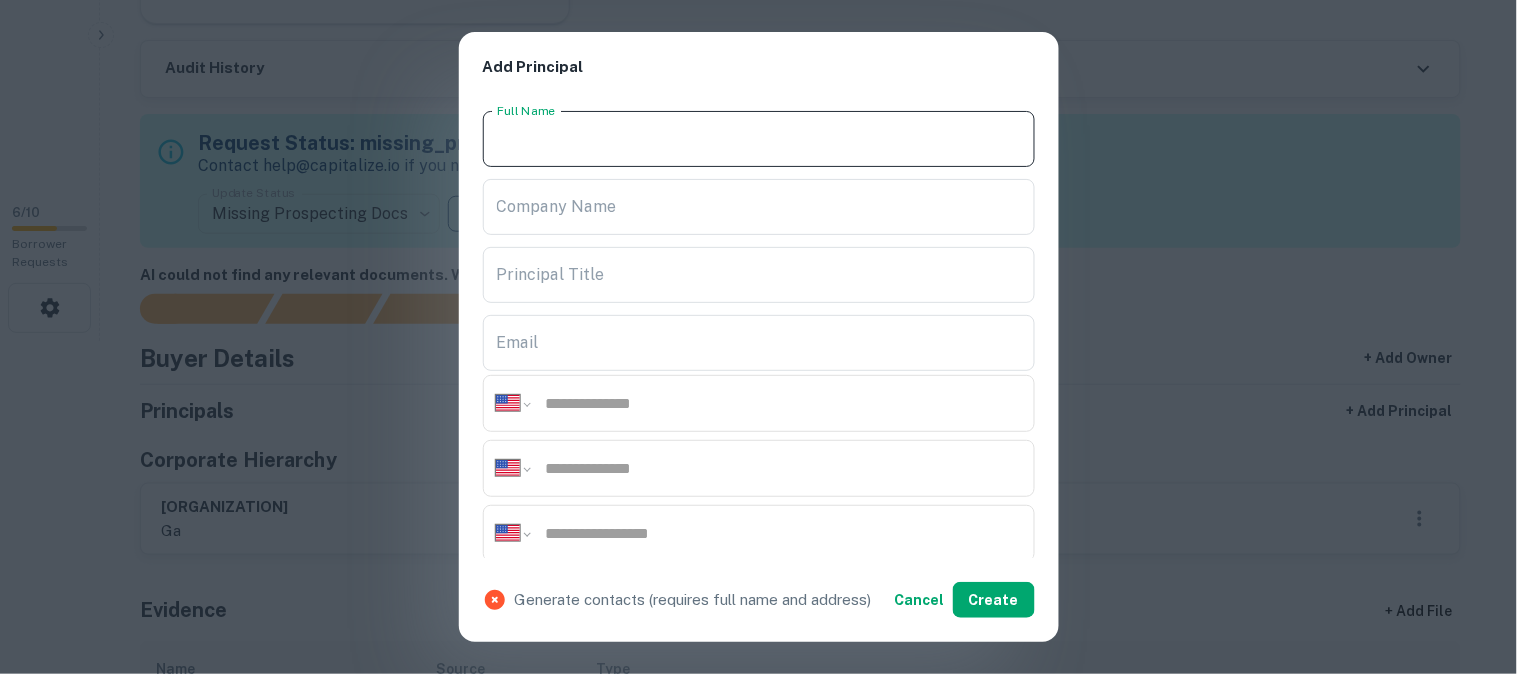 paste on "**********" 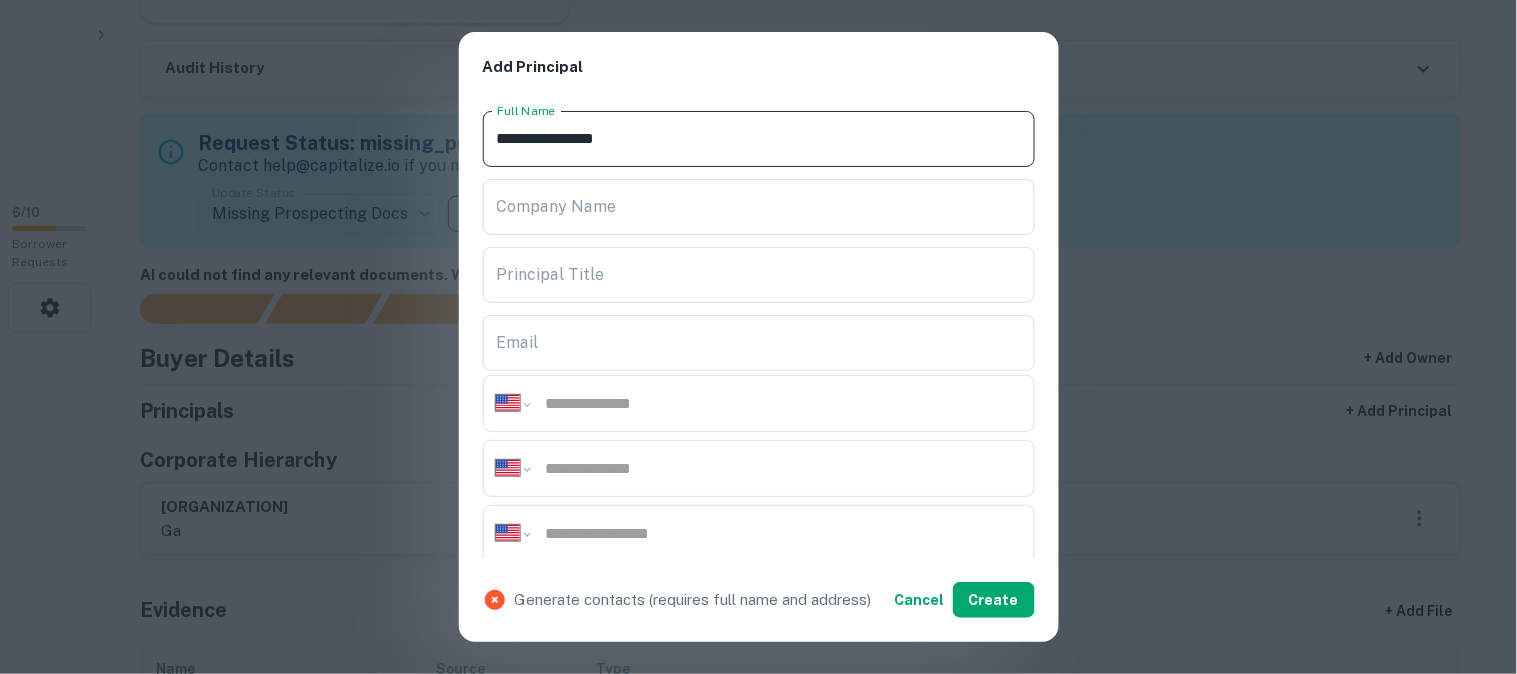 type on "**********" 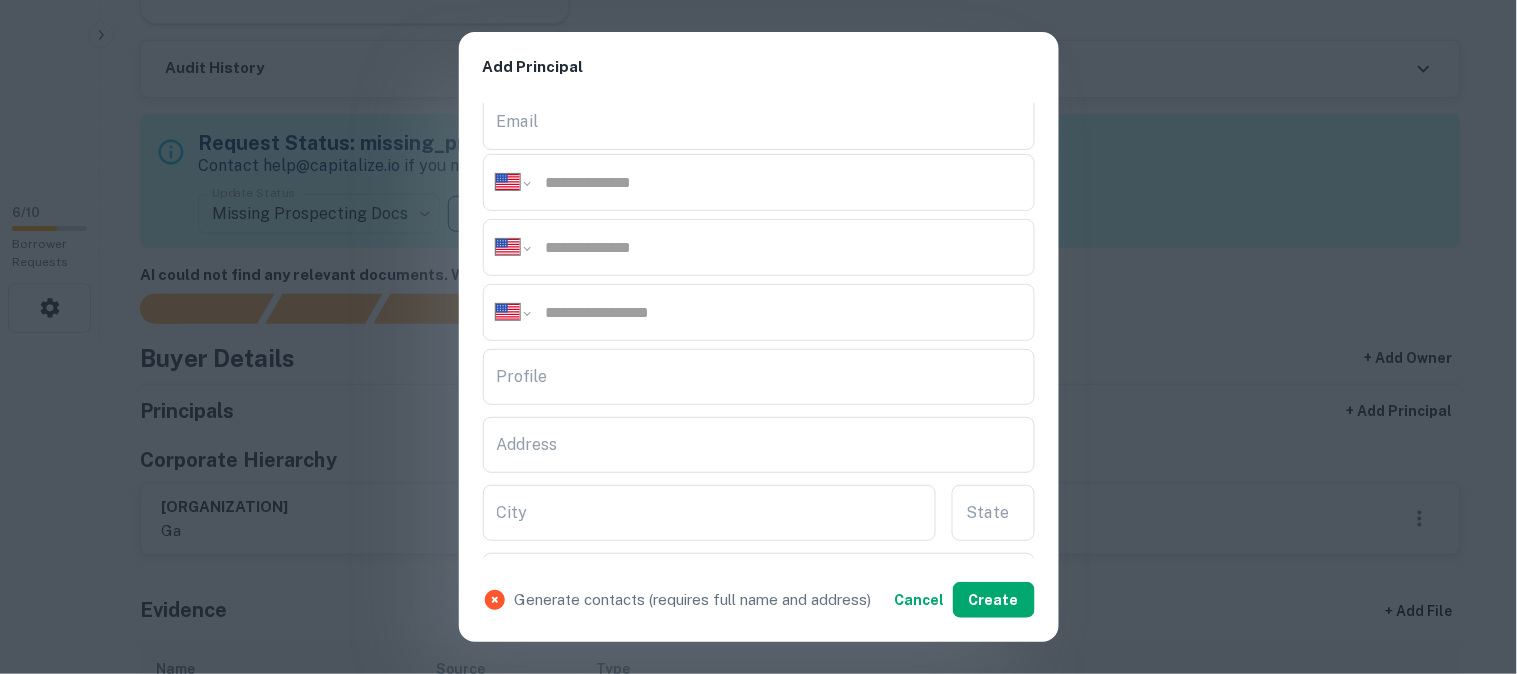 scroll, scrollTop: 222, scrollLeft: 0, axis: vertical 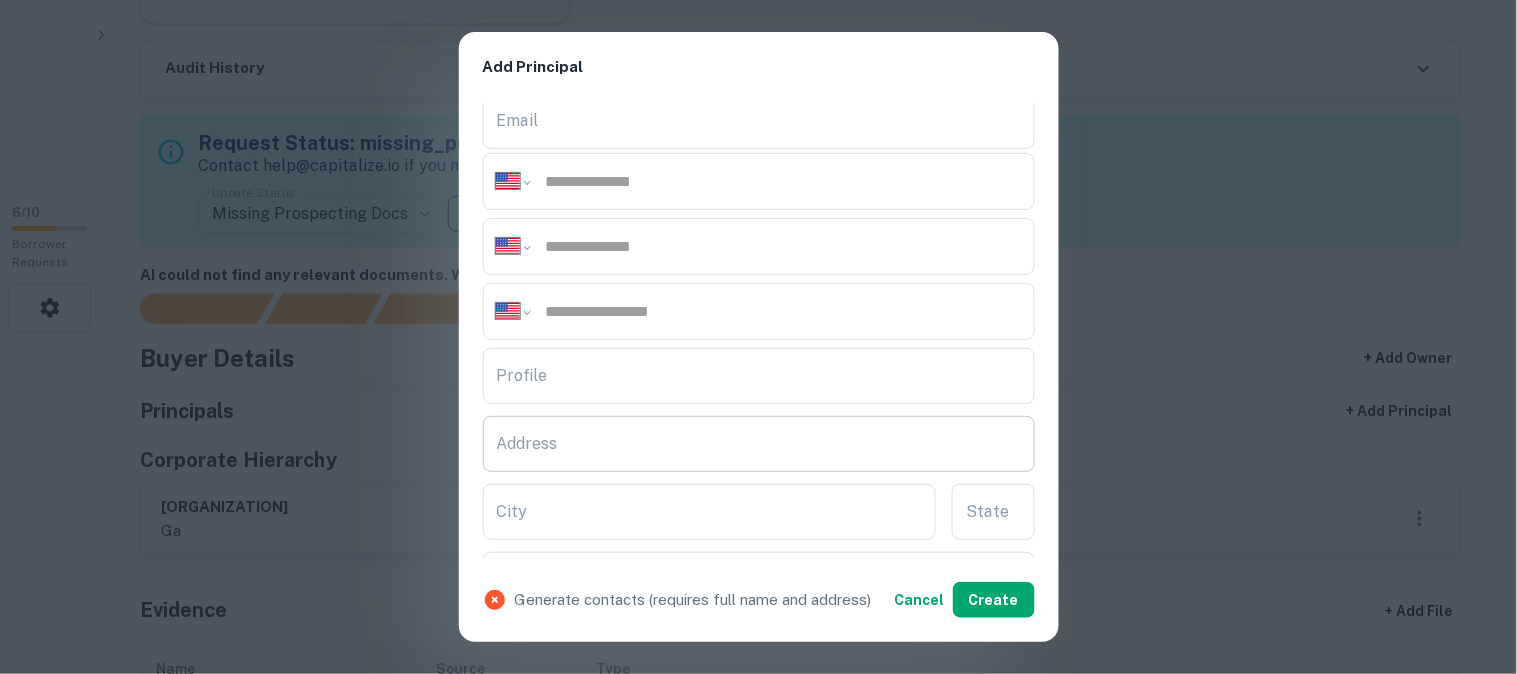 click on "Address" at bounding box center (759, 444) 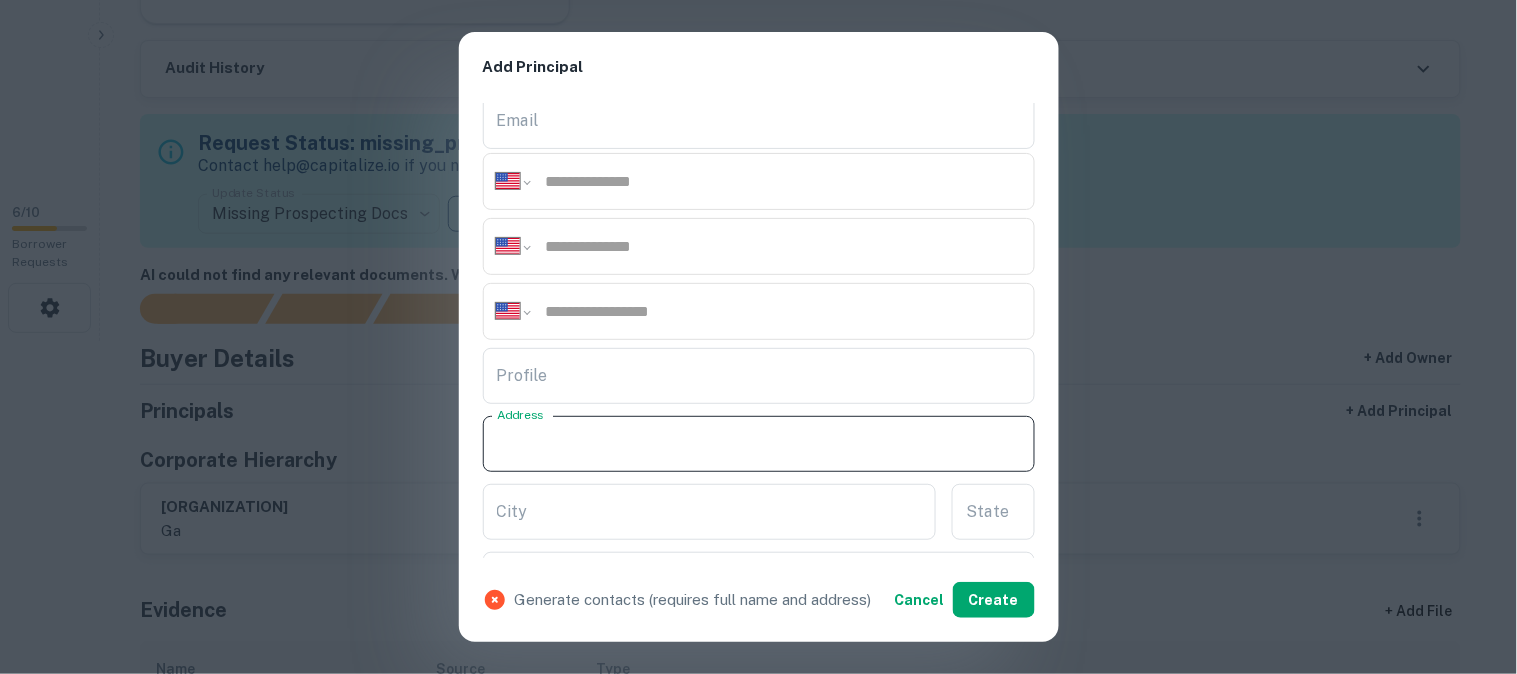 paste on "**********" 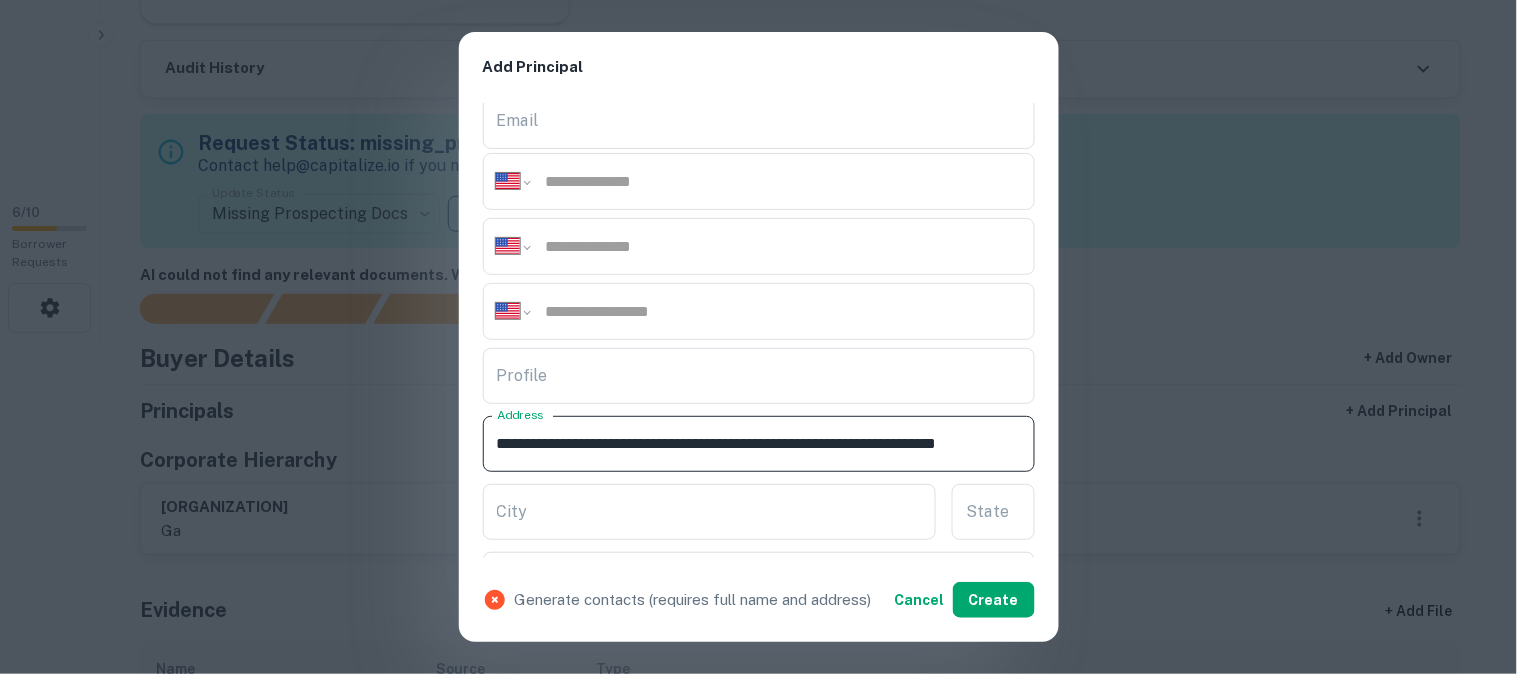 scroll, scrollTop: 0, scrollLeft: 33, axis: horizontal 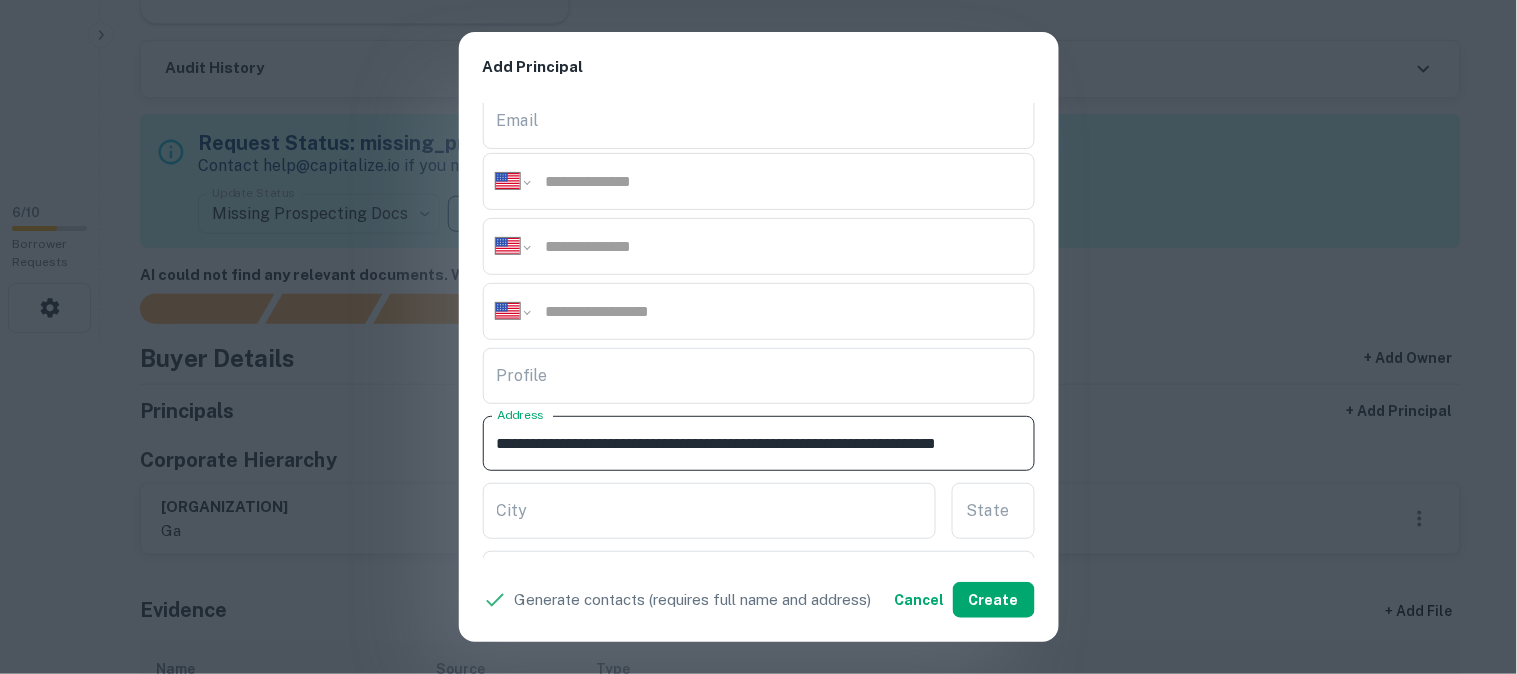 drag, startPoint x: 827, startPoint y: 448, endPoint x: 921, endPoint y: 451, distance: 94.04786 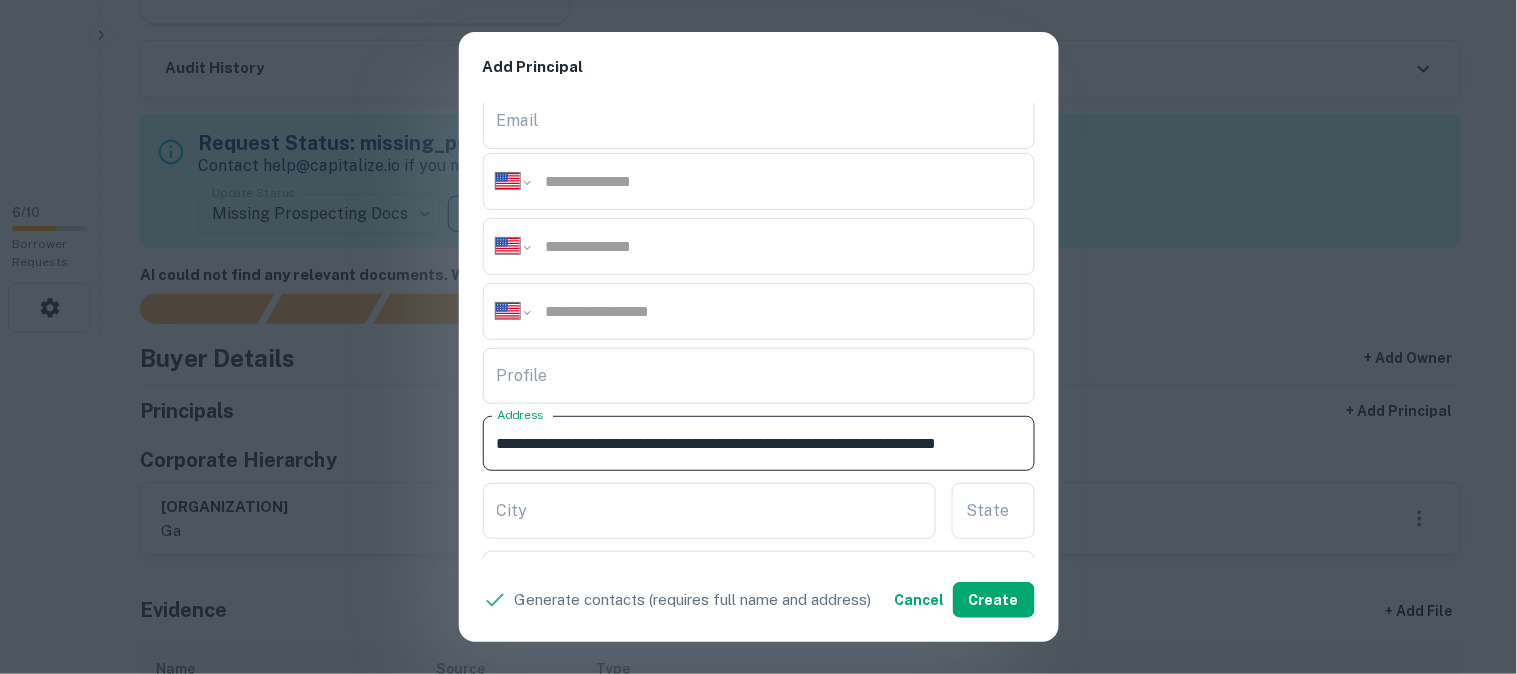 click on "**********" at bounding box center [750, 444] 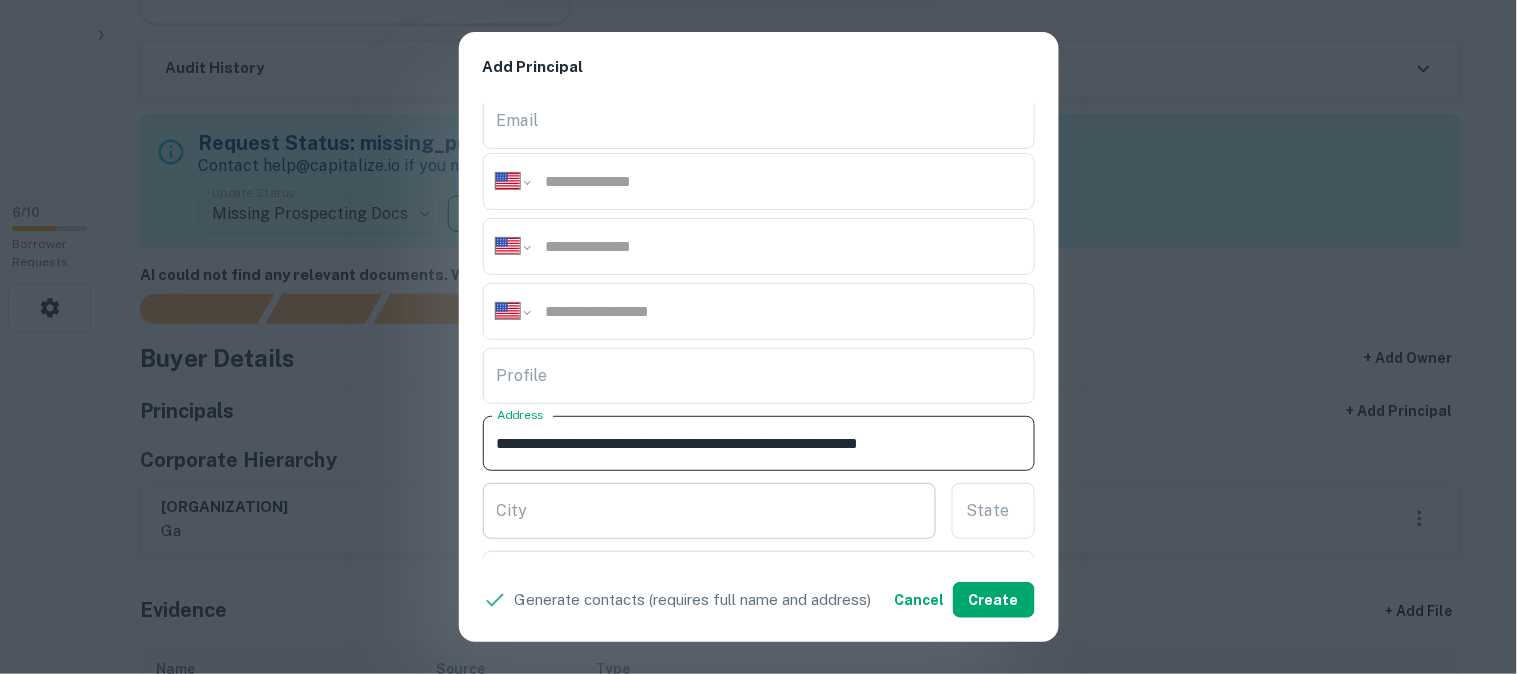 type on "**********" 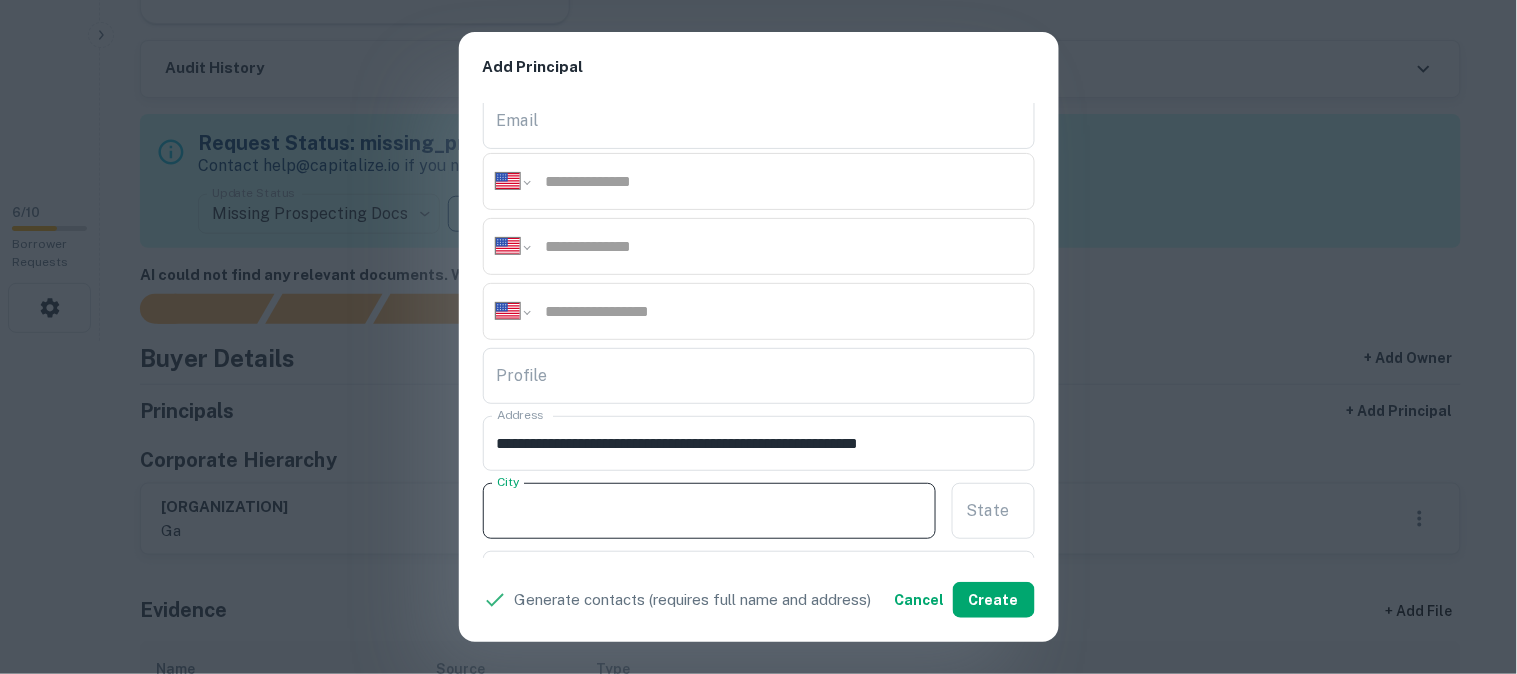 click on "City" at bounding box center (710, 511) 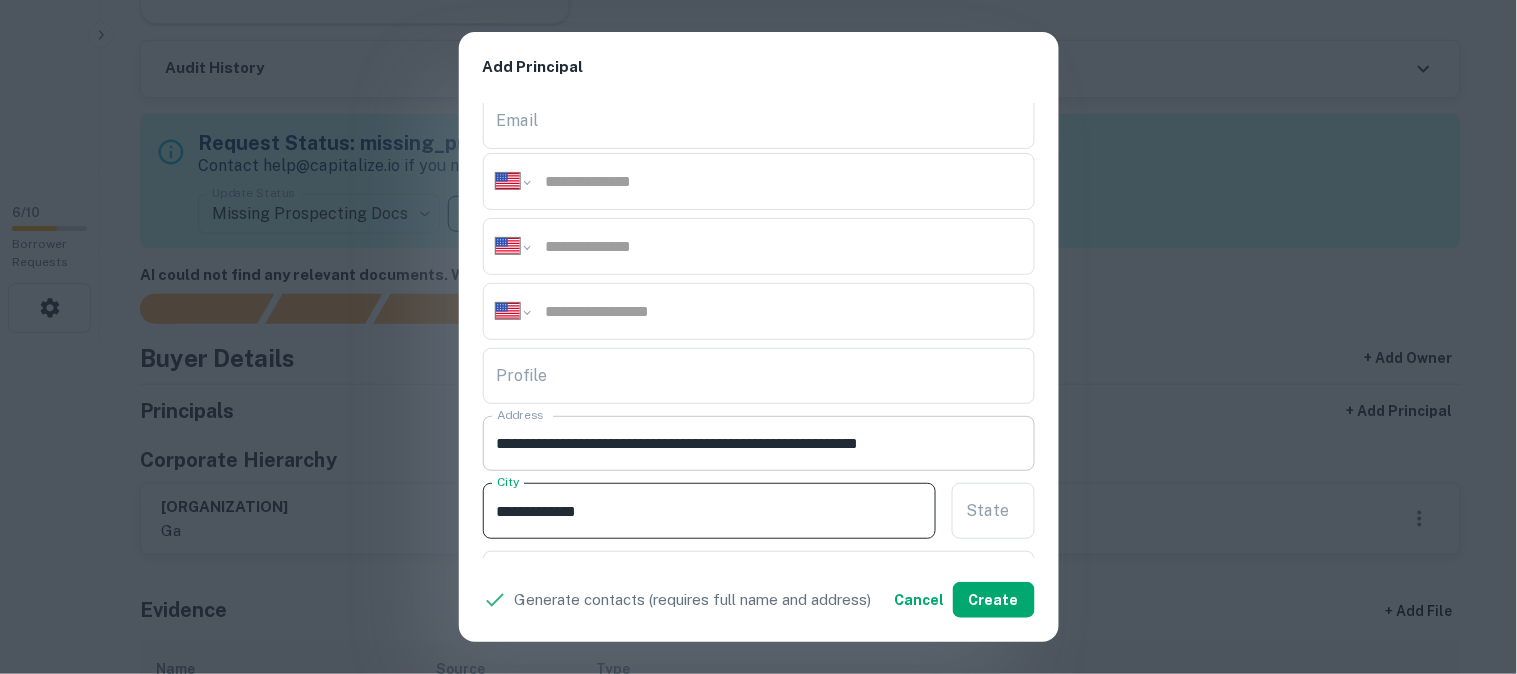 type on "**********" 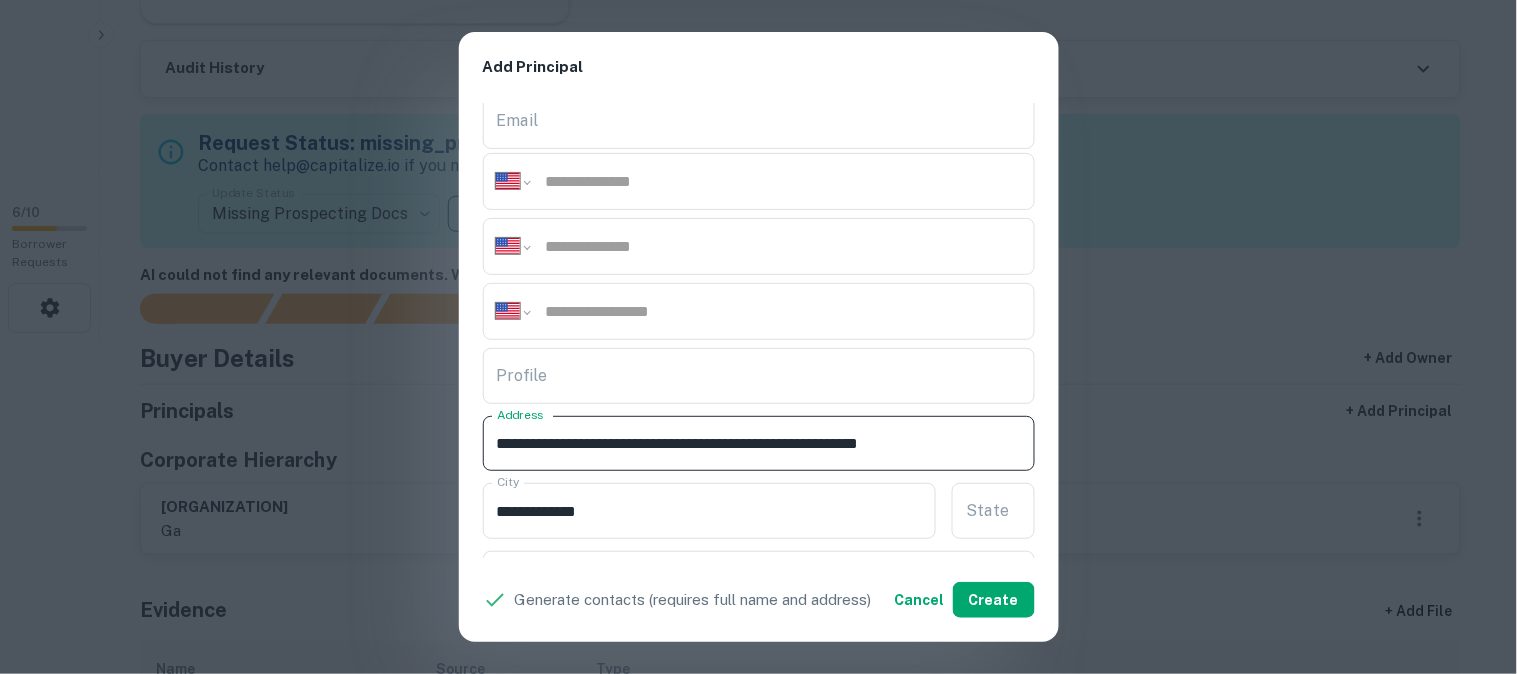 drag, startPoint x: 871, startPoint y: 441, endPoint x: 887, endPoint y: 463, distance: 27.202942 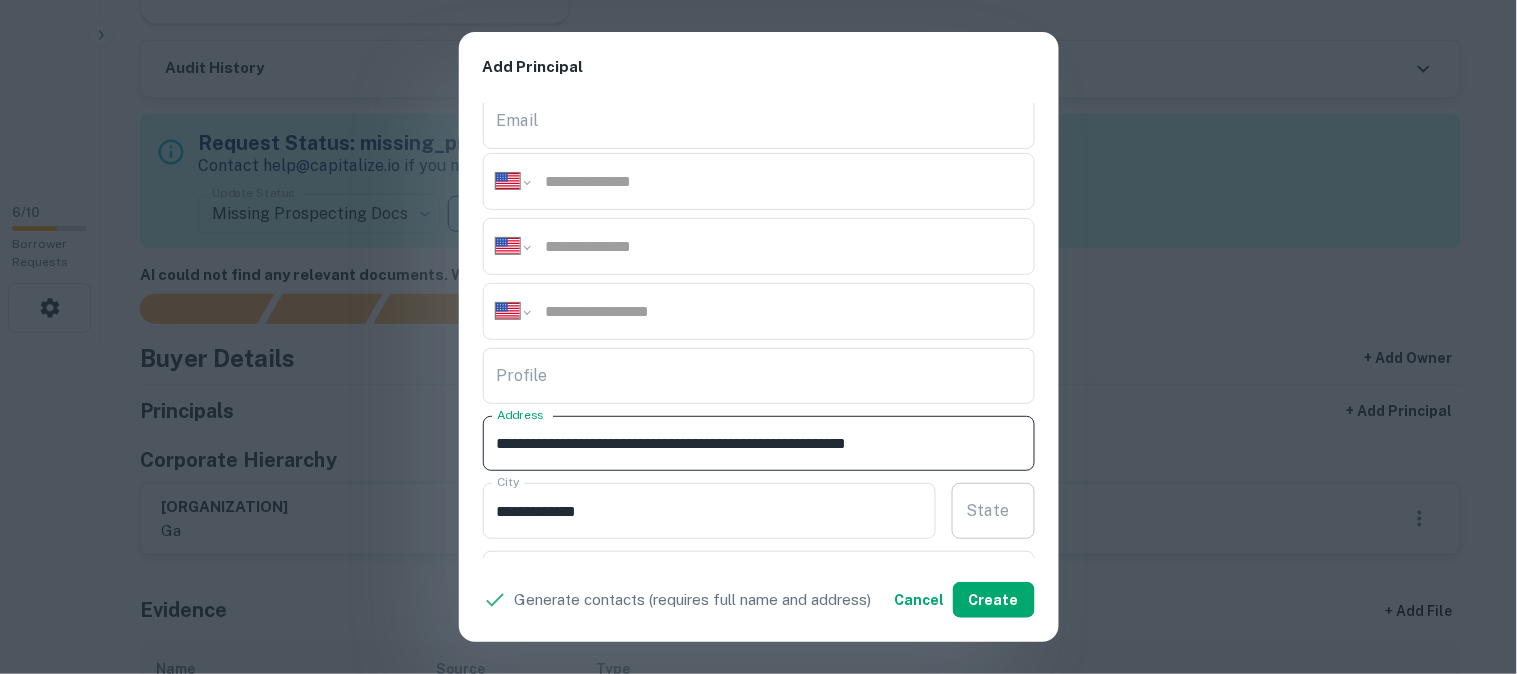type on "**********" 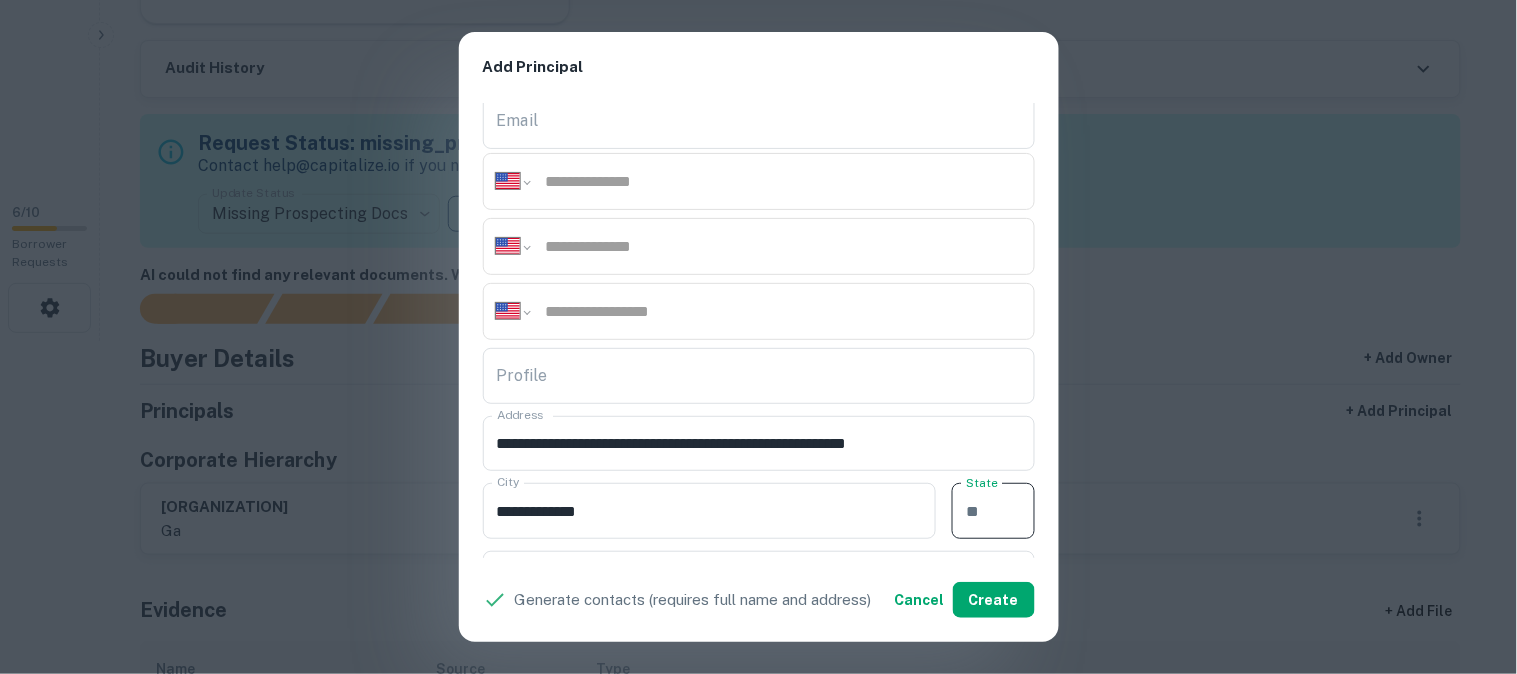 click on "State" at bounding box center (993, 511) 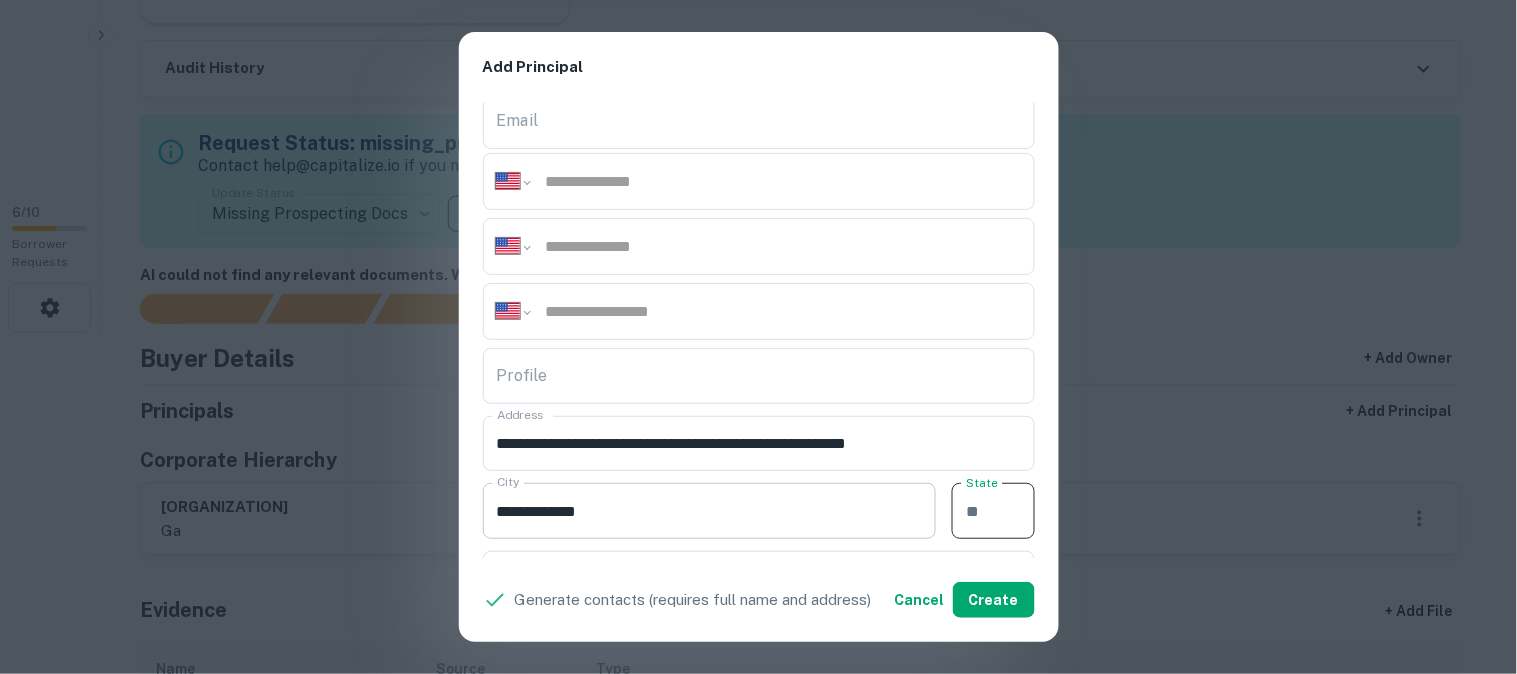 paste on "**" 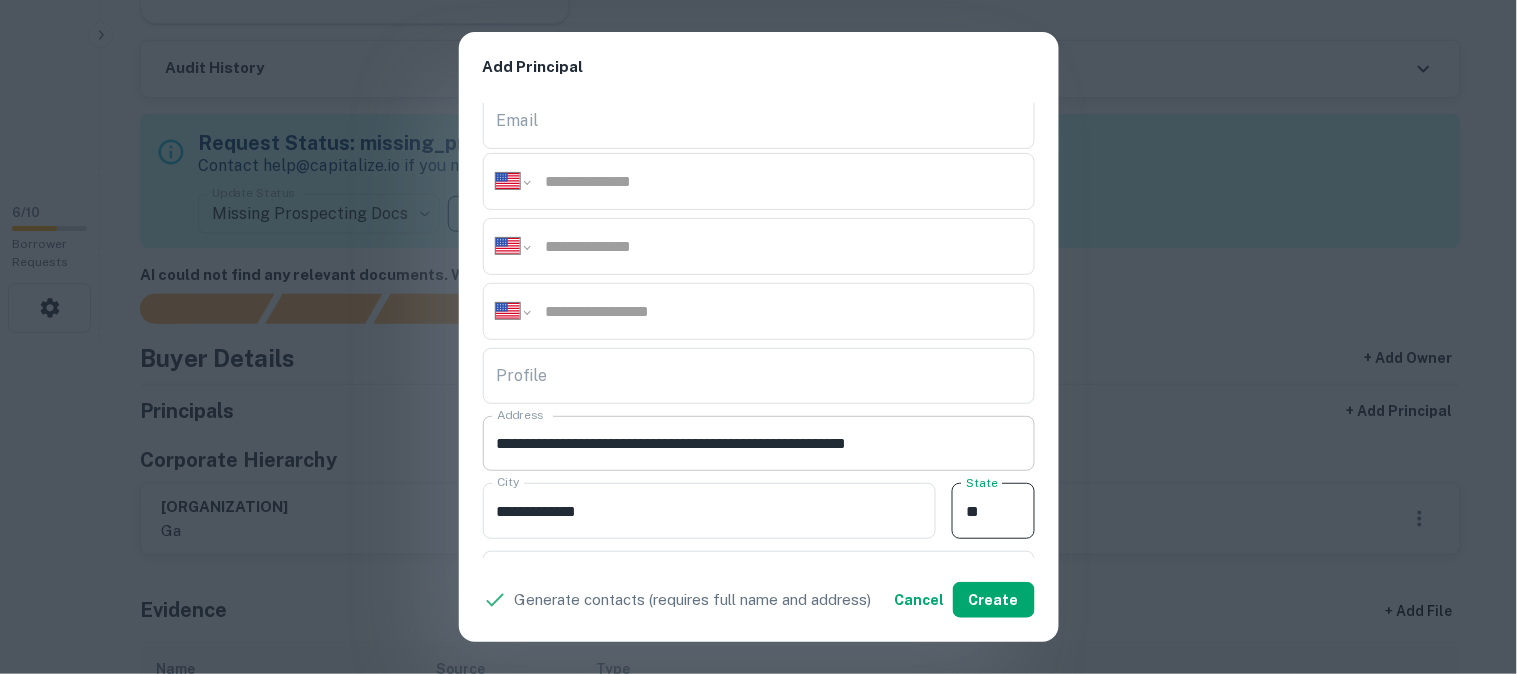 type on "**" 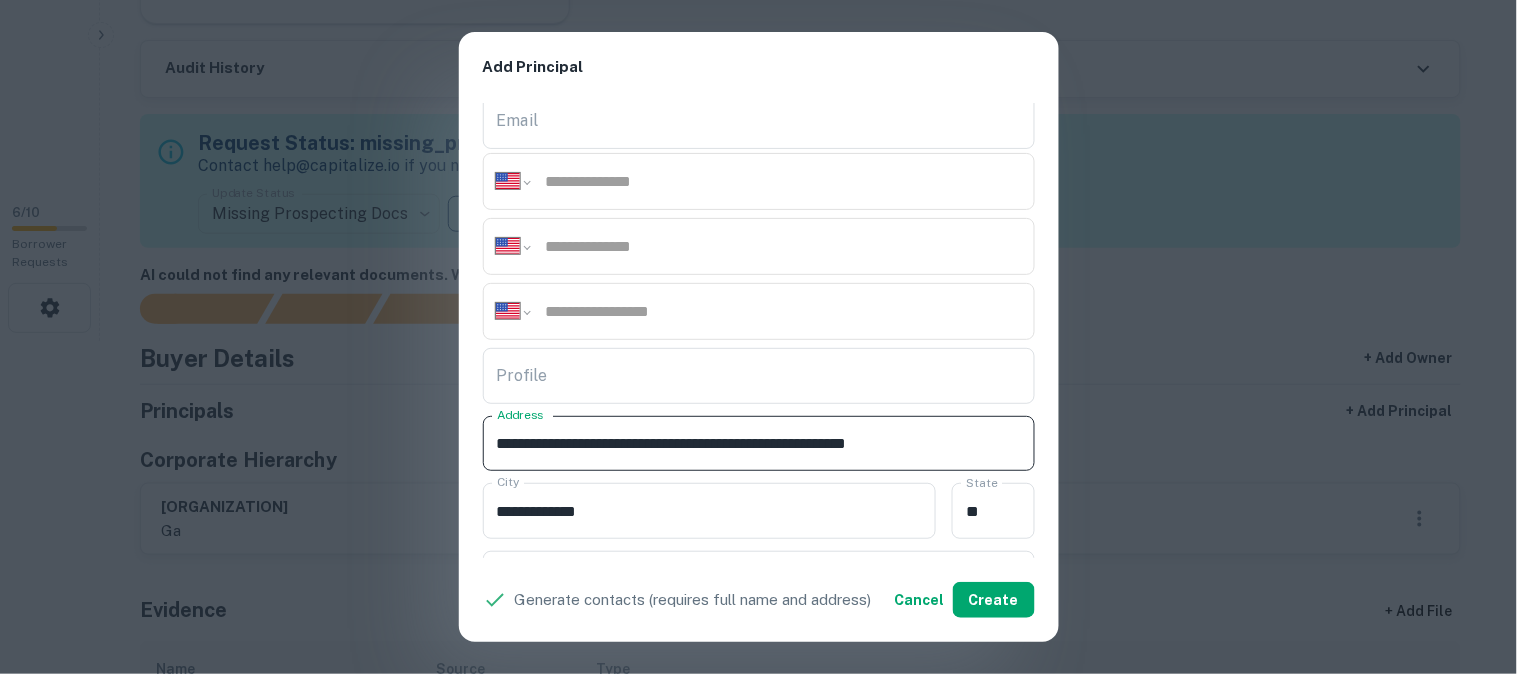 drag, startPoint x: 876, startPoint y: 442, endPoint x: 977, endPoint y: 476, distance: 106.56923 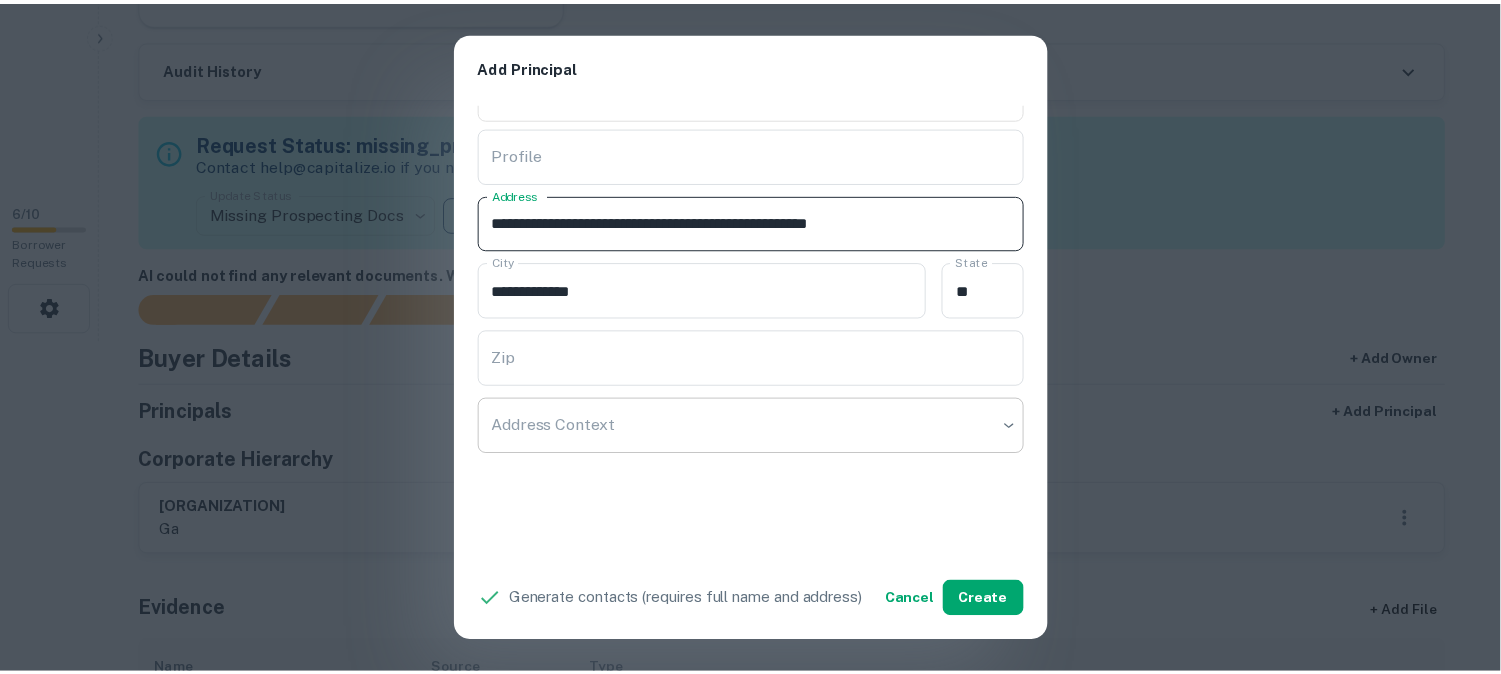 scroll, scrollTop: 444, scrollLeft: 0, axis: vertical 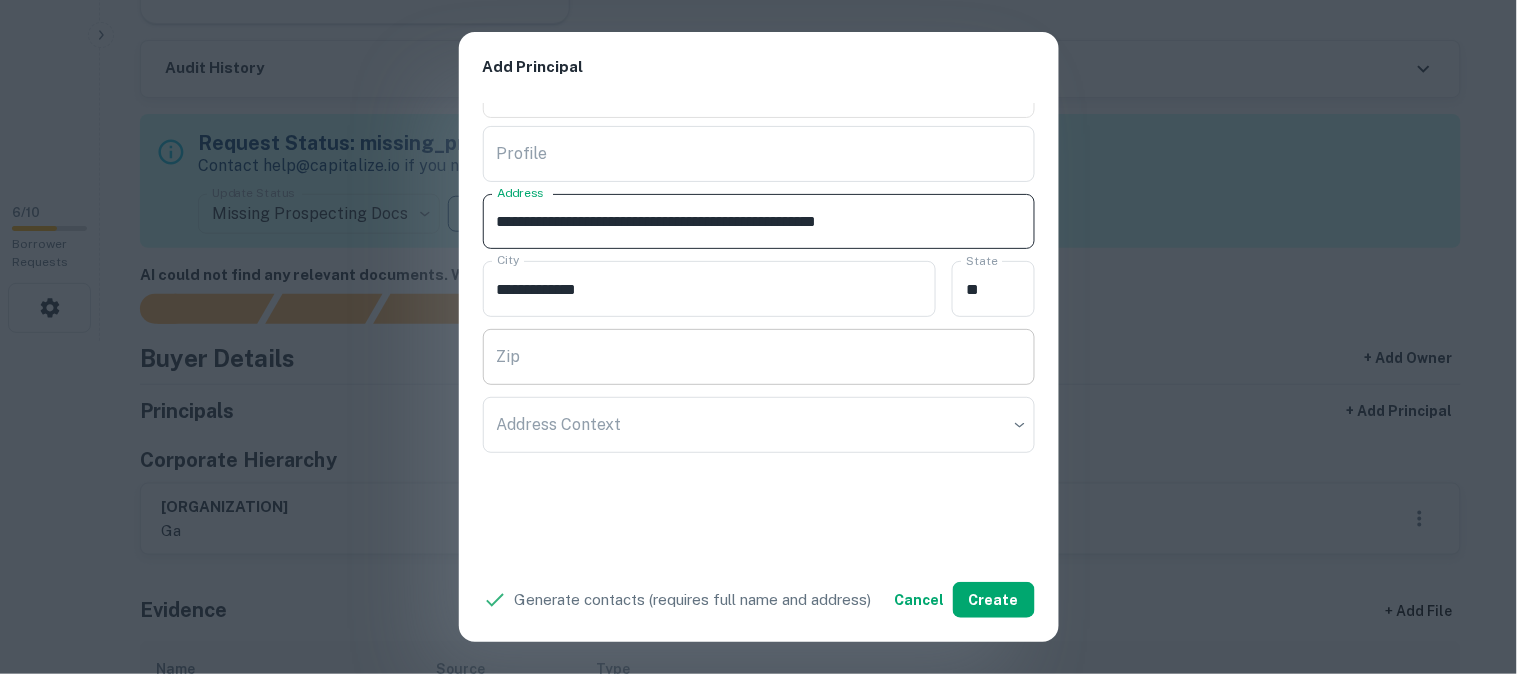 type on "**********" 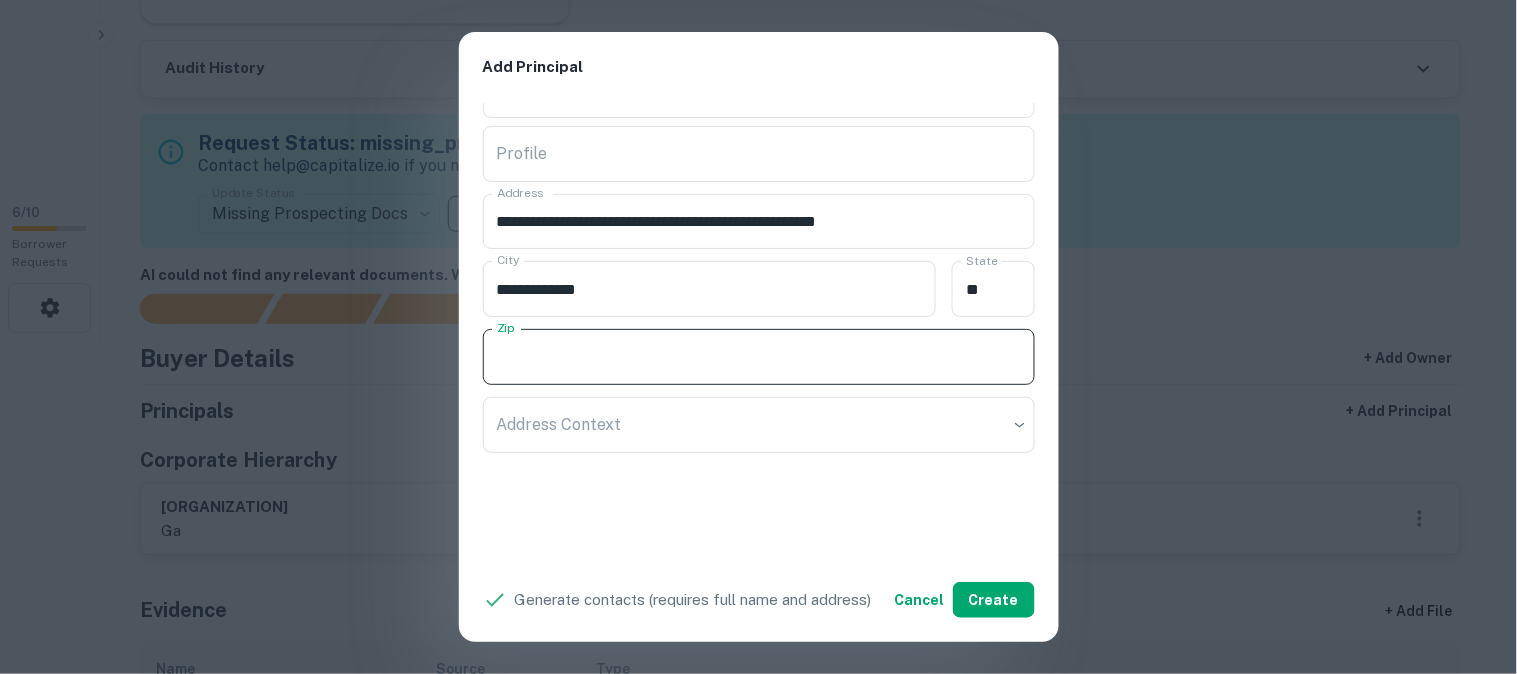paste on "*****" 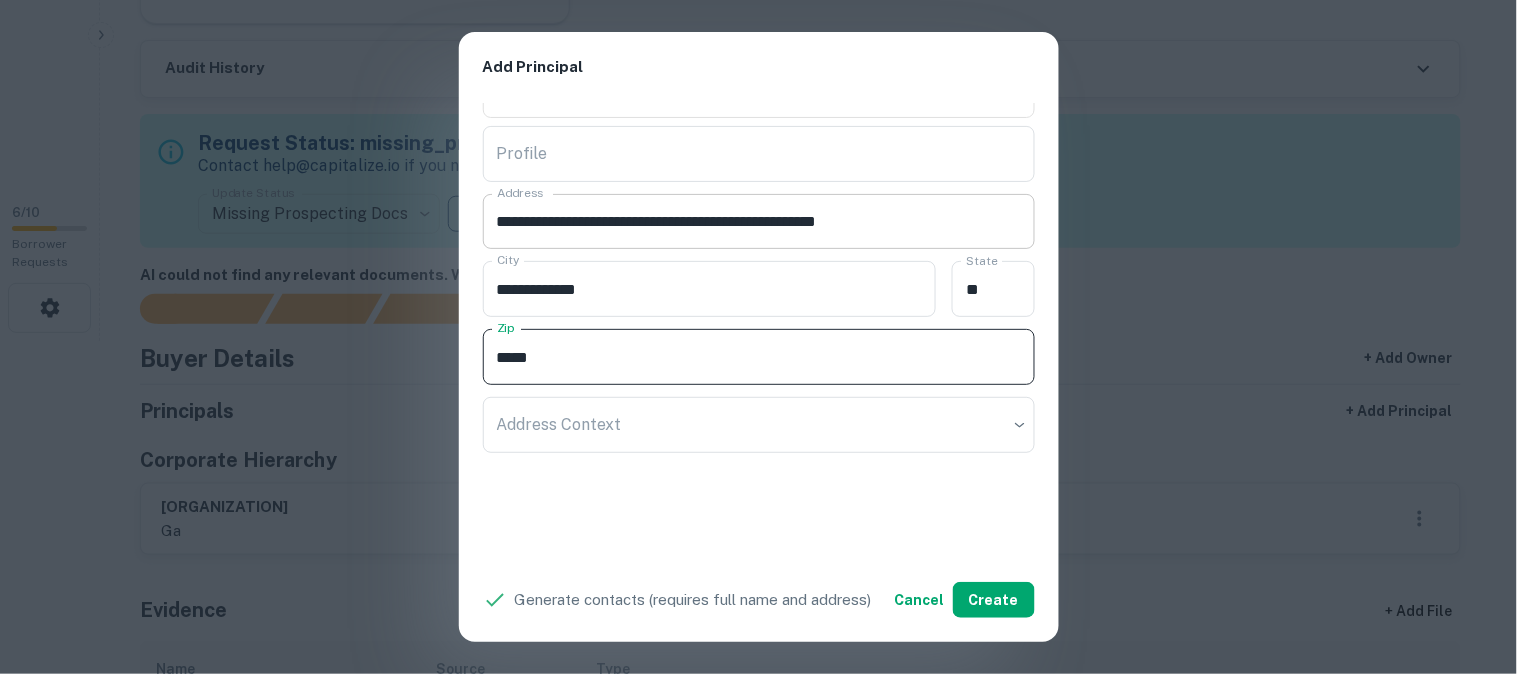 type on "*****" 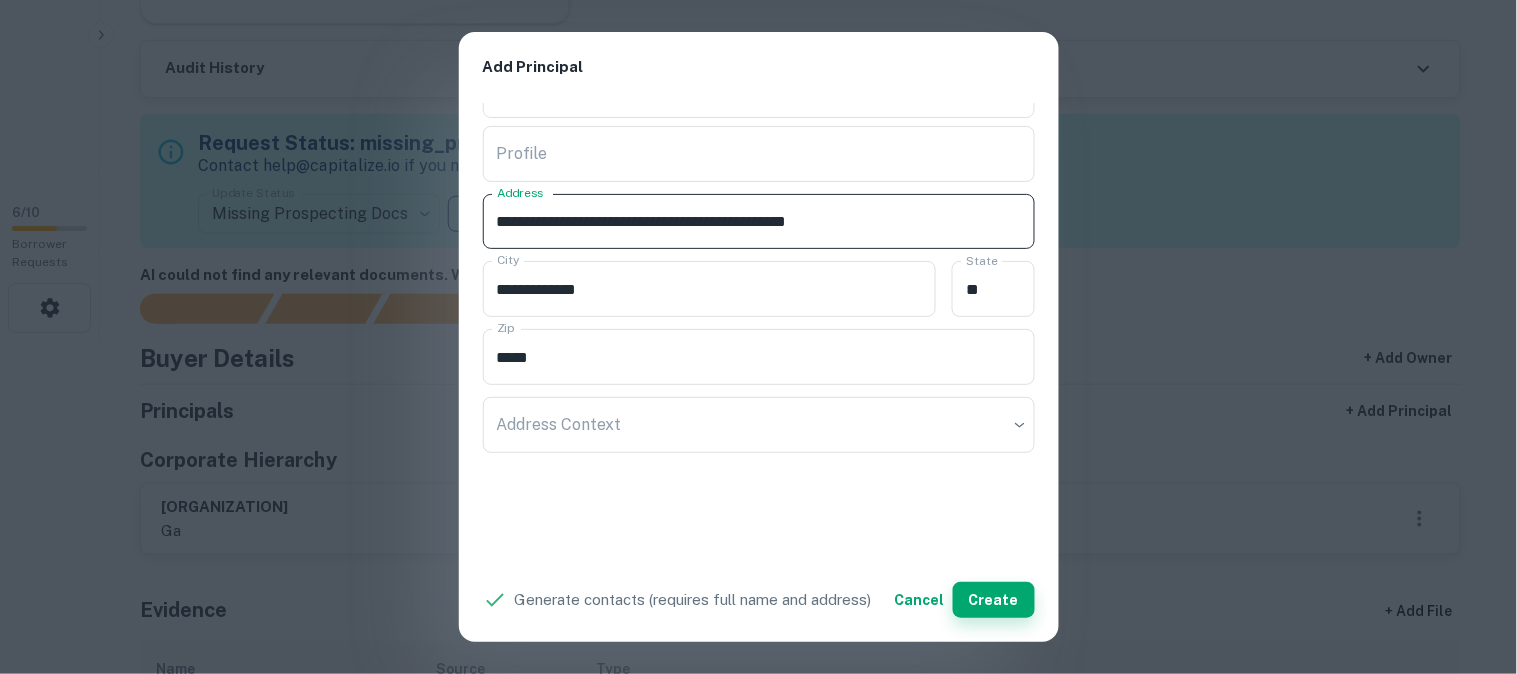 type on "**********" 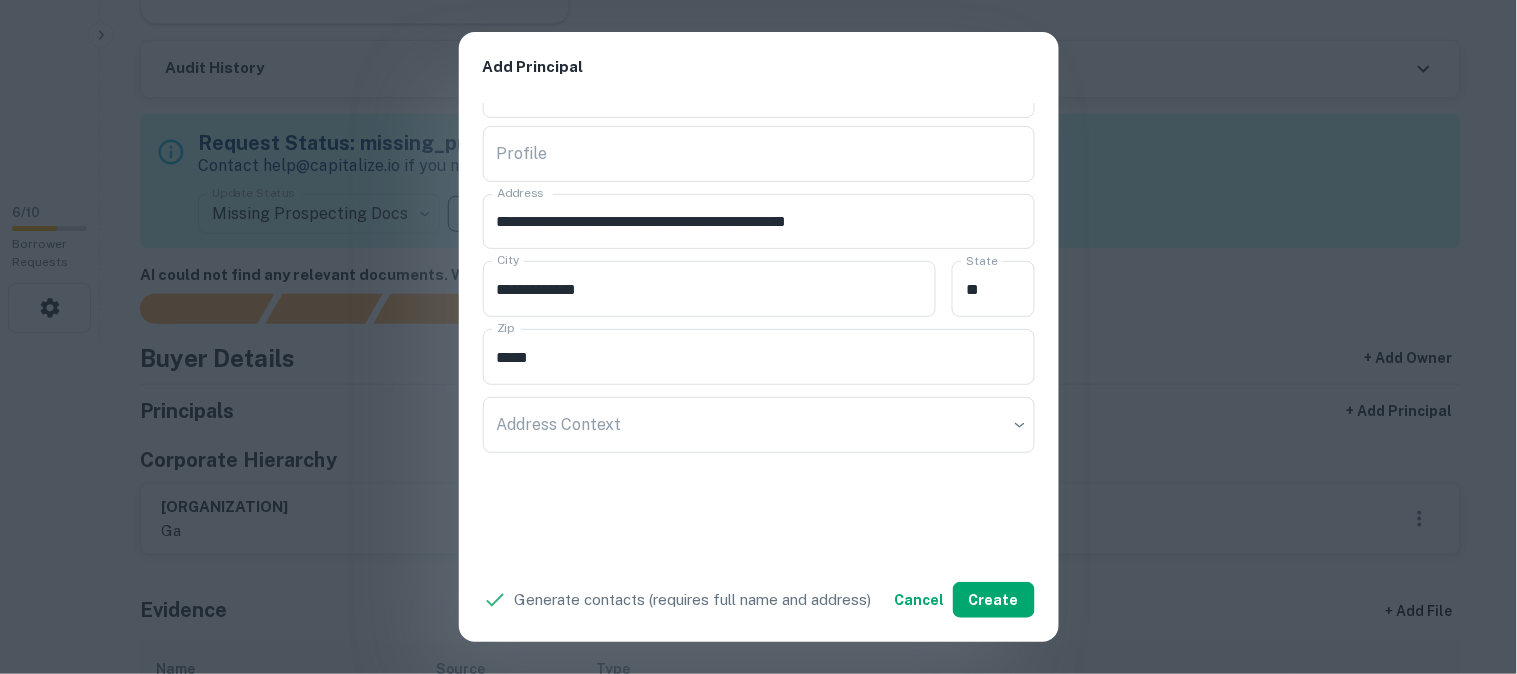click on "**********" at bounding box center (758, 337) 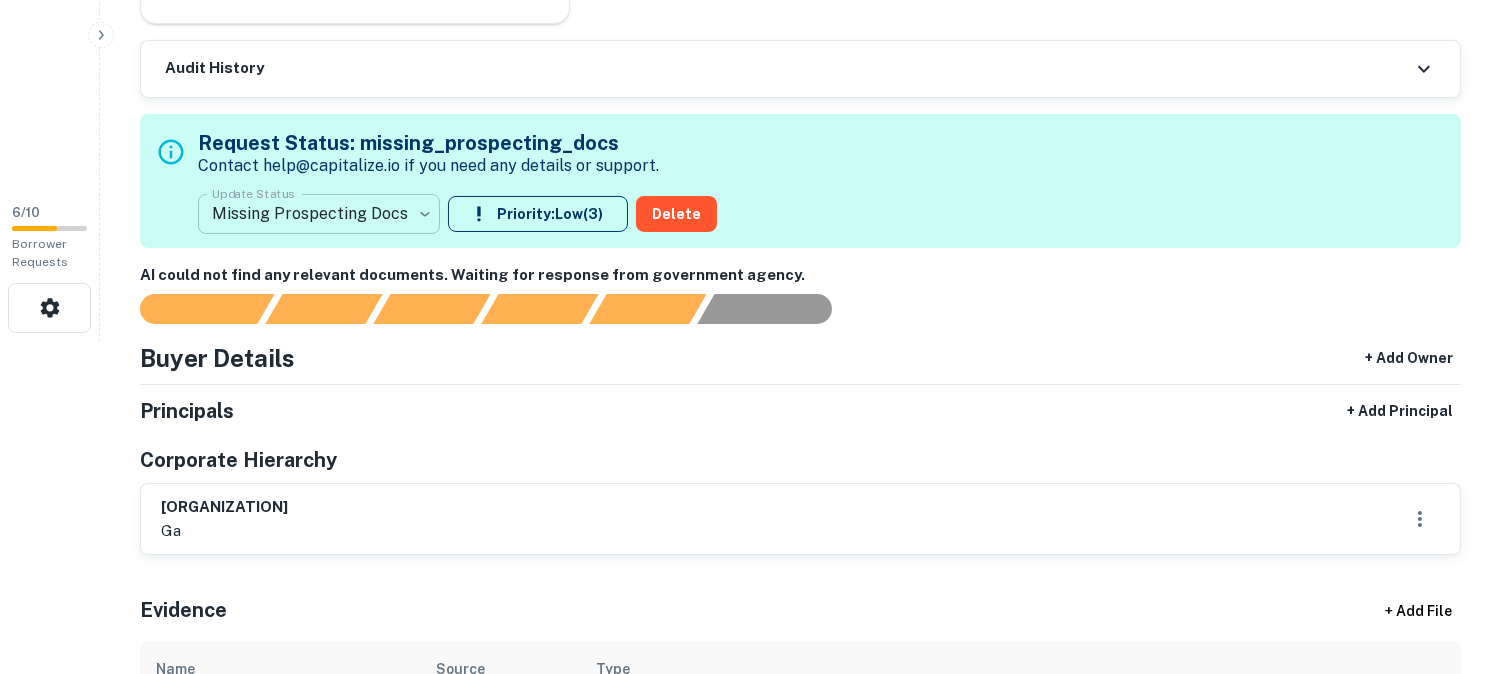 click on "**********" at bounding box center [750, 4] 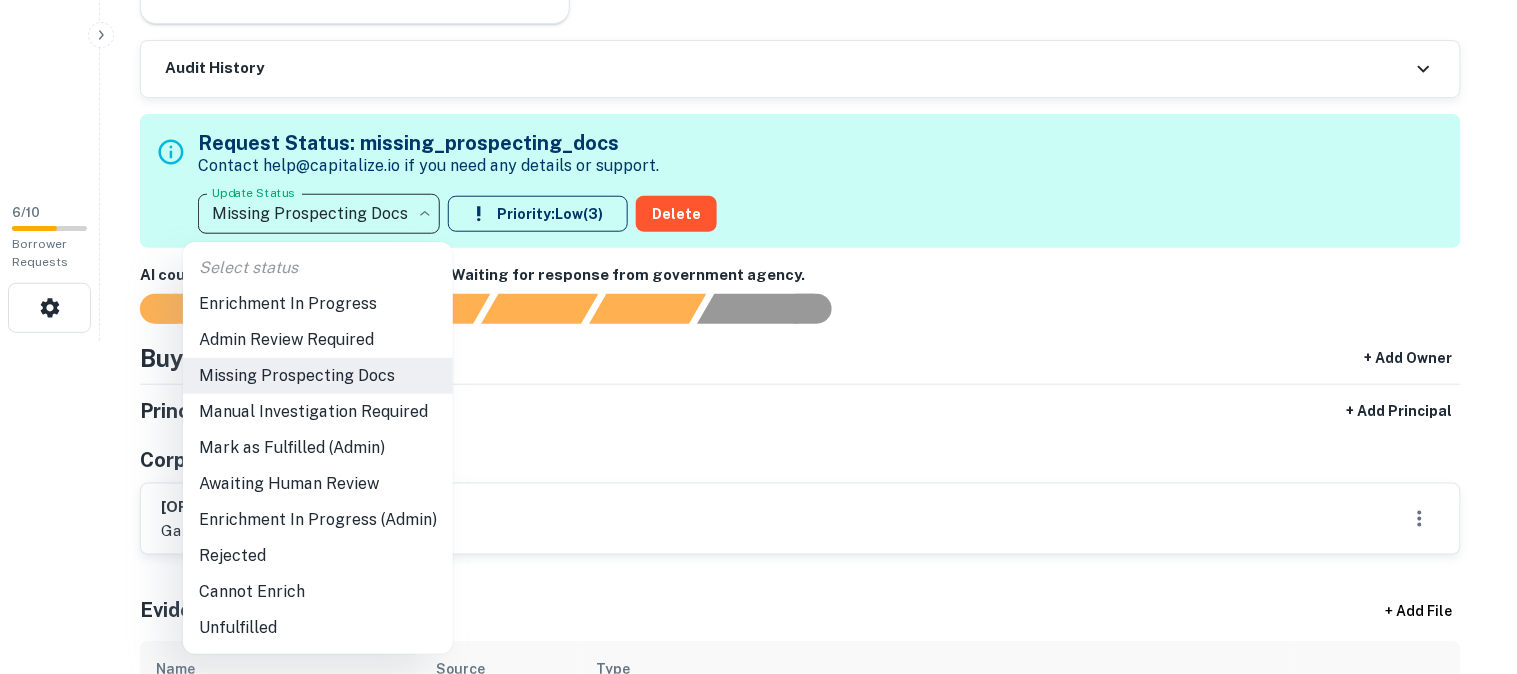click on "Admin Review Required" at bounding box center [318, 340] 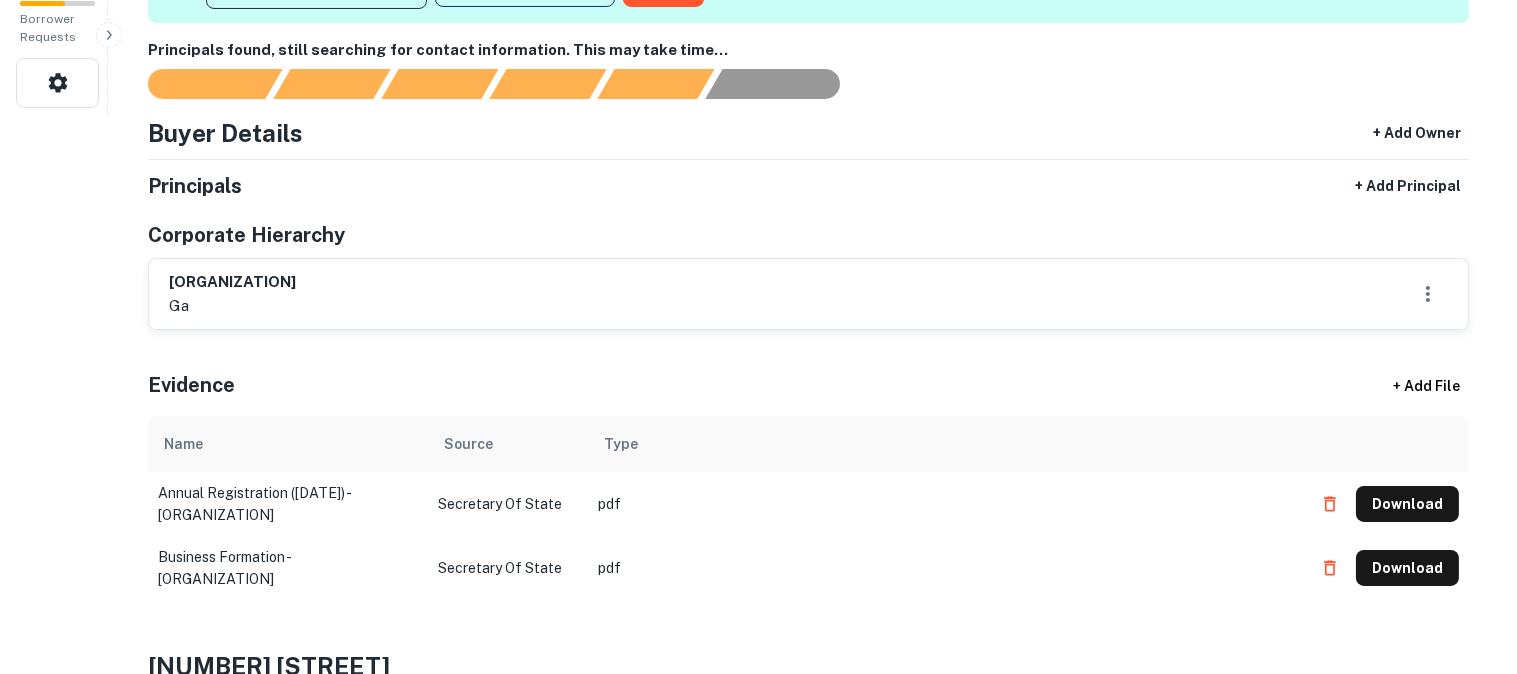 scroll, scrollTop: 444, scrollLeft: 0, axis: vertical 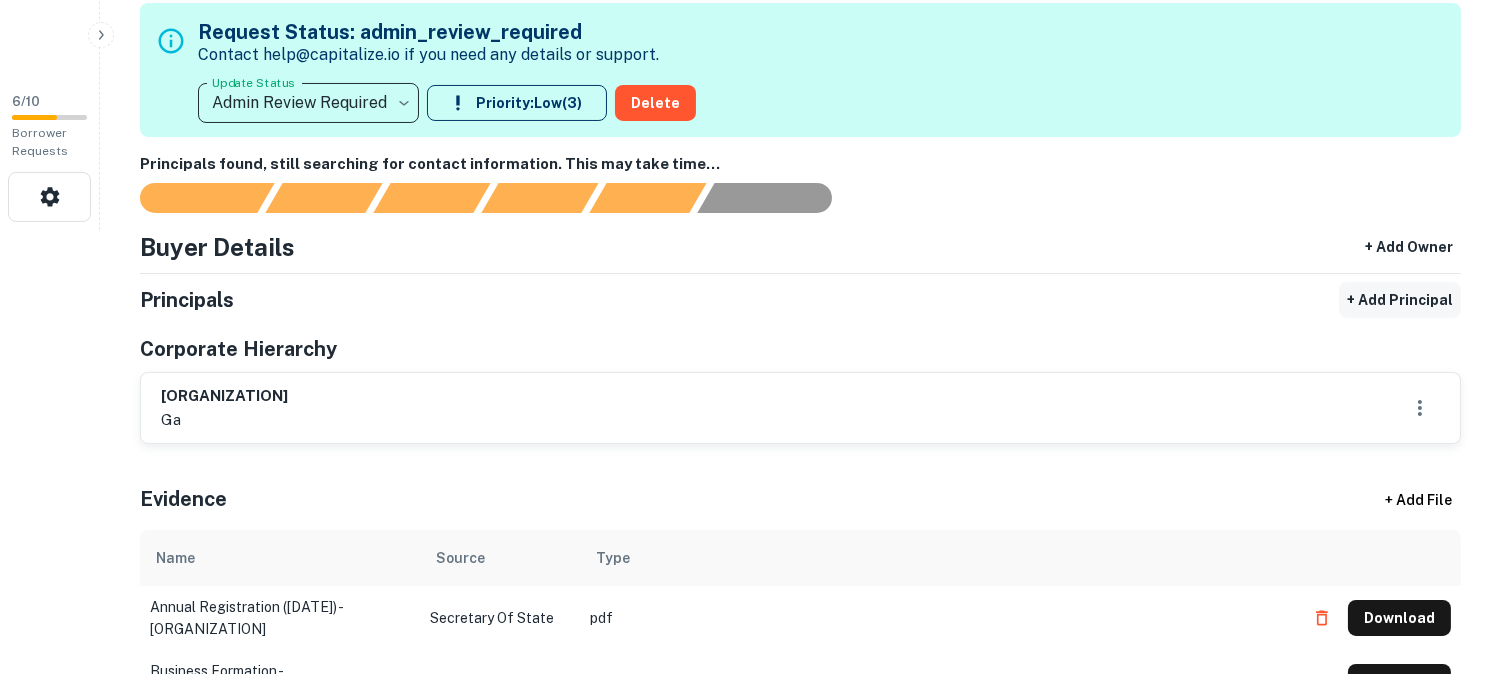 click on "+ Add Principal" at bounding box center [1400, 300] 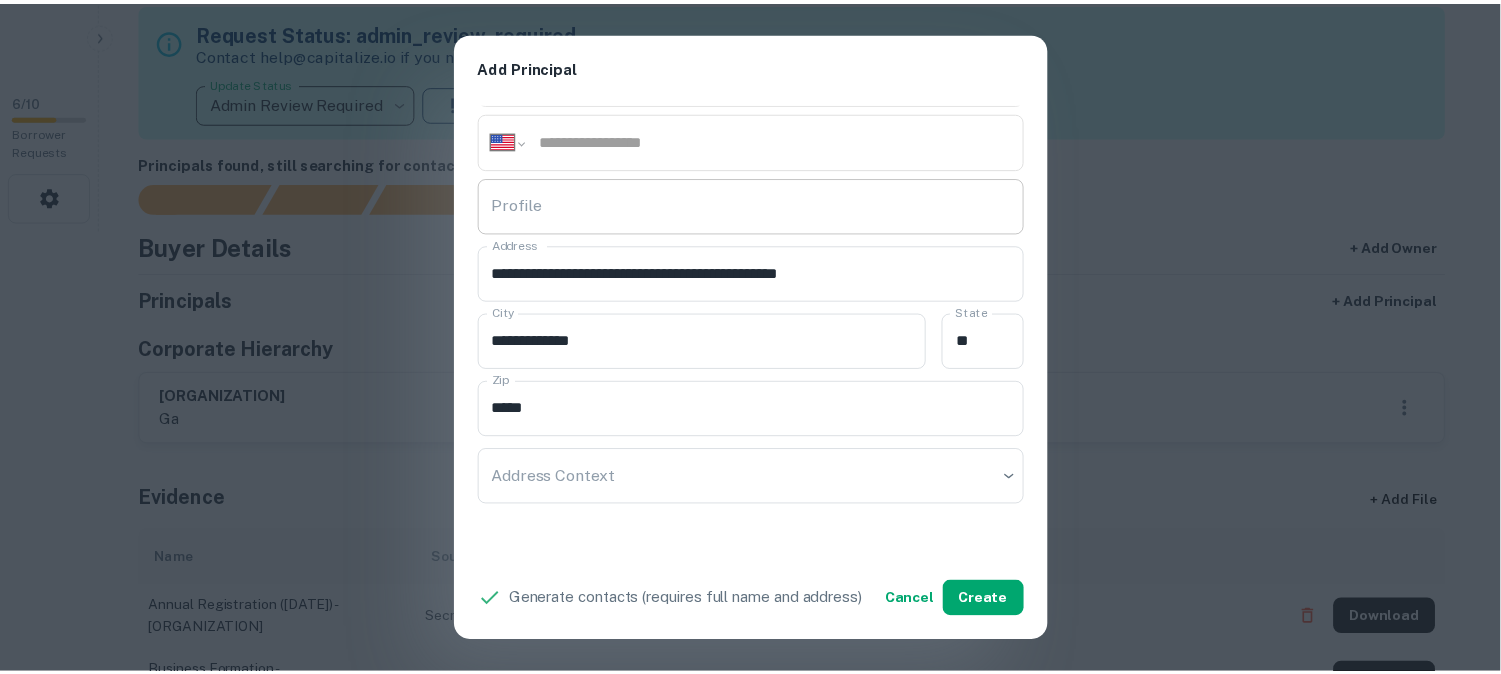 scroll, scrollTop: 444, scrollLeft: 0, axis: vertical 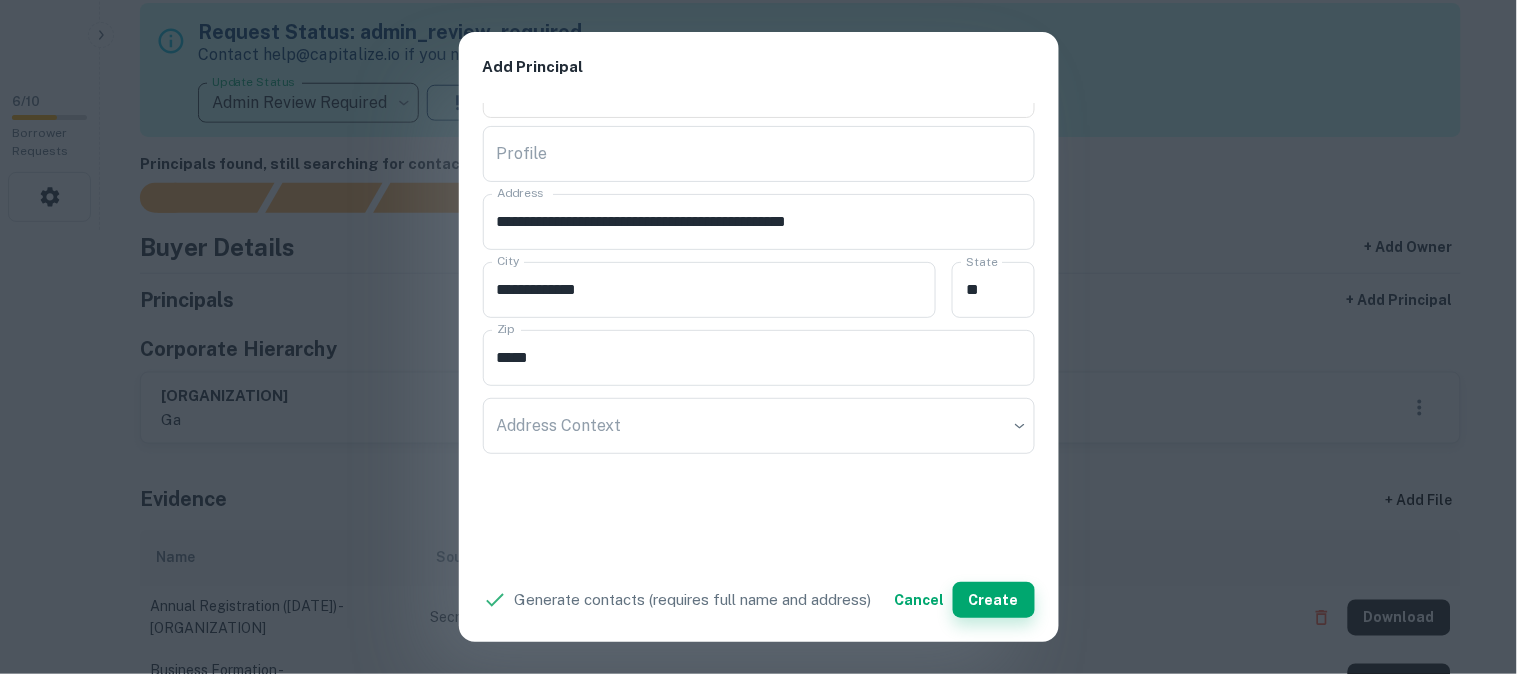 click on "Create" at bounding box center [994, 600] 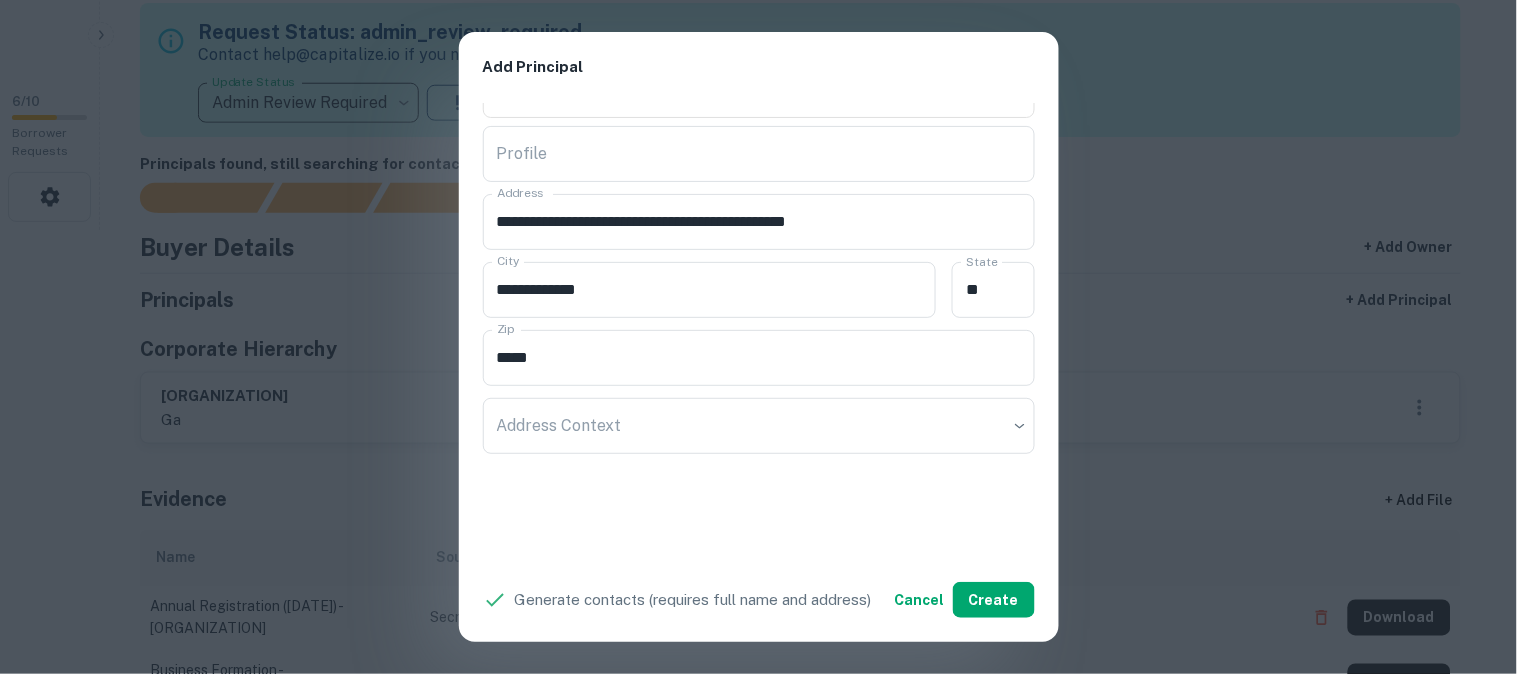 click on "**********" at bounding box center [758, 337] 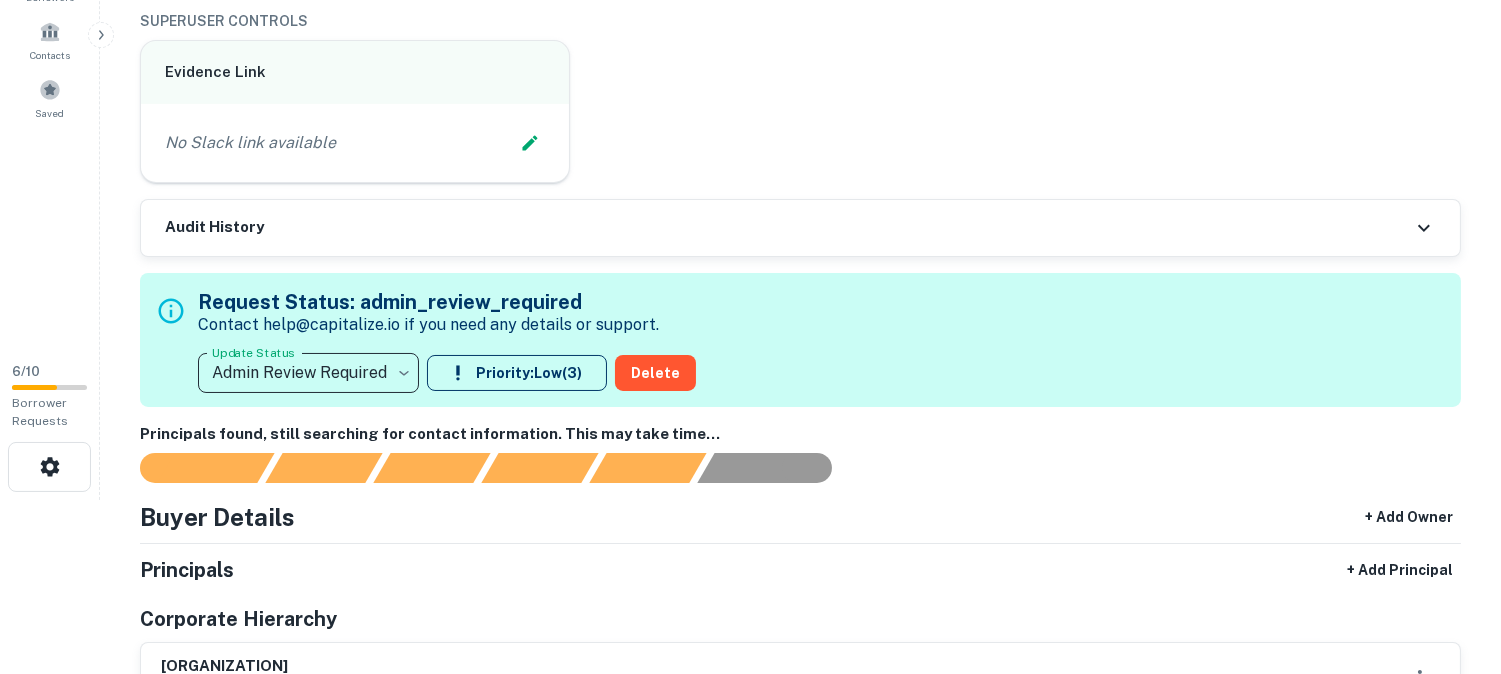 scroll, scrollTop: 0, scrollLeft: 0, axis: both 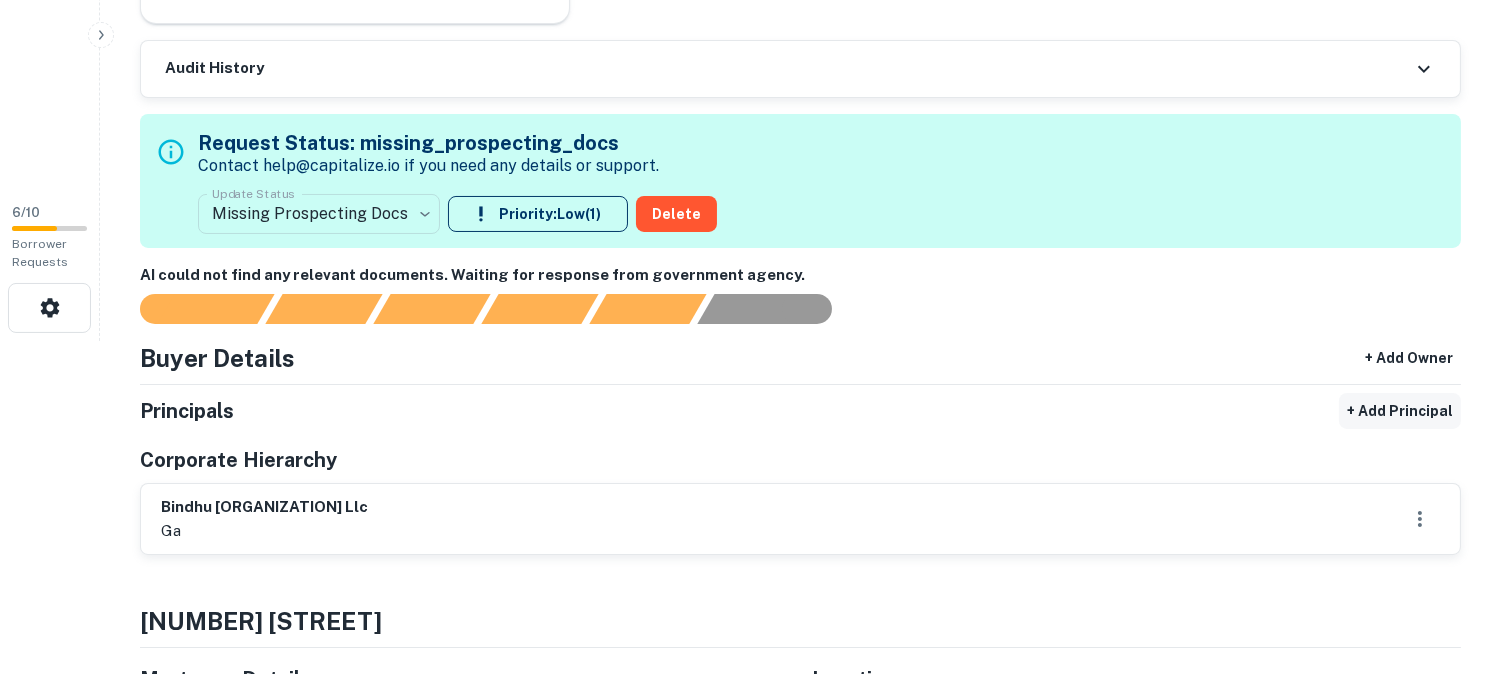 click on "+ Add Principal" at bounding box center [1400, 411] 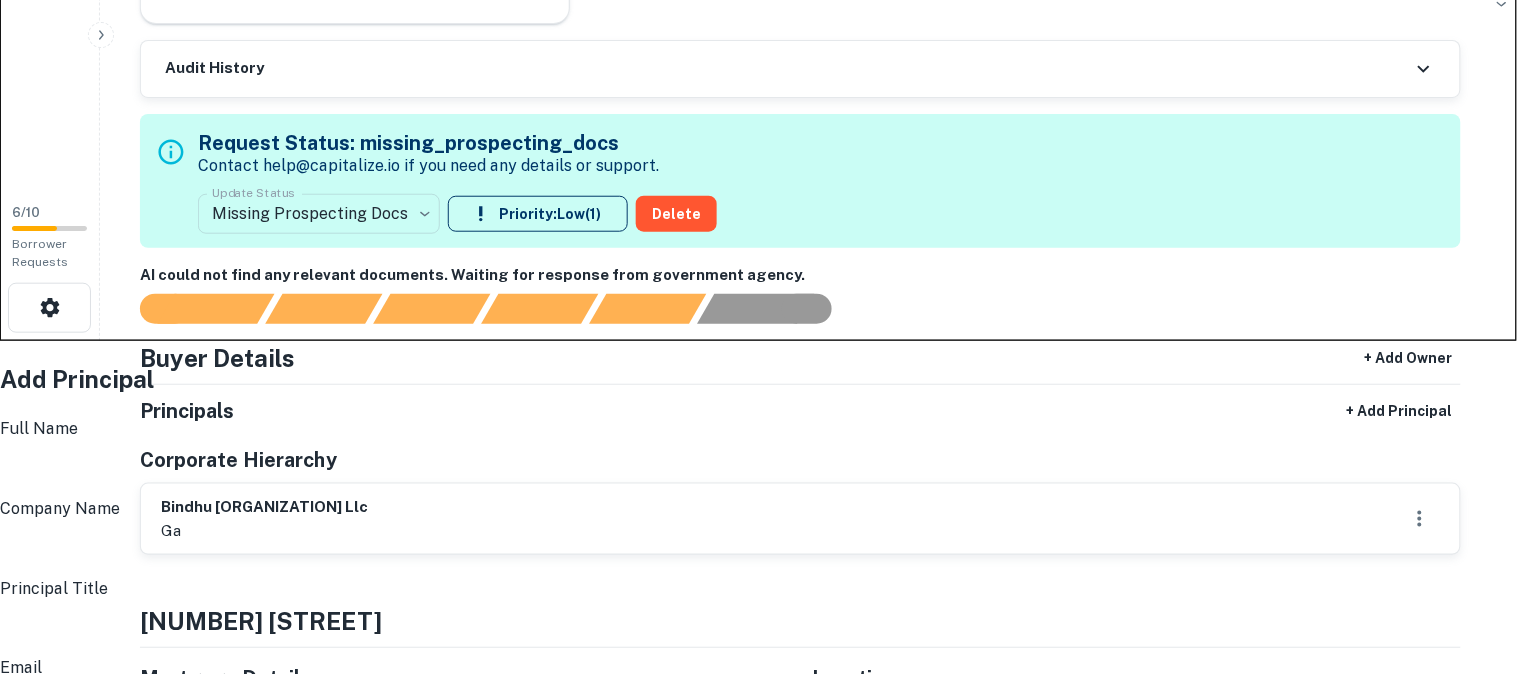 click on "Full Name" at bounding box center [764, 469] 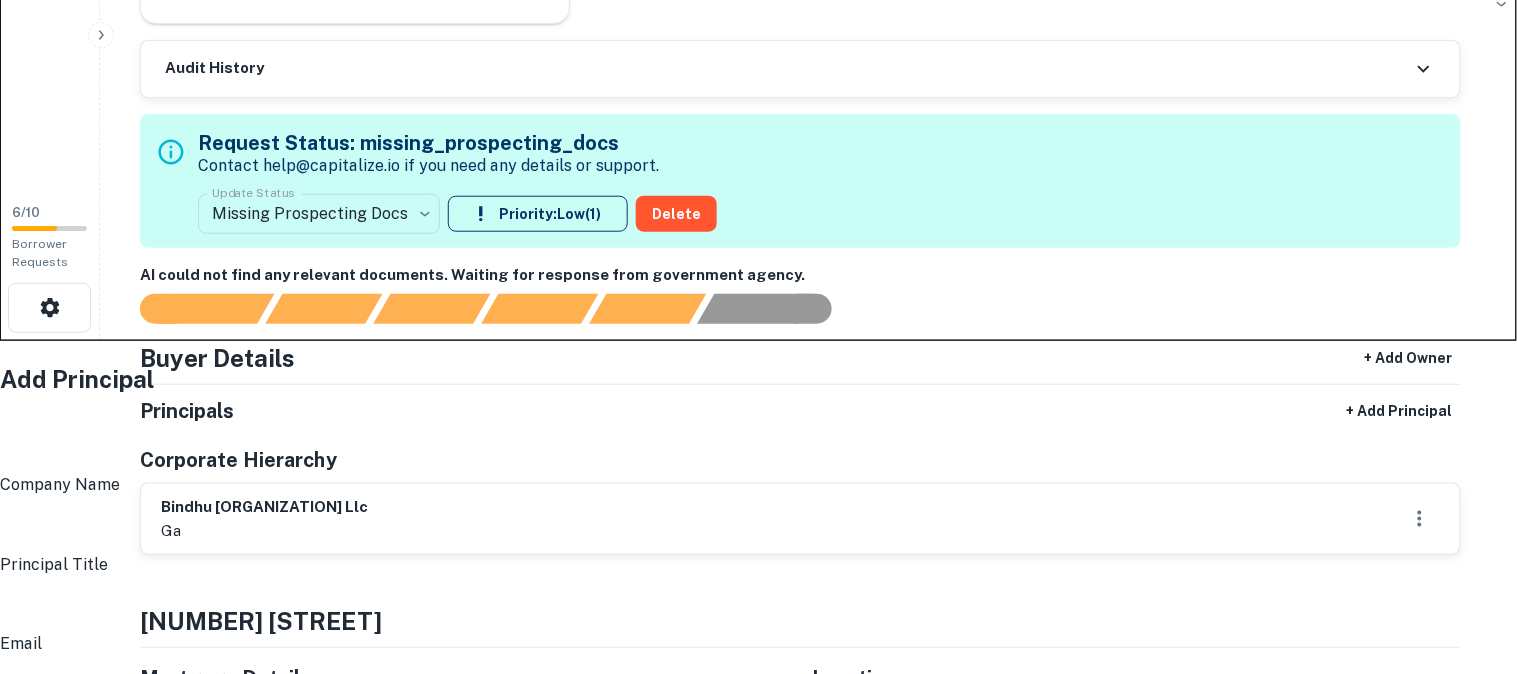 paste on "**********" 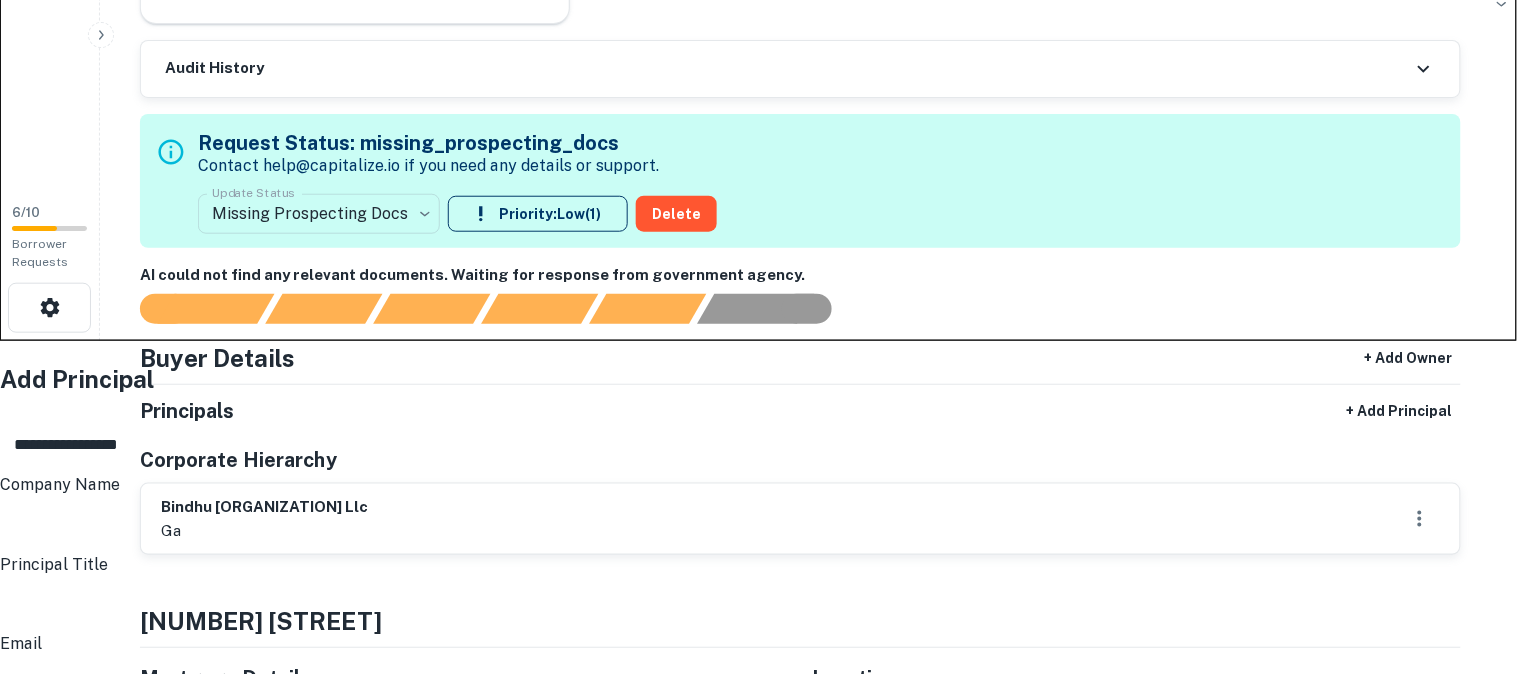 type on "**********" 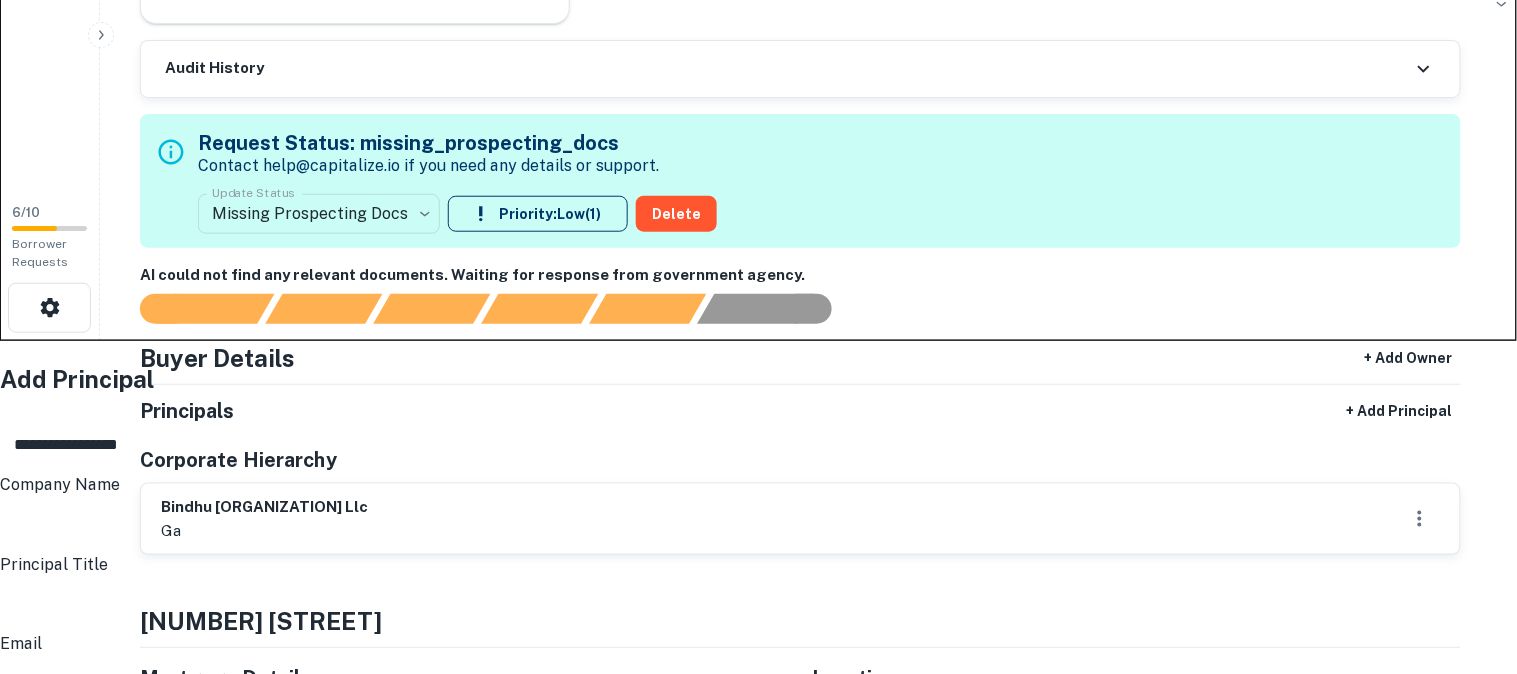 scroll, scrollTop: 222, scrollLeft: 0, axis: vertical 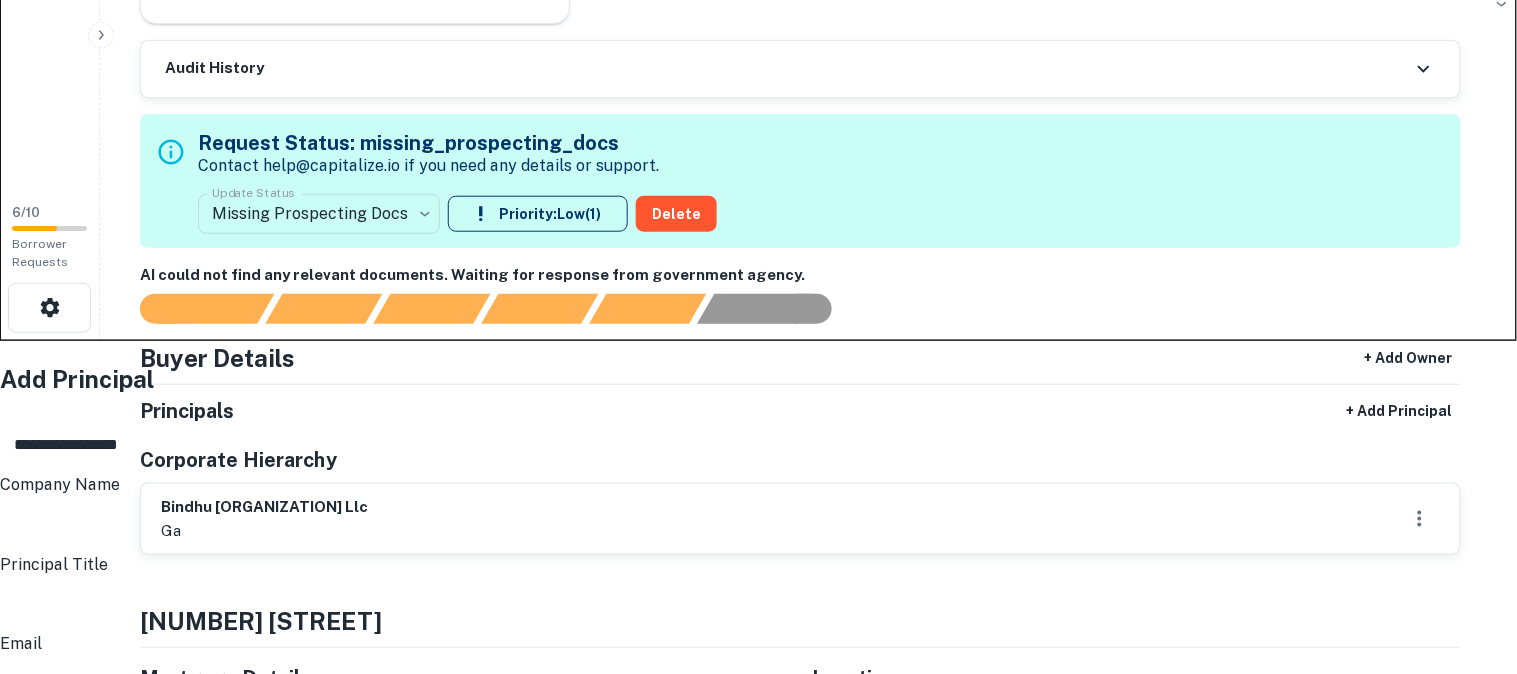click on "Zip" at bounding box center [764, 1113] 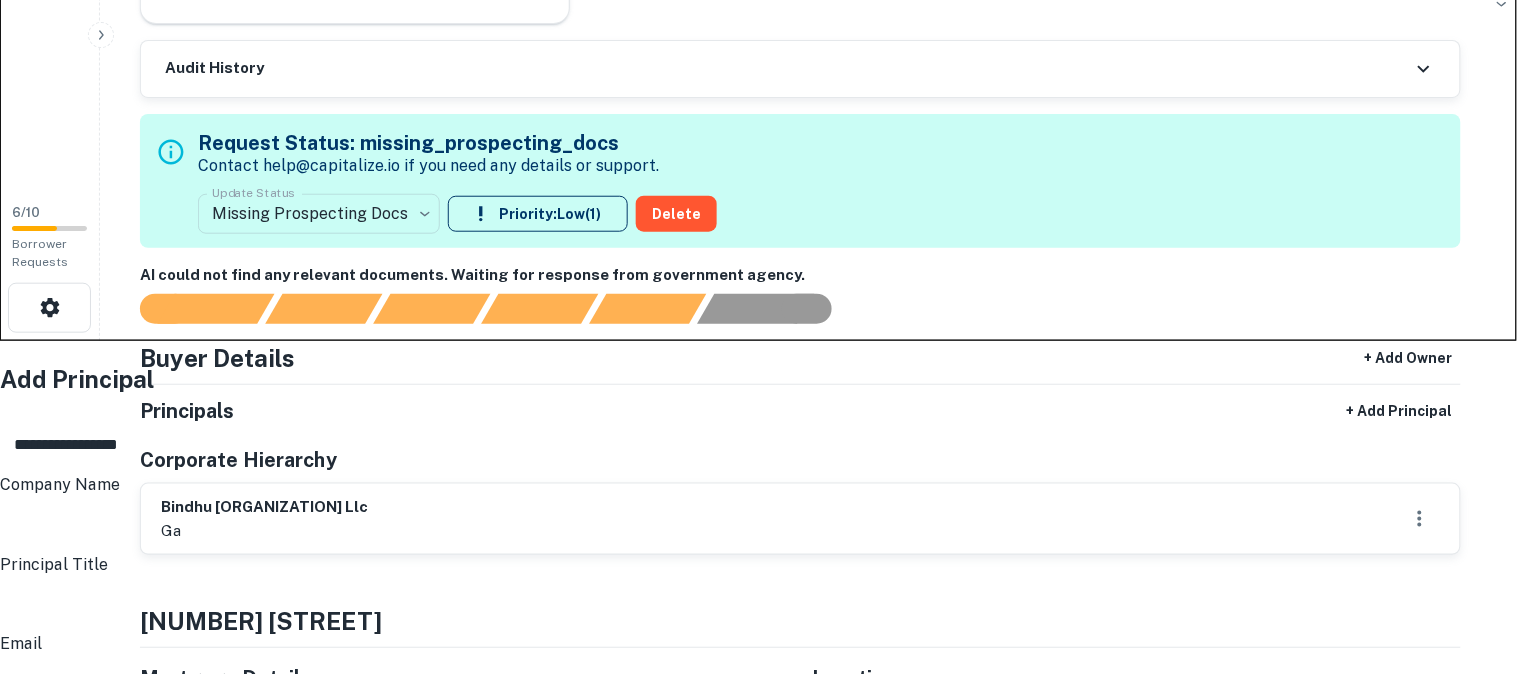 drag, startPoint x: 777, startPoint y: 214, endPoint x: 794, endPoint y: 232, distance: 24.758837 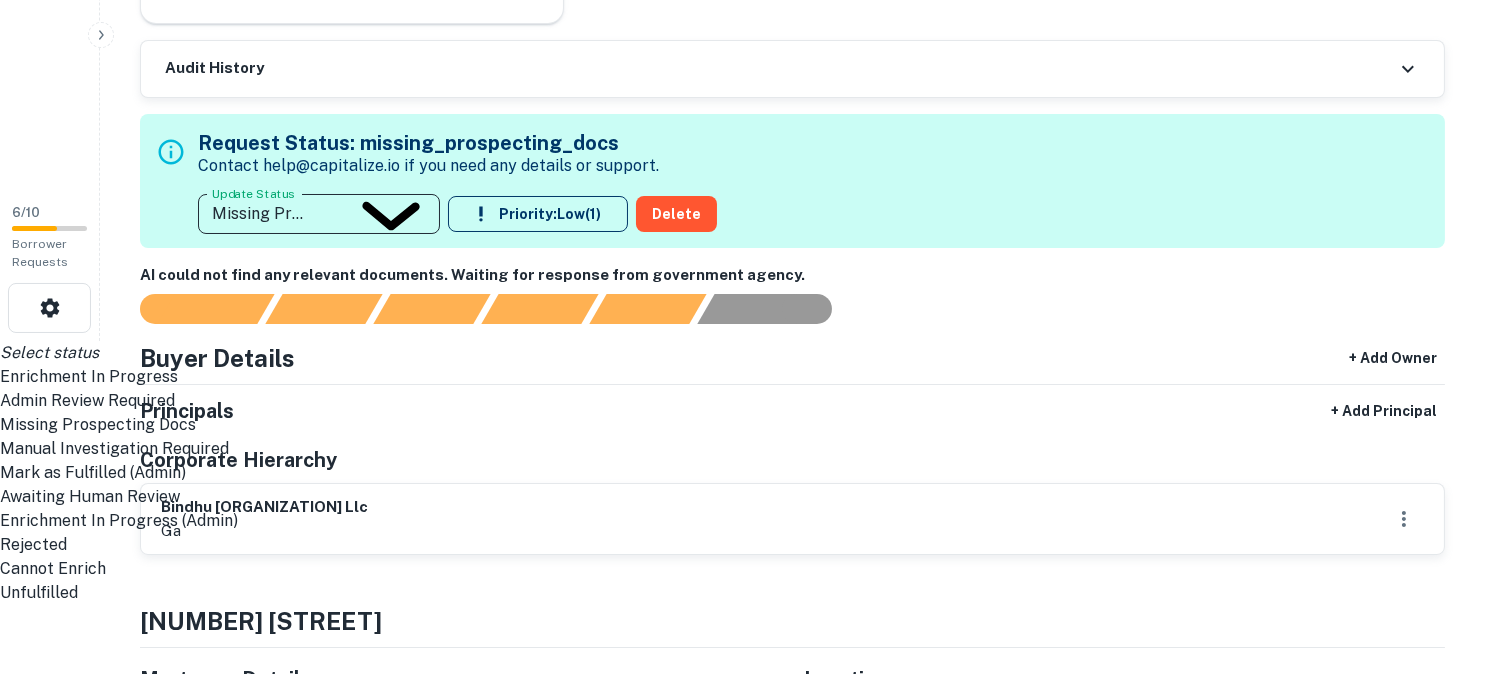 click on "**********" at bounding box center (750, 4) 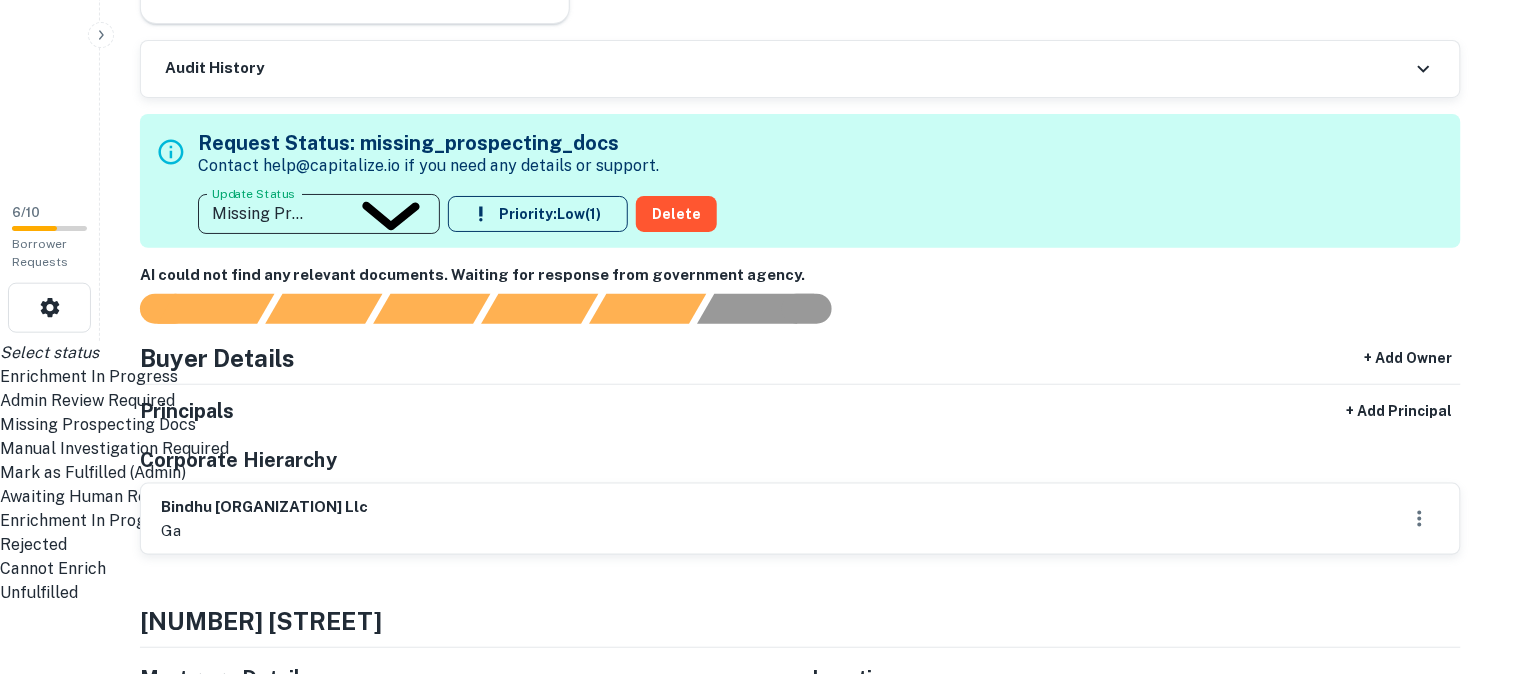 click on "Admin Review Required" at bounding box center (750, 401) 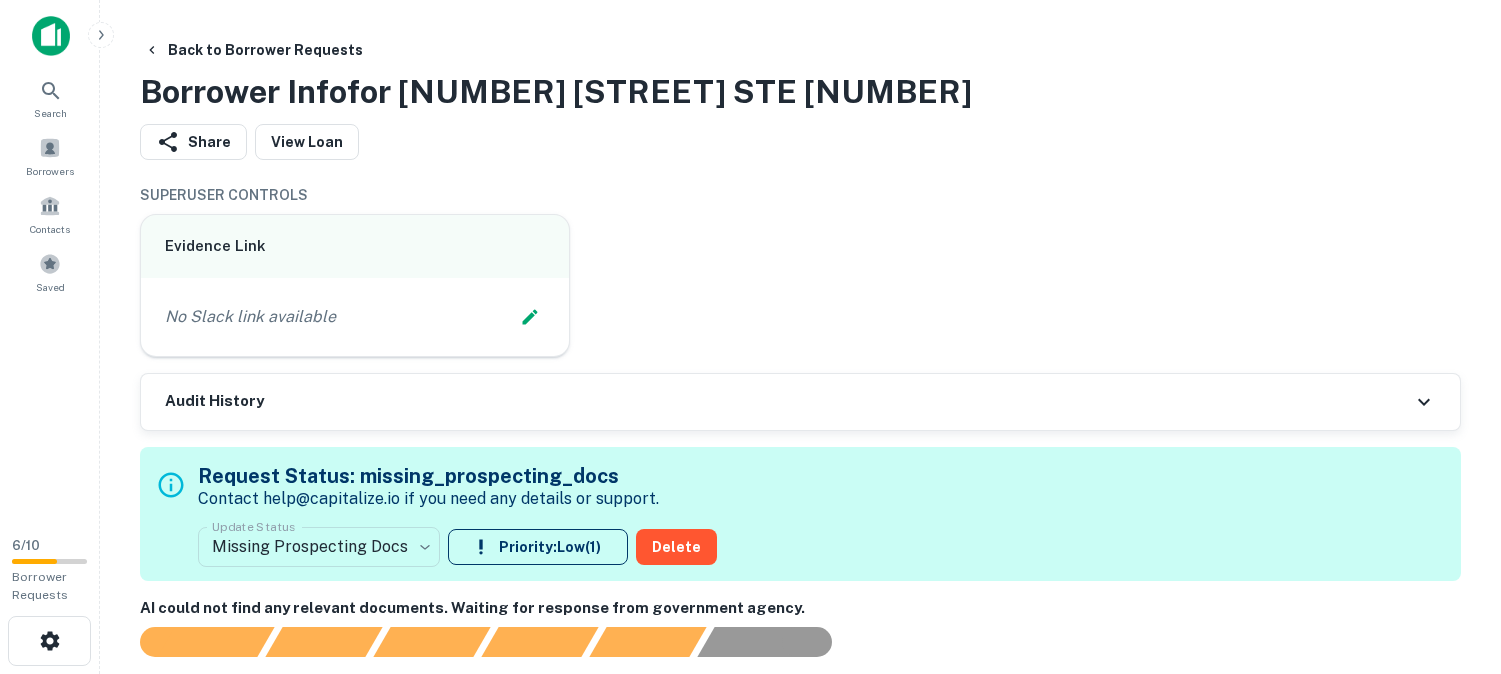 scroll, scrollTop: 0, scrollLeft: 0, axis: both 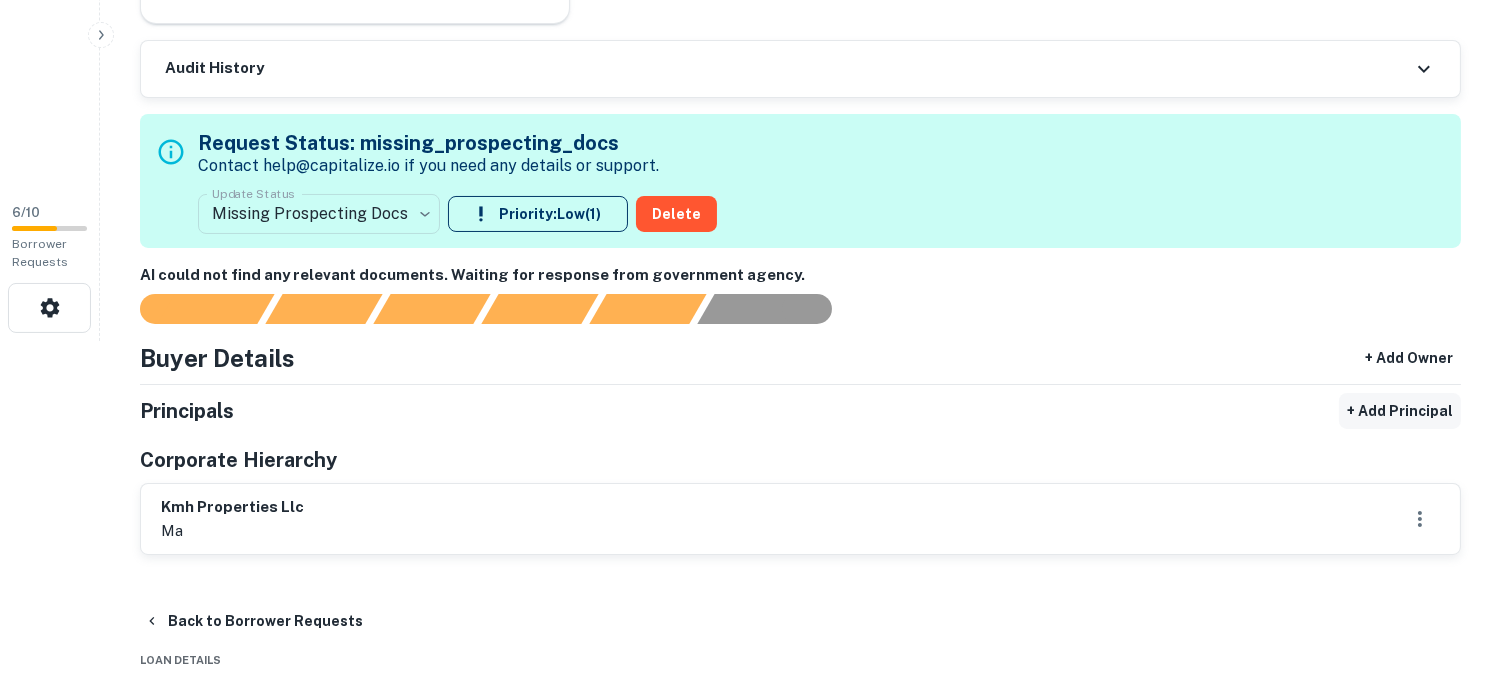 click on "+ Add Principal" at bounding box center (1400, 411) 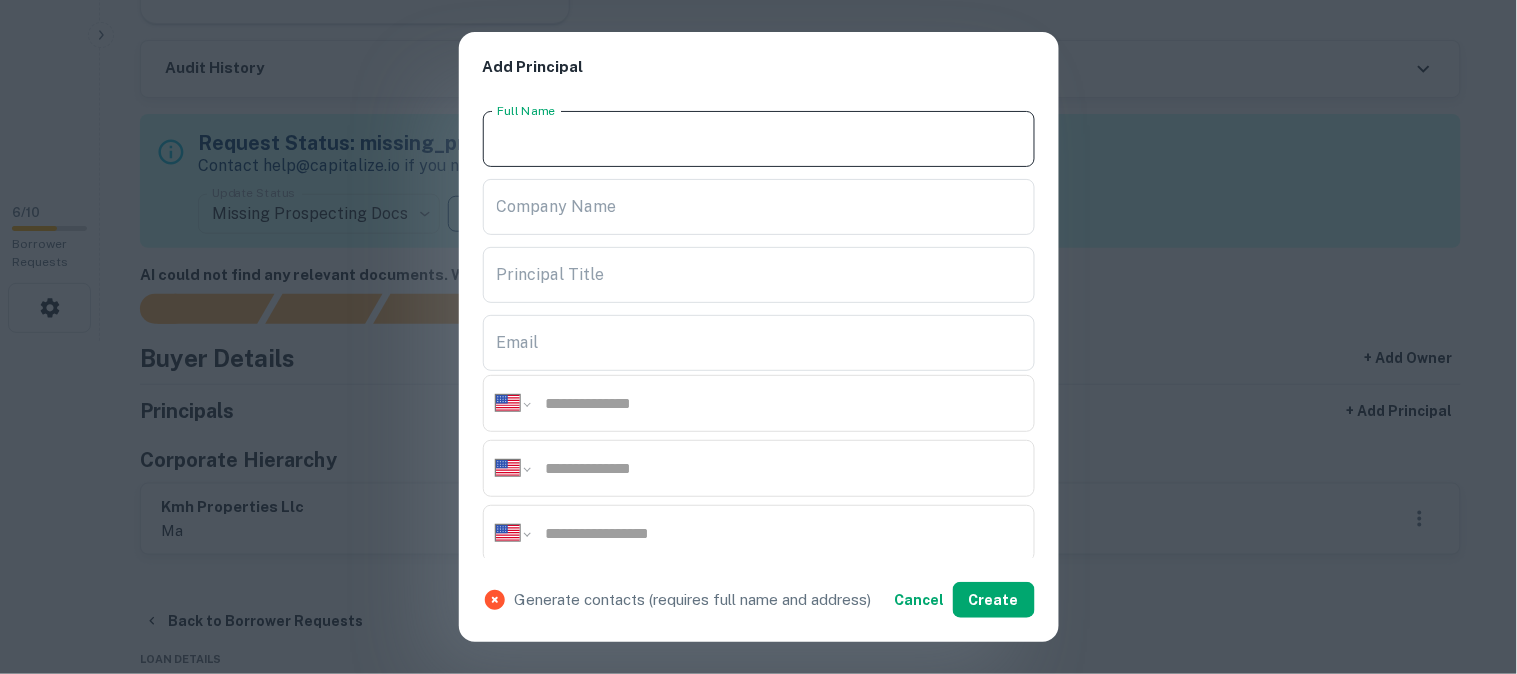 click on "Full Name" at bounding box center (759, 139) 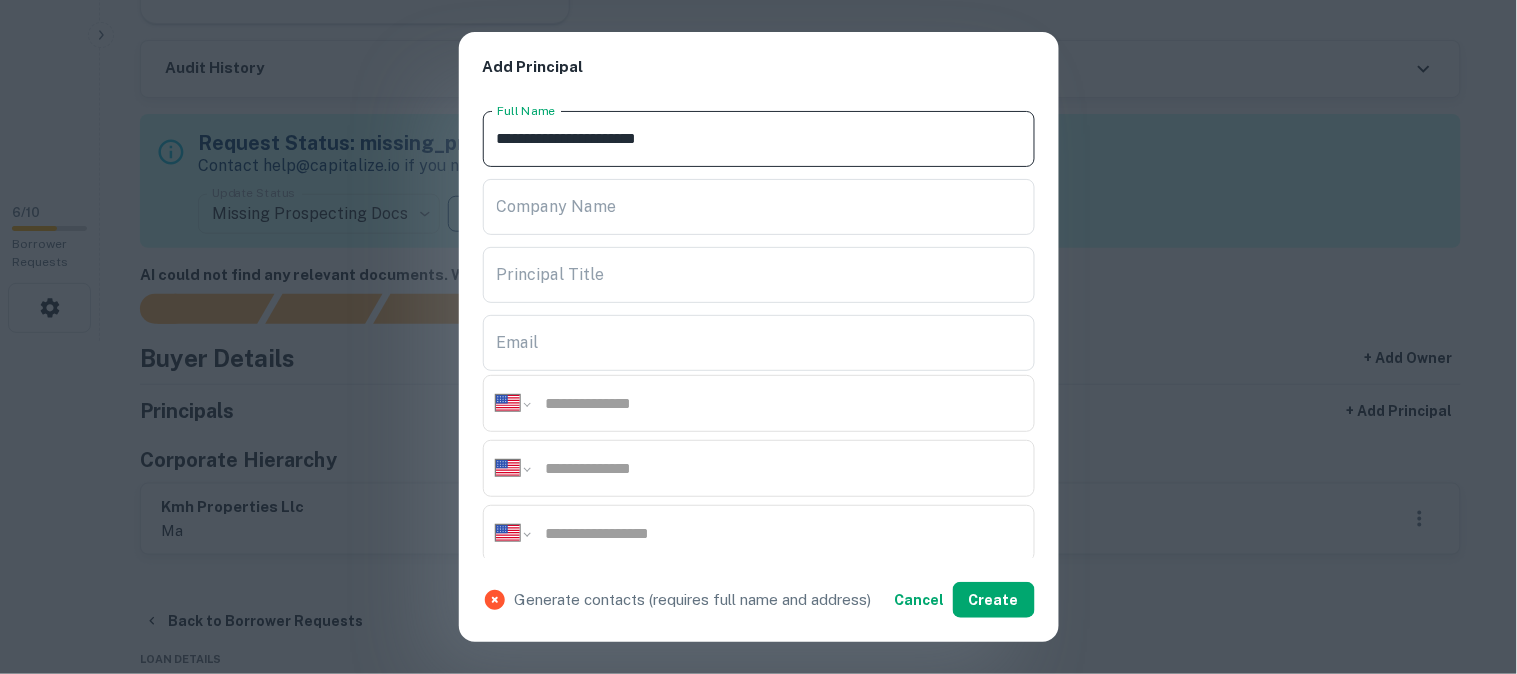 type on "**********" 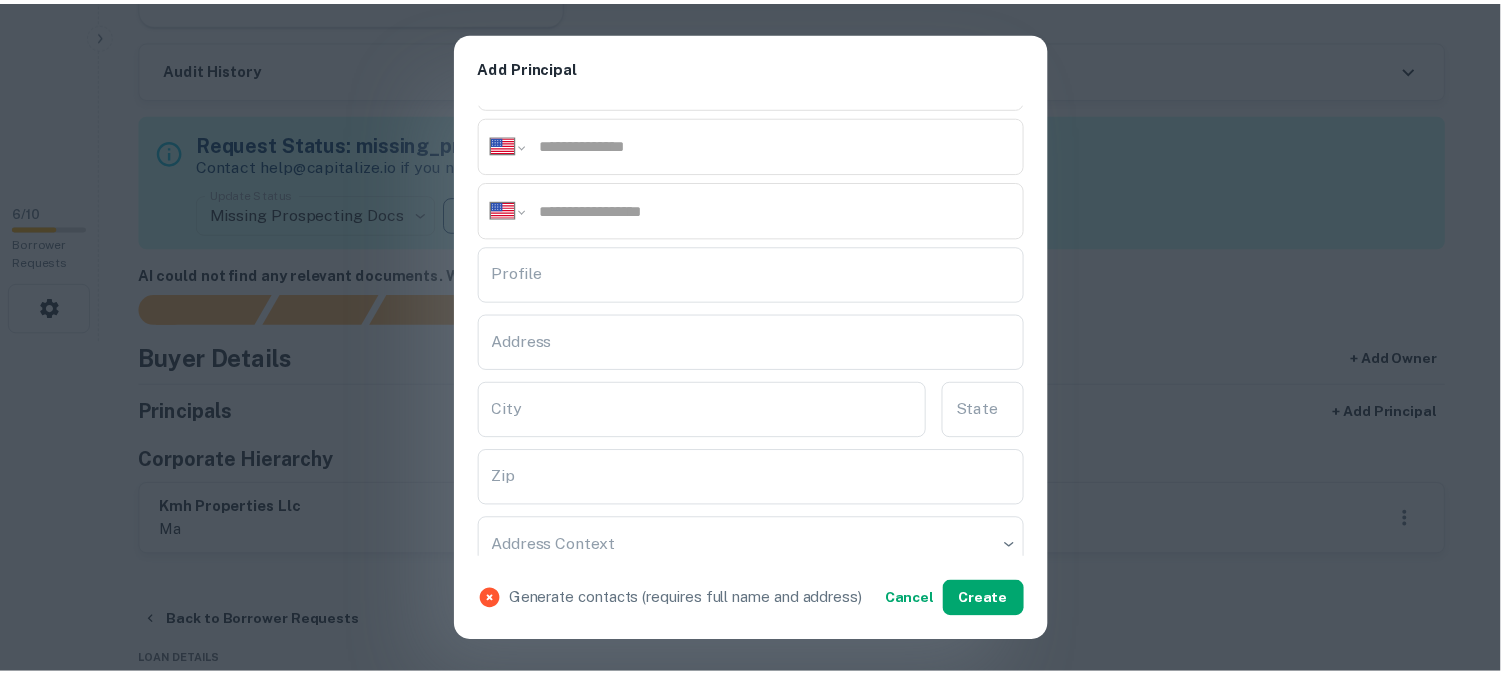scroll, scrollTop: 333, scrollLeft: 0, axis: vertical 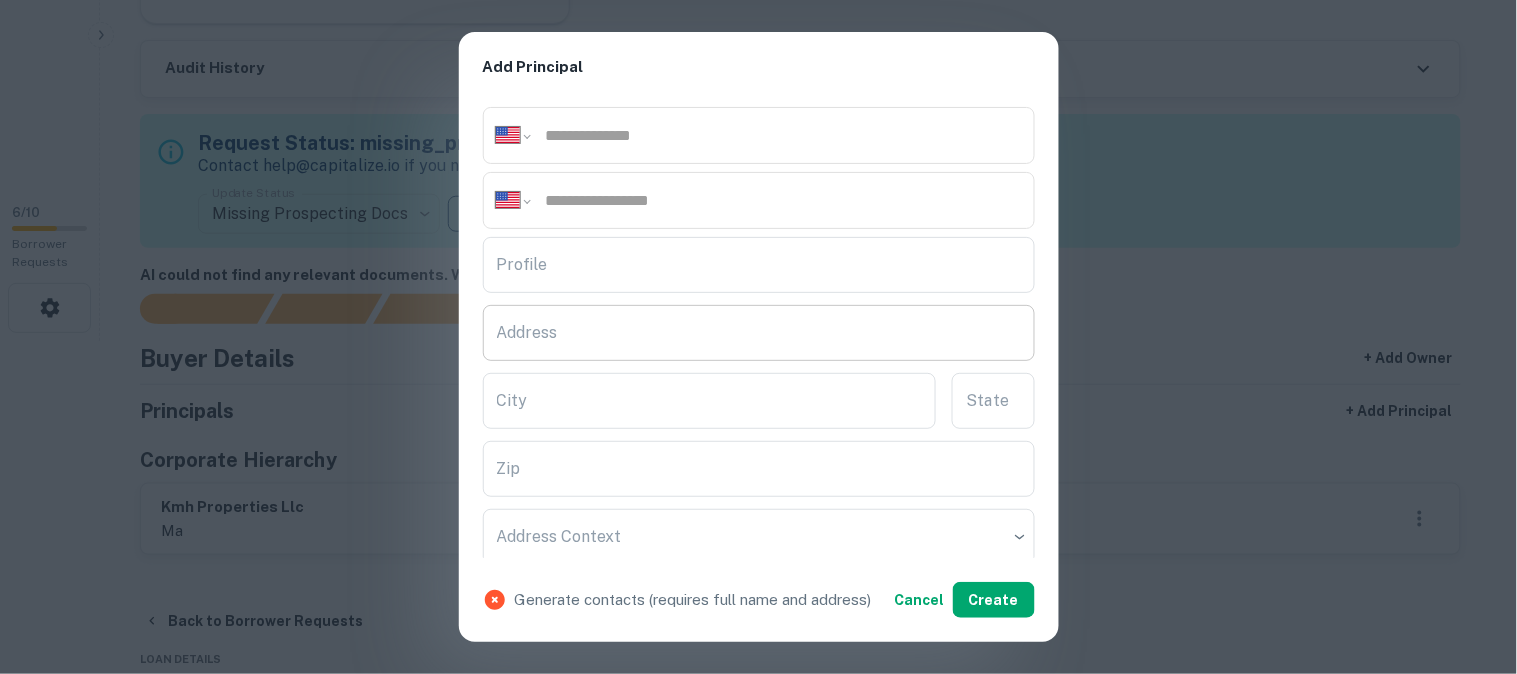 click on "Address" at bounding box center (759, 333) 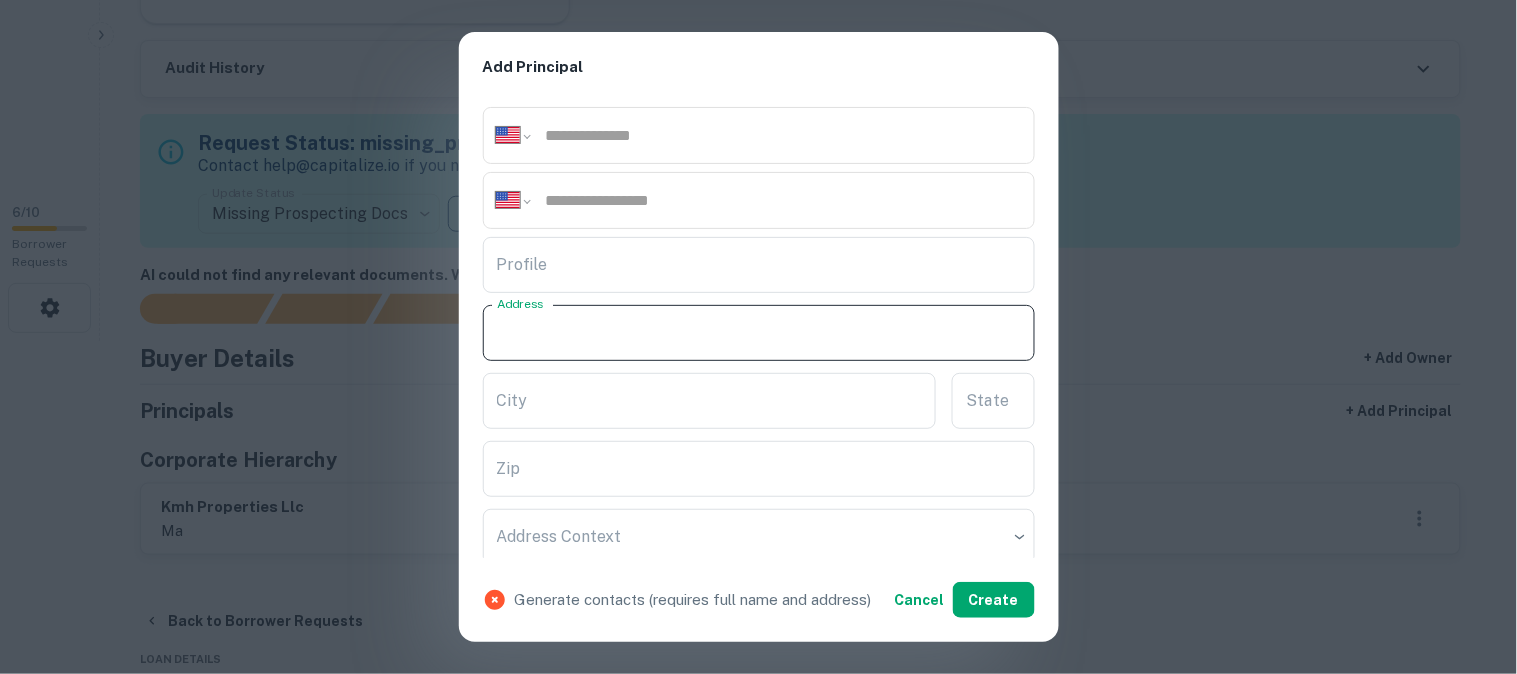 paste on "**********" 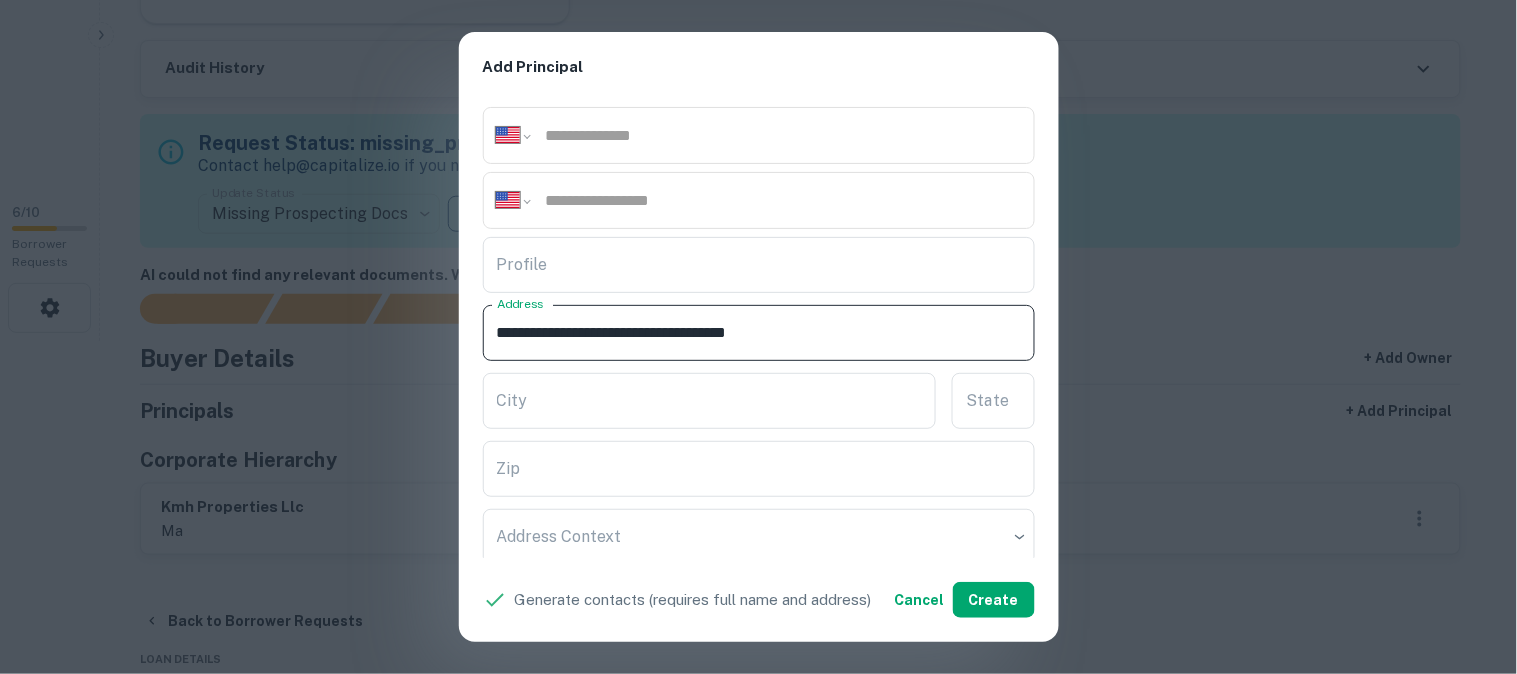 drag, startPoint x: 678, startPoint y: 332, endPoint x: 765, endPoint y: 365, distance: 93.04838 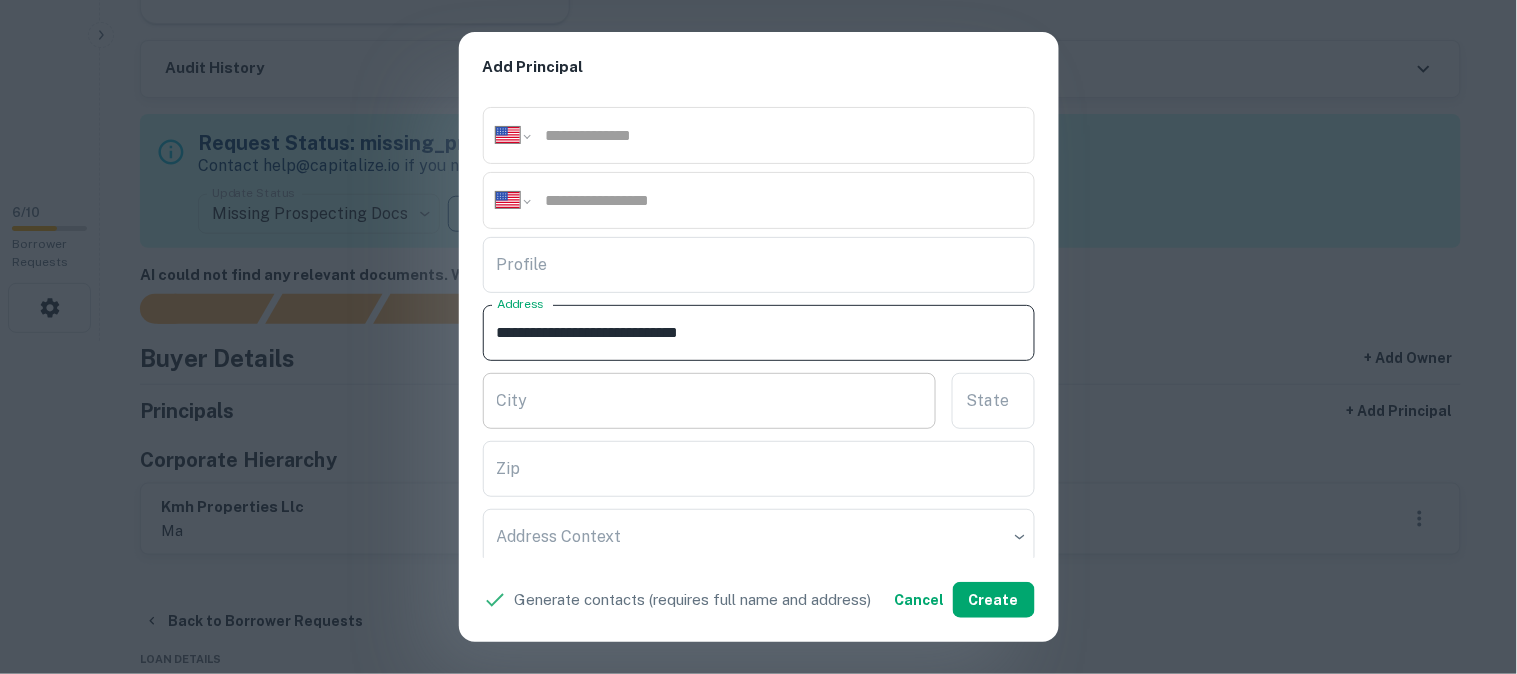 type on "**********" 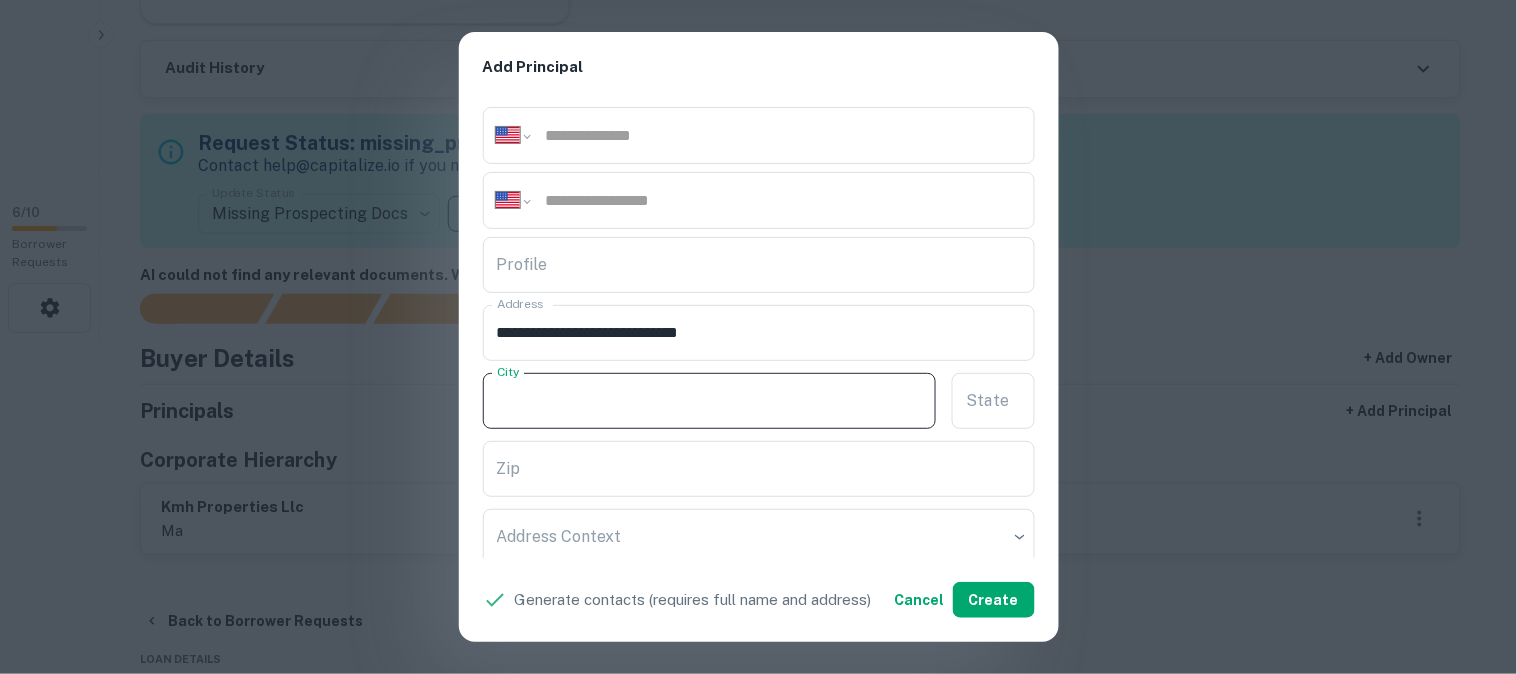 click on "City" at bounding box center (710, 401) 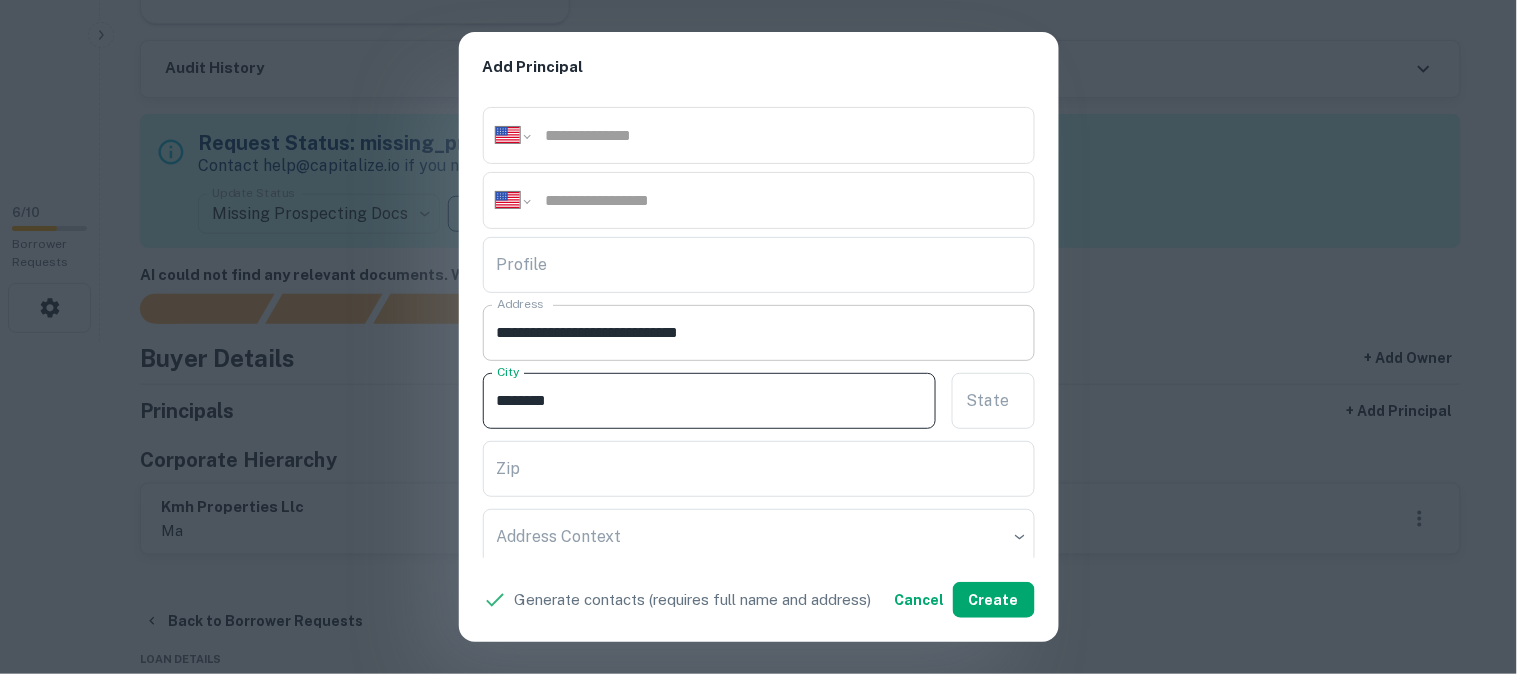 type on "********" 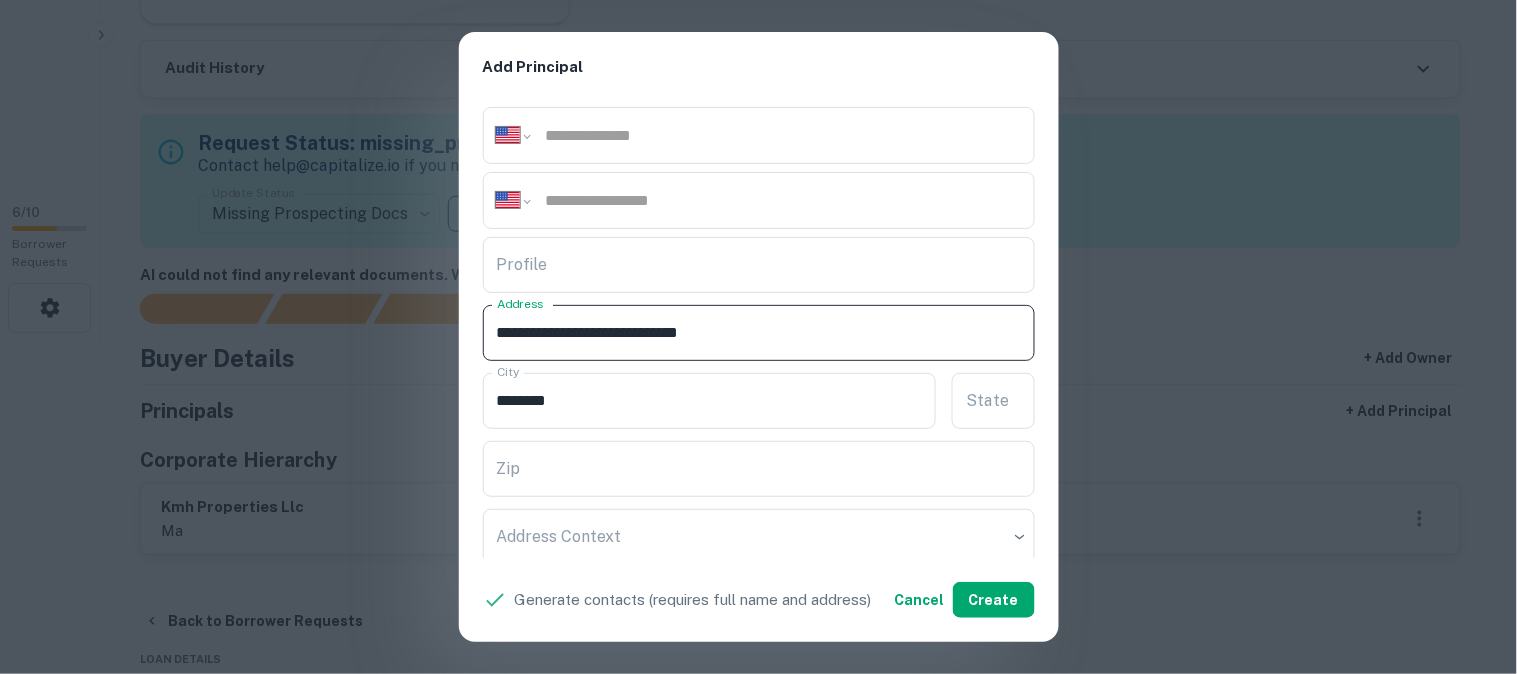 drag, startPoint x: 718, startPoint y: 330, endPoint x: 842, endPoint y: 343, distance: 124.67959 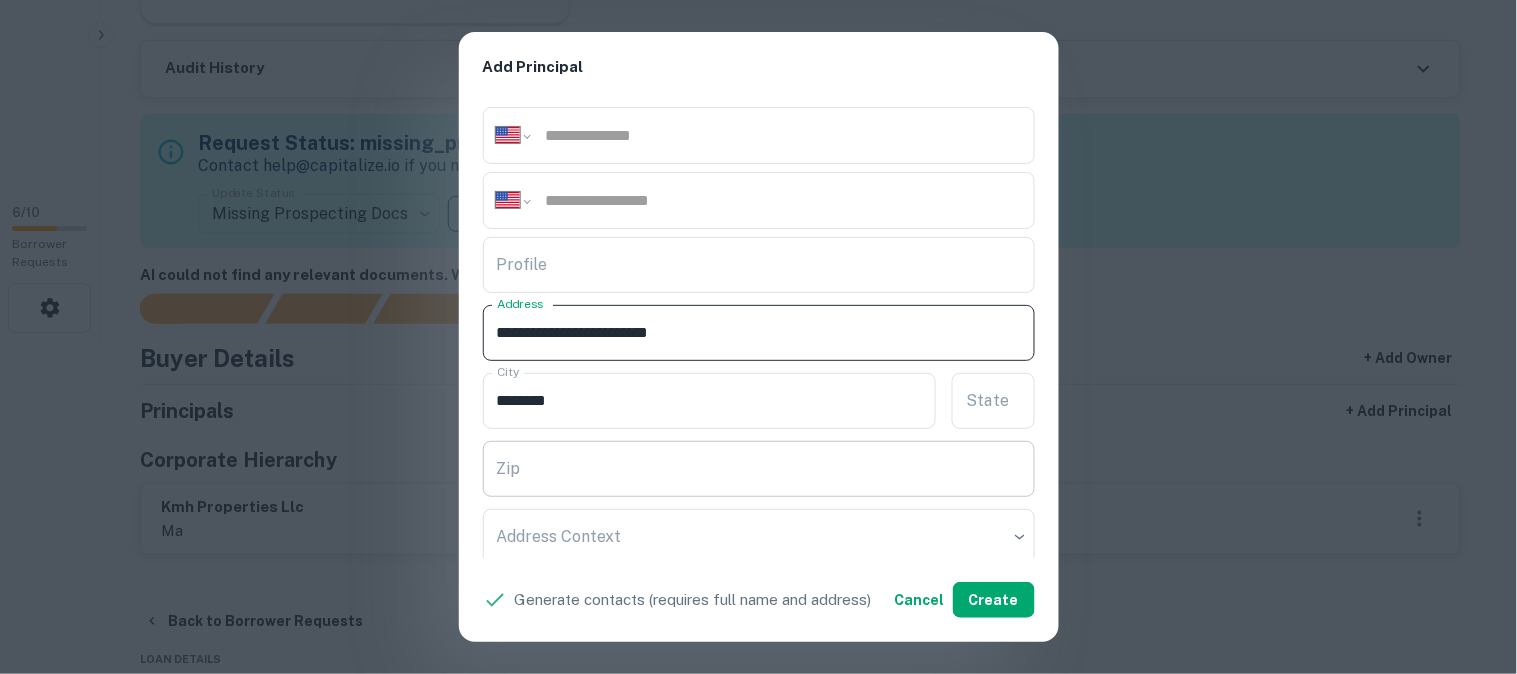 type on "**********" 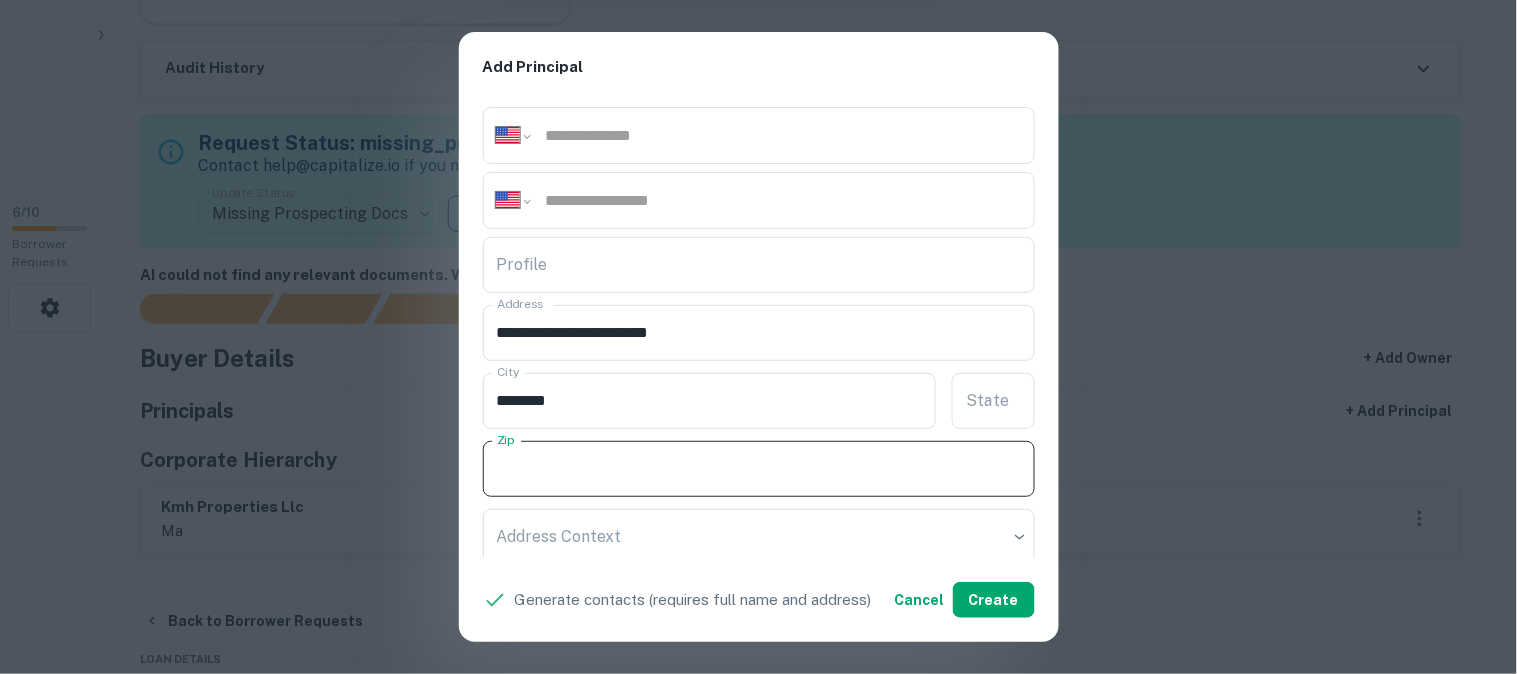 click on "Zip" at bounding box center [759, 469] 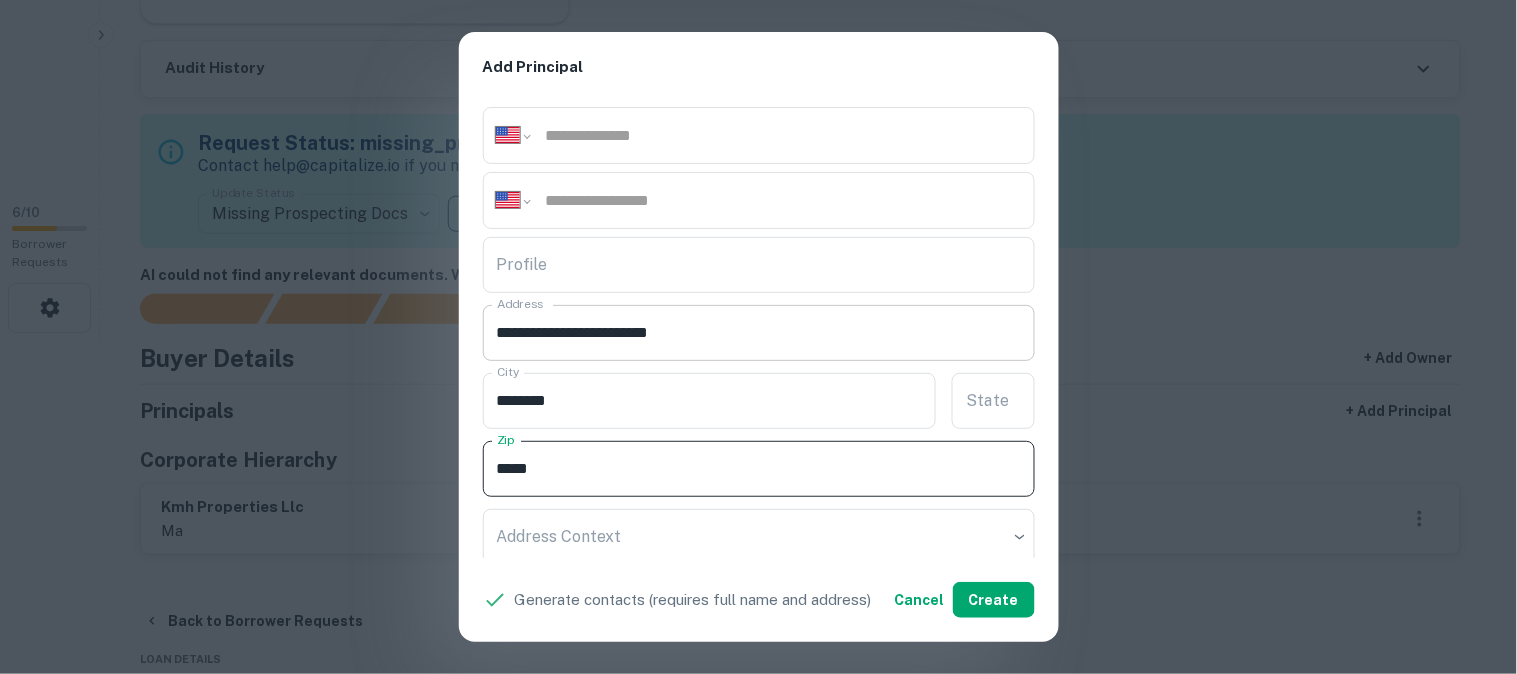type on "*****" 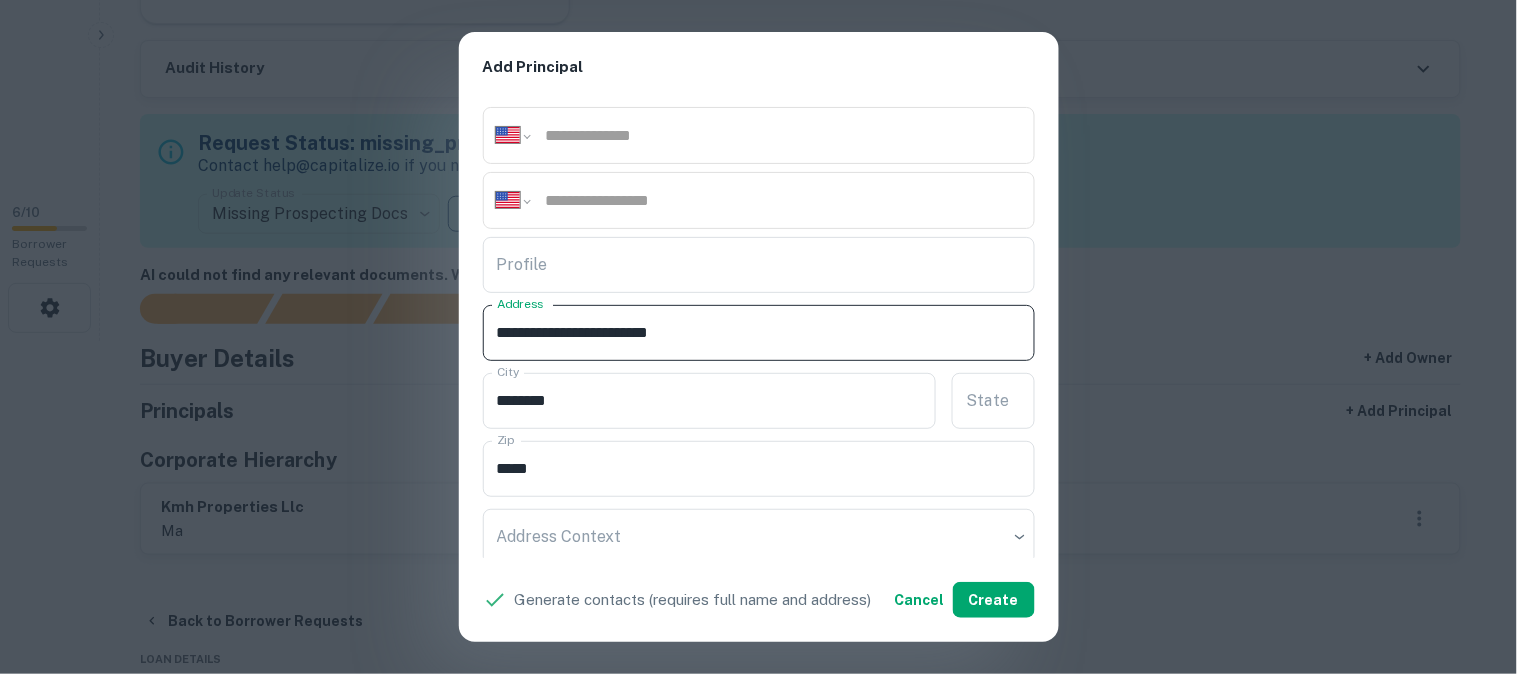 drag, startPoint x: 685, startPoint y: 336, endPoint x: 765, endPoint y: 346, distance: 80.622574 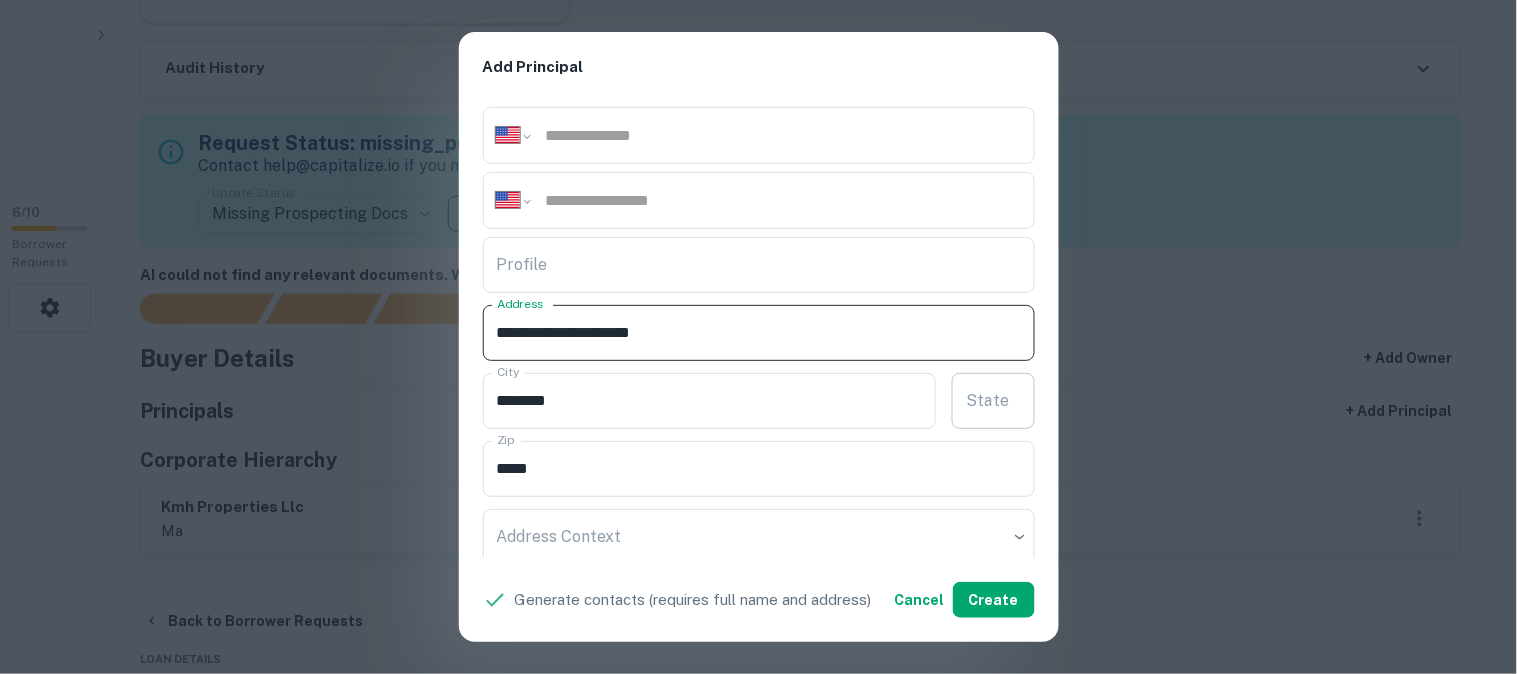 type on "**********" 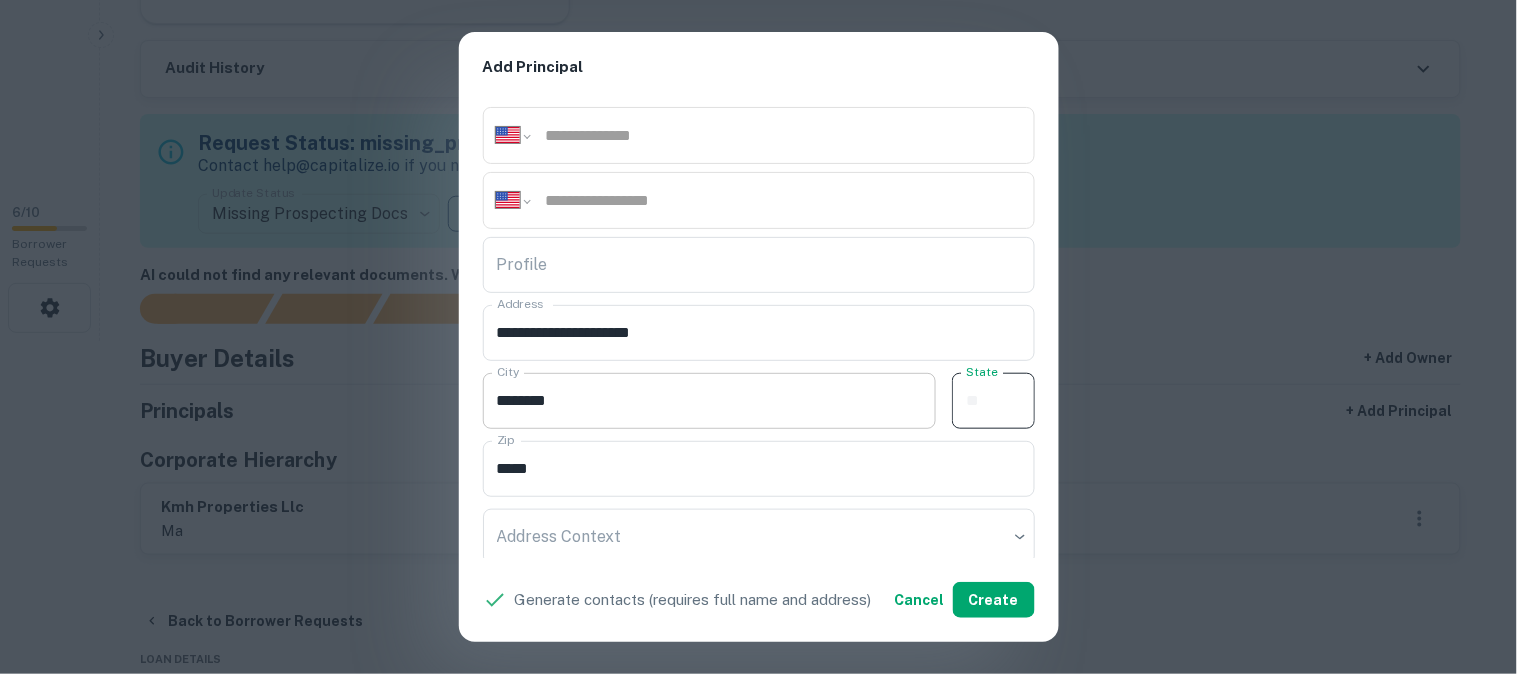 paste on "**" 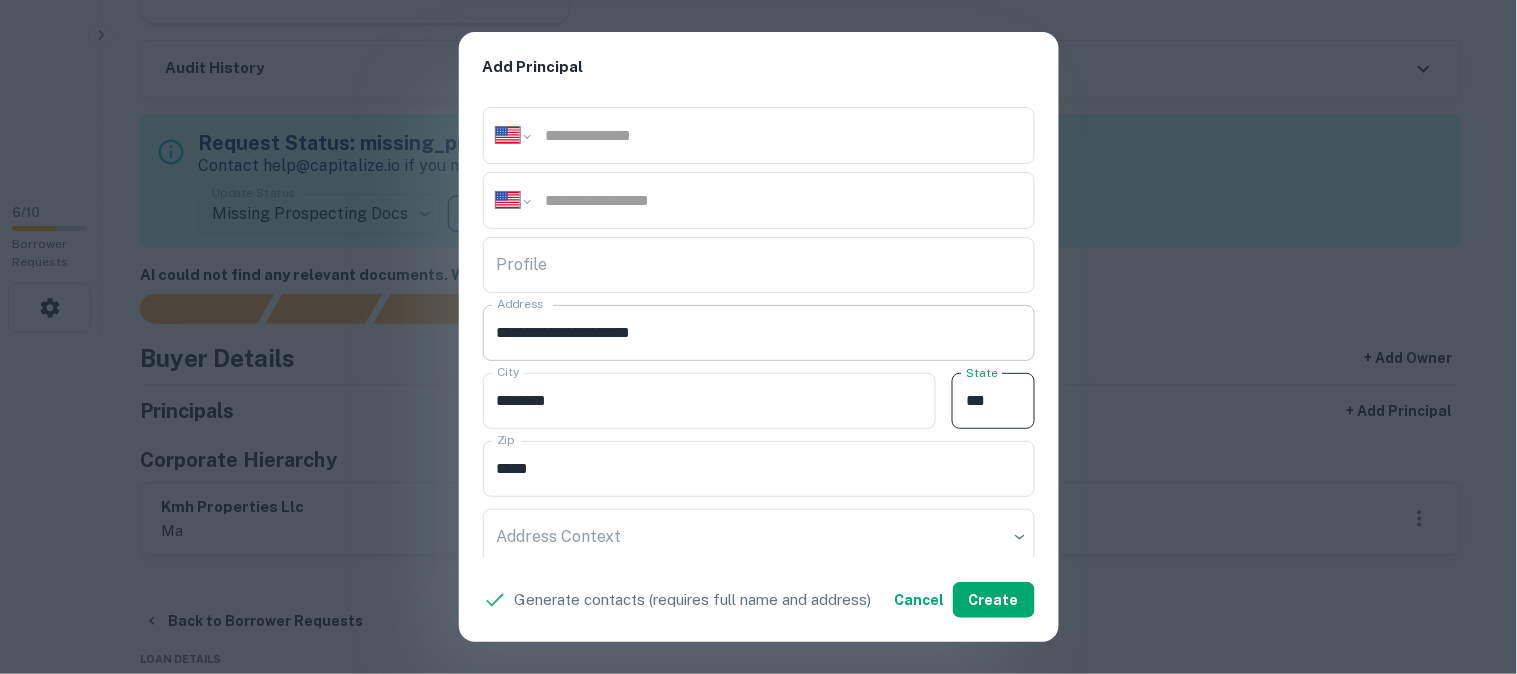 type on "**" 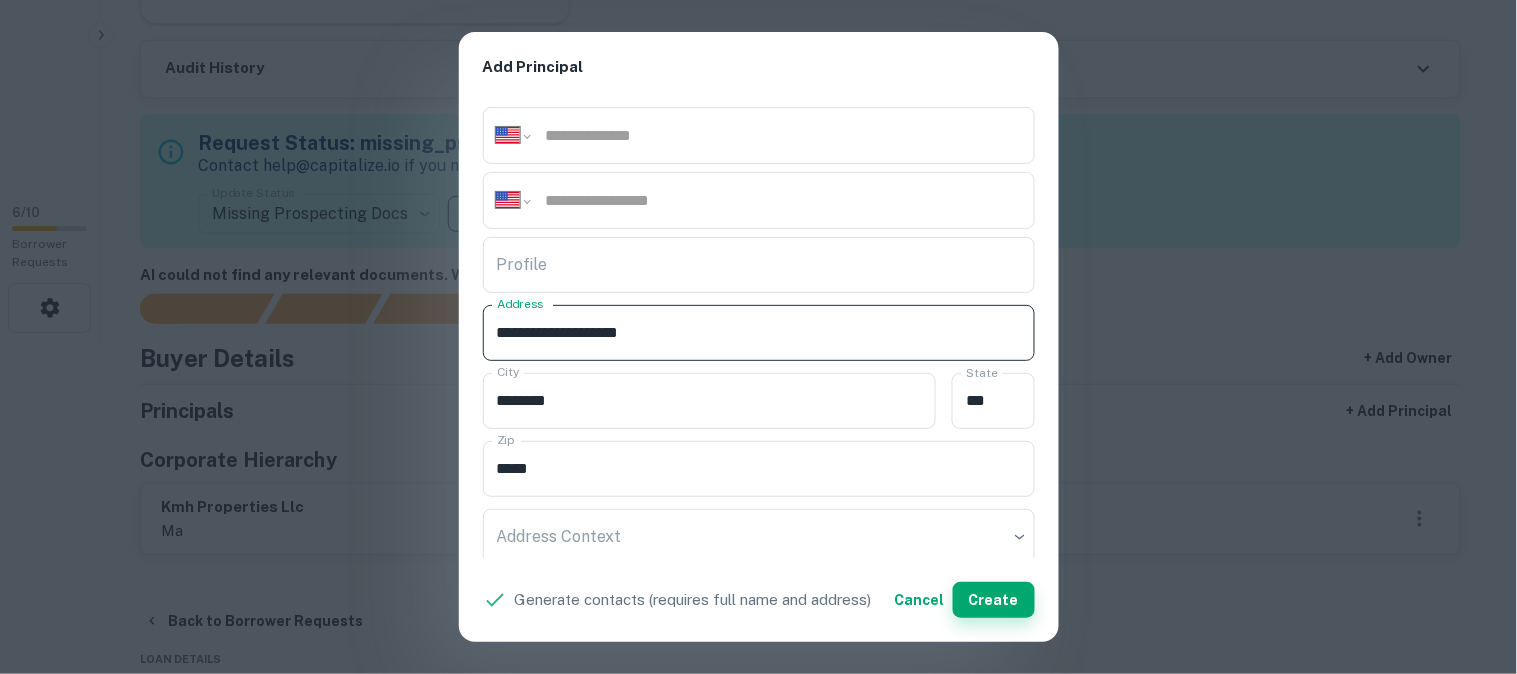 type on "**********" 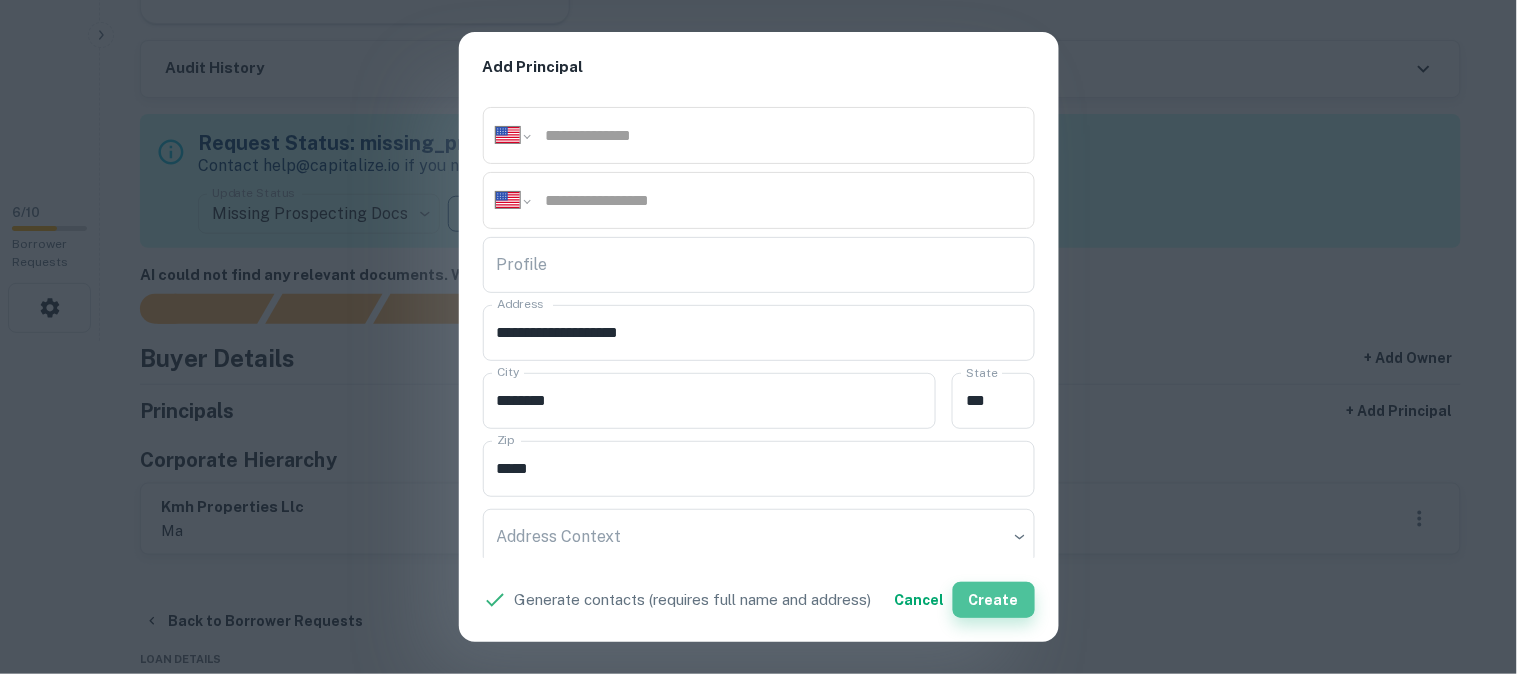 click on "Create" at bounding box center (994, 600) 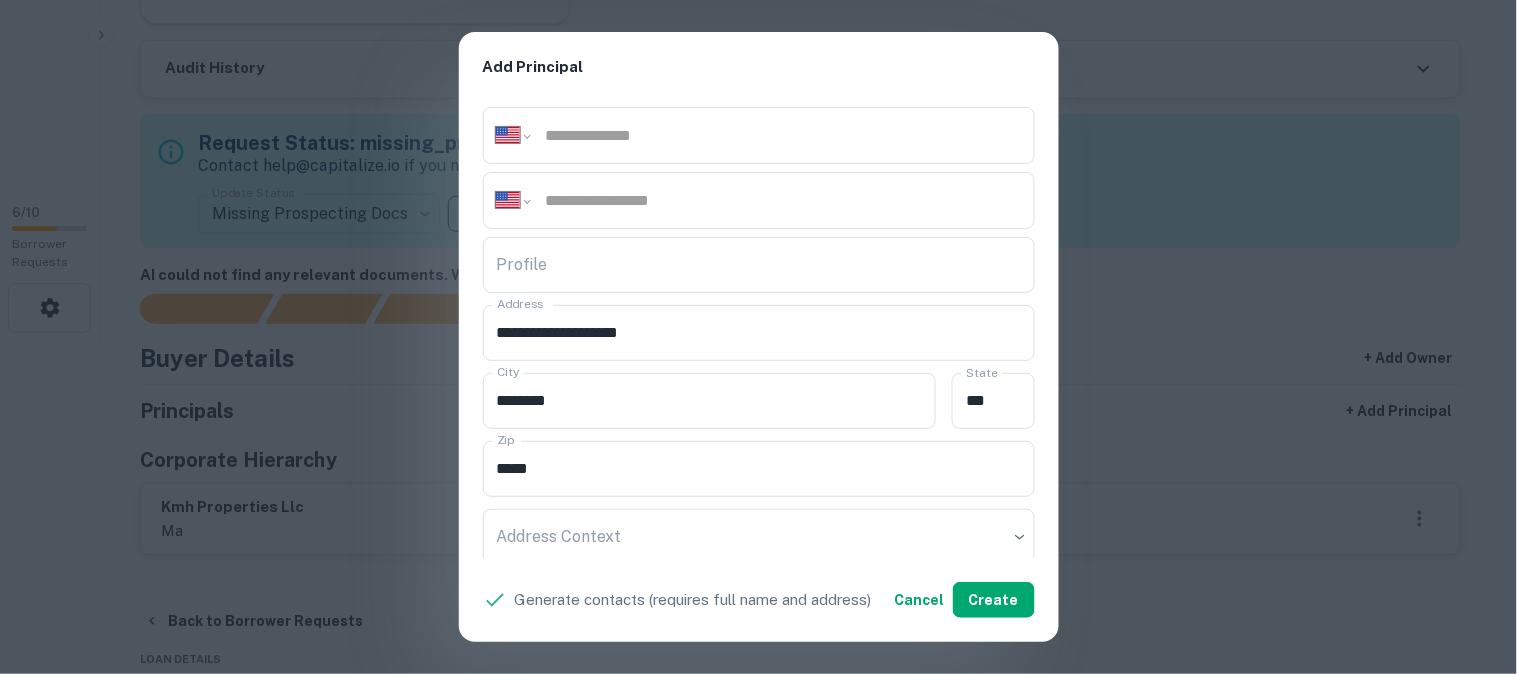 click on "**********" at bounding box center [758, 337] 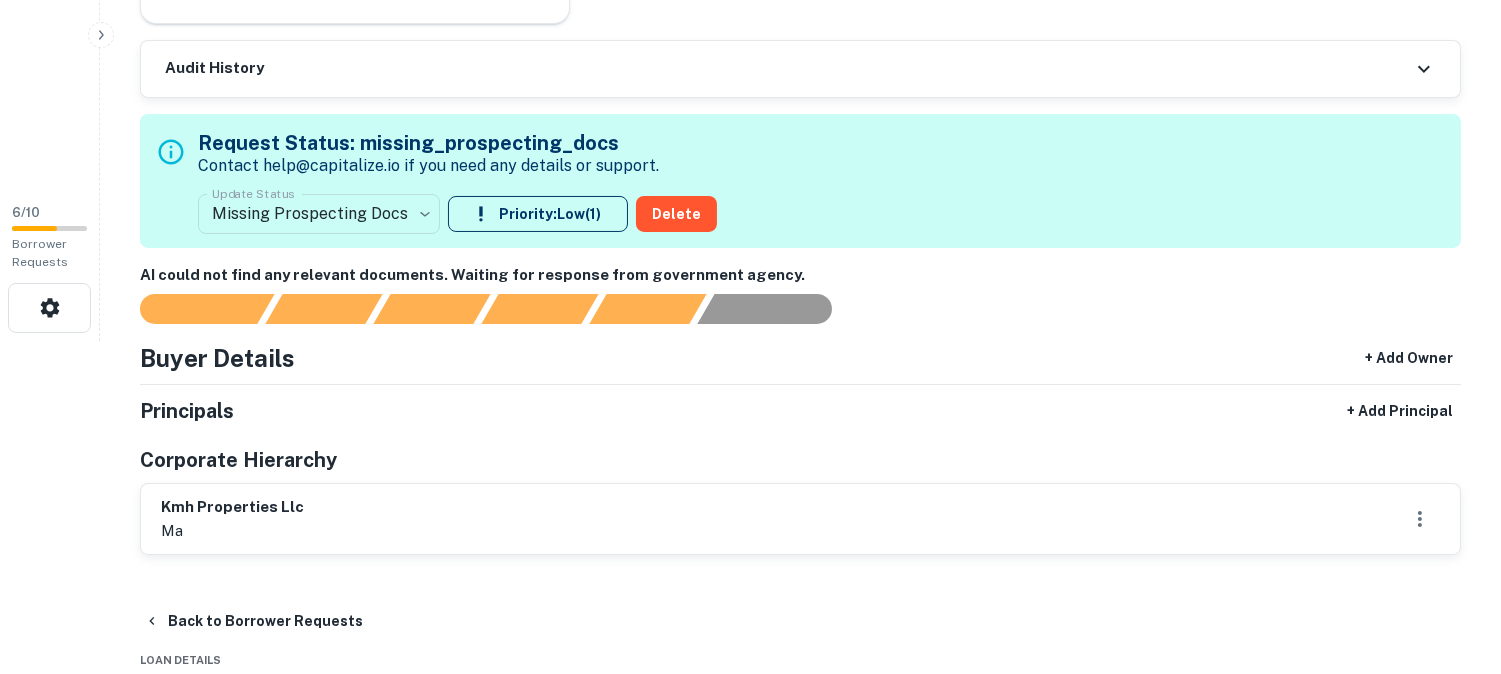 click on "**********" at bounding box center (750, 4) 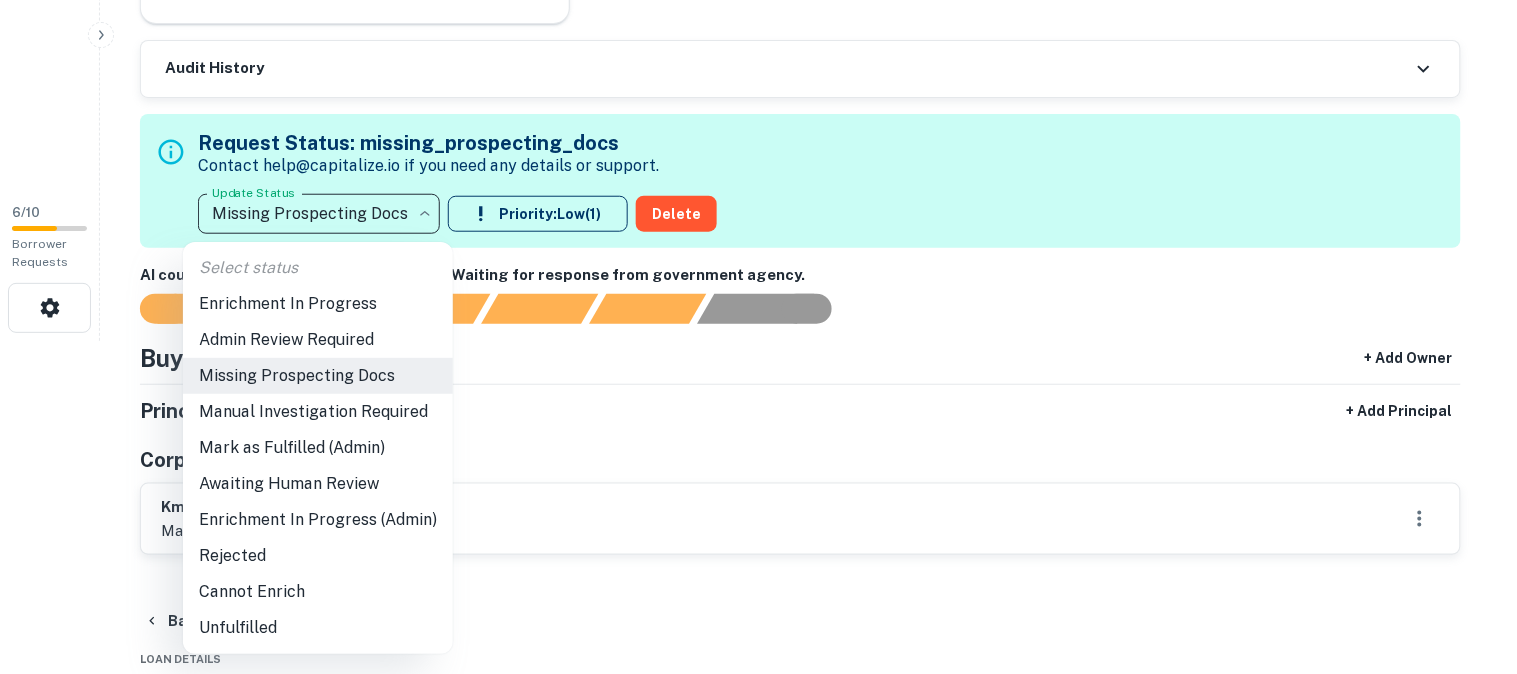 click at bounding box center (758, 337) 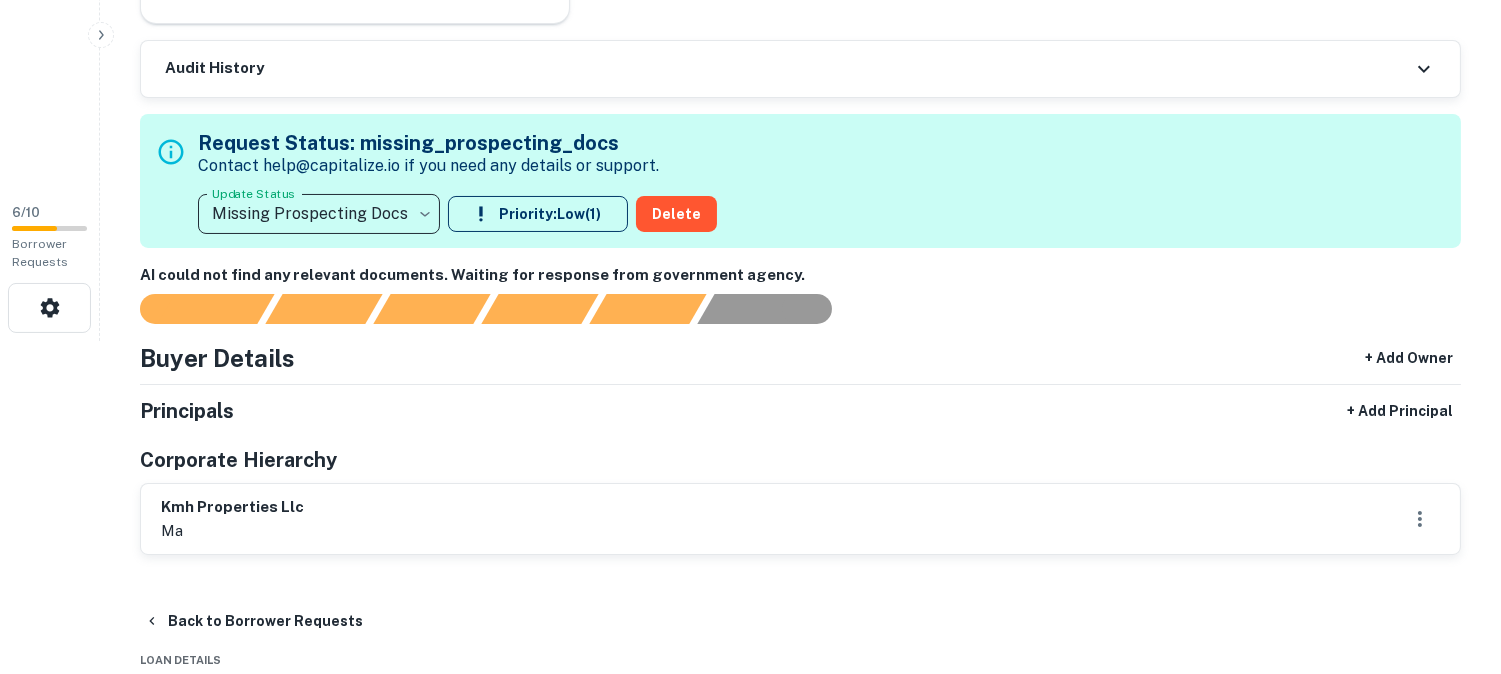 click on "**********" at bounding box center [750, 4] 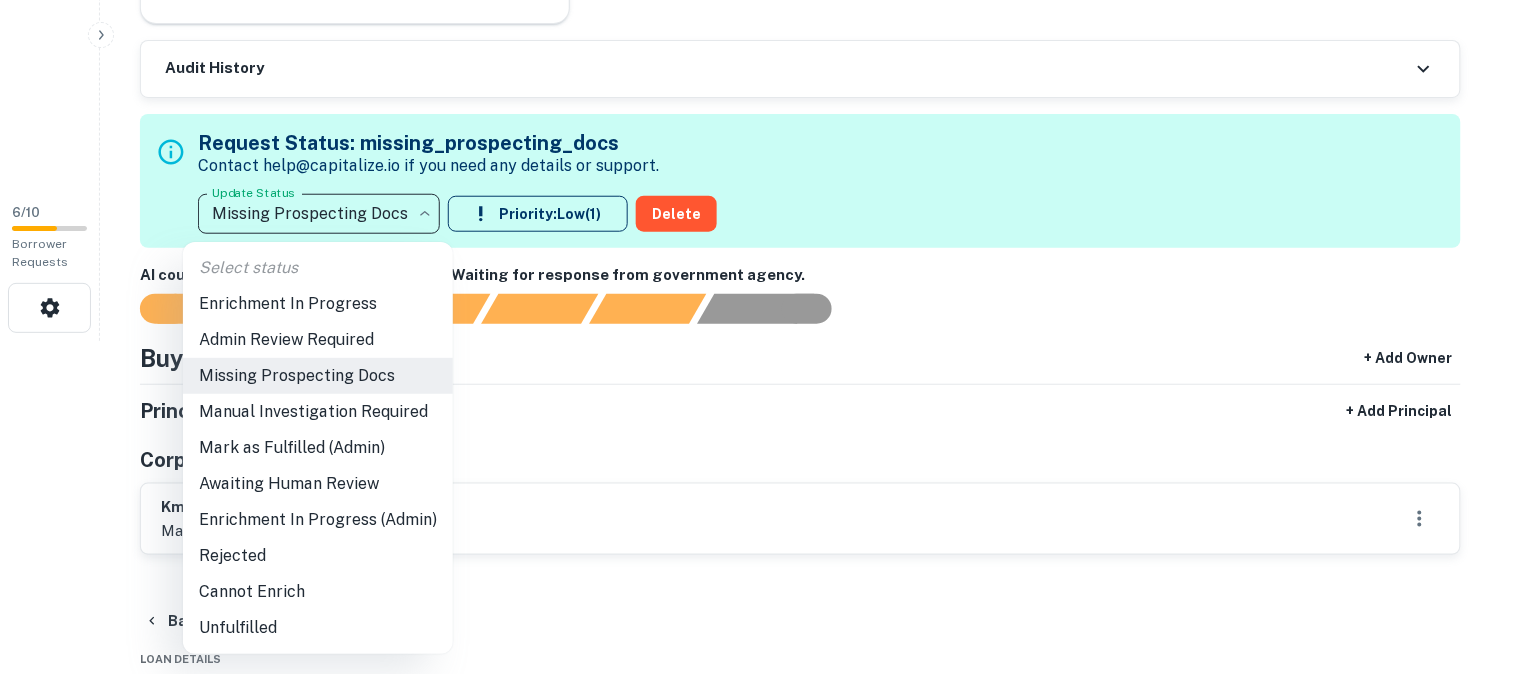 click on "Admin Review Required" at bounding box center (318, 340) 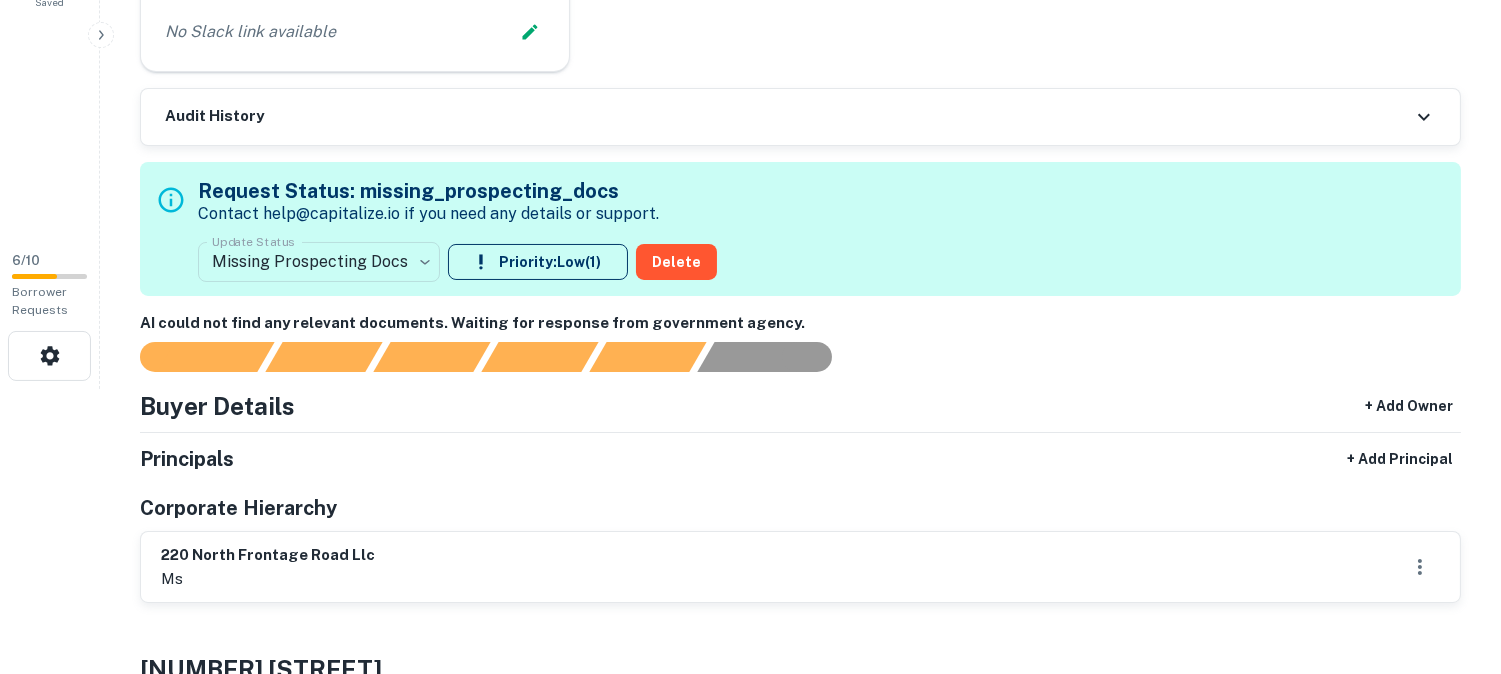 scroll, scrollTop: 333, scrollLeft: 0, axis: vertical 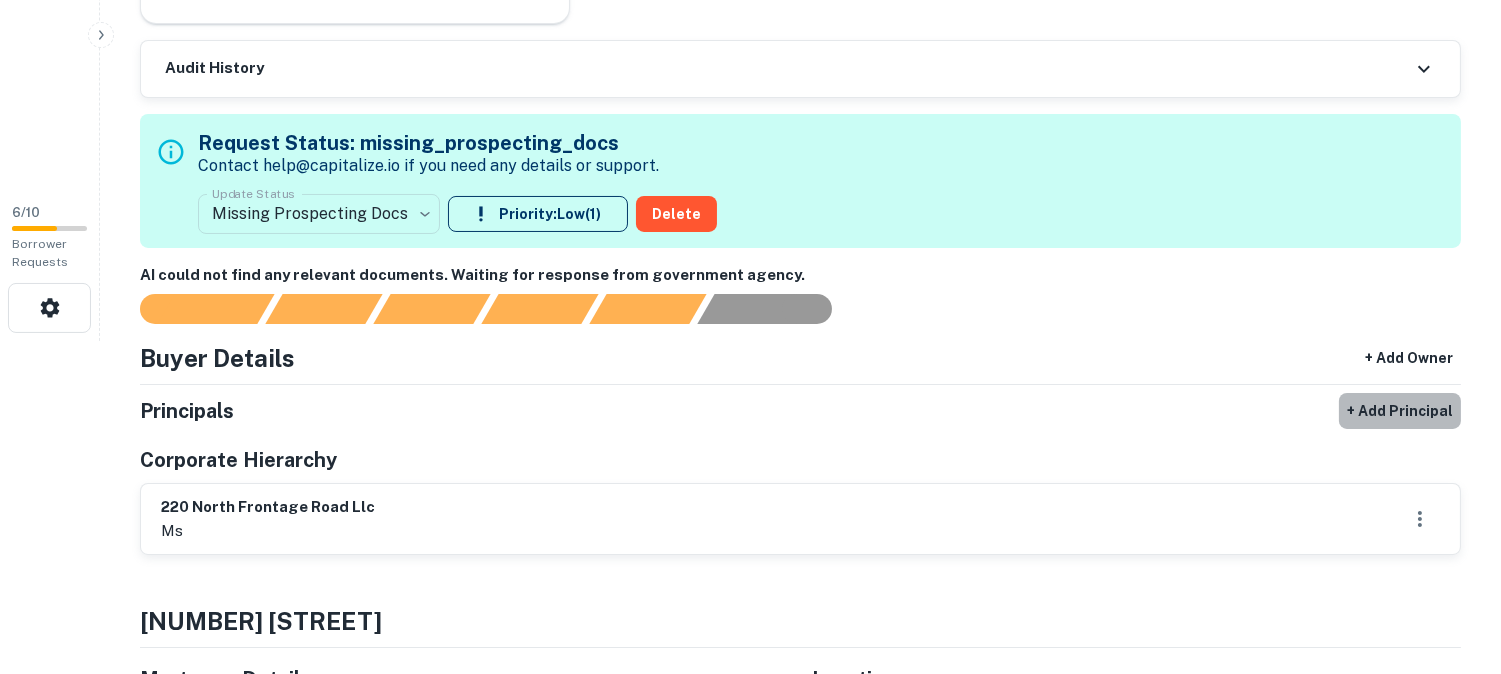 click on "+ Add Principal" at bounding box center [1400, 411] 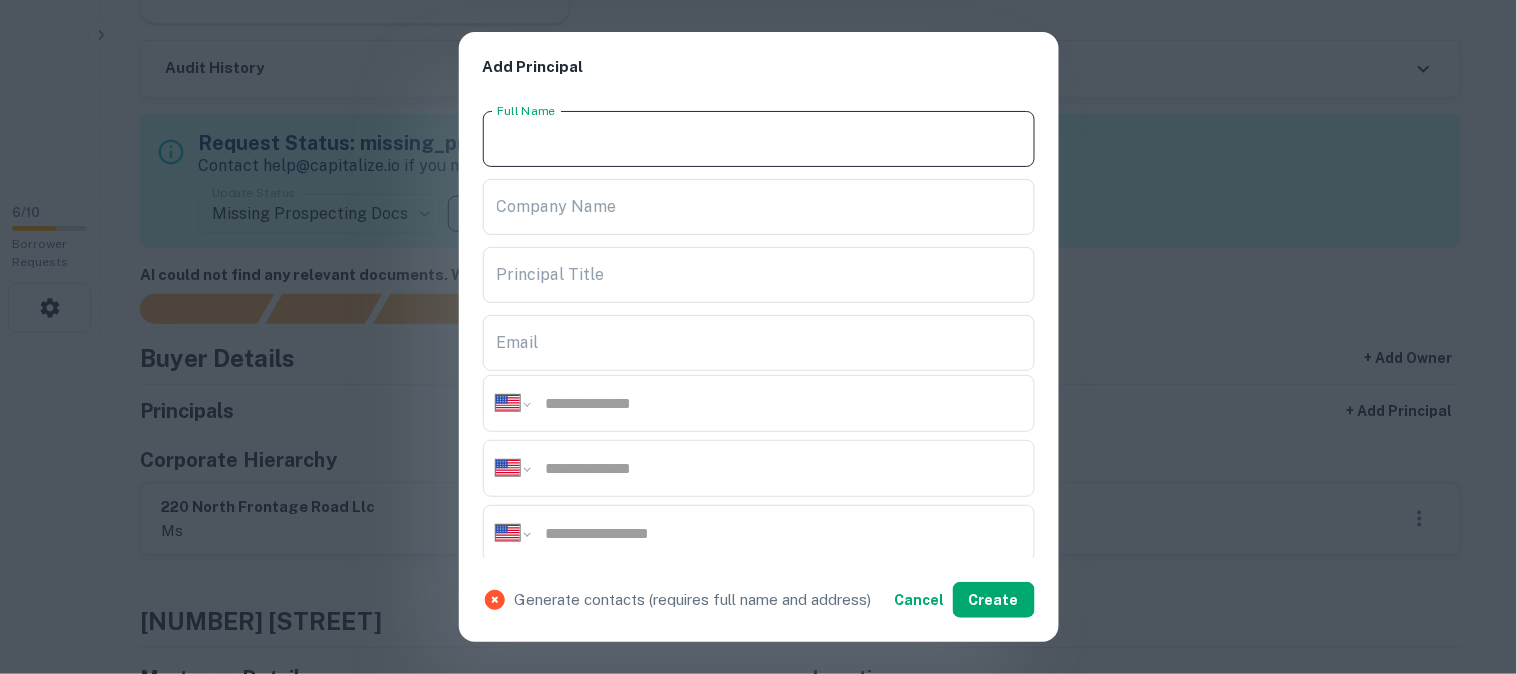click on "Full Name" at bounding box center [759, 139] 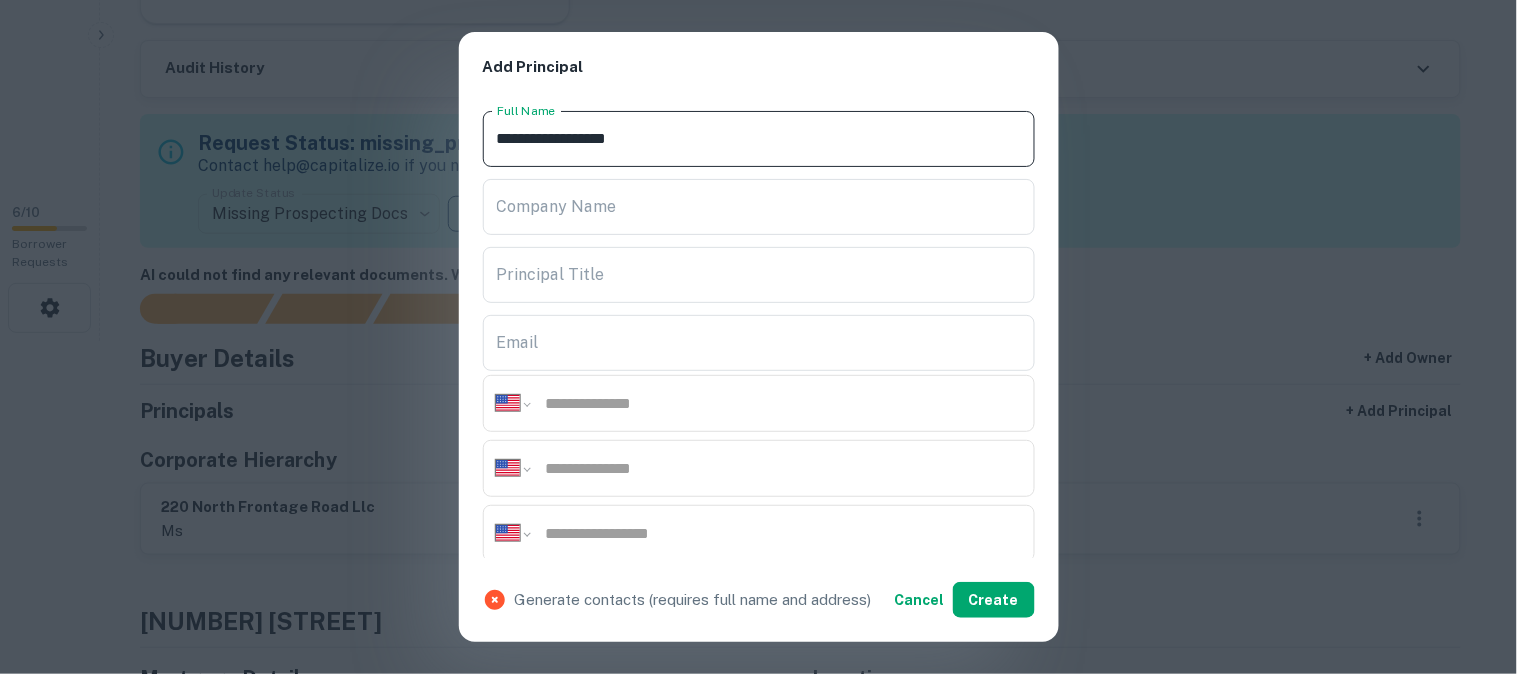 click on "**********" at bounding box center (759, 139) 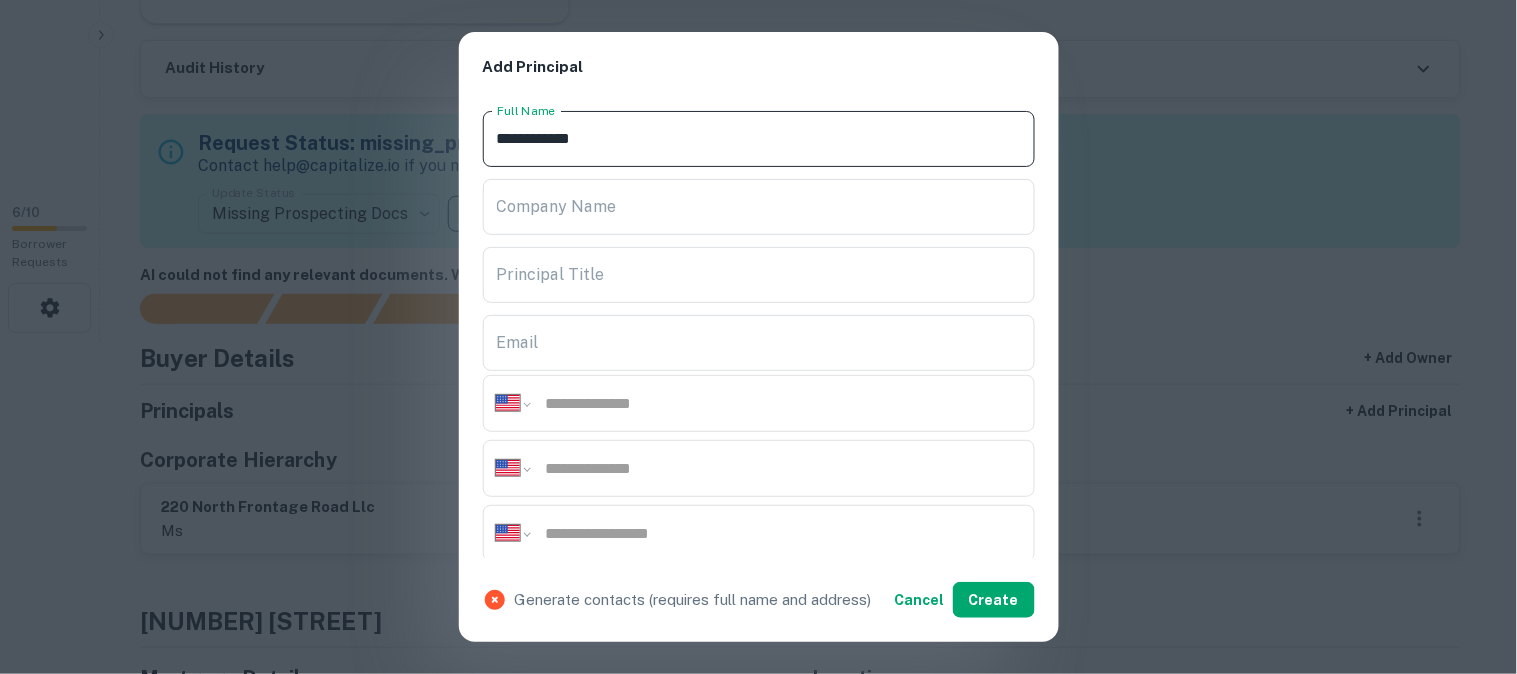 click on "**********" at bounding box center [759, 139] 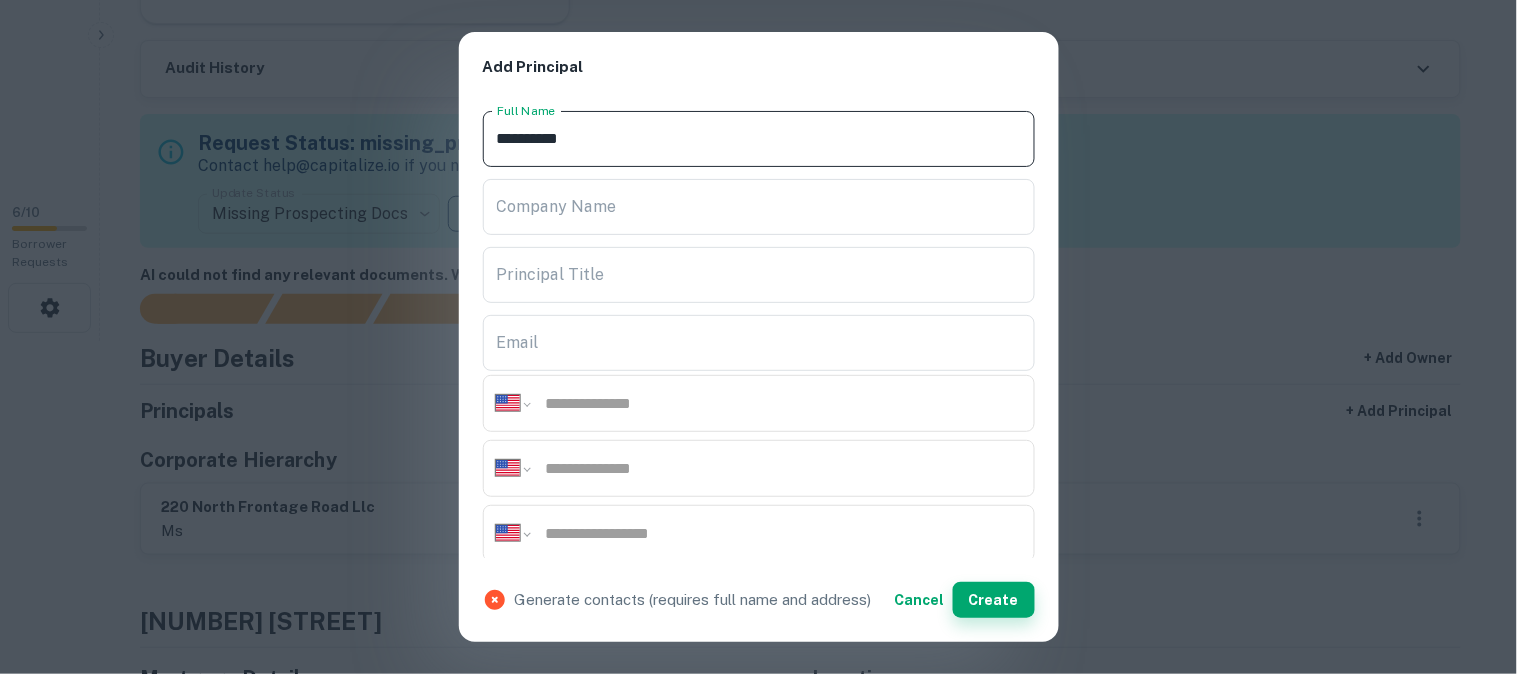 type on "**********" 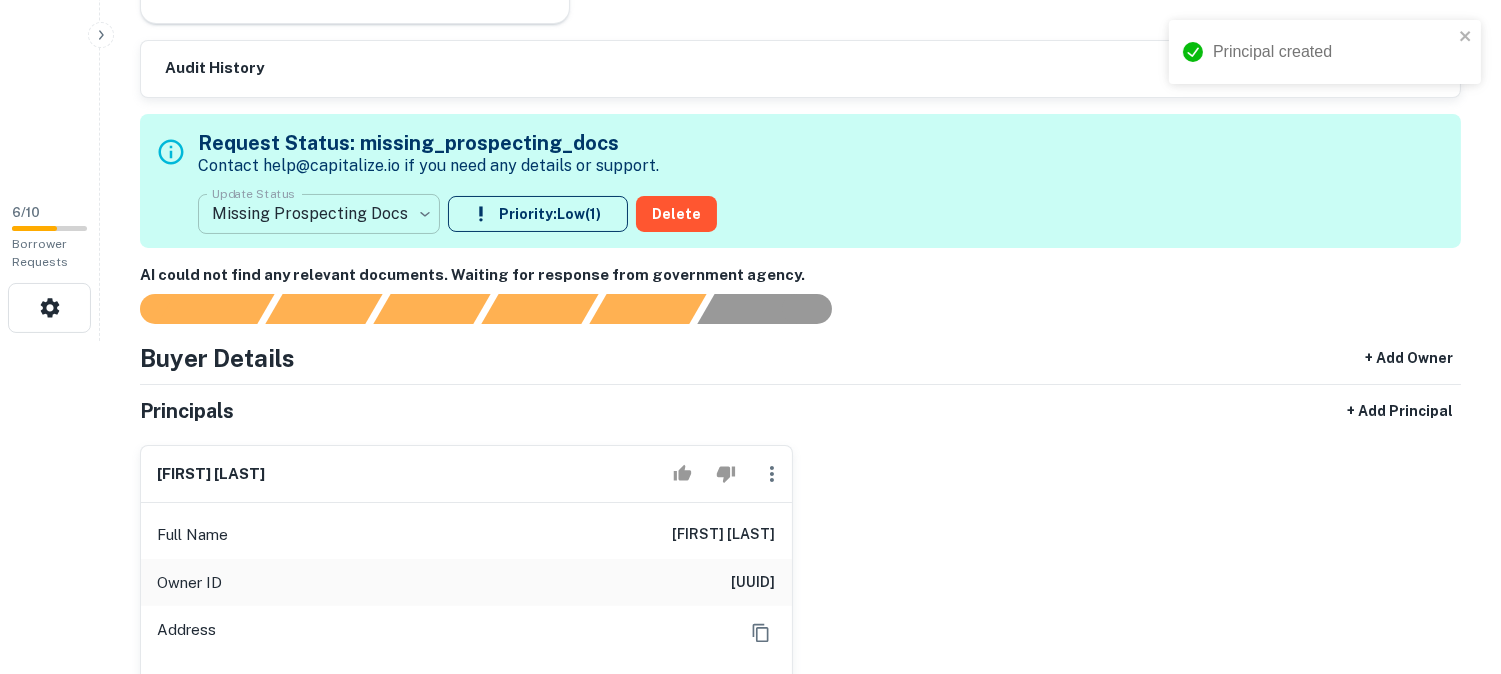 click on "**********" at bounding box center (750, 4) 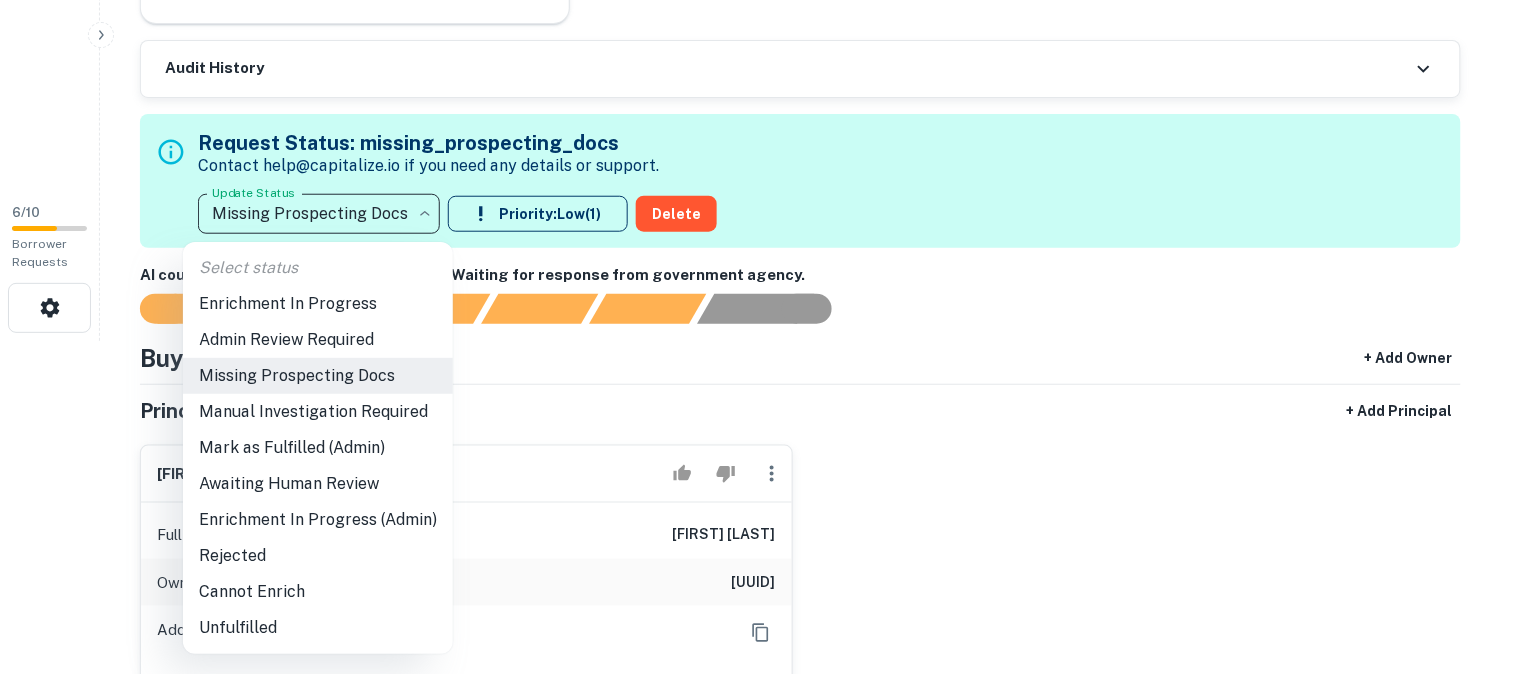 click at bounding box center [758, 337] 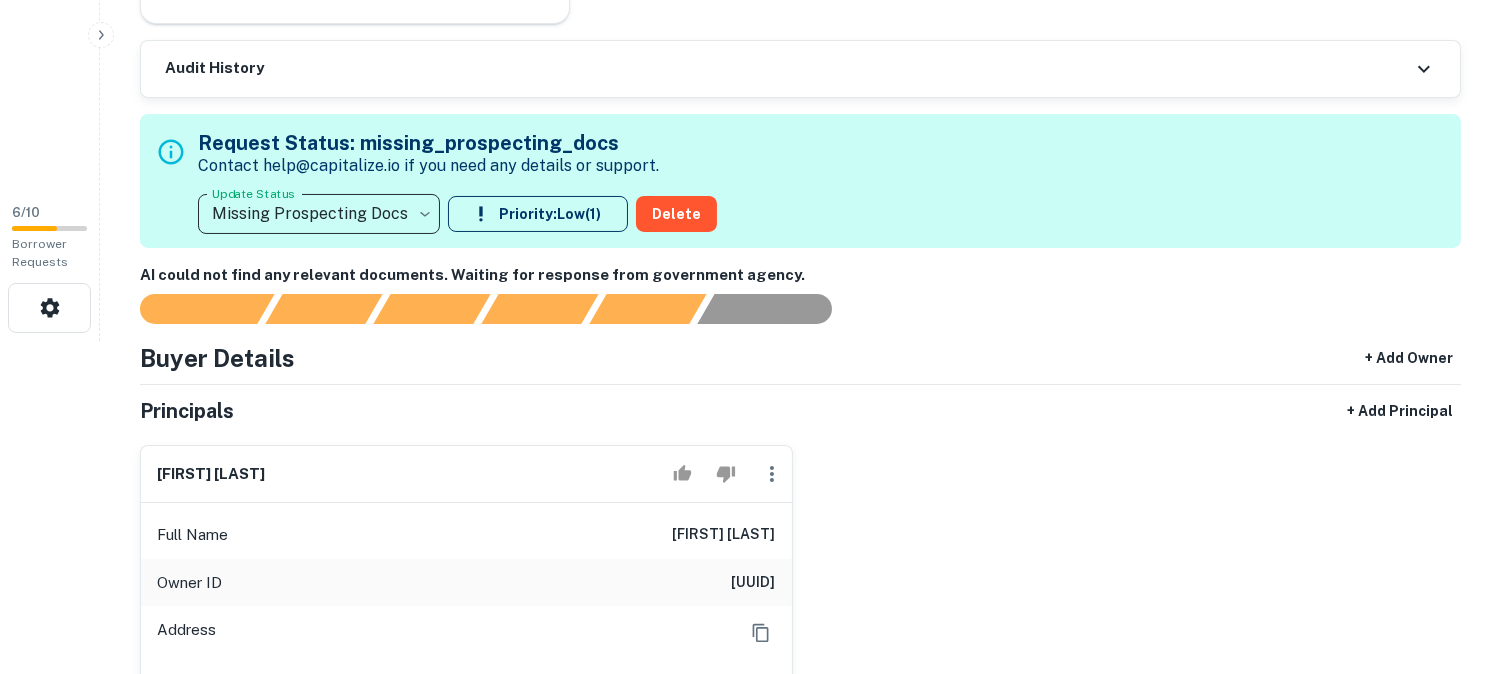 click on "**********" at bounding box center (750, 4) 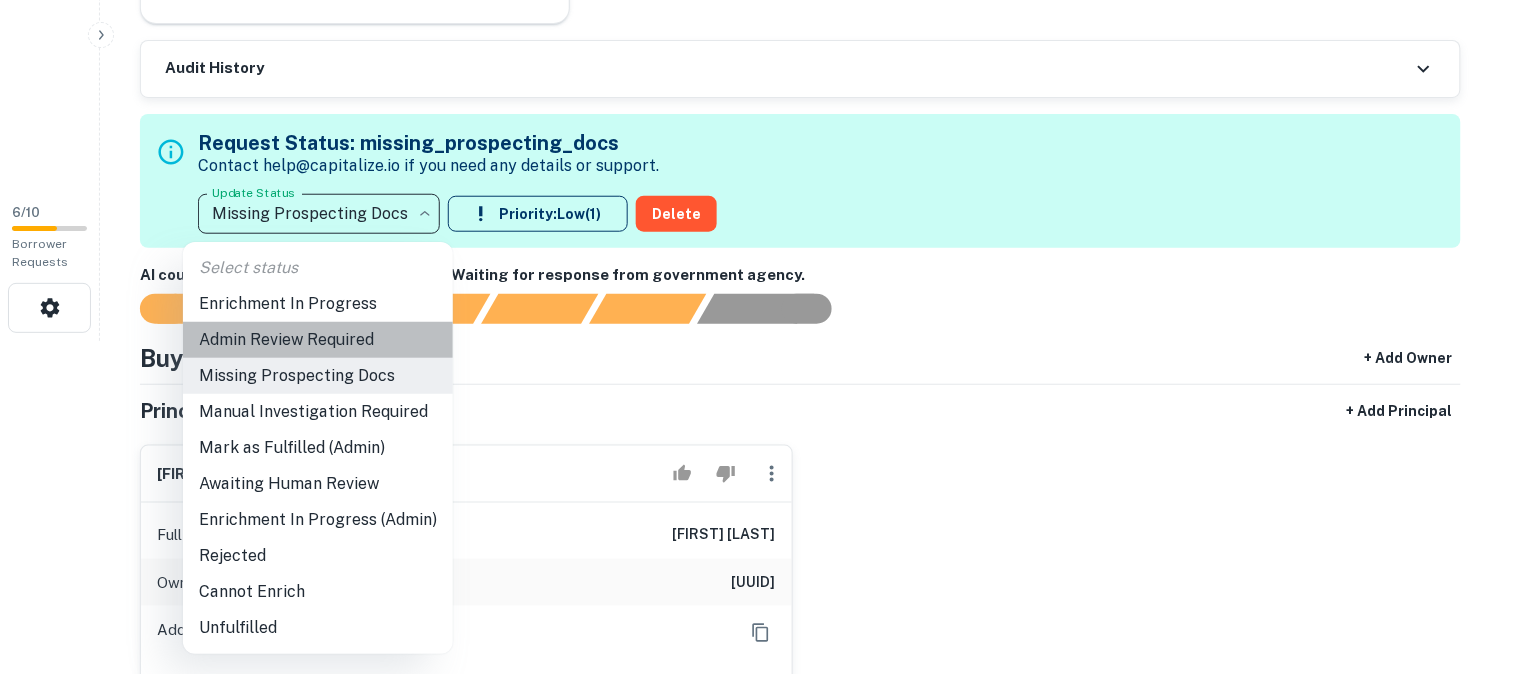 click on "Admin Review Required" at bounding box center [318, 340] 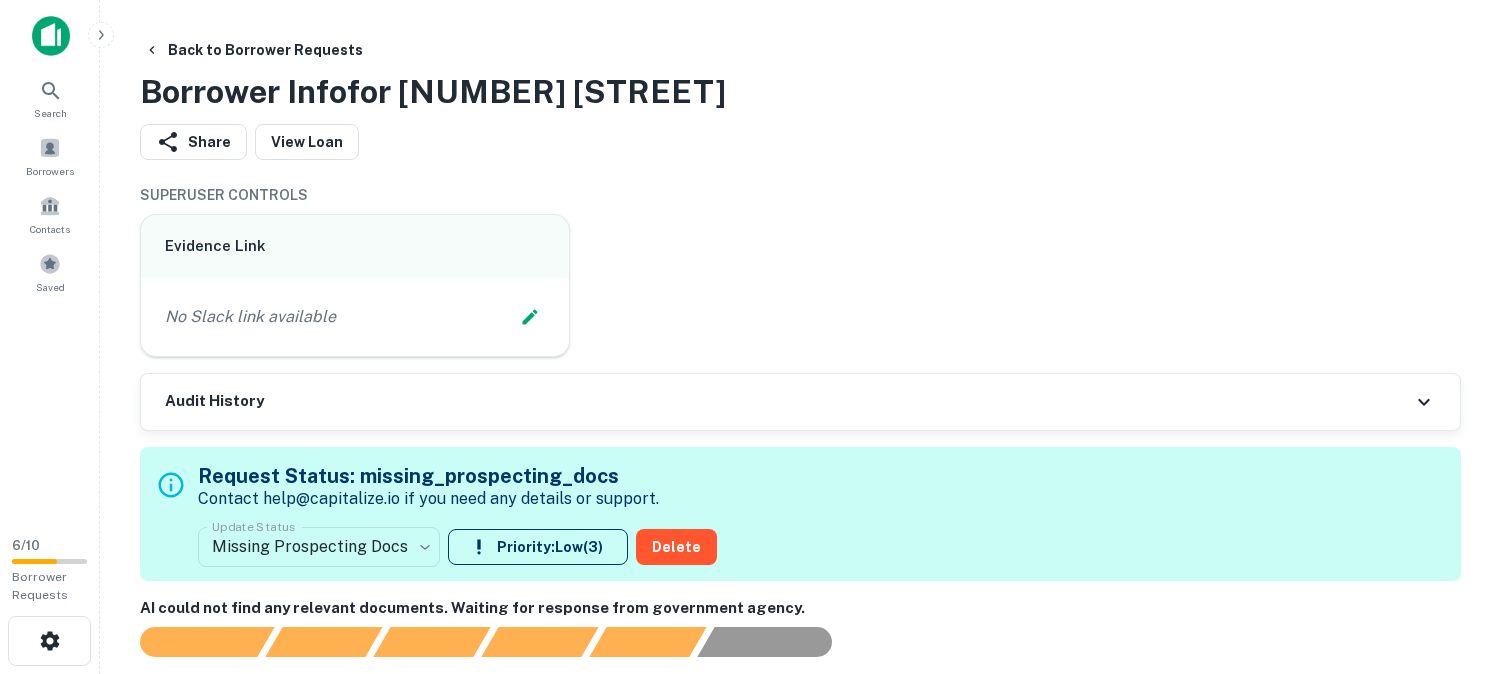 scroll, scrollTop: 0, scrollLeft: 0, axis: both 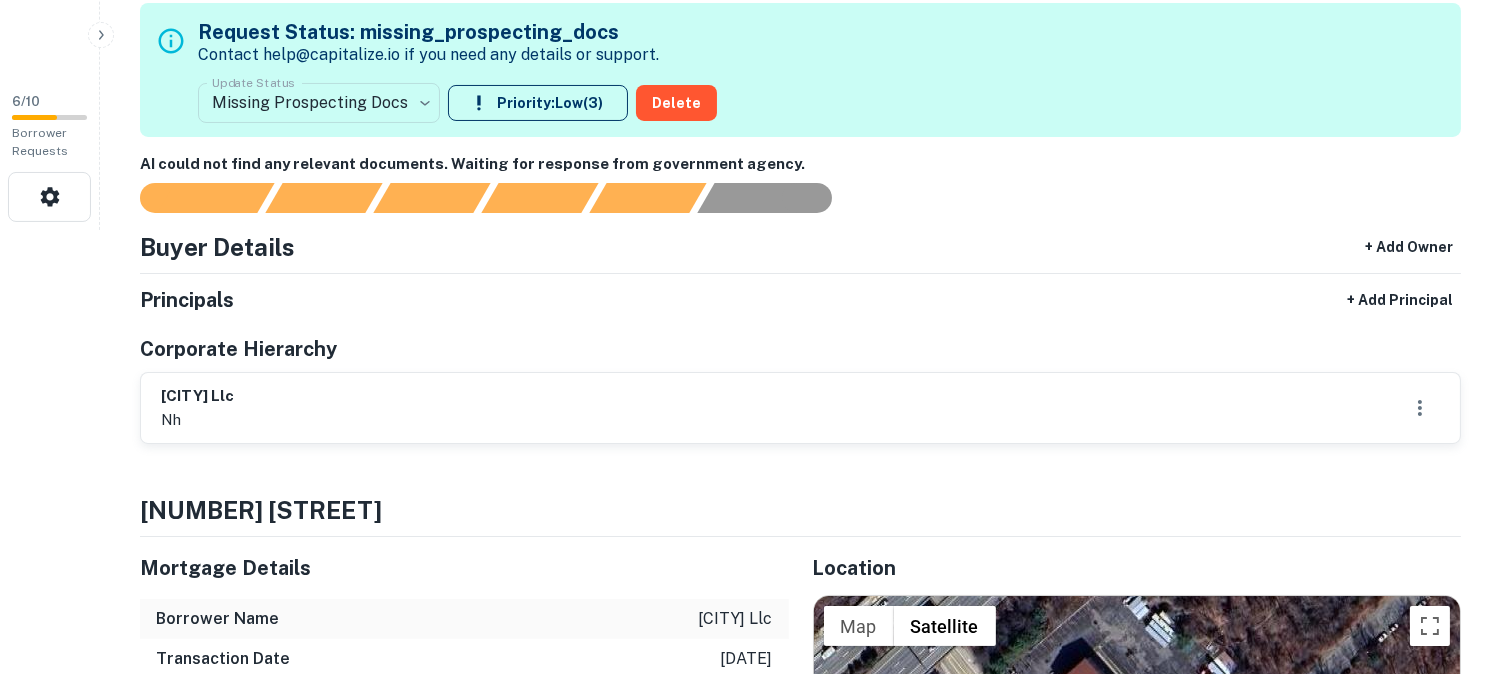 drag, startPoint x: 146, startPoint y: 391, endPoint x: 343, endPoint y: 385, distance: 197.09135 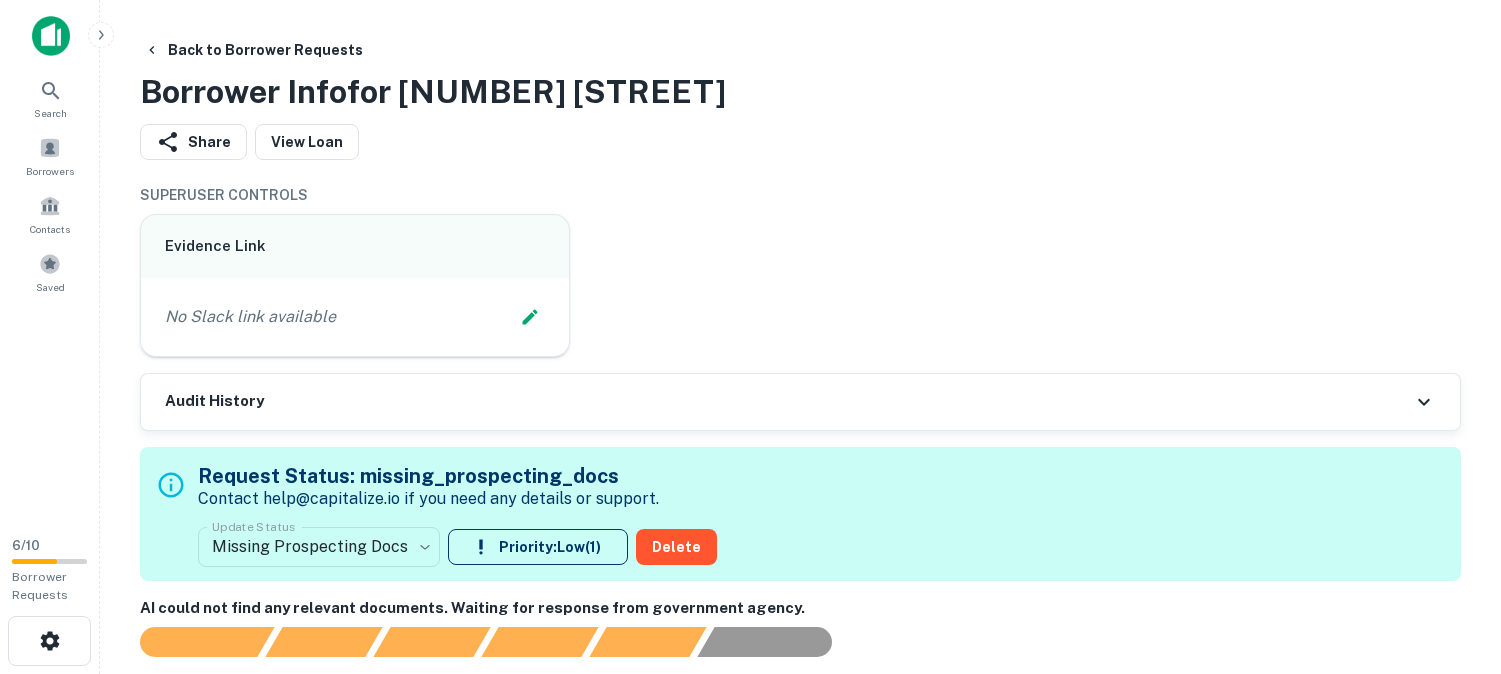 scroll, scrollTop: 0, scrollLeft: 0, axis: both 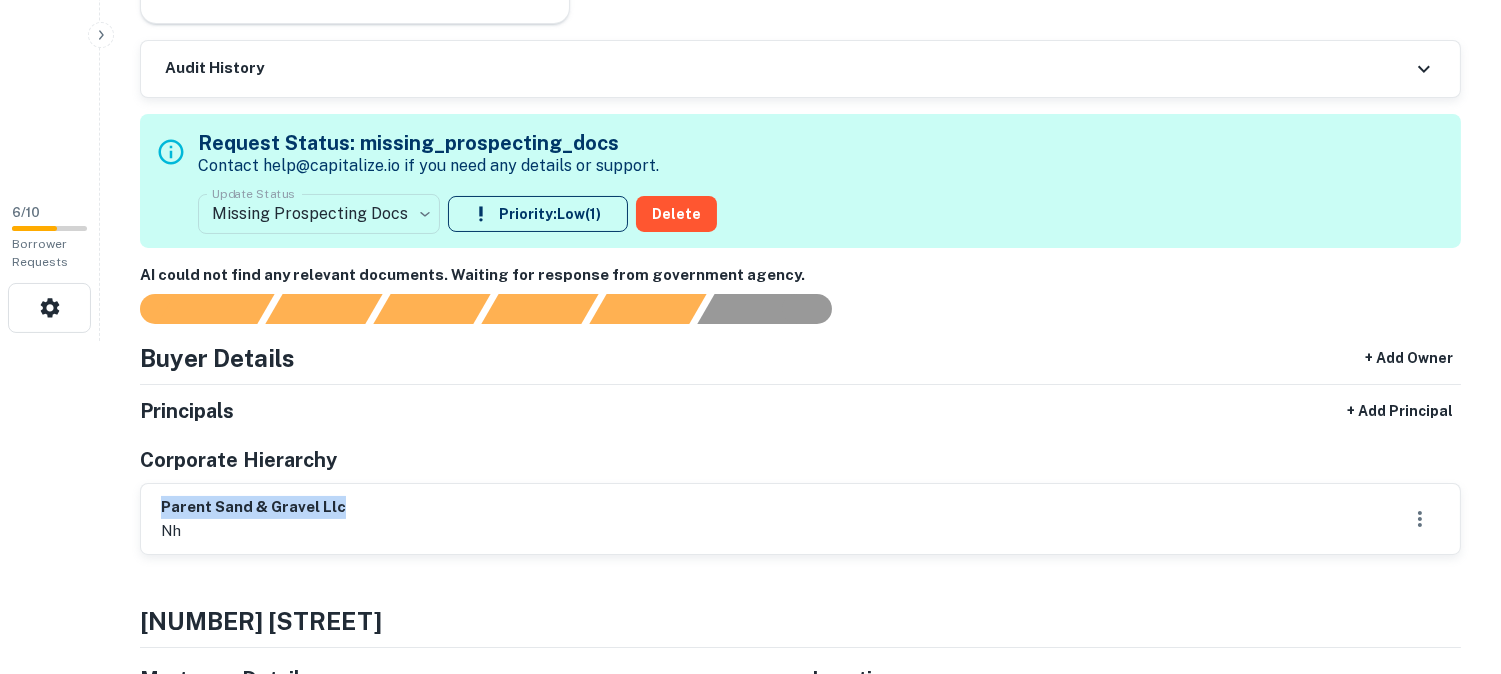 drag, startPoint x: 142, startPoint y: 501, endPoint x: 370, endPoint y: 498, distance: 228.01973 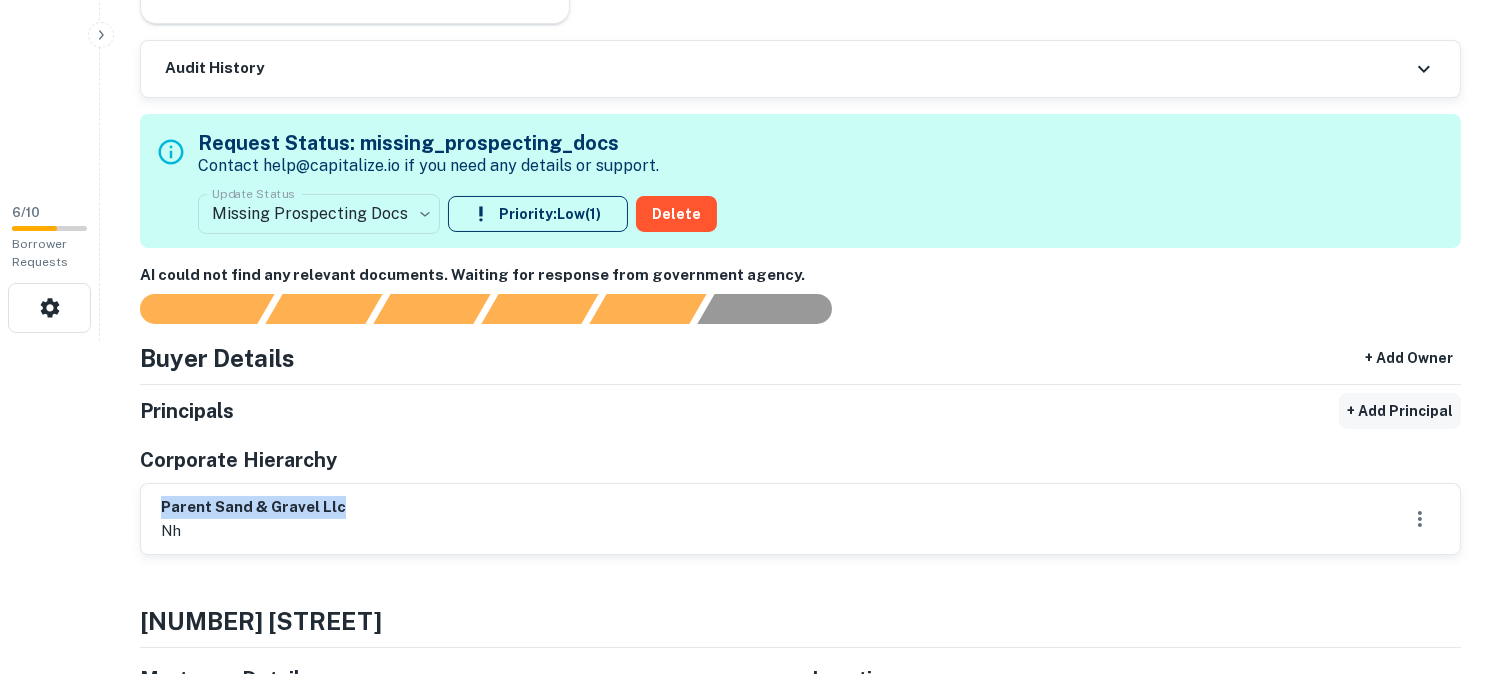 click on "+ Add Principal" at bounding box center (1400, 411) 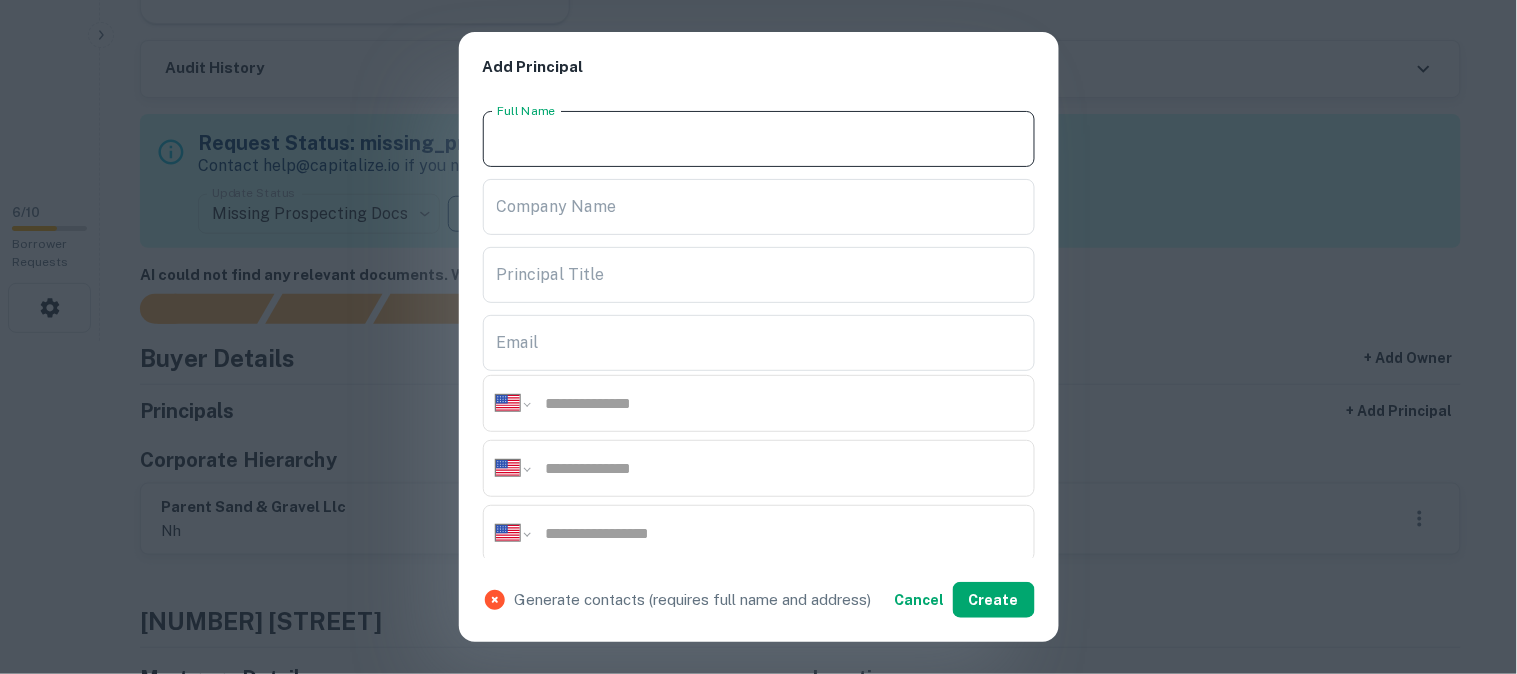 click on "Full Name" at bounding box center [759, 139] 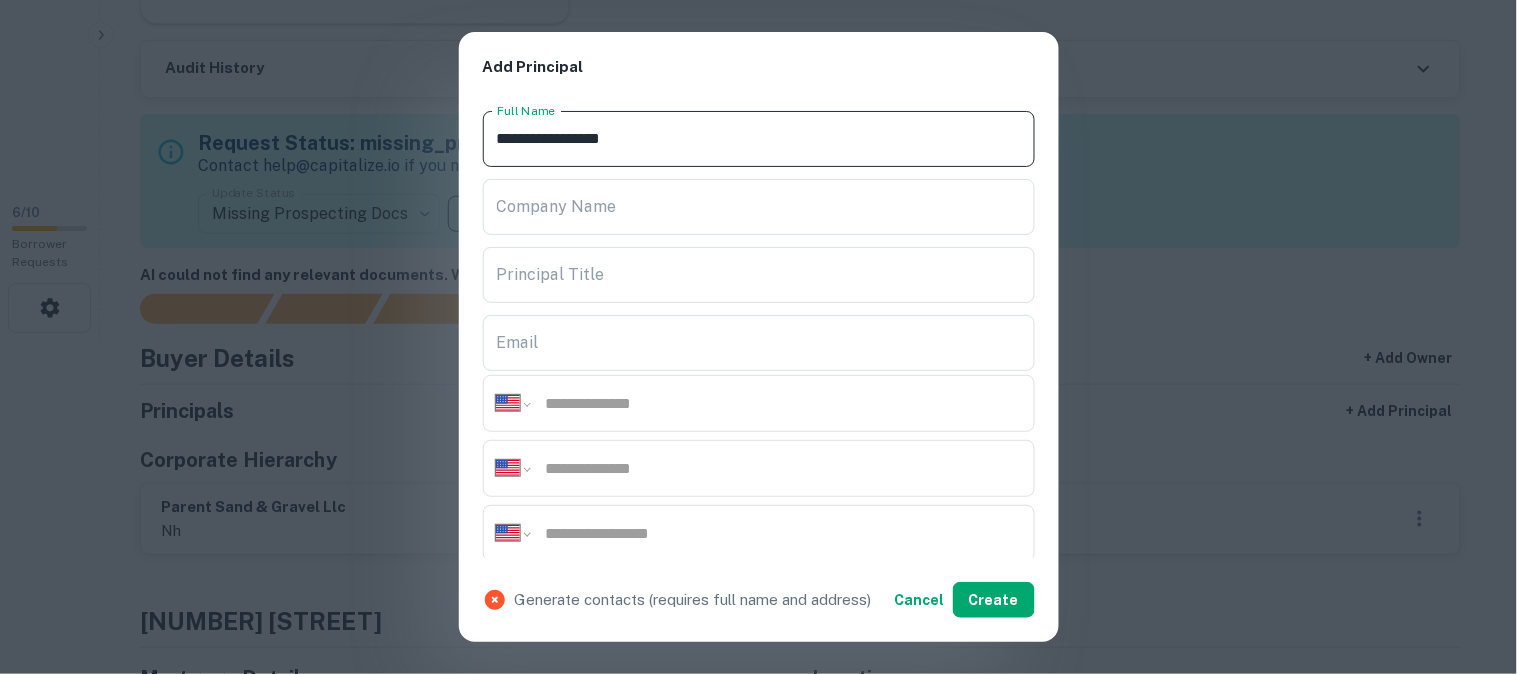 type on "**********" 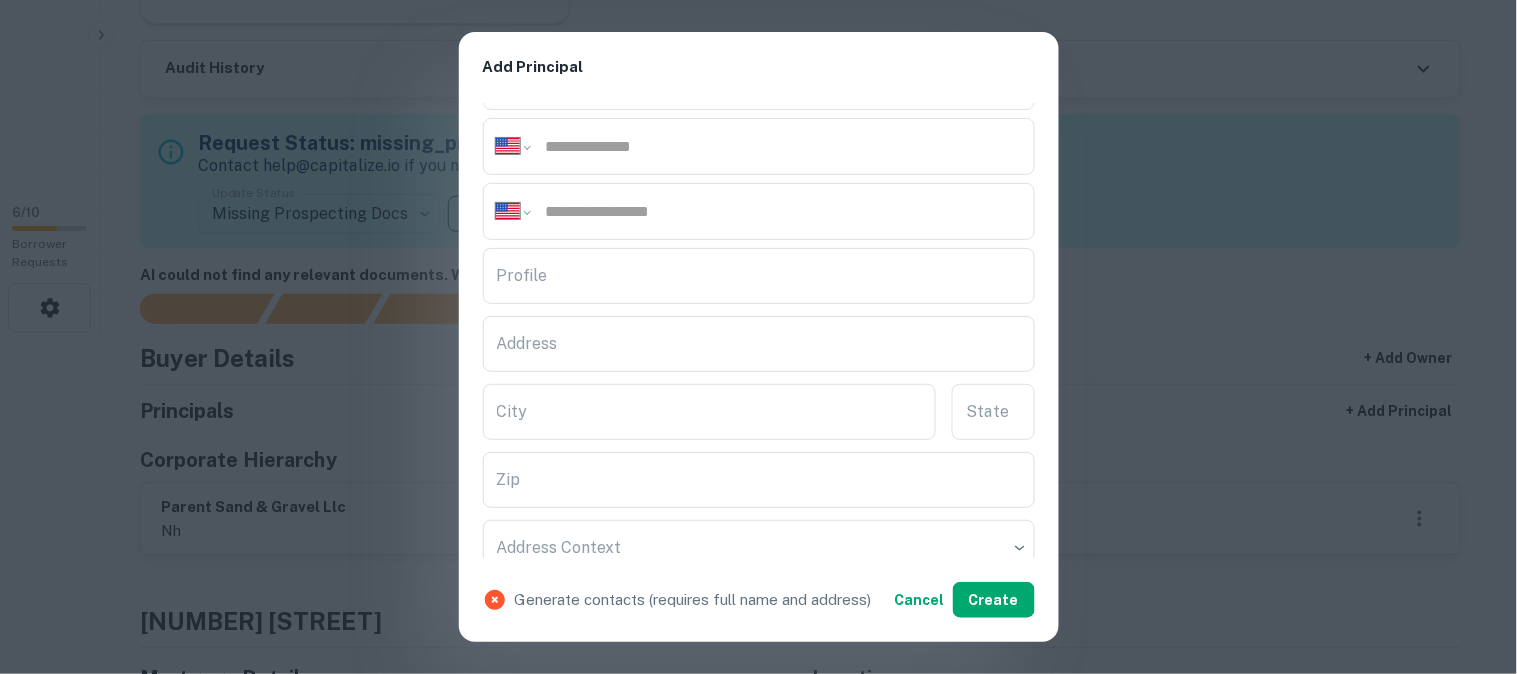 scroll, scrollTop: 333, scrollLeft: 0, axis: vertical 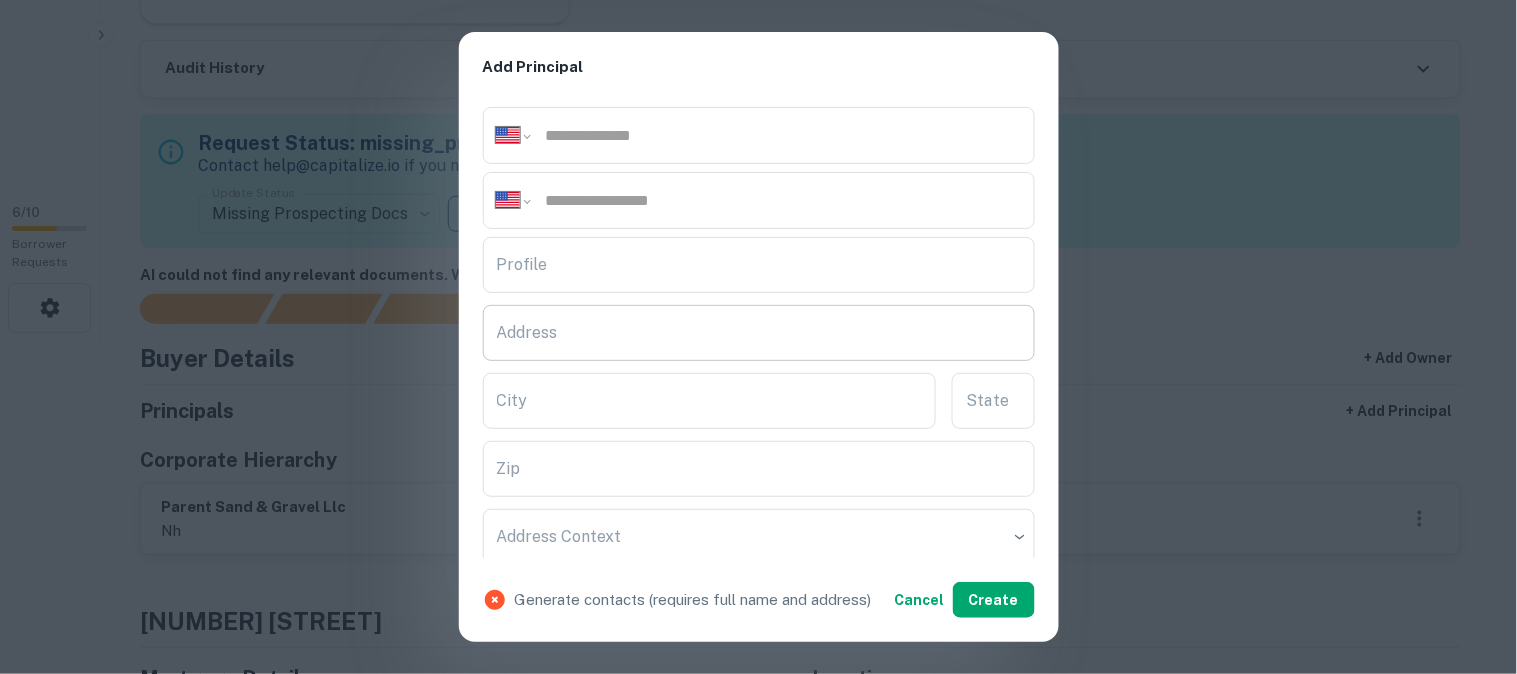 click on "Address" at bounding box center [759, 333] 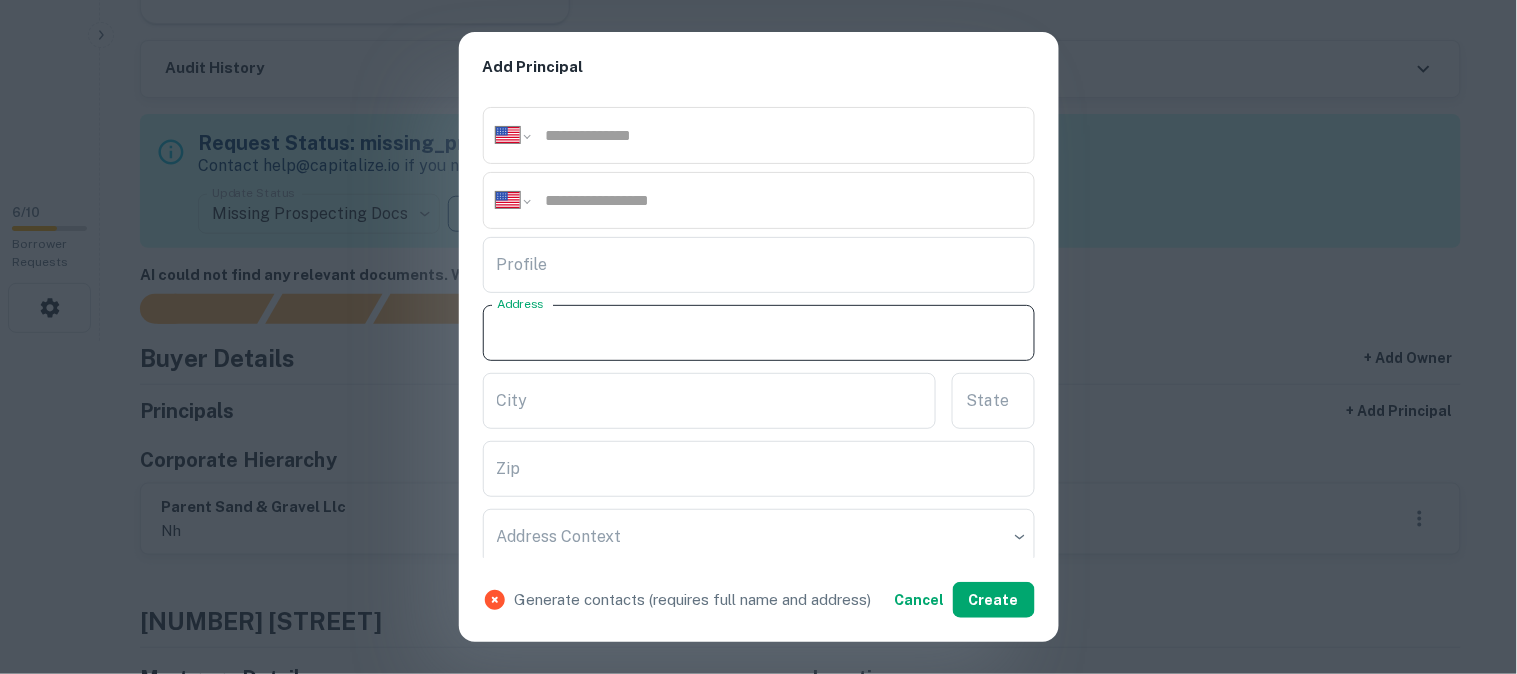 paste on "**********" 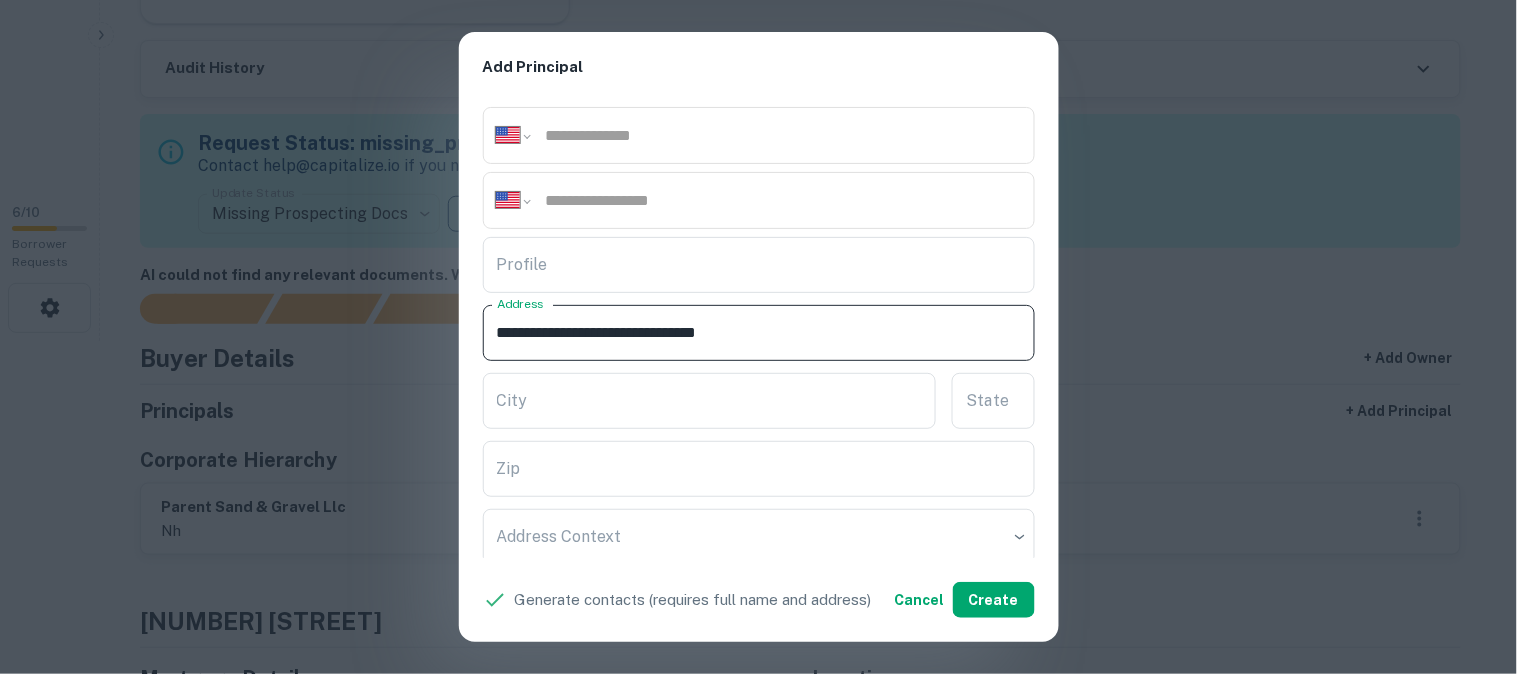 drag, startPoint x: 613, startPoint y: 334, endPoint x: 675, endPoint y: 367, distance: 70.23532 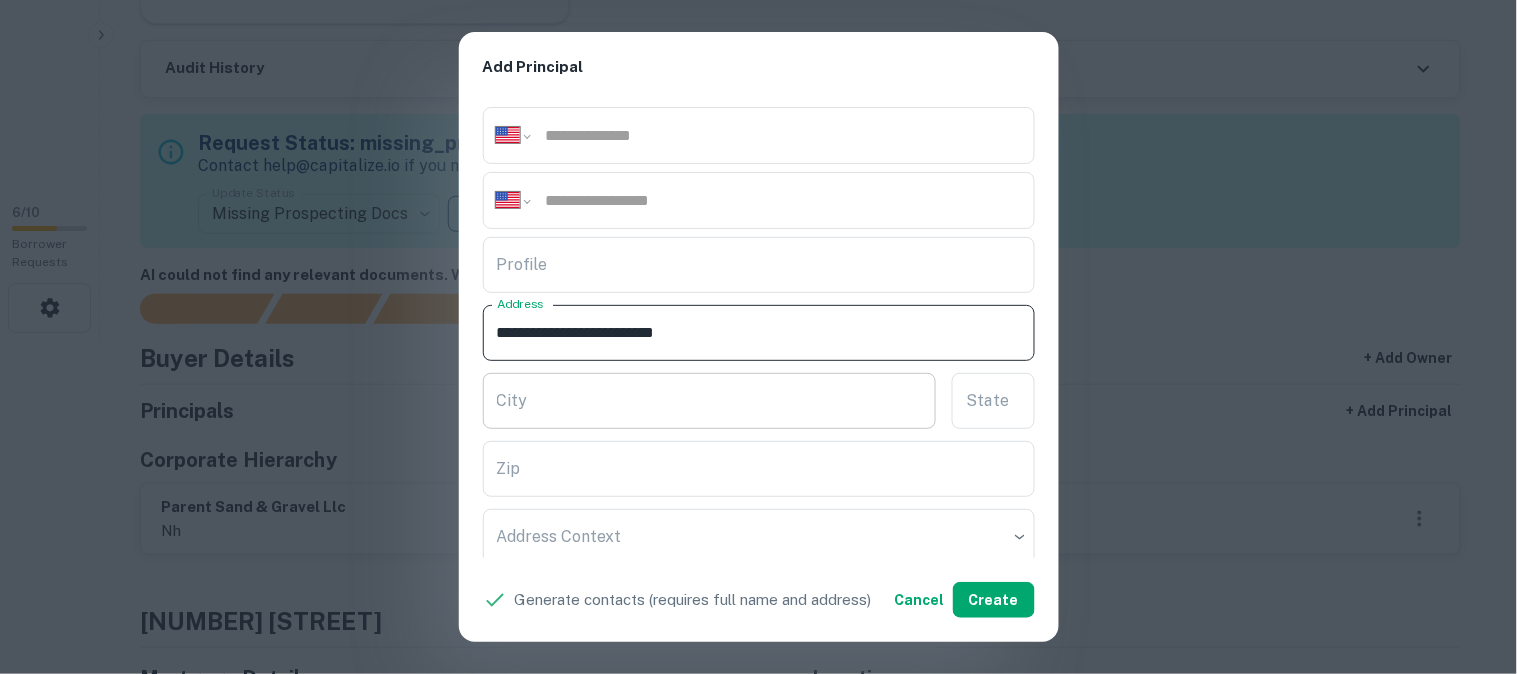 type on "**********" 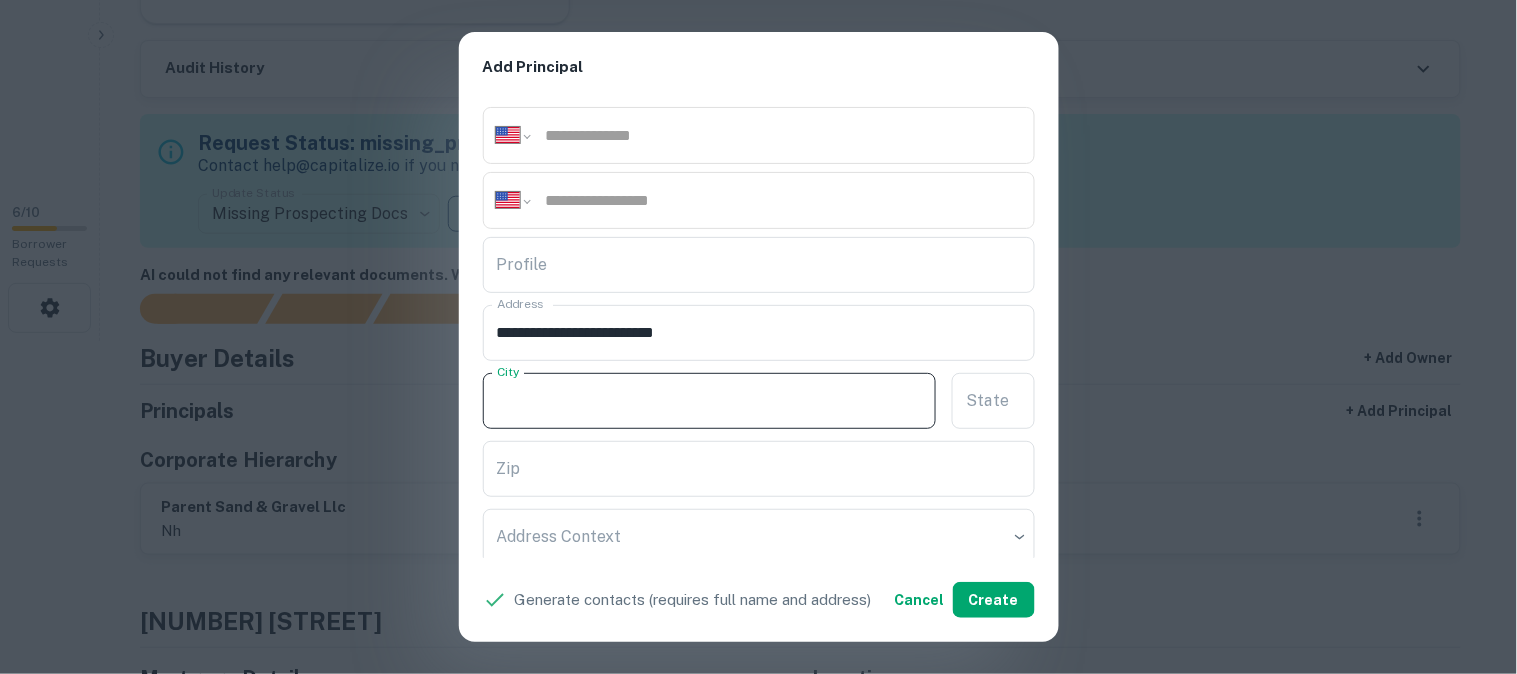 paste on "*******" 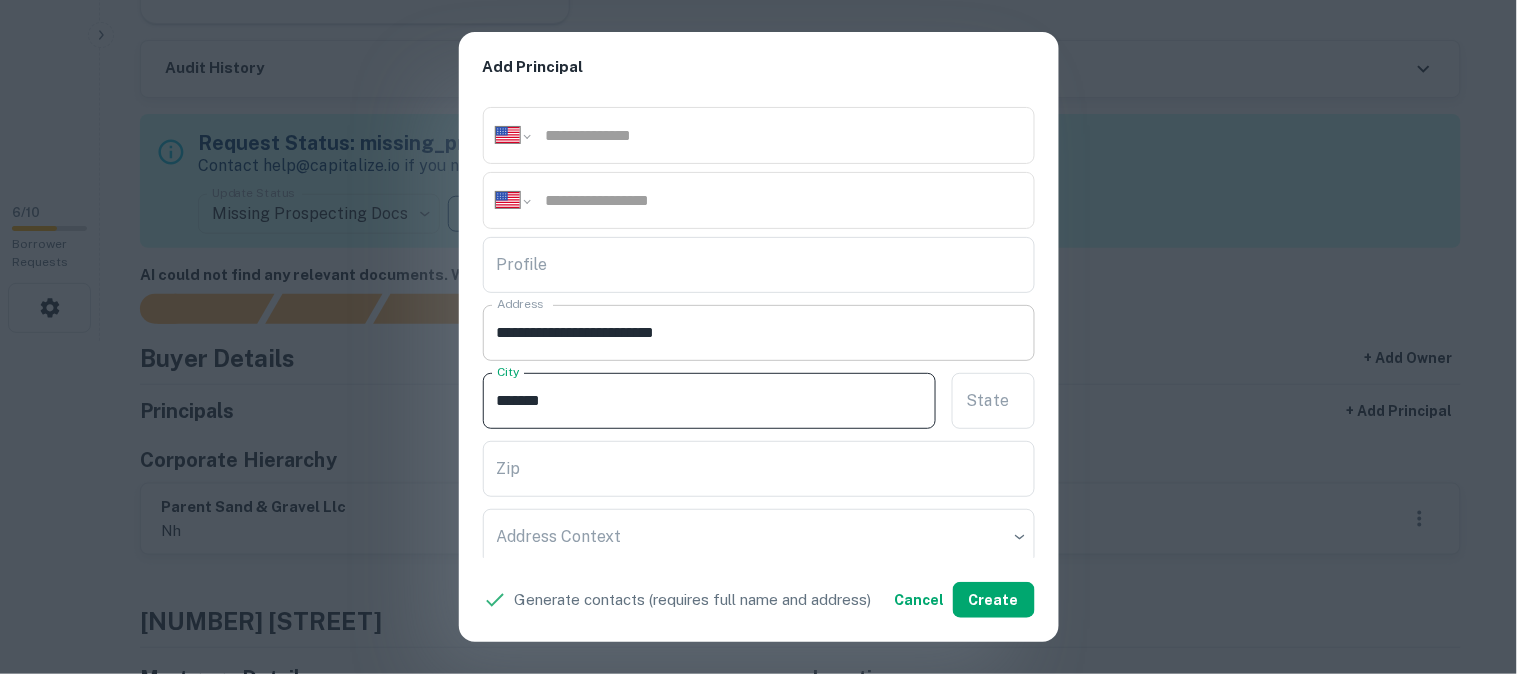 type on "*******" 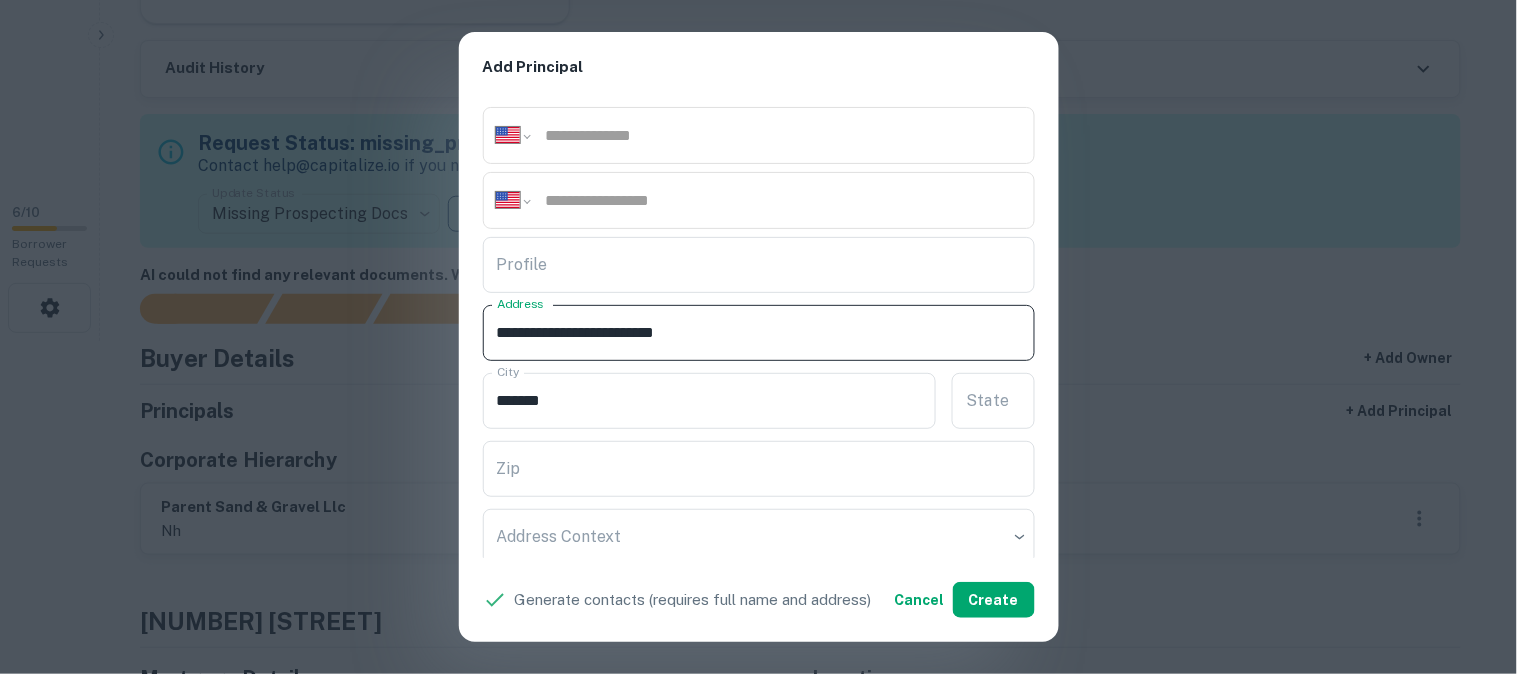 drag, startPoint x: 655, startPoint y: 330, endPoint x: 751, endPoint y: 340, distance: 96.519424 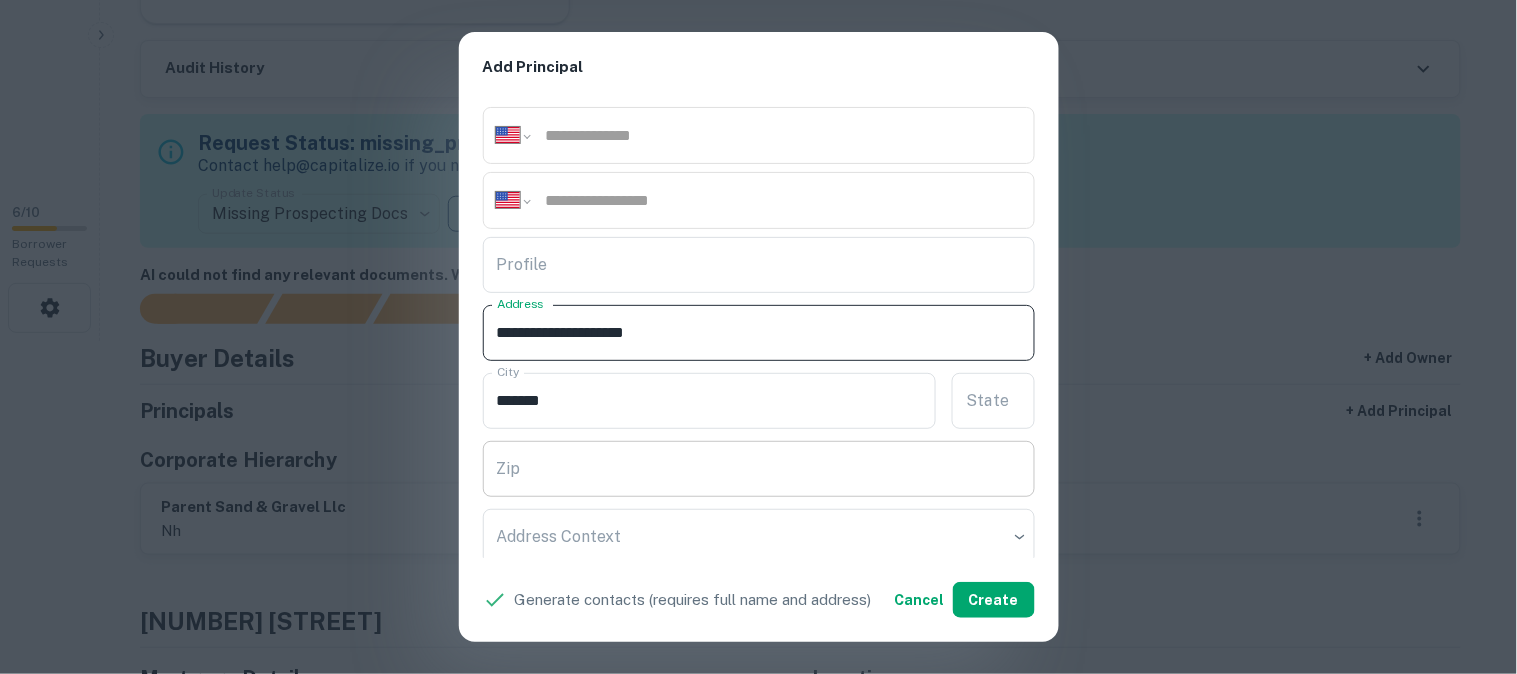 type on "**********" 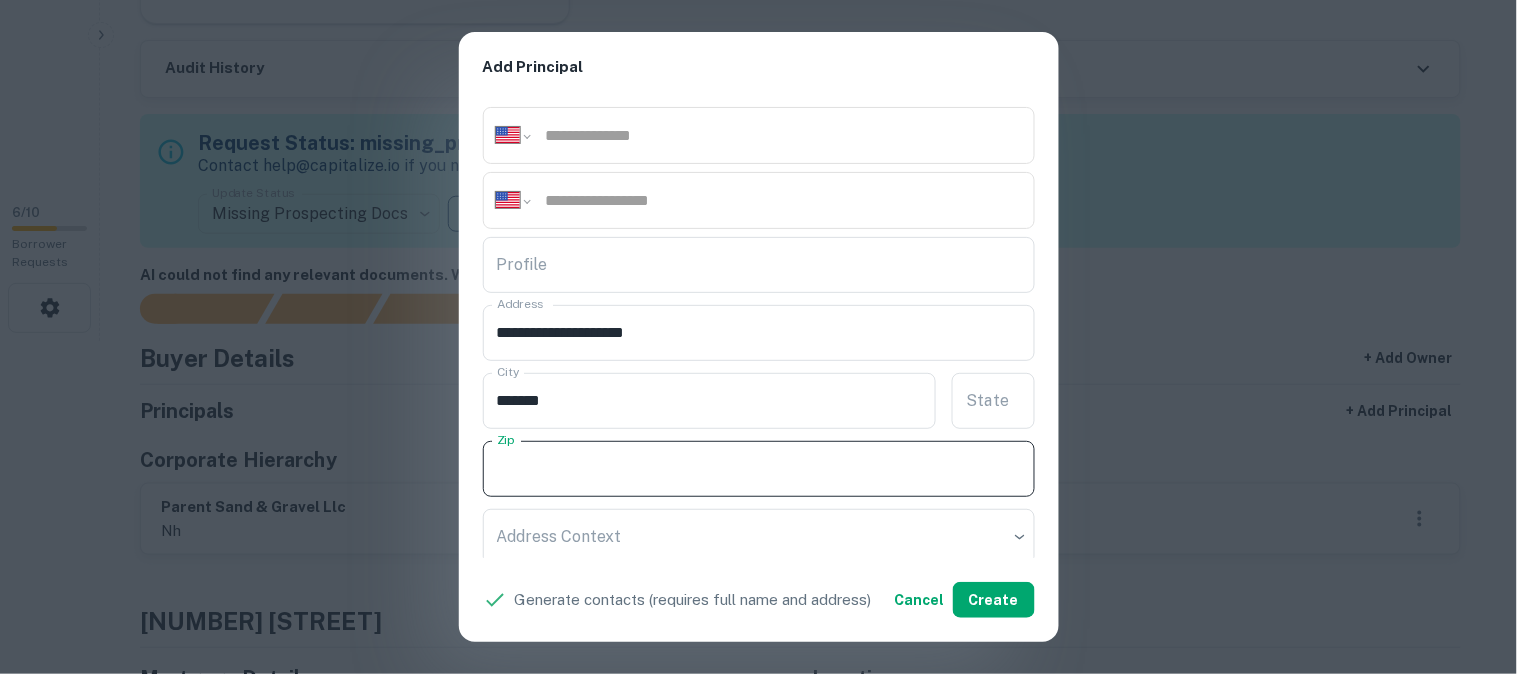 paste on "*****" 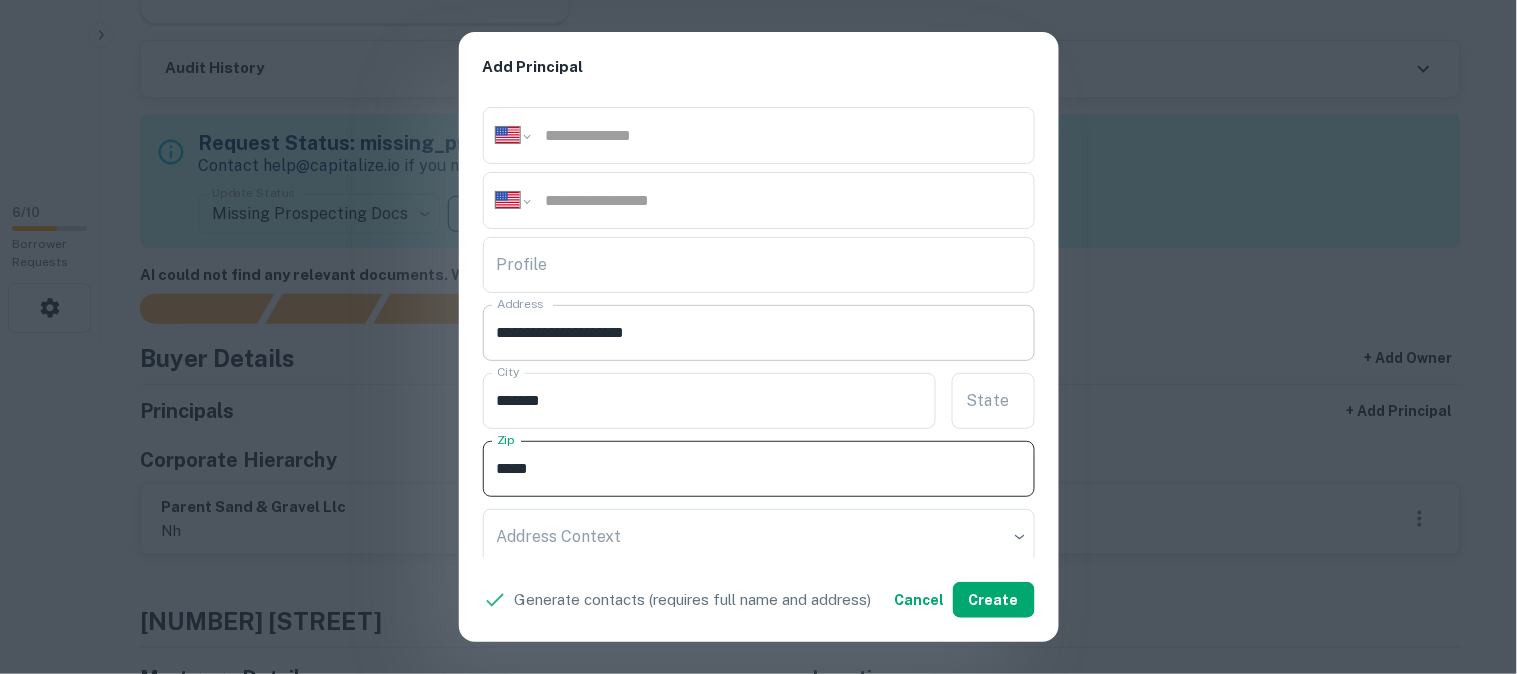 type on "*****" 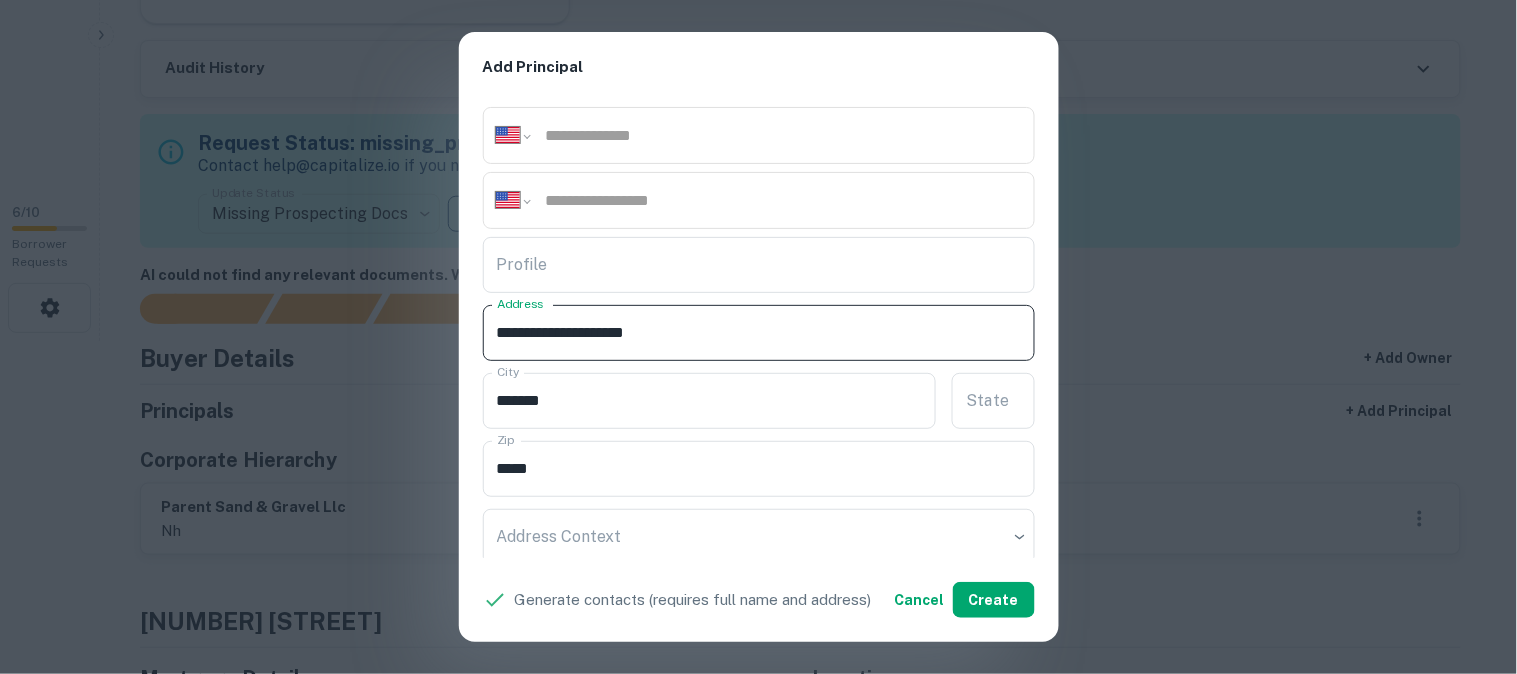 drag, startPoint x: 623, startPoint y: 338, endPoint x: 642, endPoint y: 348, distance: 21.470911 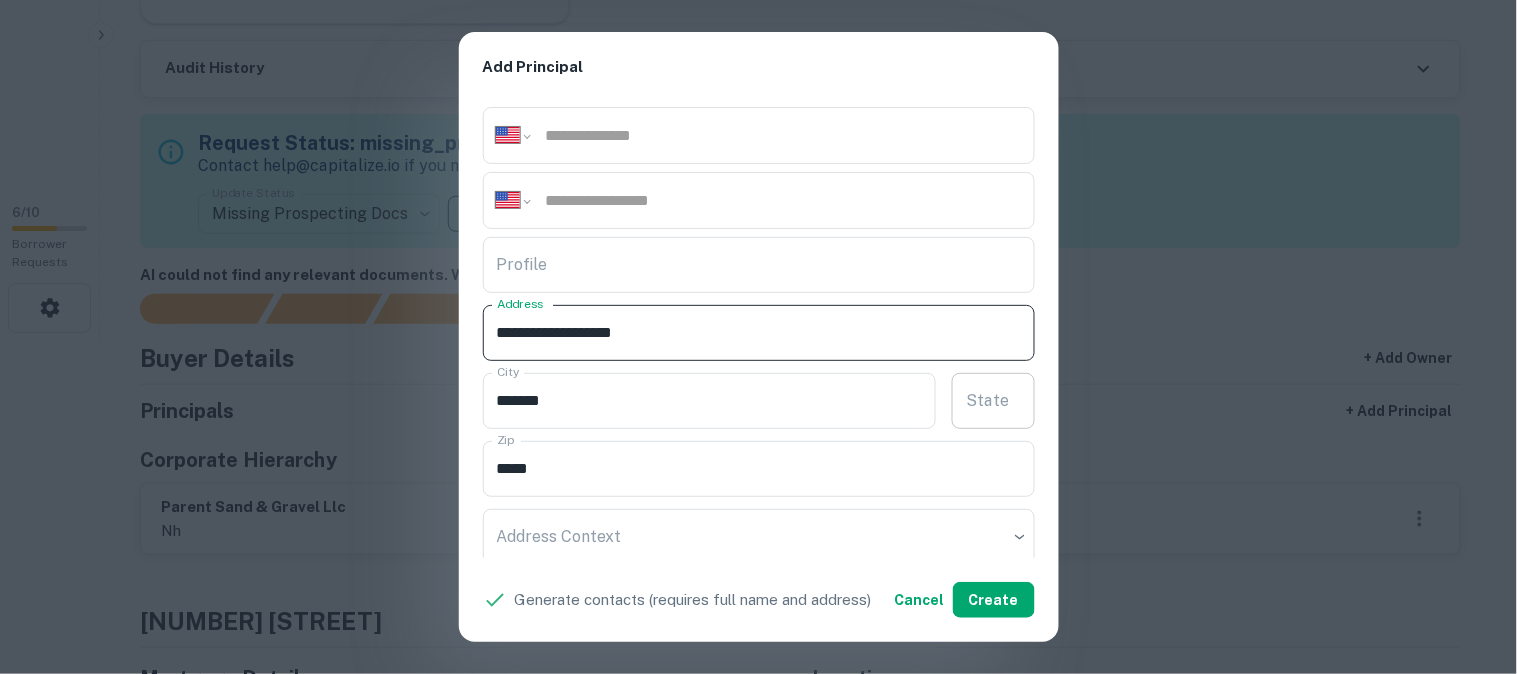 type on "**********" 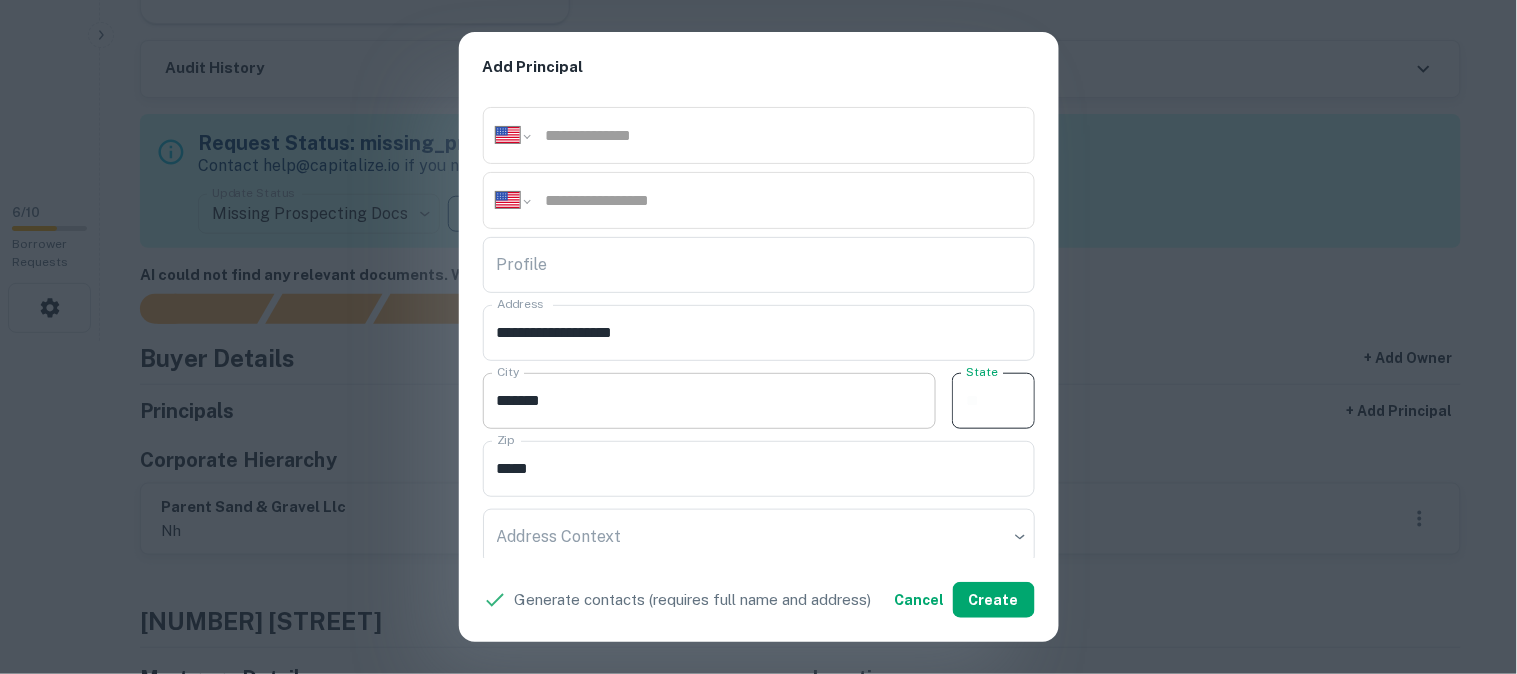 paste on "**" 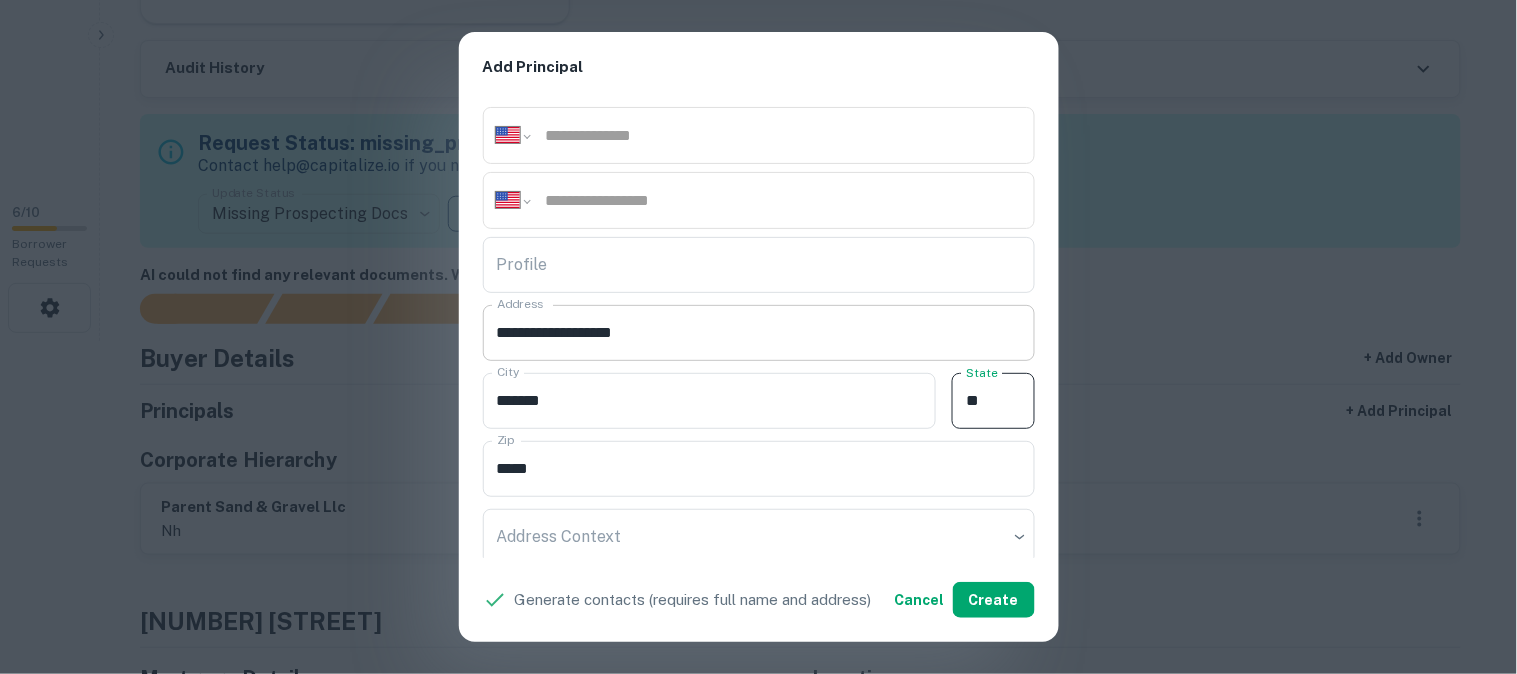 type on "**" 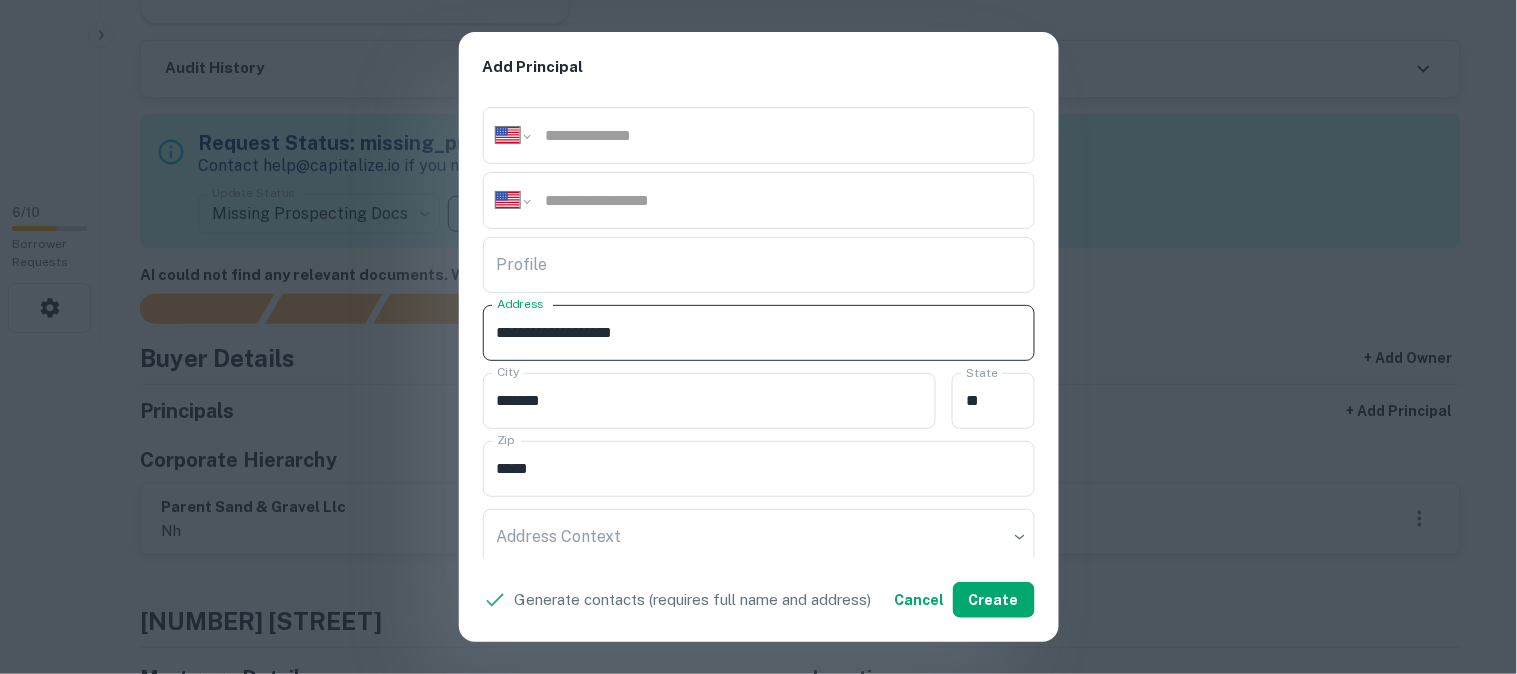 click on "**********" at bounding box center (759, 333) 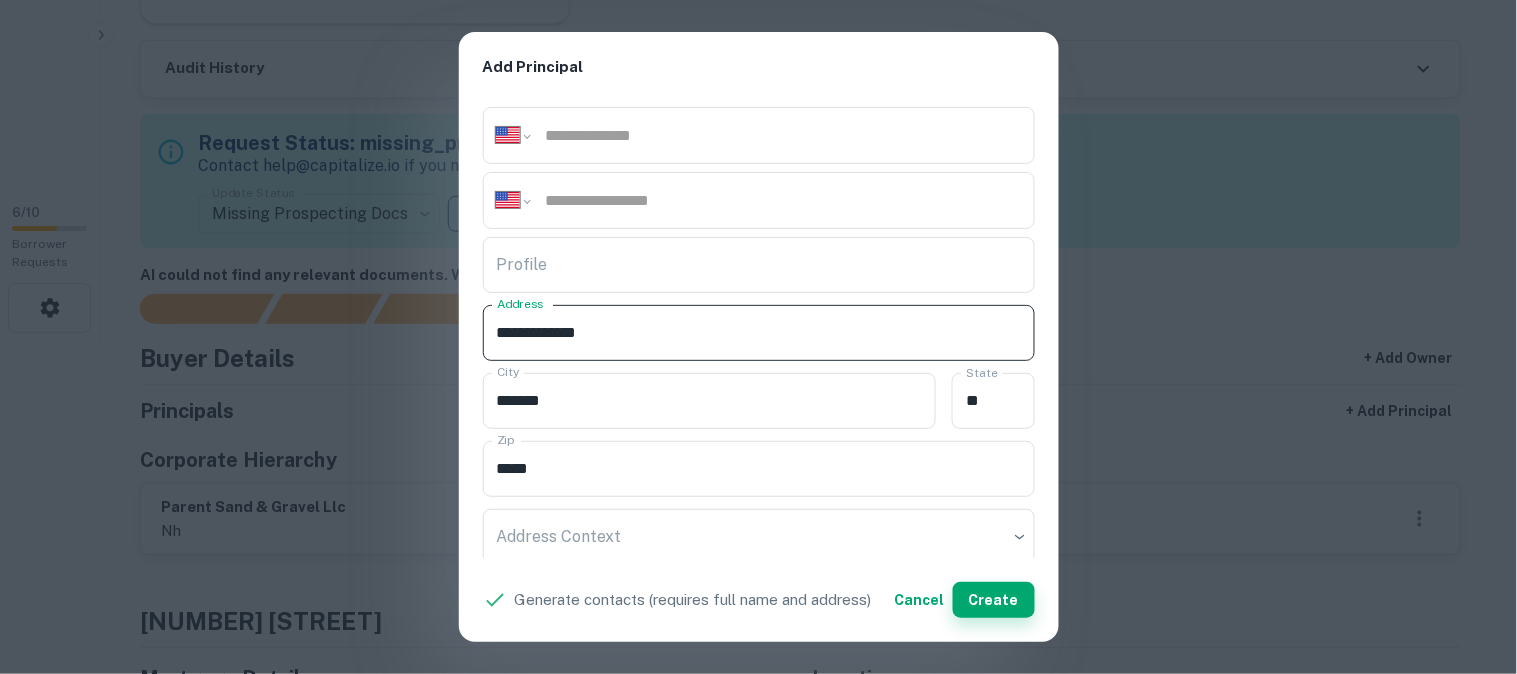 type on "**********" 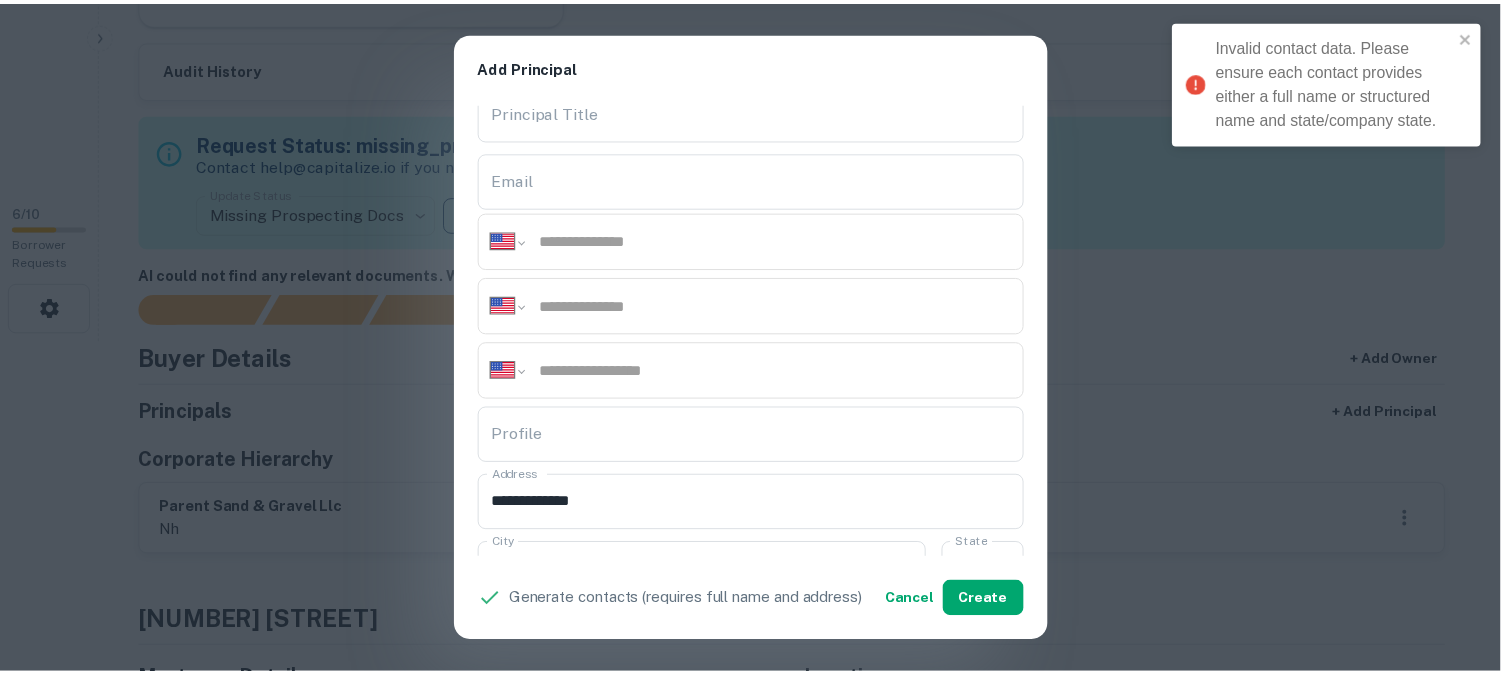 scroll, scrollTop: 0, scrollLeft: 0, axis: both 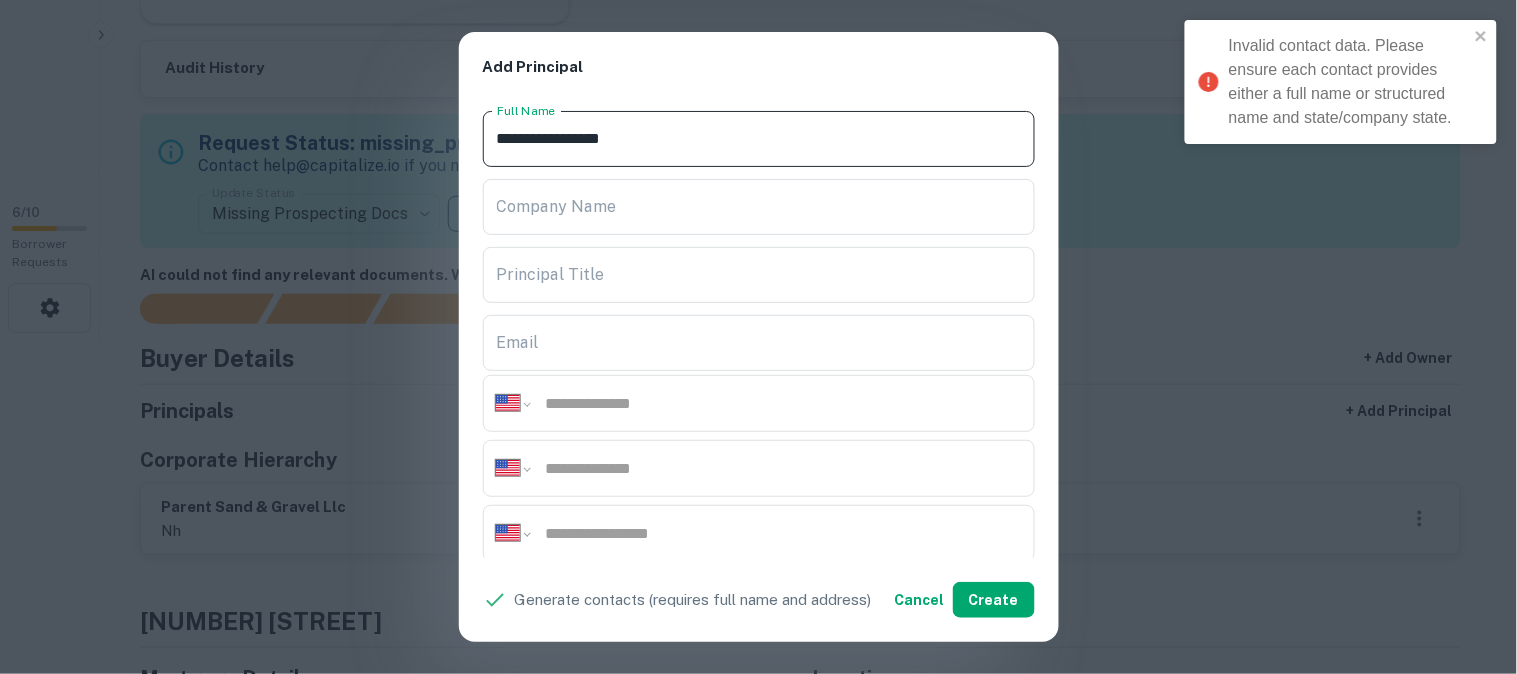 drag, startPoint x: 697, startPoint y: 150, endPoint x: 461, endPoint y: 147, distance: 236.01907 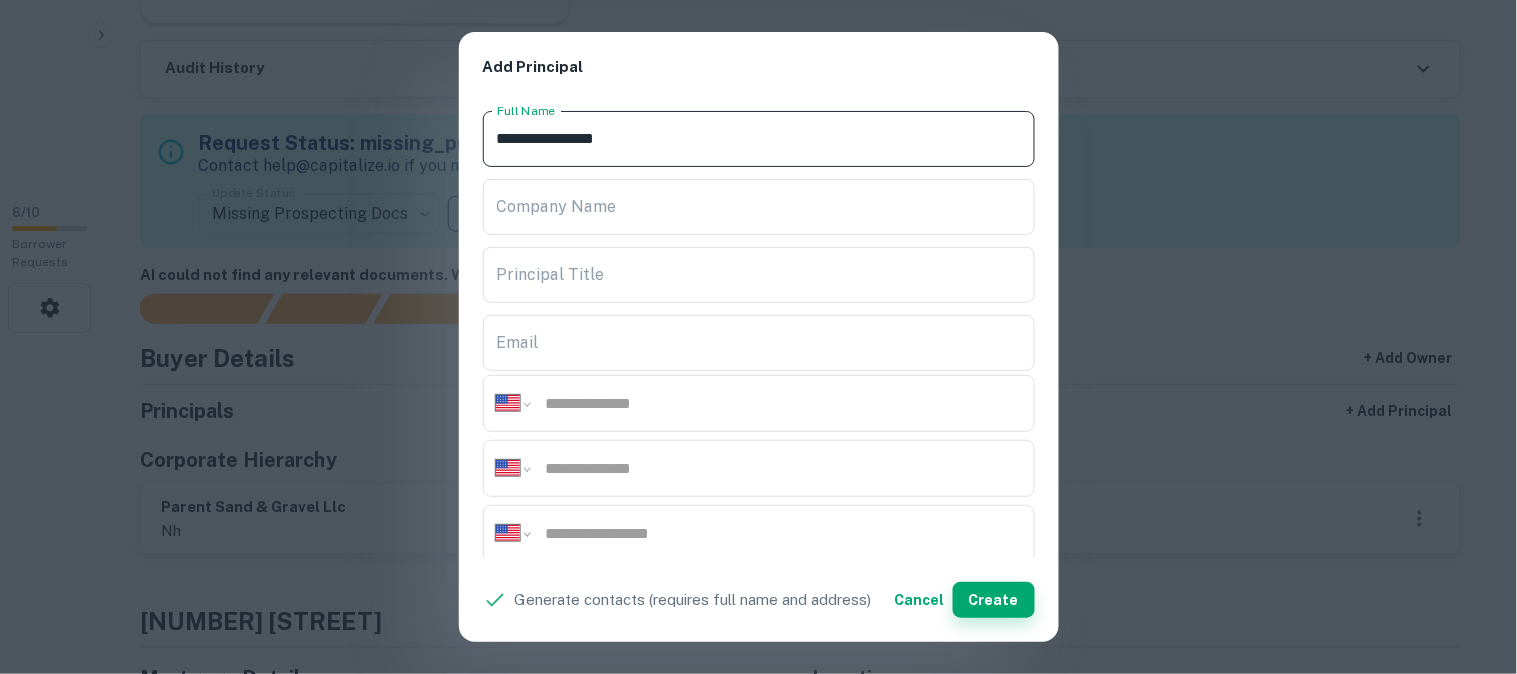 click on "Create" at bounding box center [994, 600] 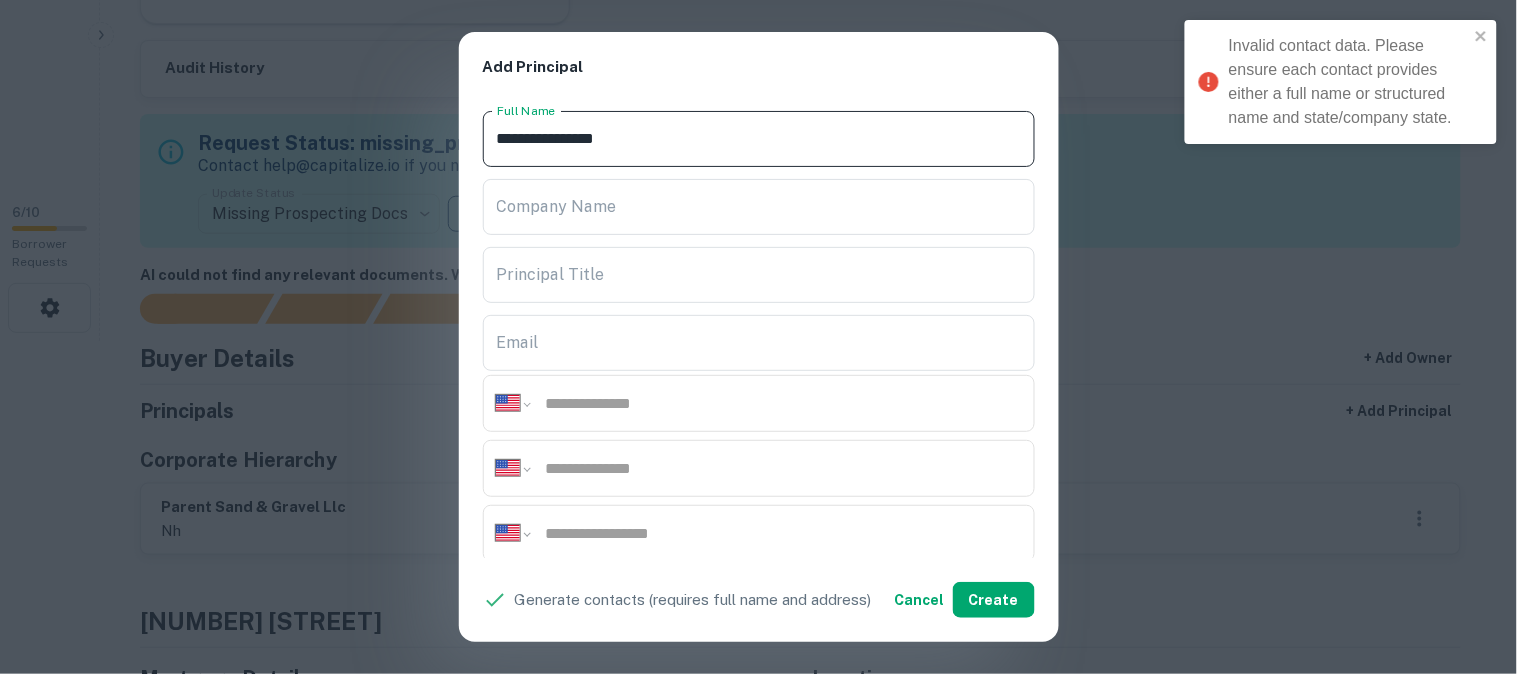 drag, startPoint x: 578, startPoint y: 141, endPoint x: 455, endPoint y: 141, distance: 123 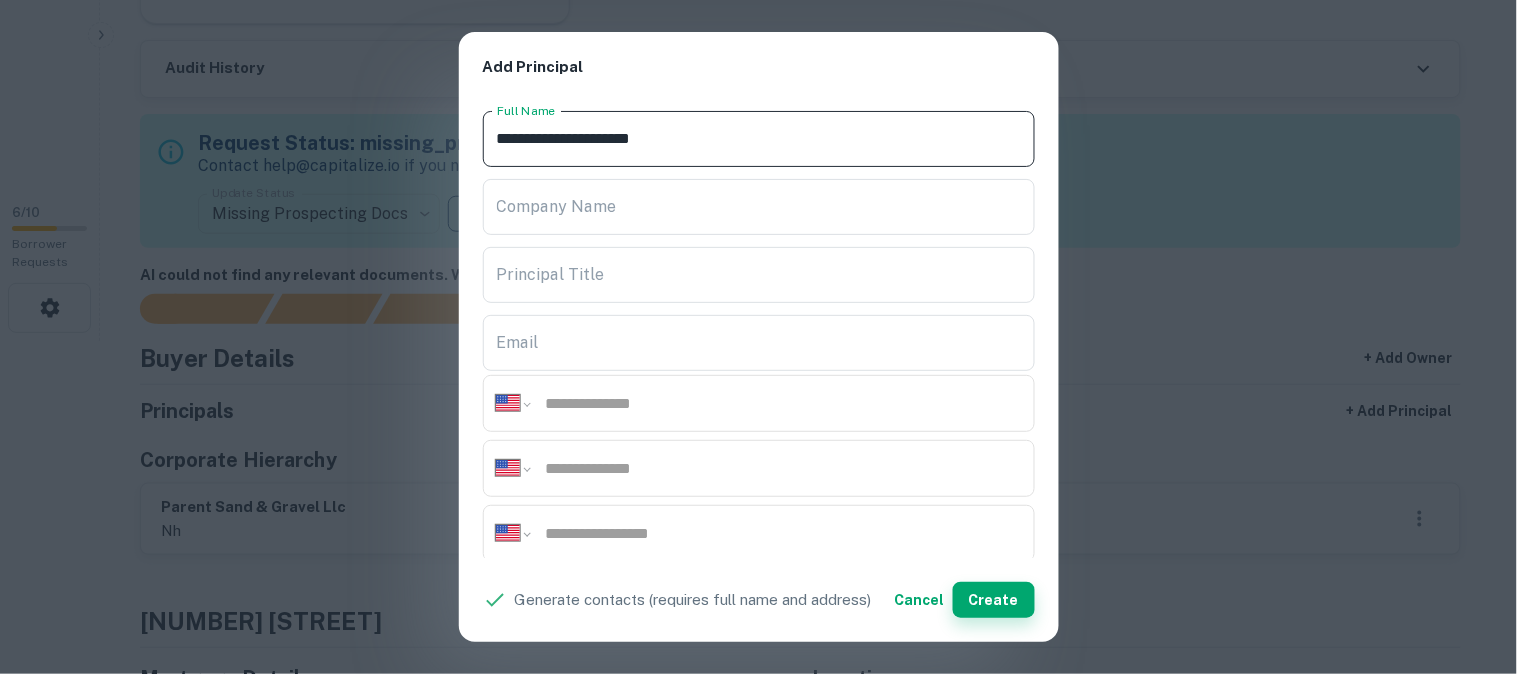 type on "**********" 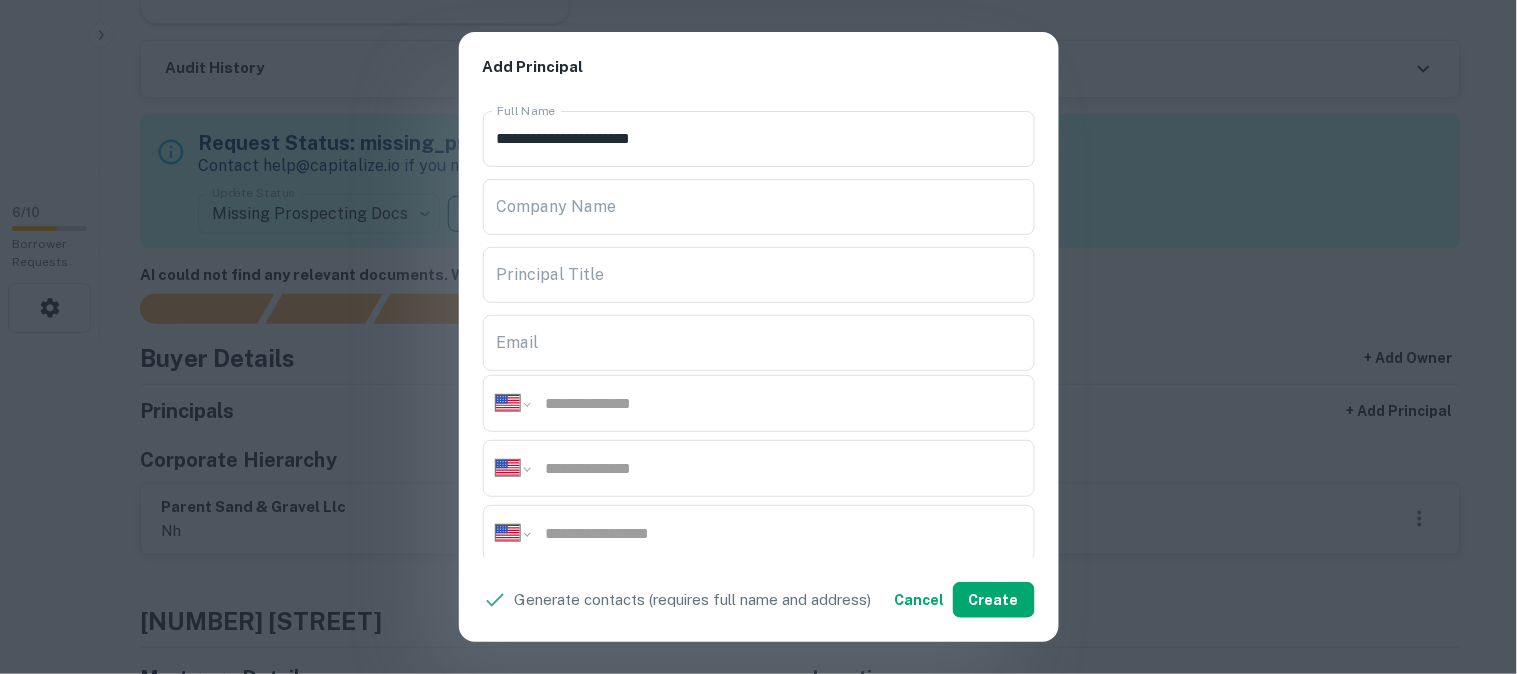 click on "**********" at bounding box center [758, 337] 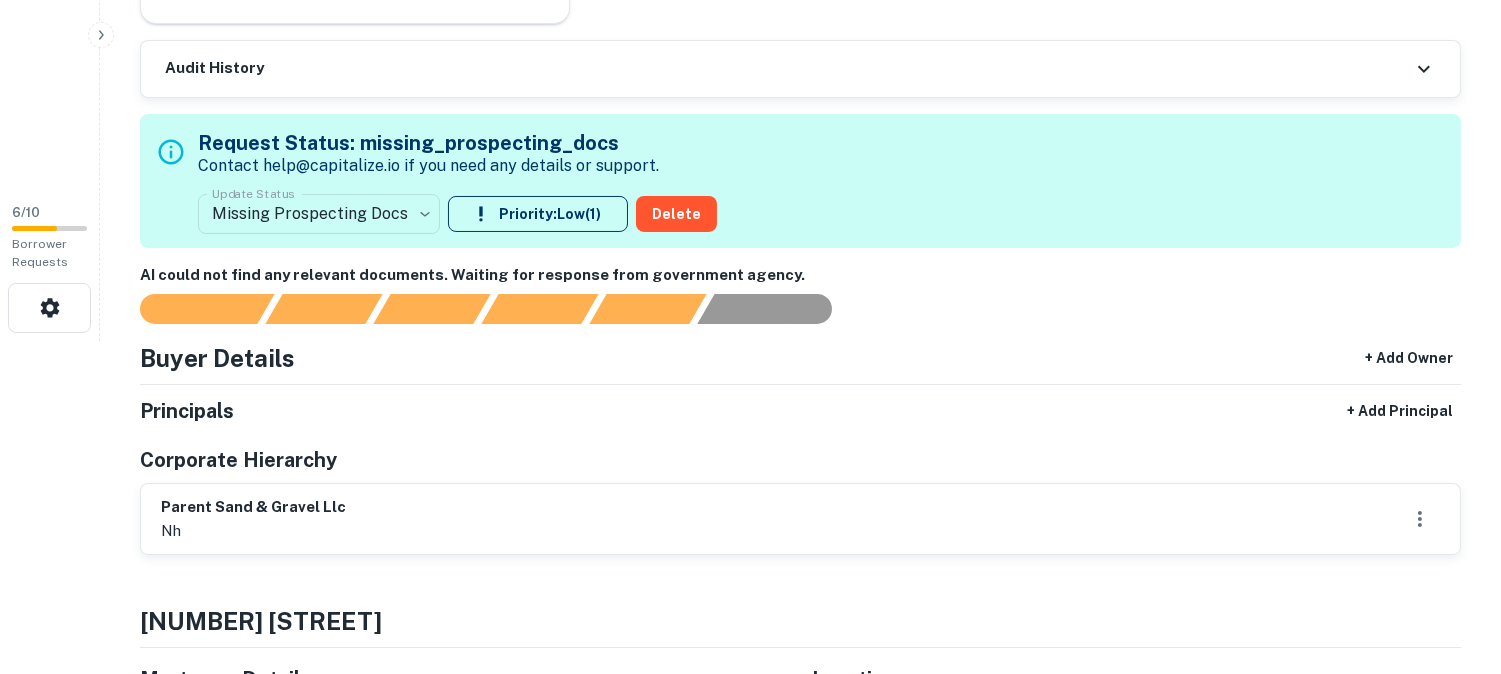 click on "**********" at bounding box center (750, 4) 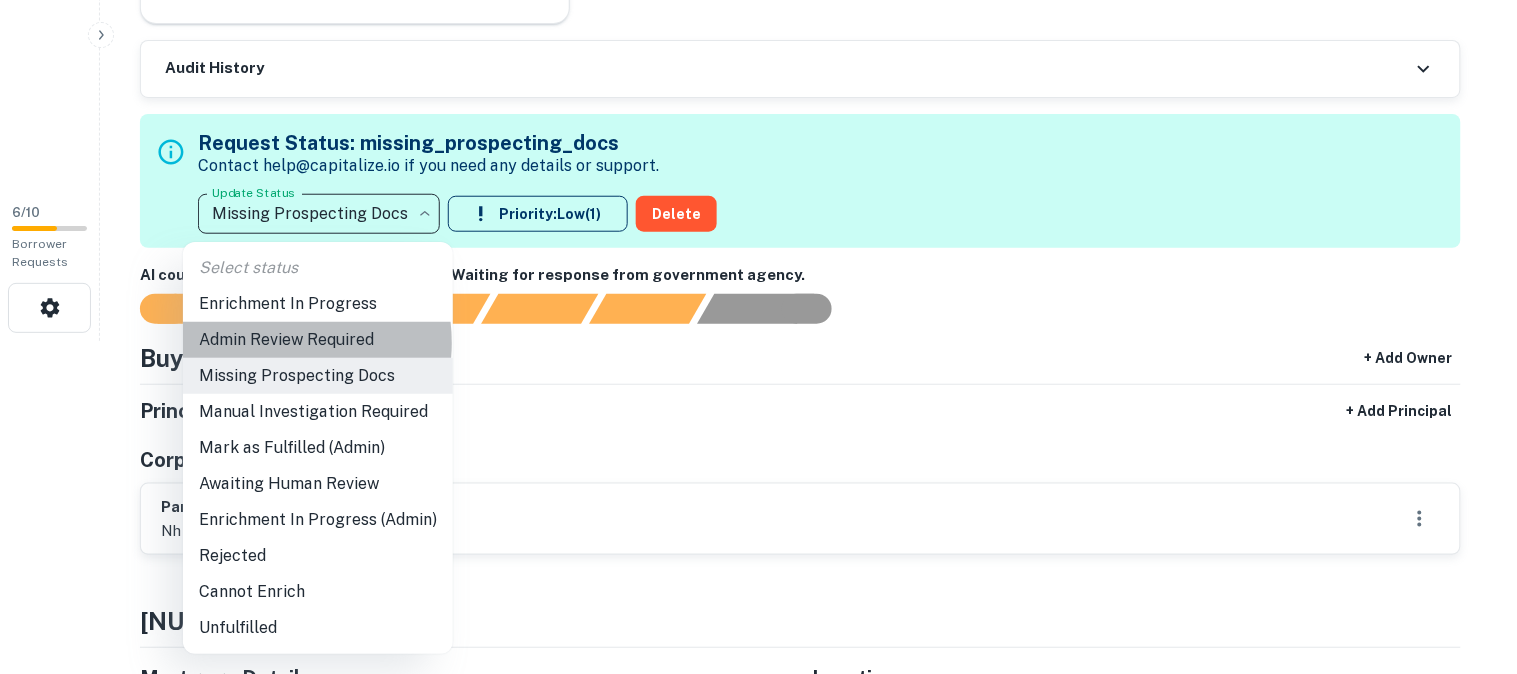 click on "Admin Review Required" at bounding box center [318, 340] 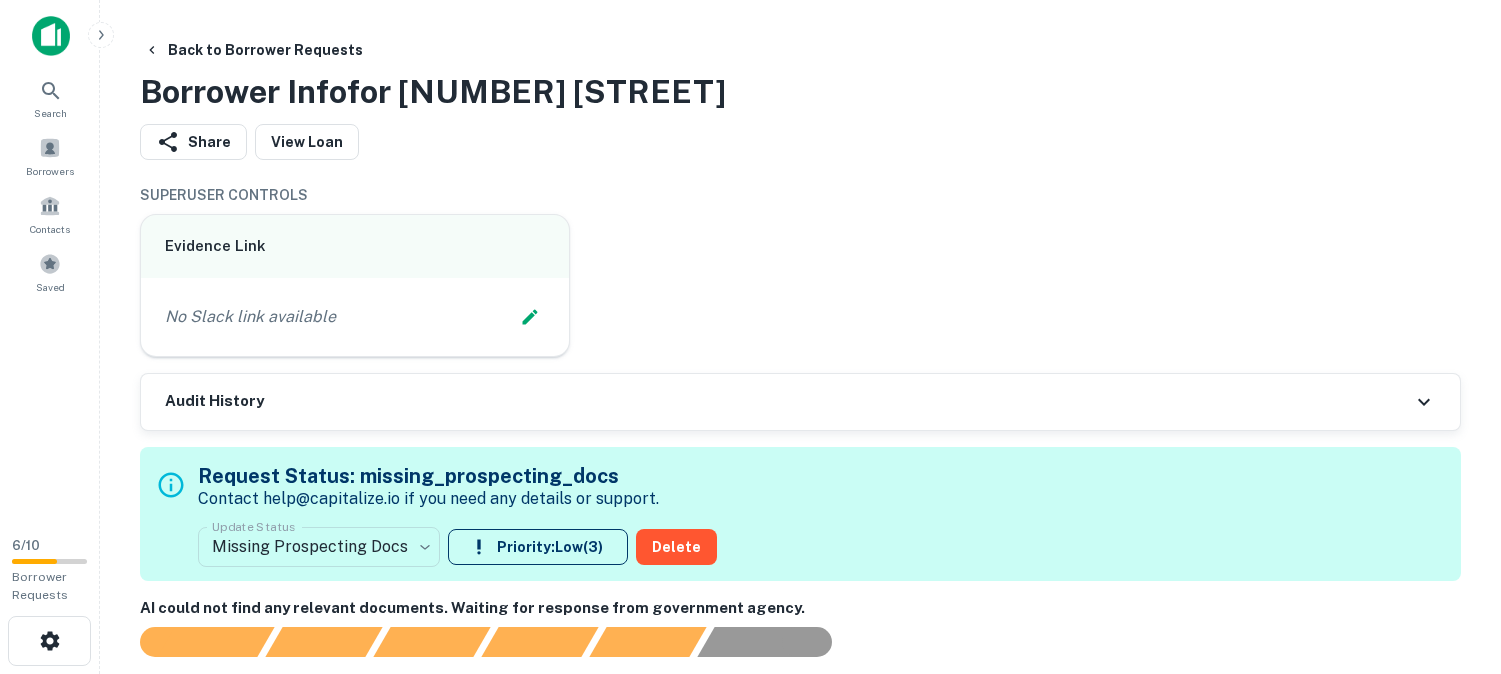 scroll, scrollTop: 0, scrollLeft: 0, axis: both 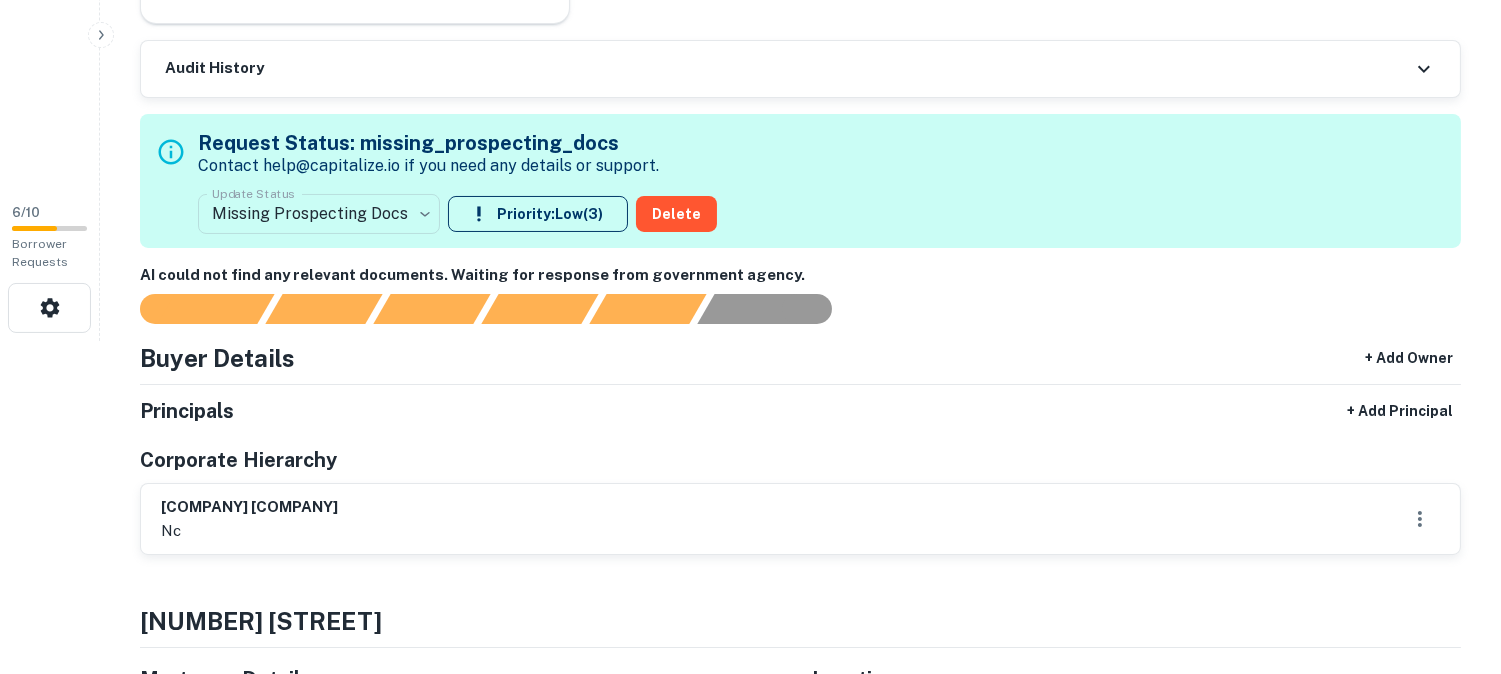 drag, startPoint x: 135, startPoint y: 501, endPoint x: 356, endPoint y: 504, distance: 221.02036 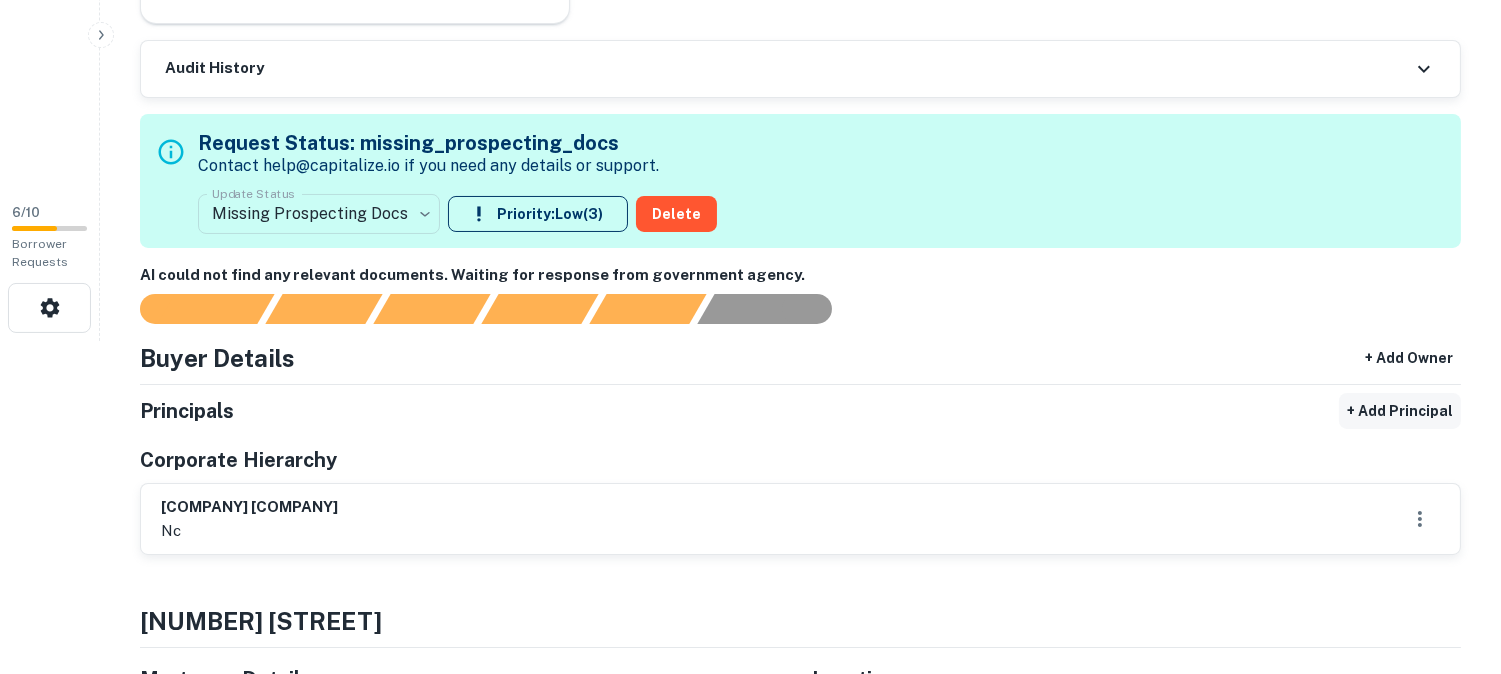 click on "+ Add Principal" at bounding box center (1400, 411) 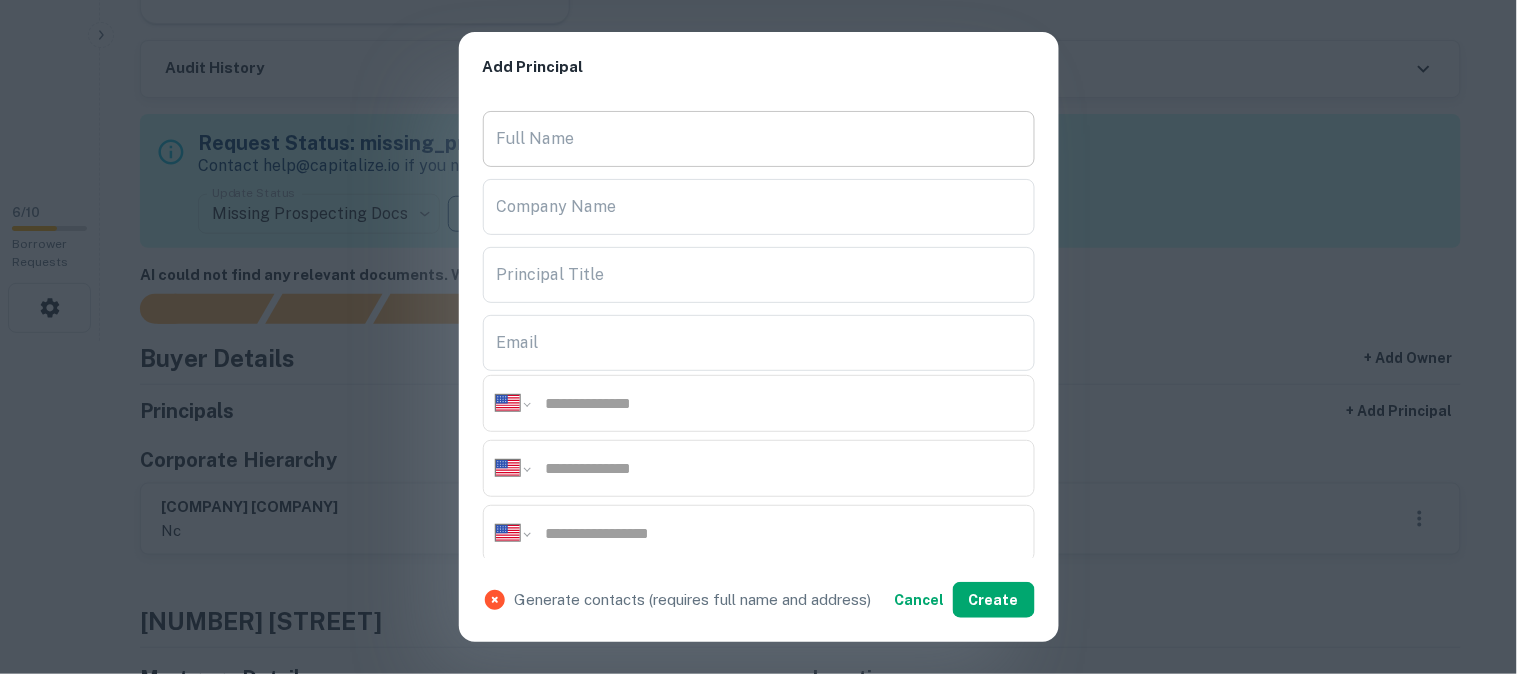 click on "Full Name" at bounding box center (759, 139) 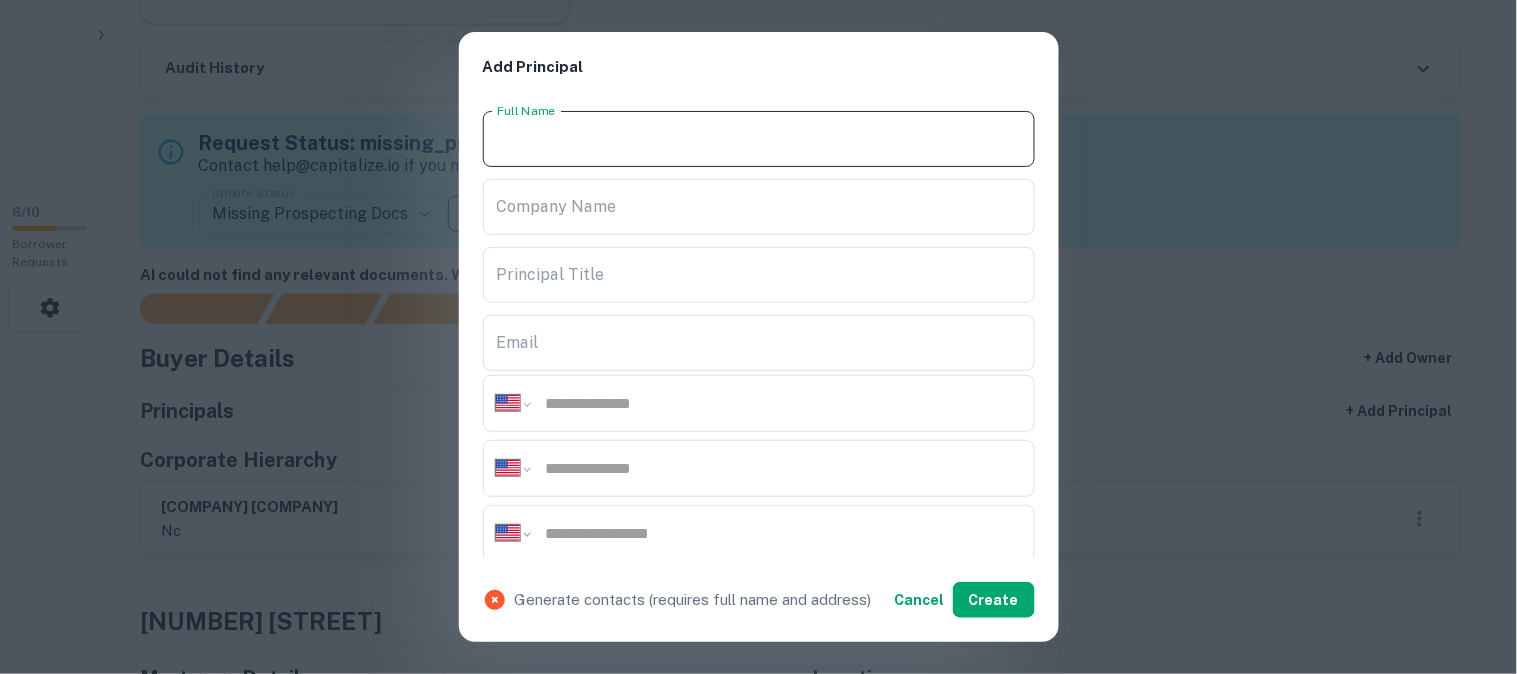 paste on "**********" 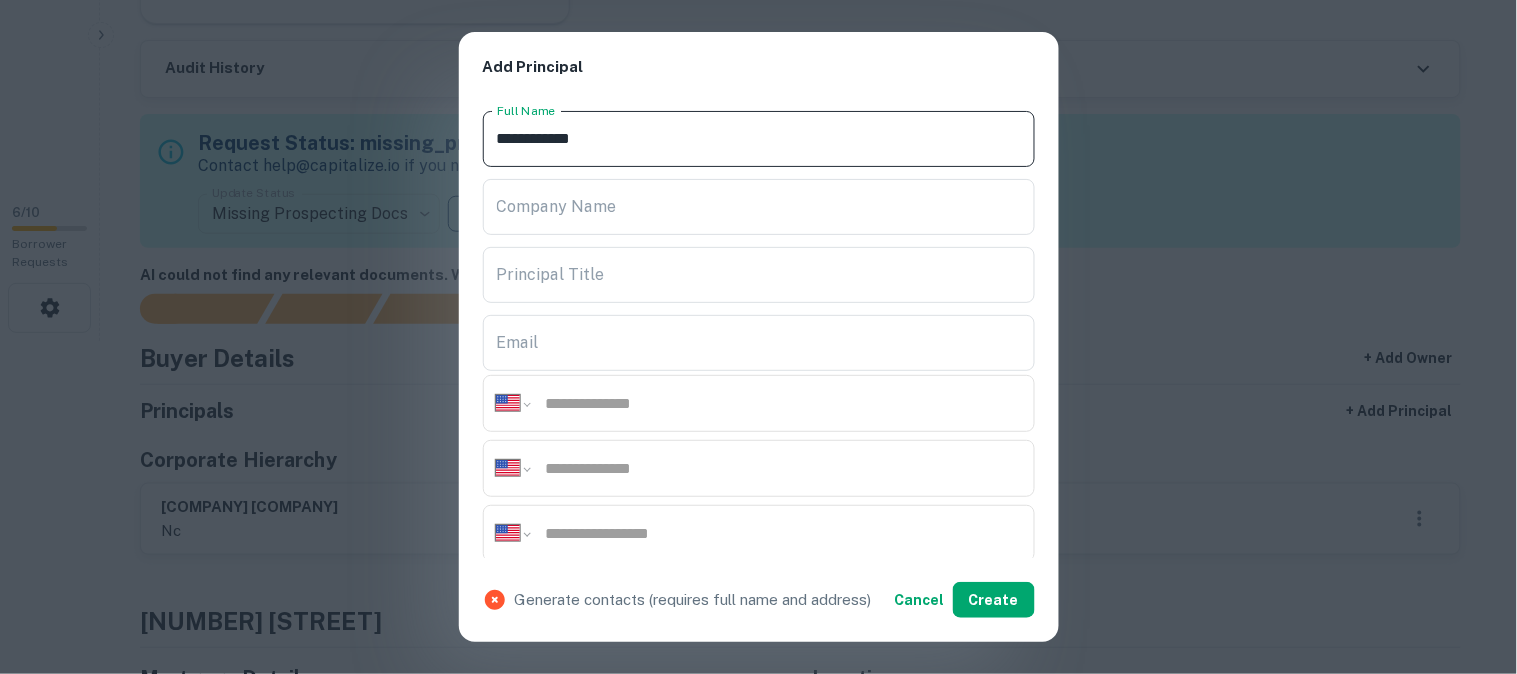 type on "**********" 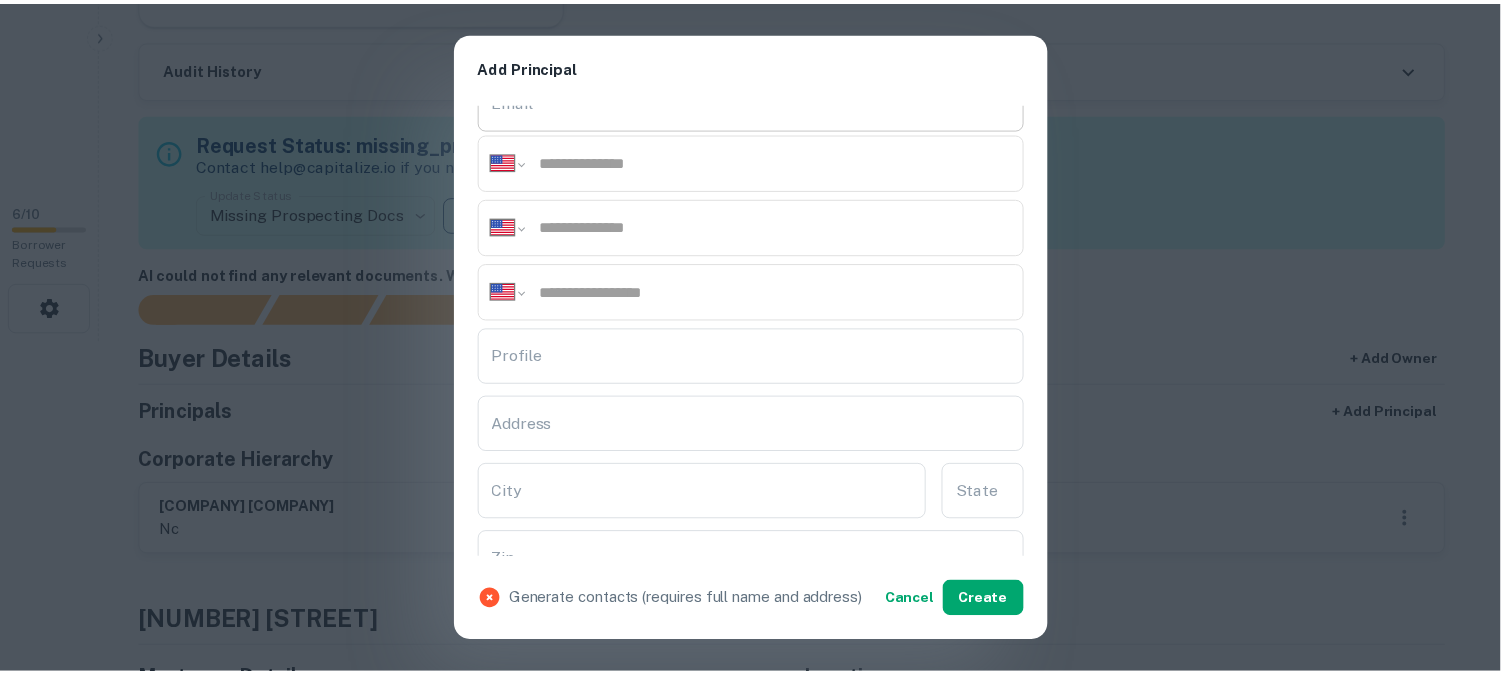 scroll, scrollTop: 333, scrollLeft: 0, axis: vertical 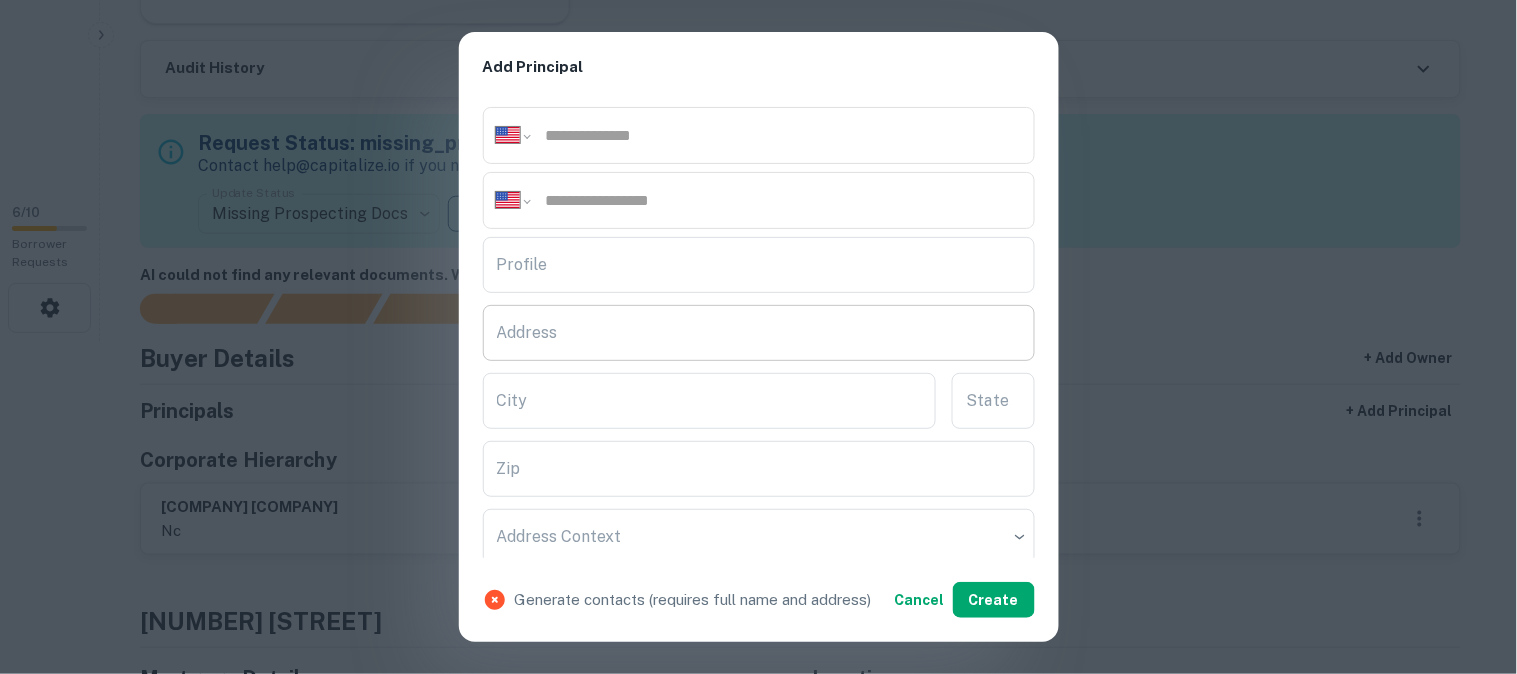 click on "Address" at bounding box center [759, 333] 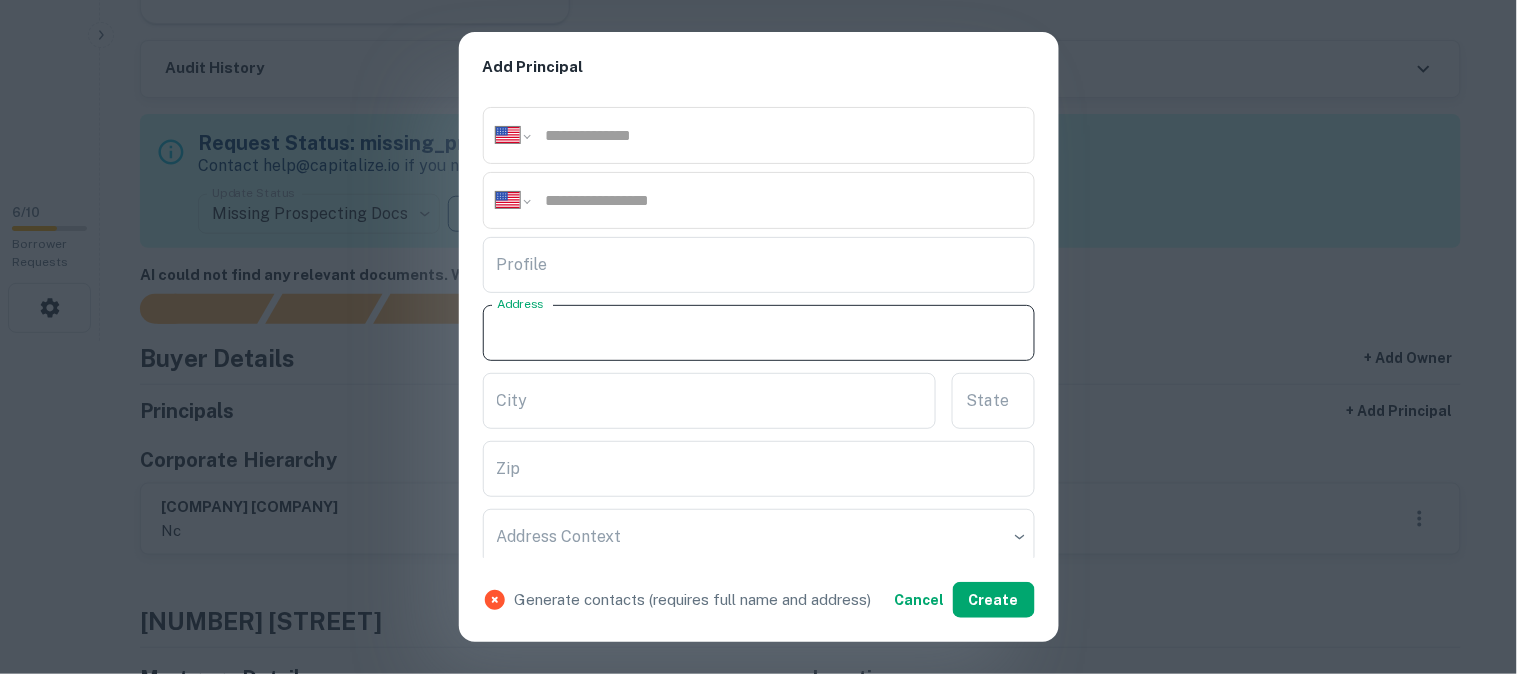 paste on "**********" 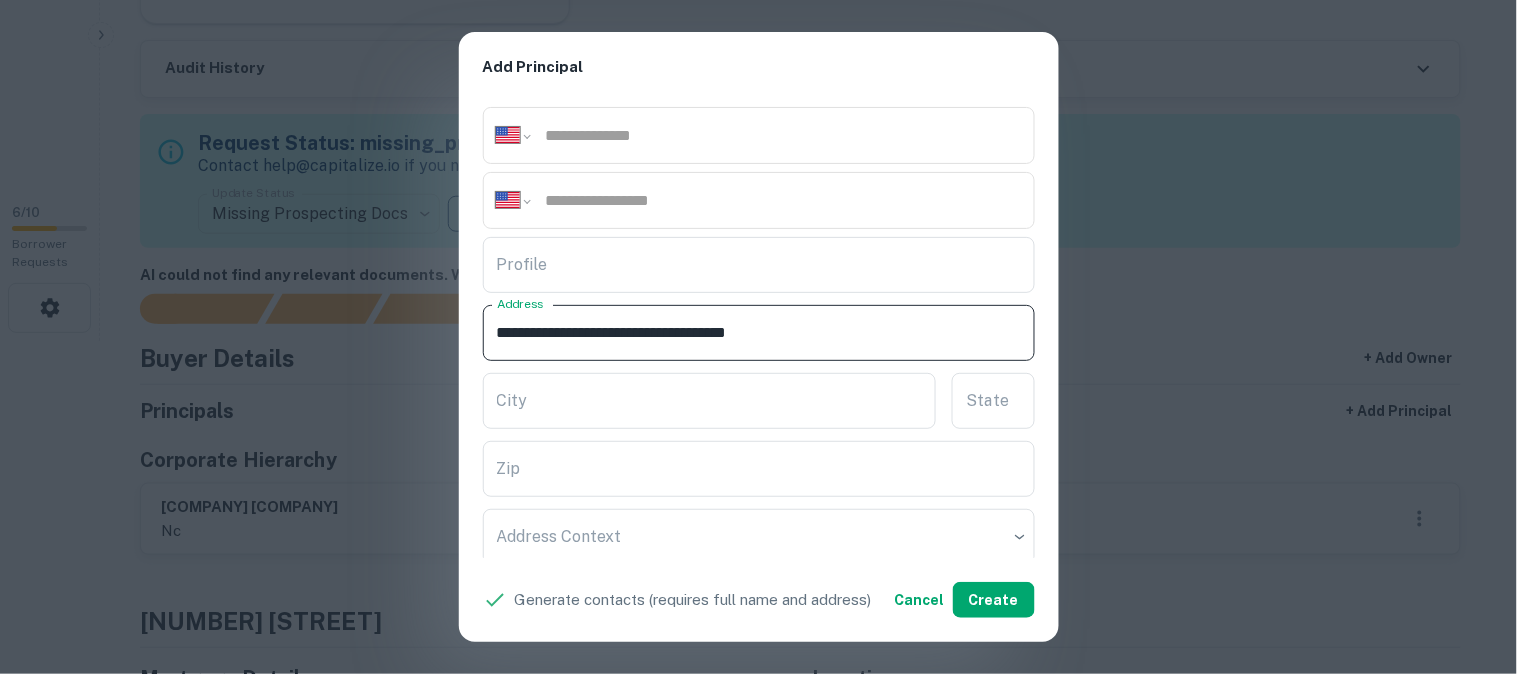 drag, startPoint x: 662, startPoint y: 332, endPoint x: 717, endPoint y: 361, distance: 62.177166 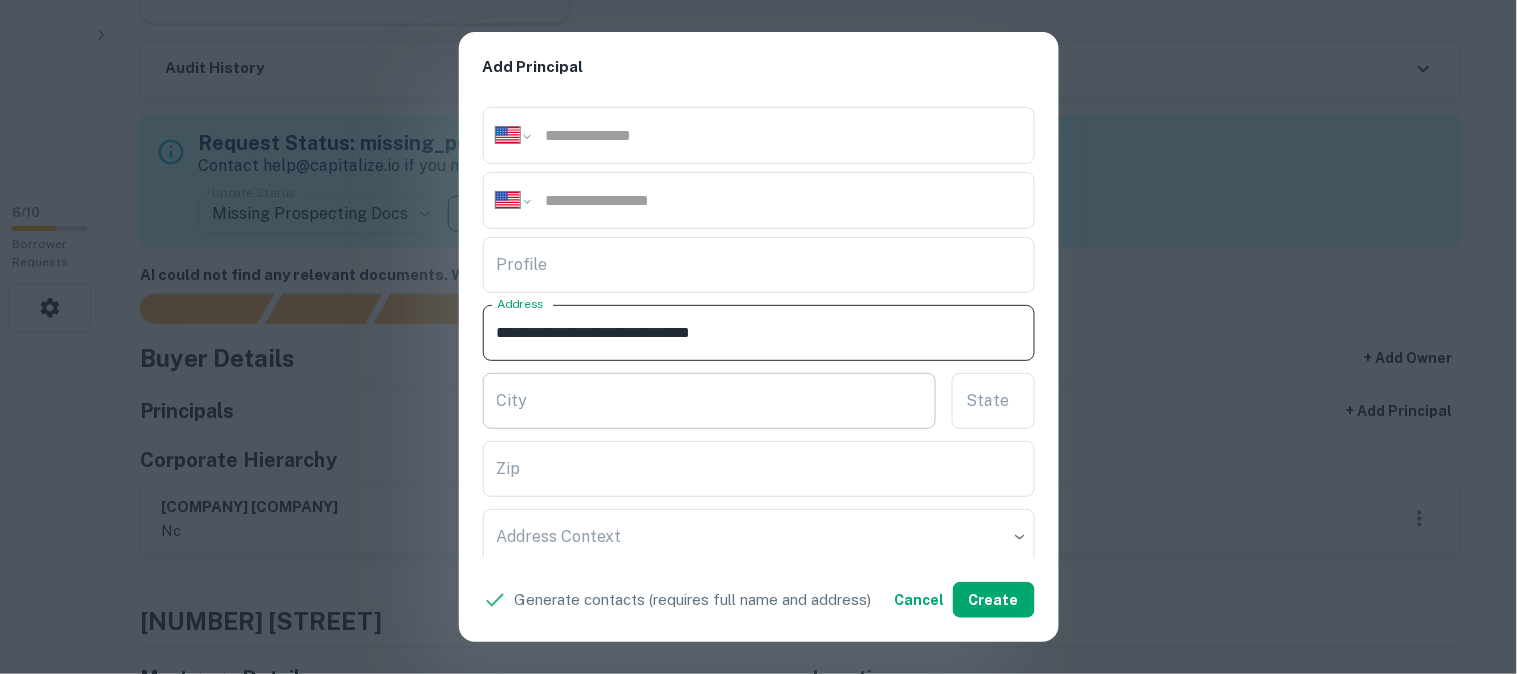 type on "**********" 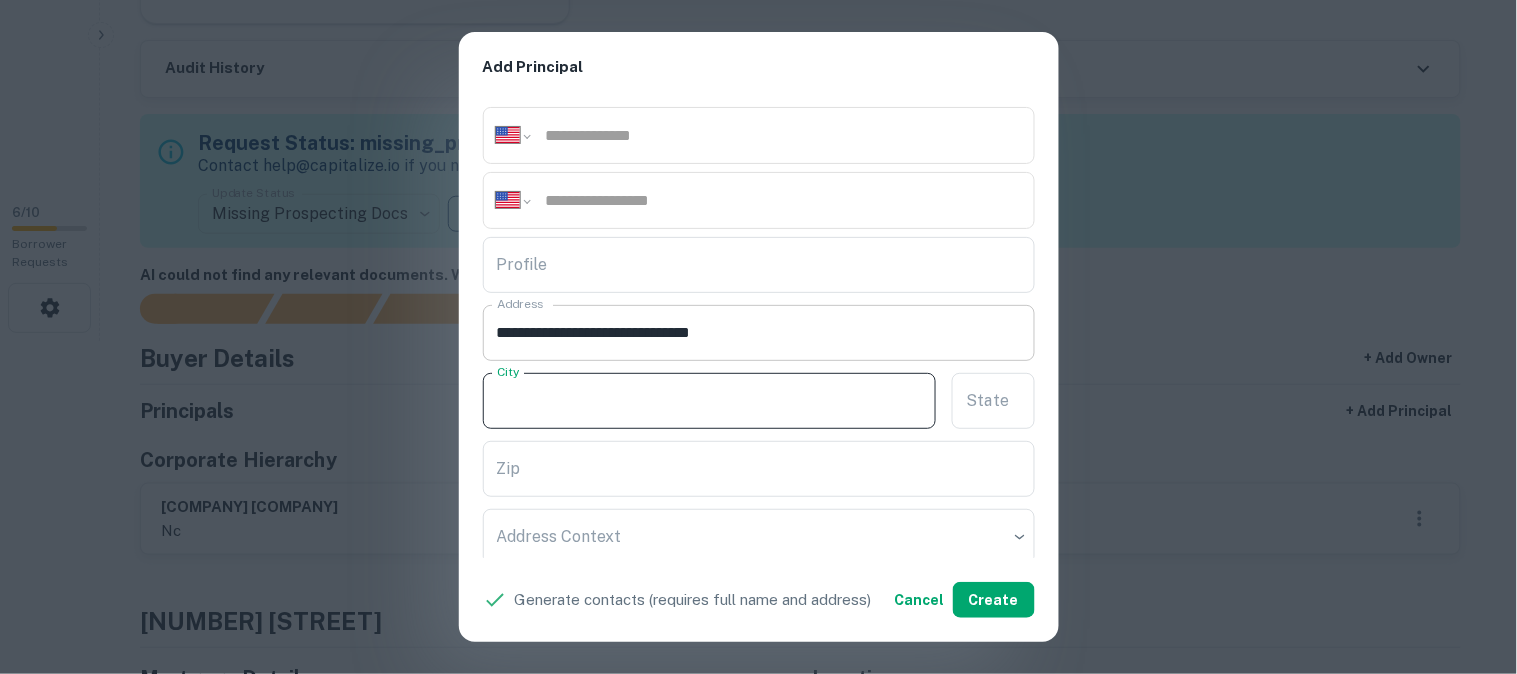 paste on "******" 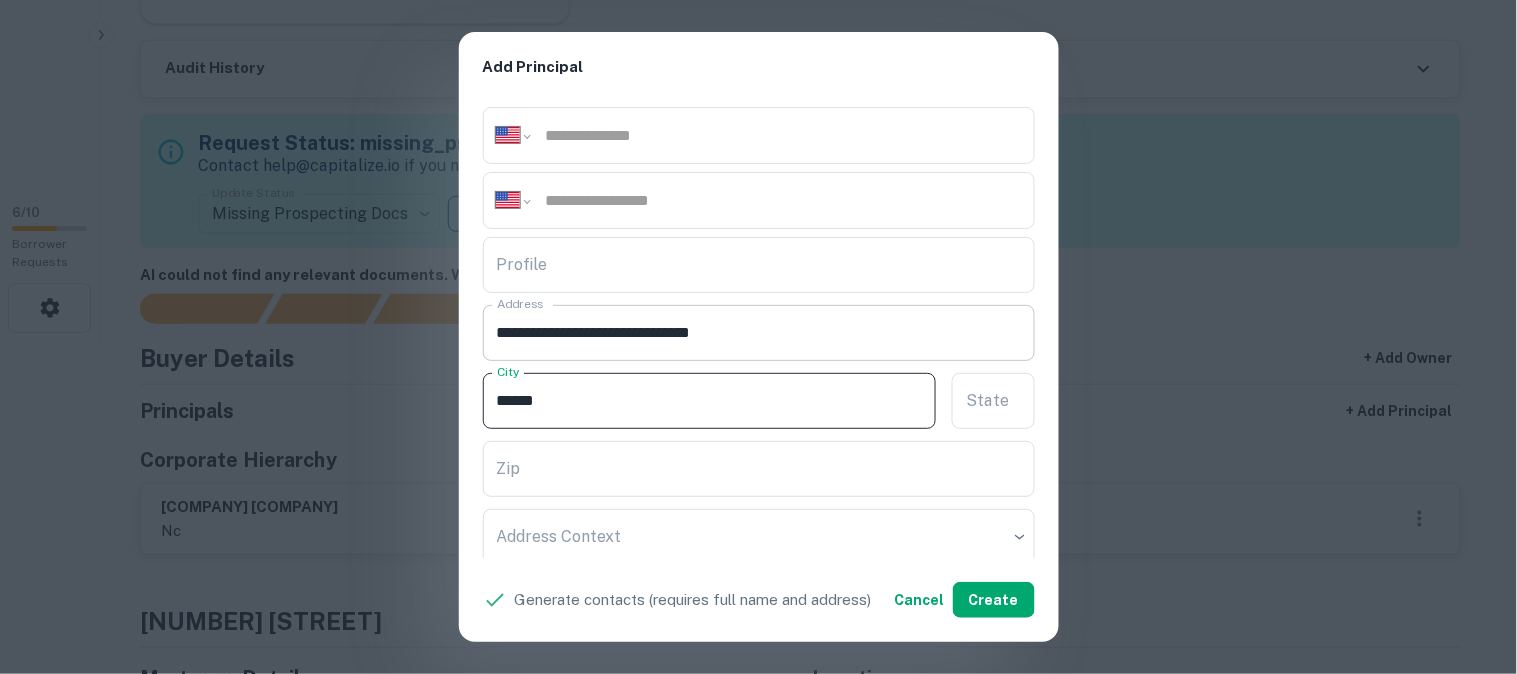 type on "******" 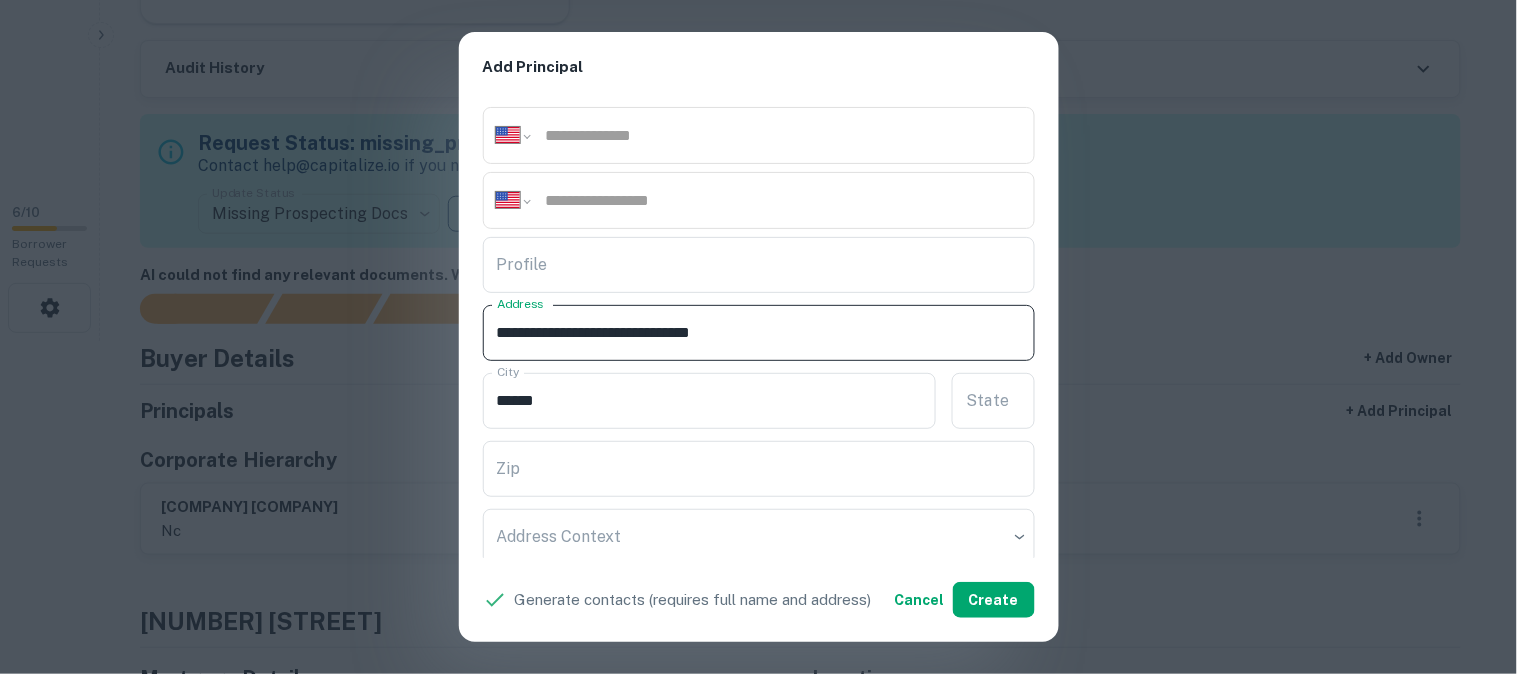 drag, startPoint x: 705, startPoint y: 328, endPoint x: 808, endPoint y: 342, distance: 103.947105 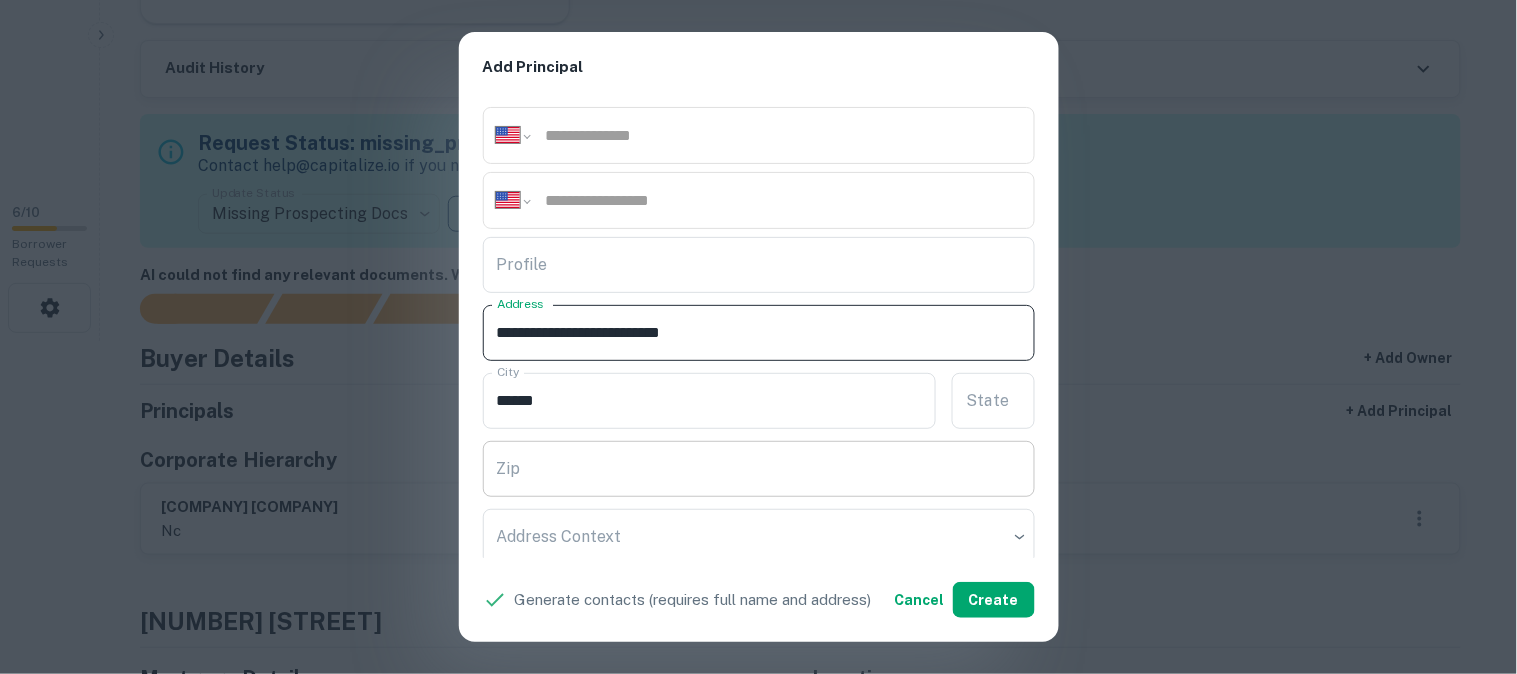type on "**********" 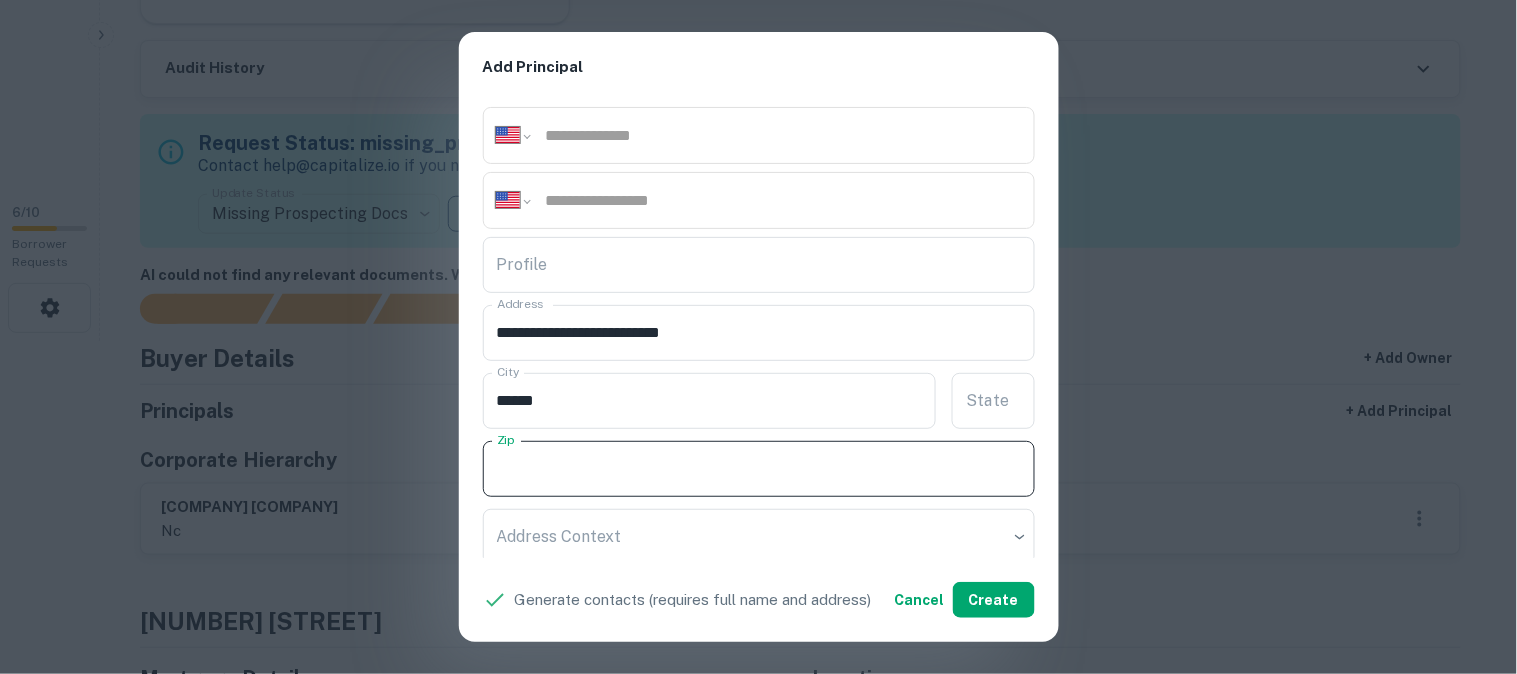 paste on "*****" 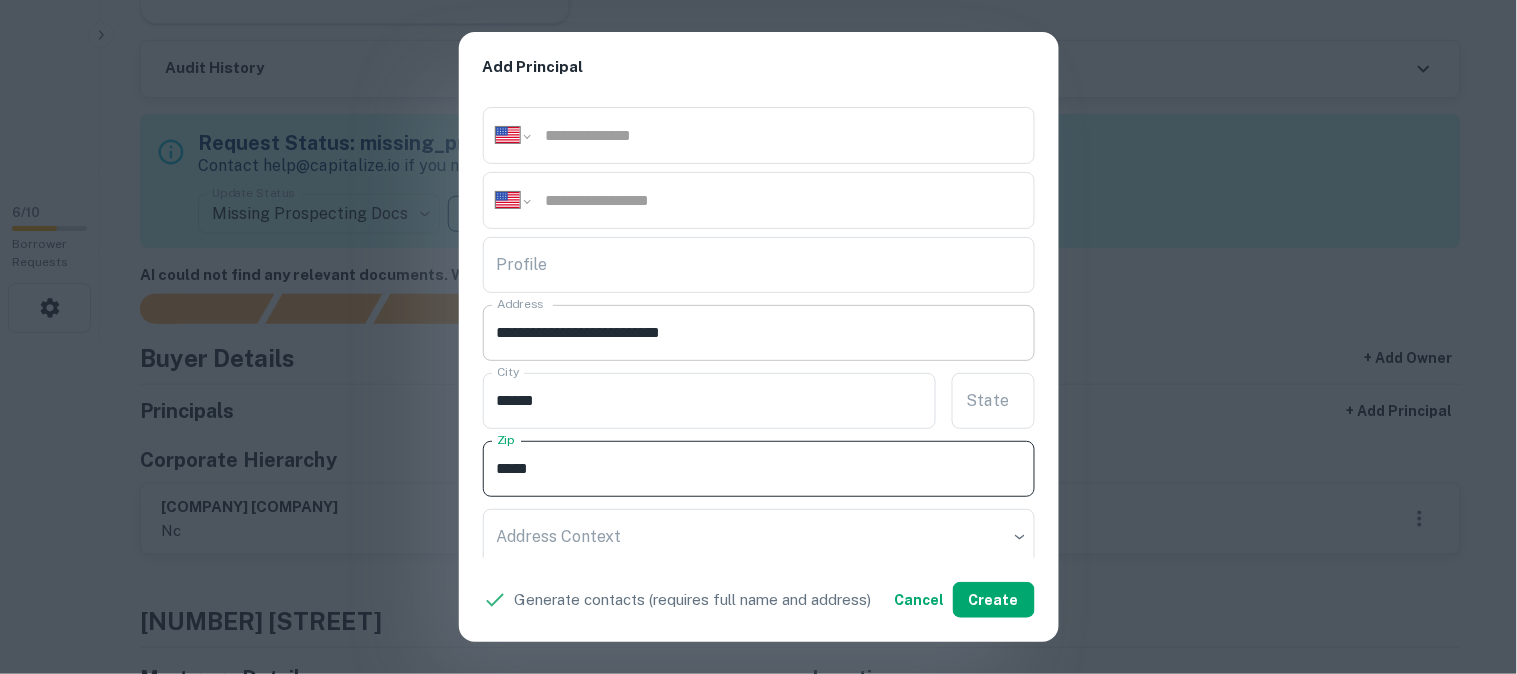 type on "*****" 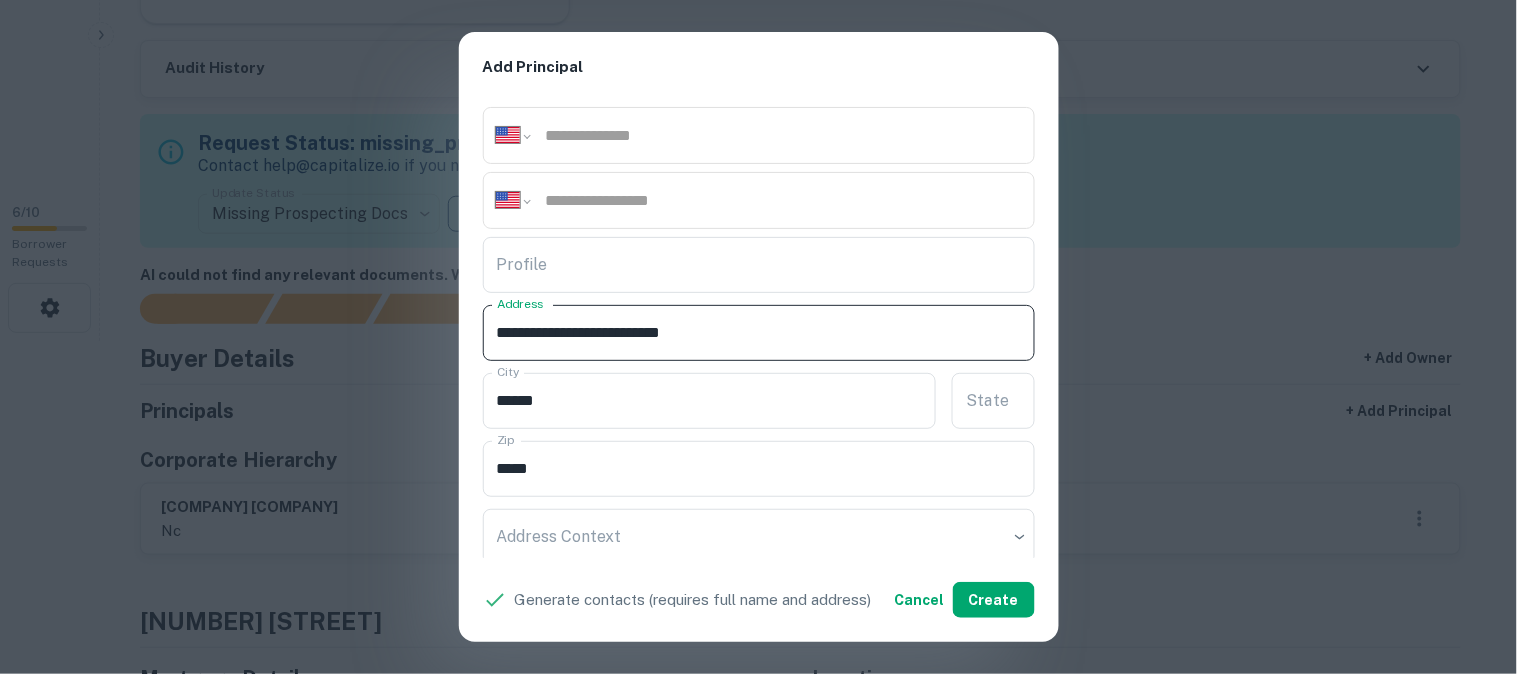 drag, startPoint x: 667, startPoint y: 335, endPoint x: 746, endPoint y: 341, distance: 79.22752 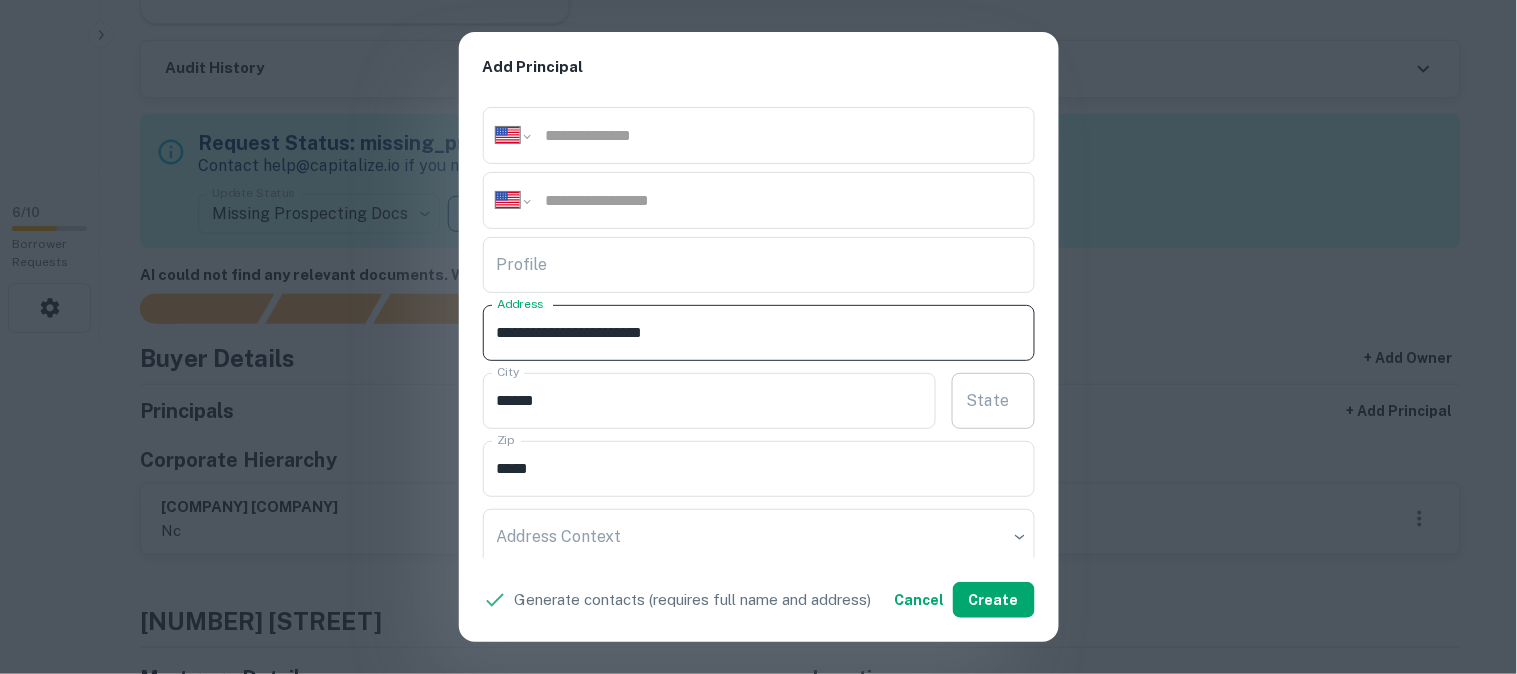 type on "**********" 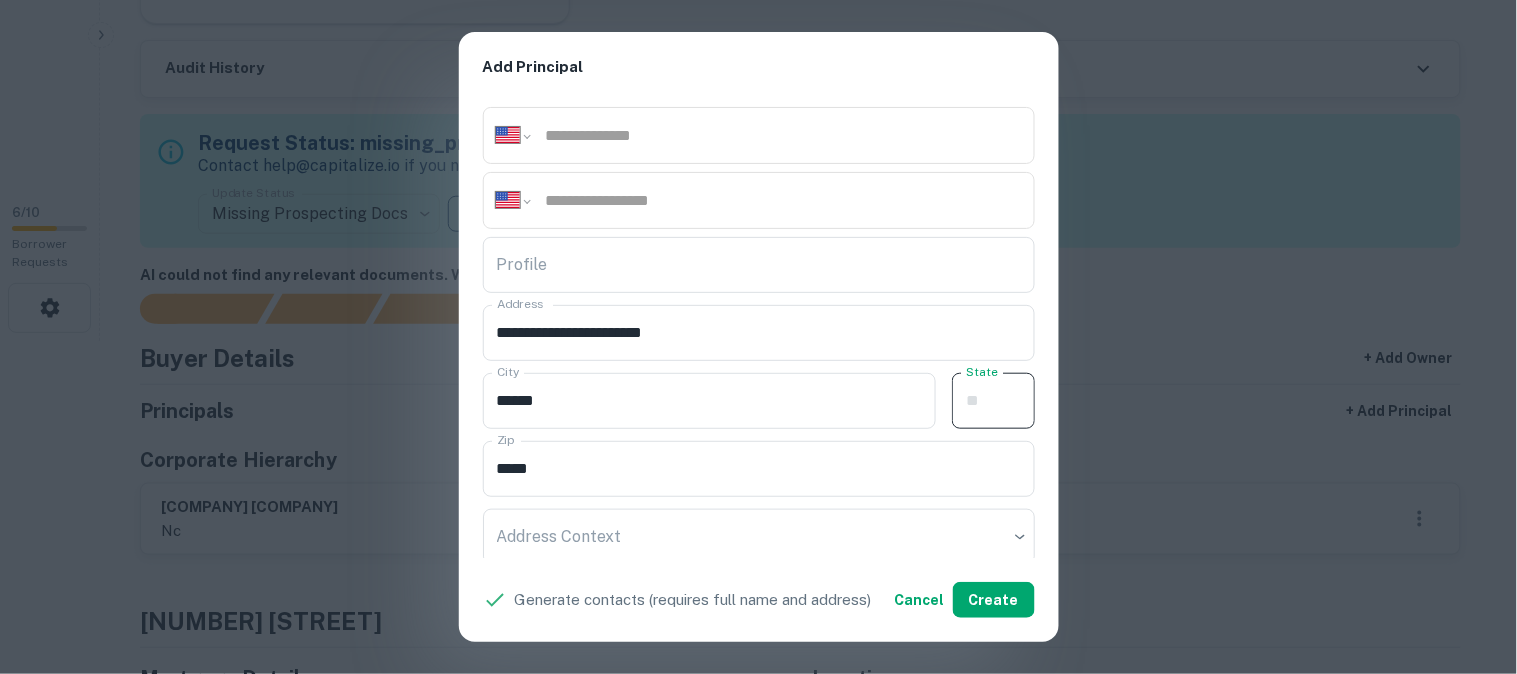 paste on "**" 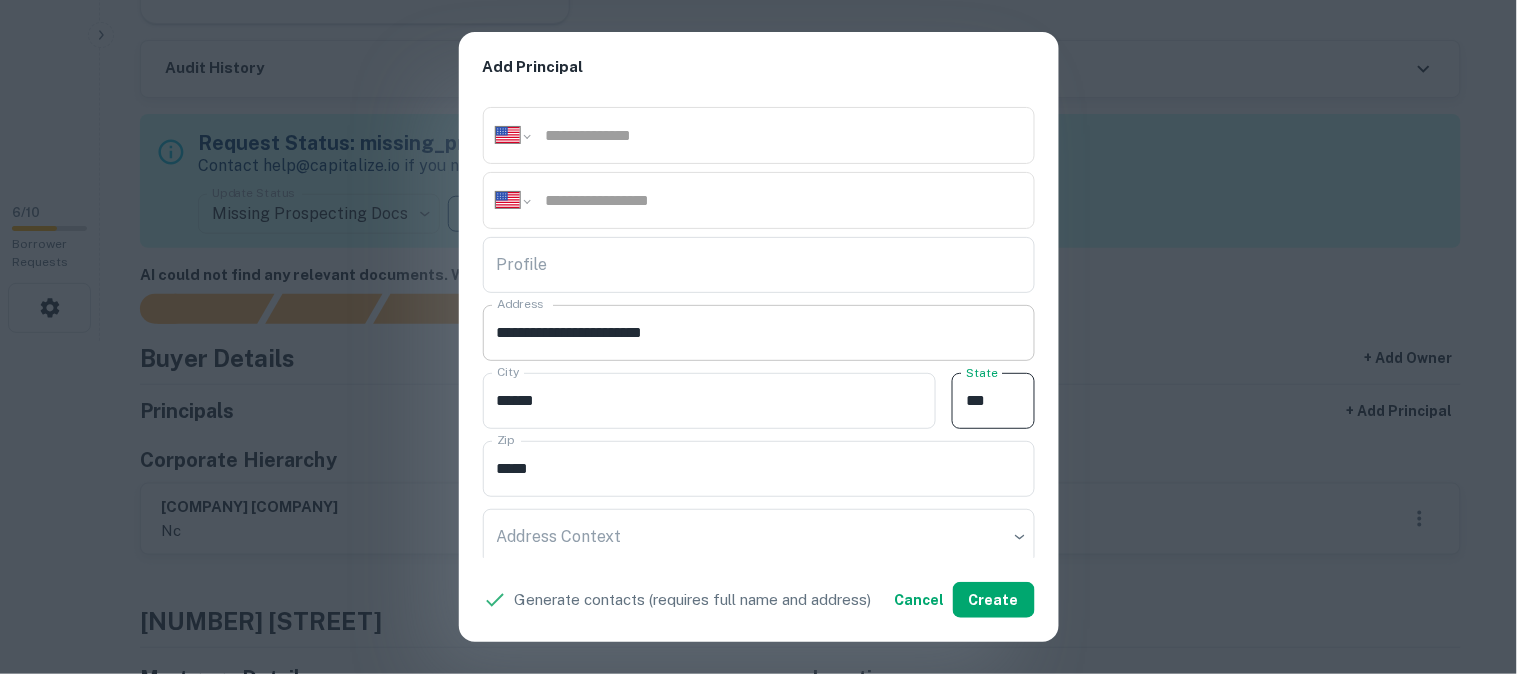 type on "**" 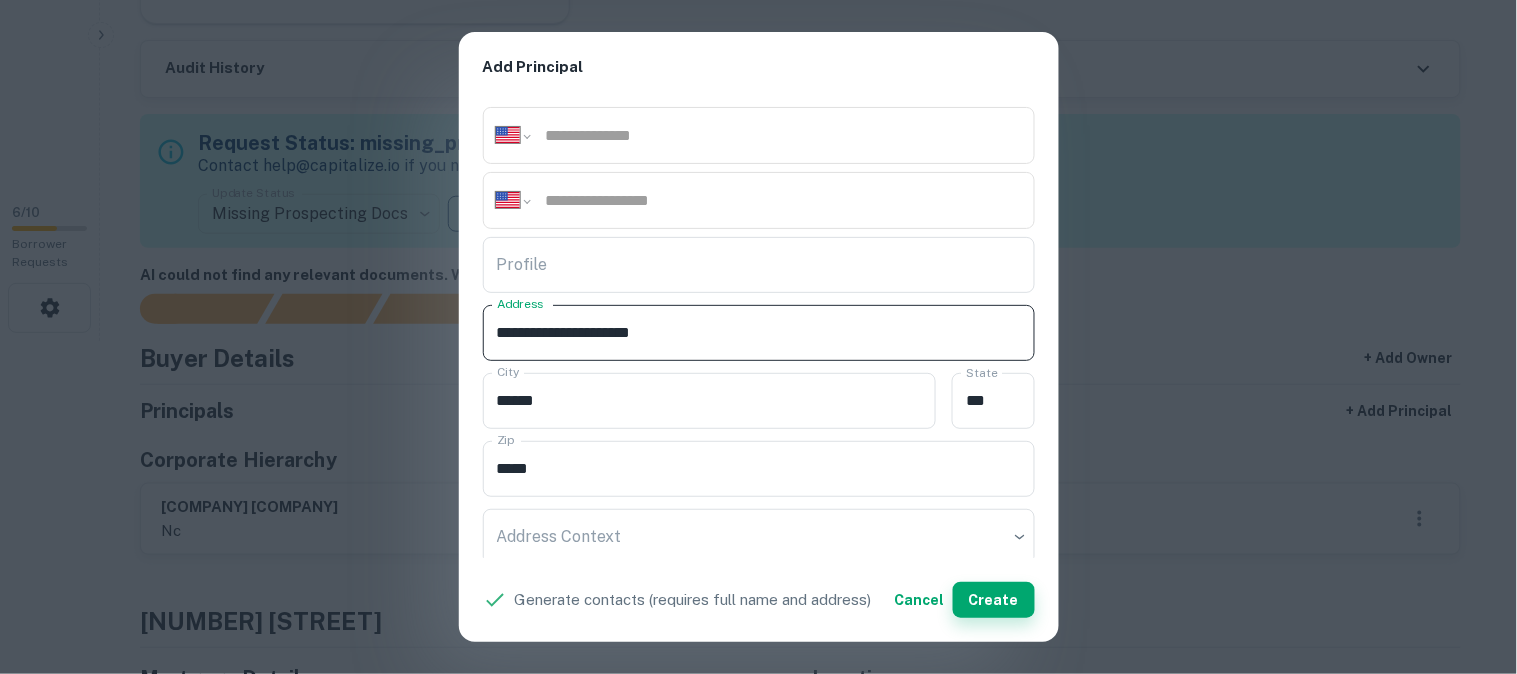 type on "**********" 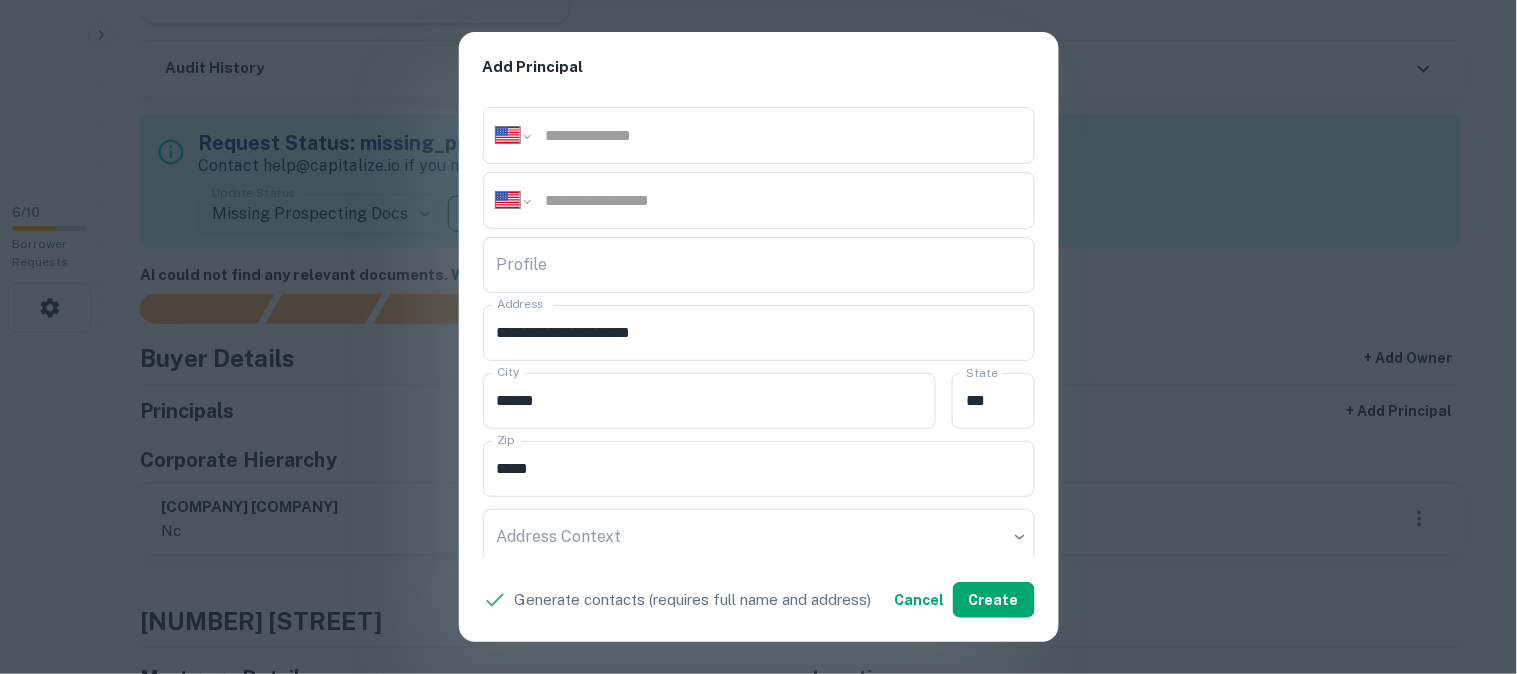 click on "**********" at bounding box center (758, 337) 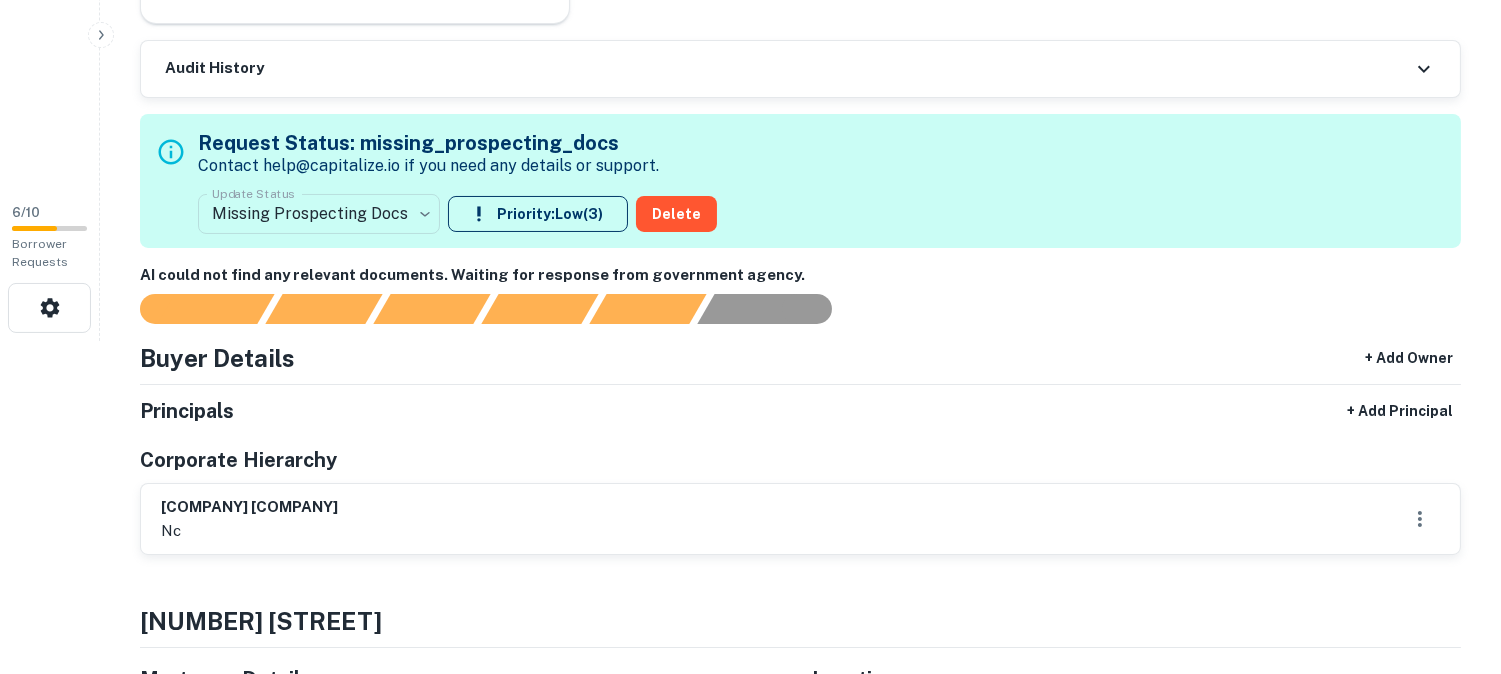 click on "**********" at bounding box center (750, 4) 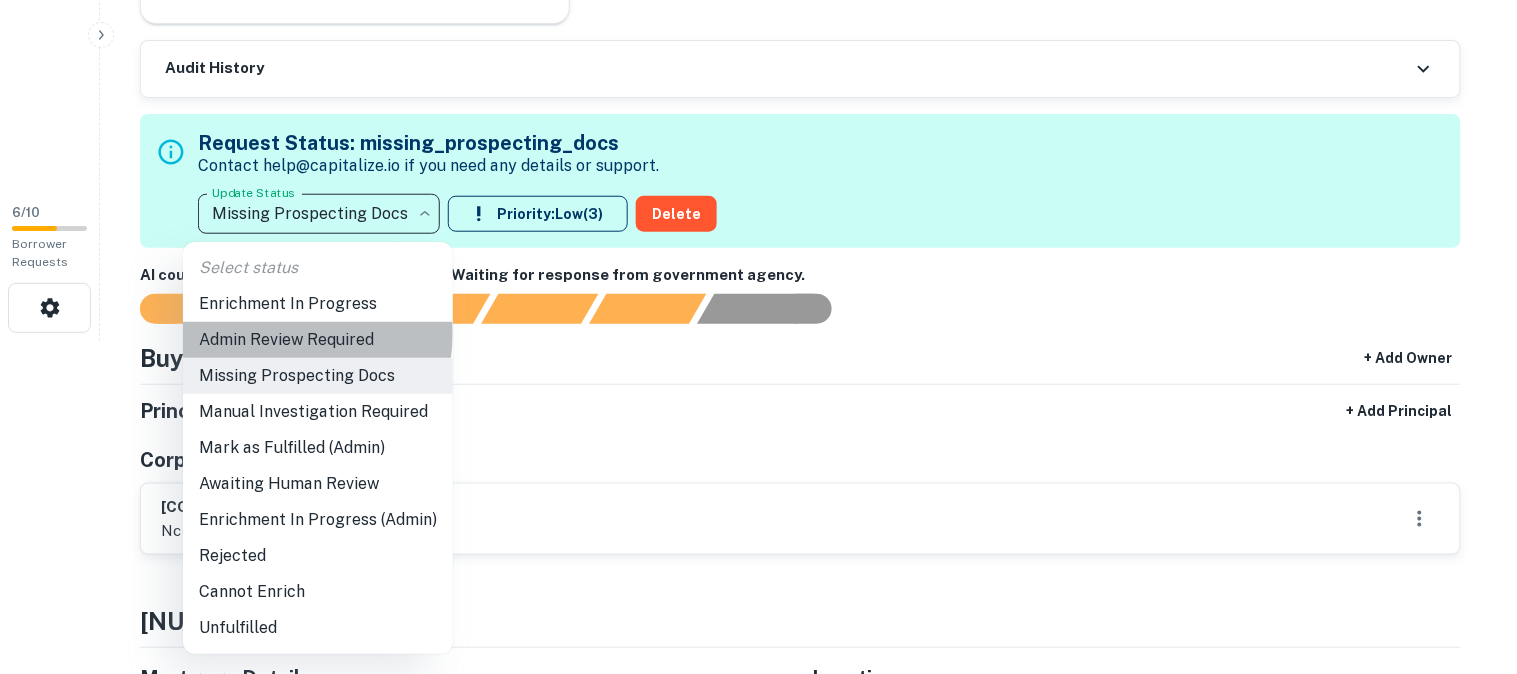 click on "Admin Review Required" at bounding box center [318, 340] 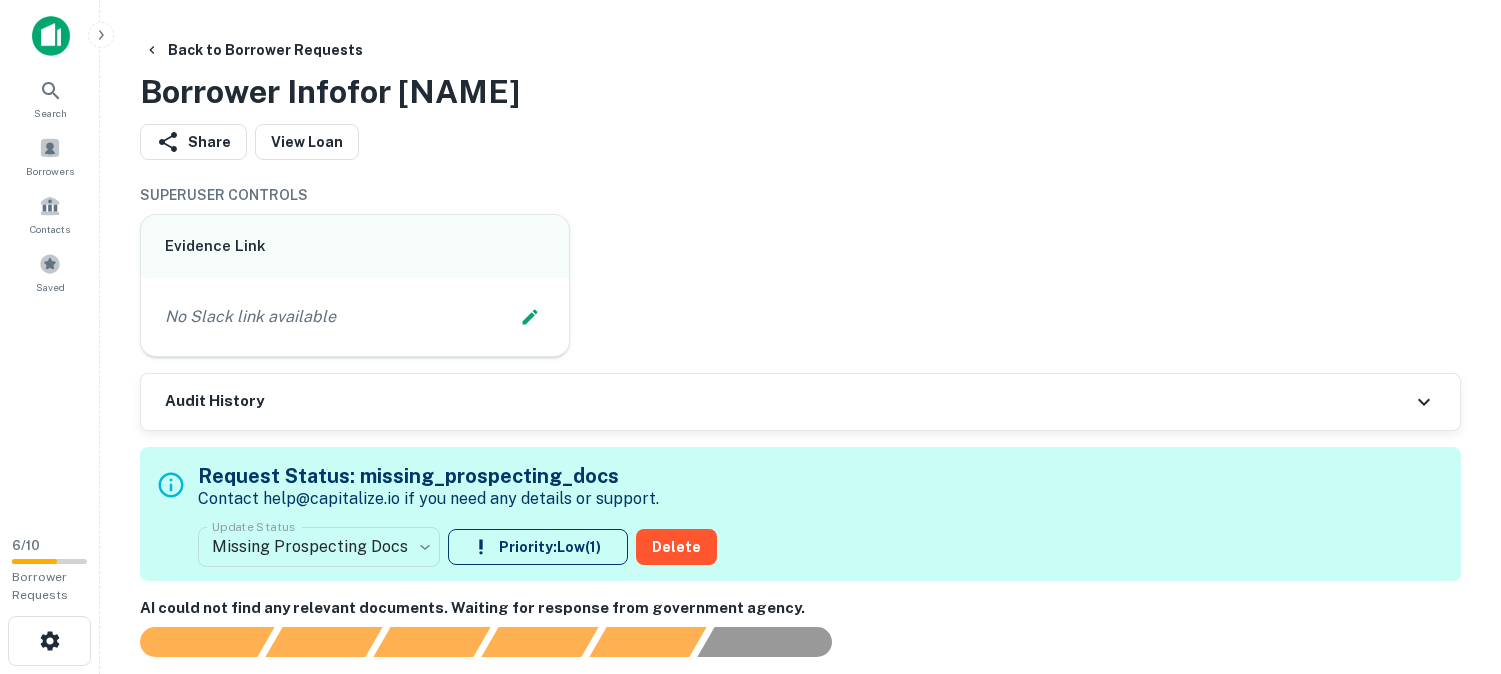 scroll, scrollTop: 0, scrollLeft: 0, axis: both 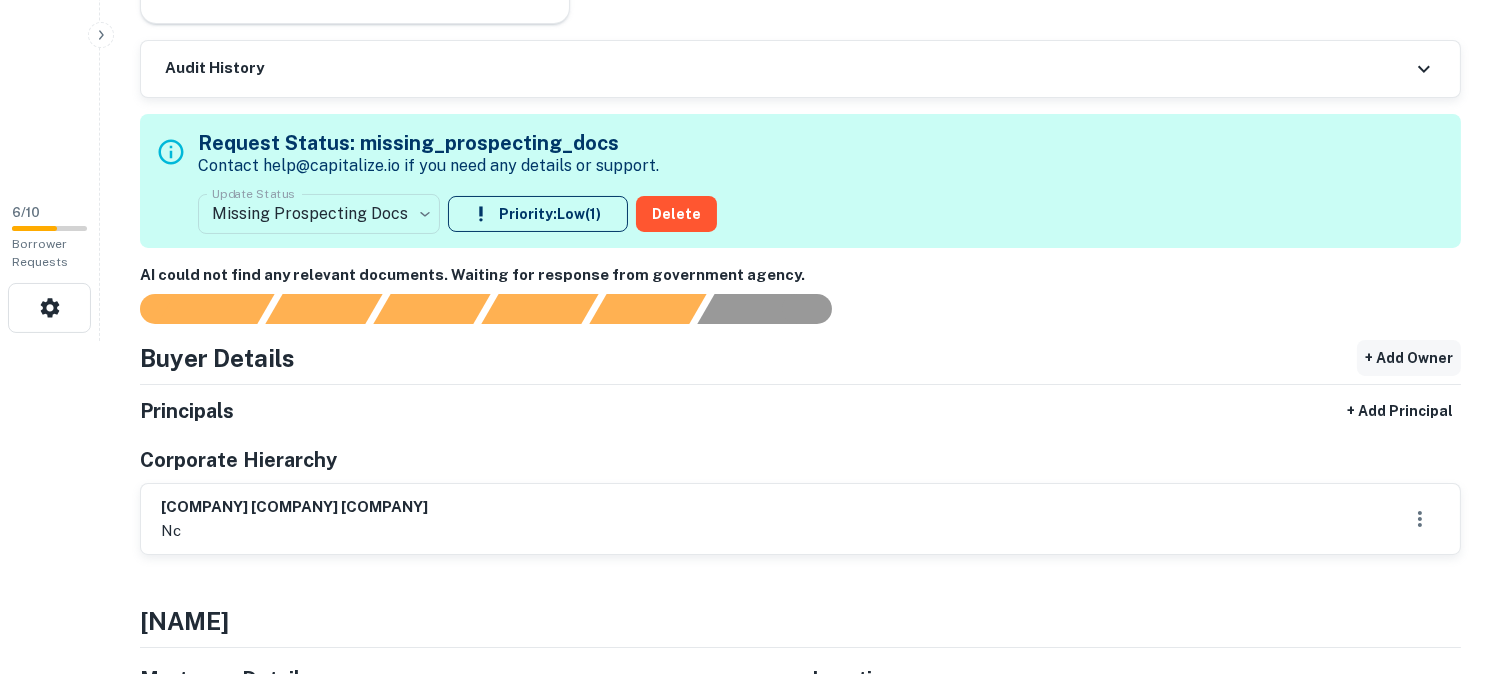 click on "+ Add Owner" at bounding box center [1409, 358] 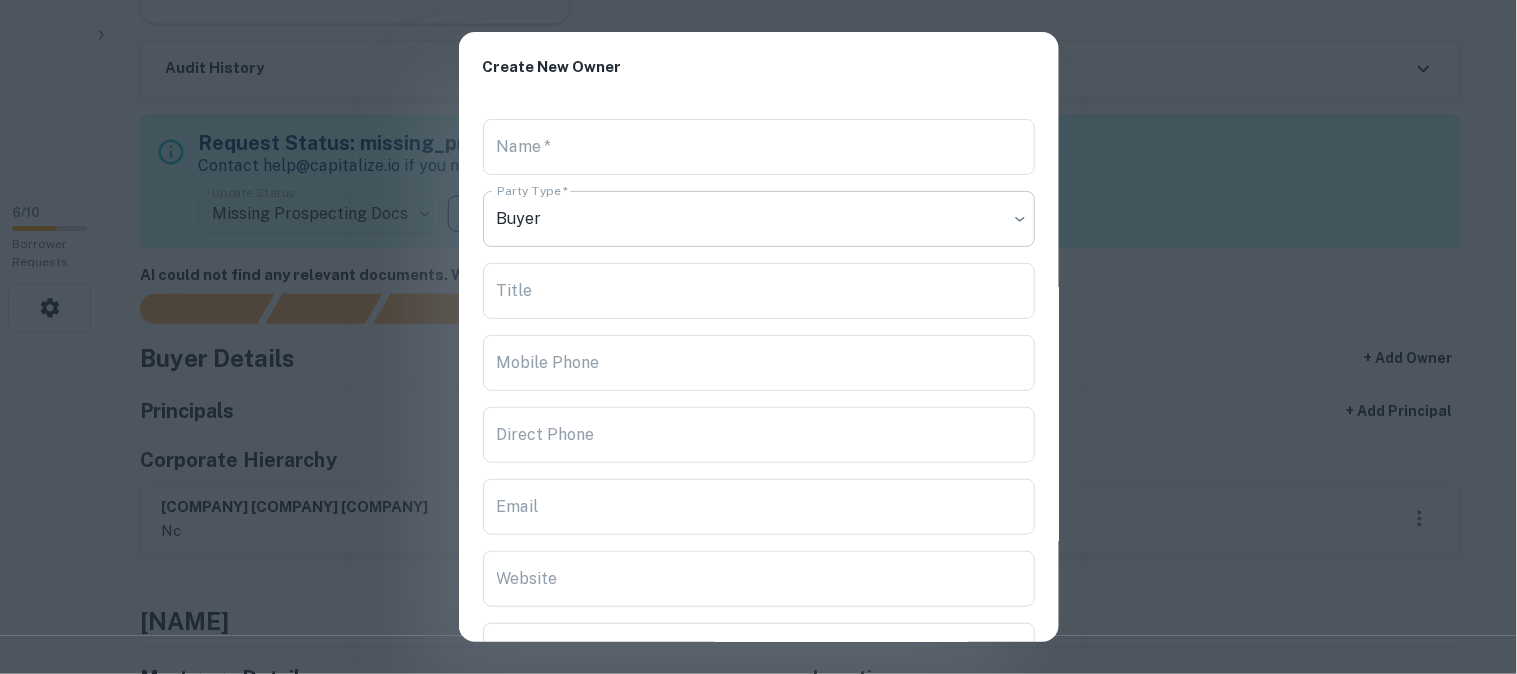 click on "**********" at bounding box center (758, 4) 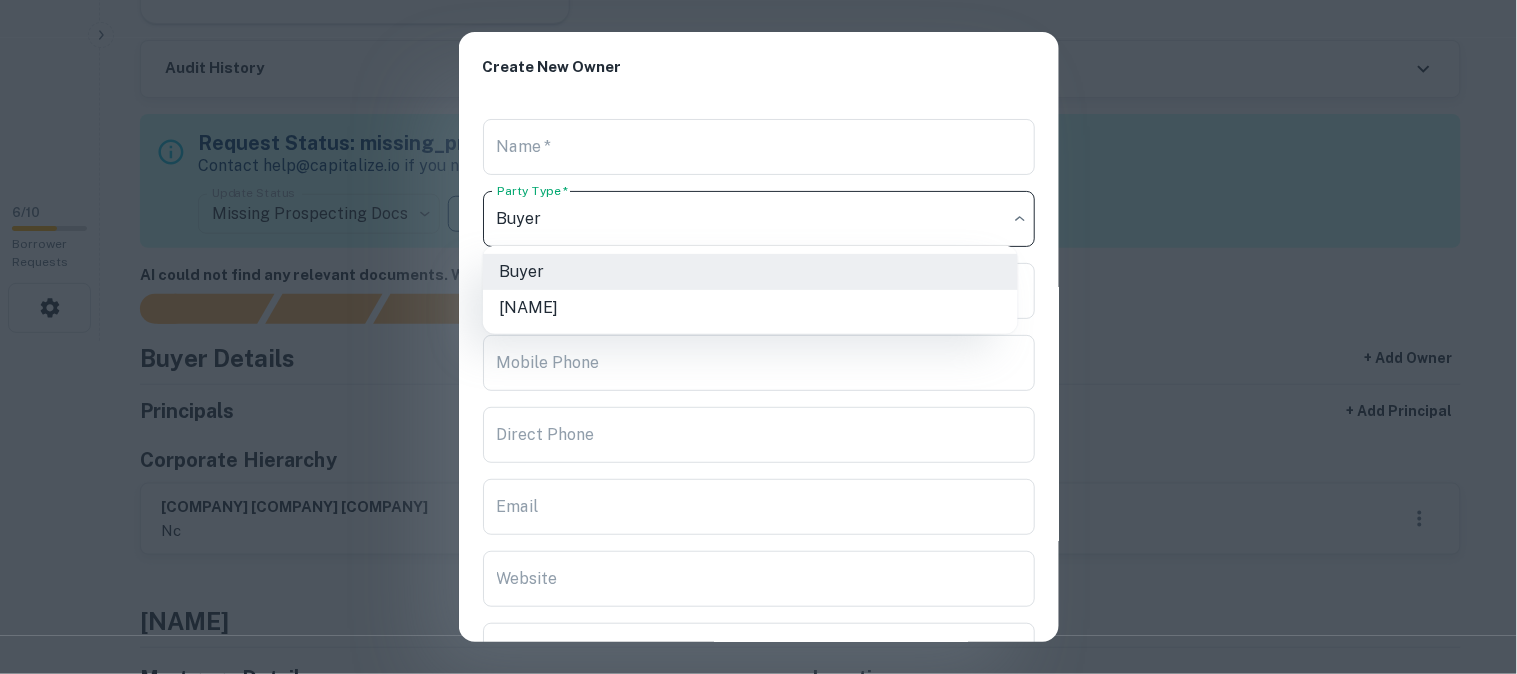 click at bounding box center (758, 337) 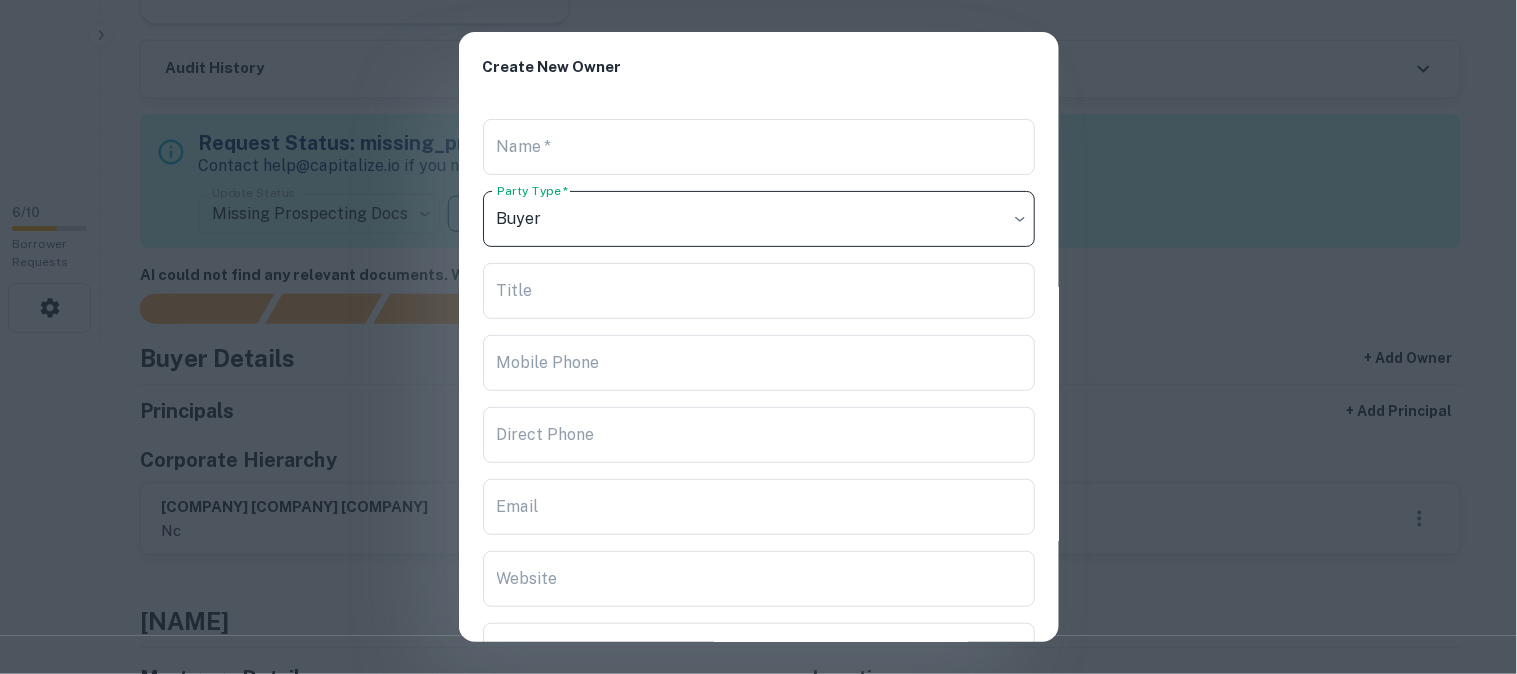 click on "Create New Owner Name   * Name   * Party Type   * Buyer ***** Party Type   * Title Title Mobile Phone Mobile Phone Direct Phone Direct Phone Email Email Website Website Address Address State State Cancel Create" at bounding box center [758, 337] 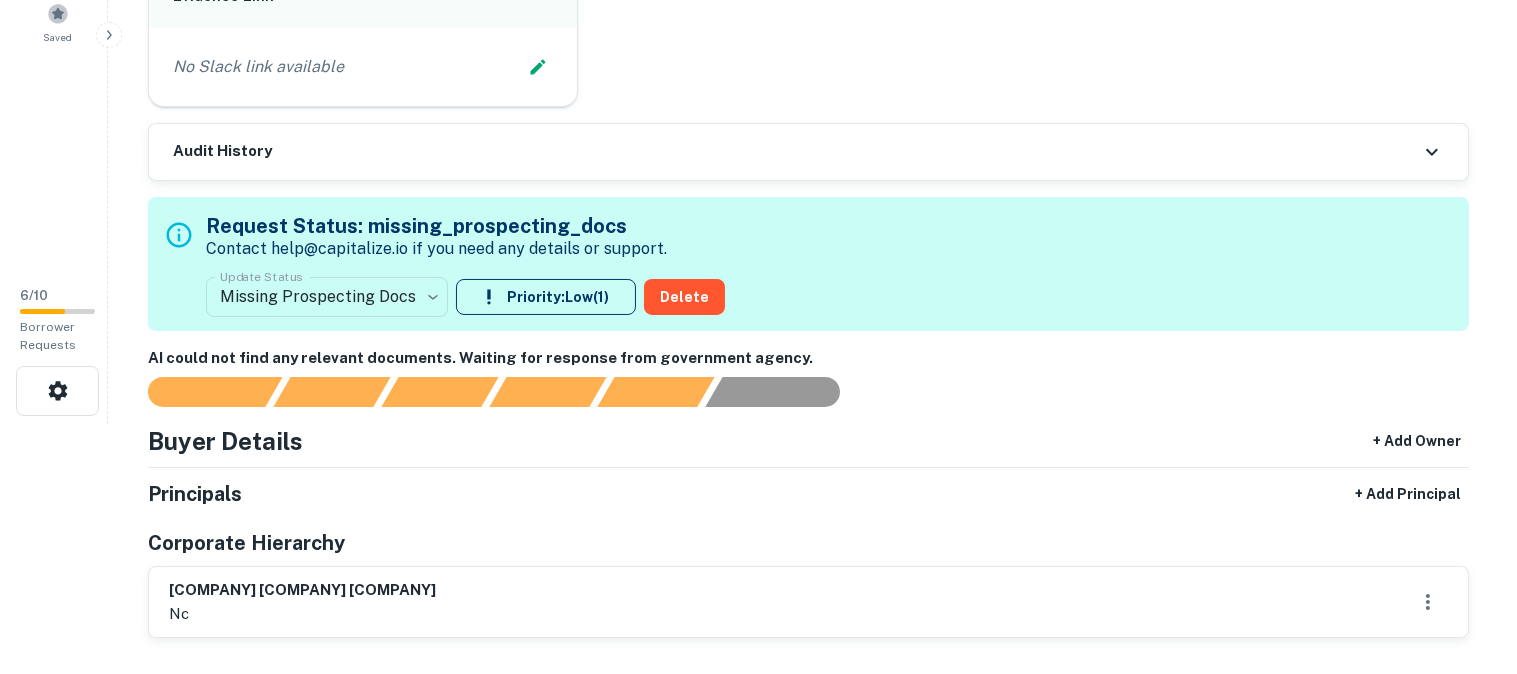 scroll, scrollTop: 111, scrollLeft: 0, axis: vertical 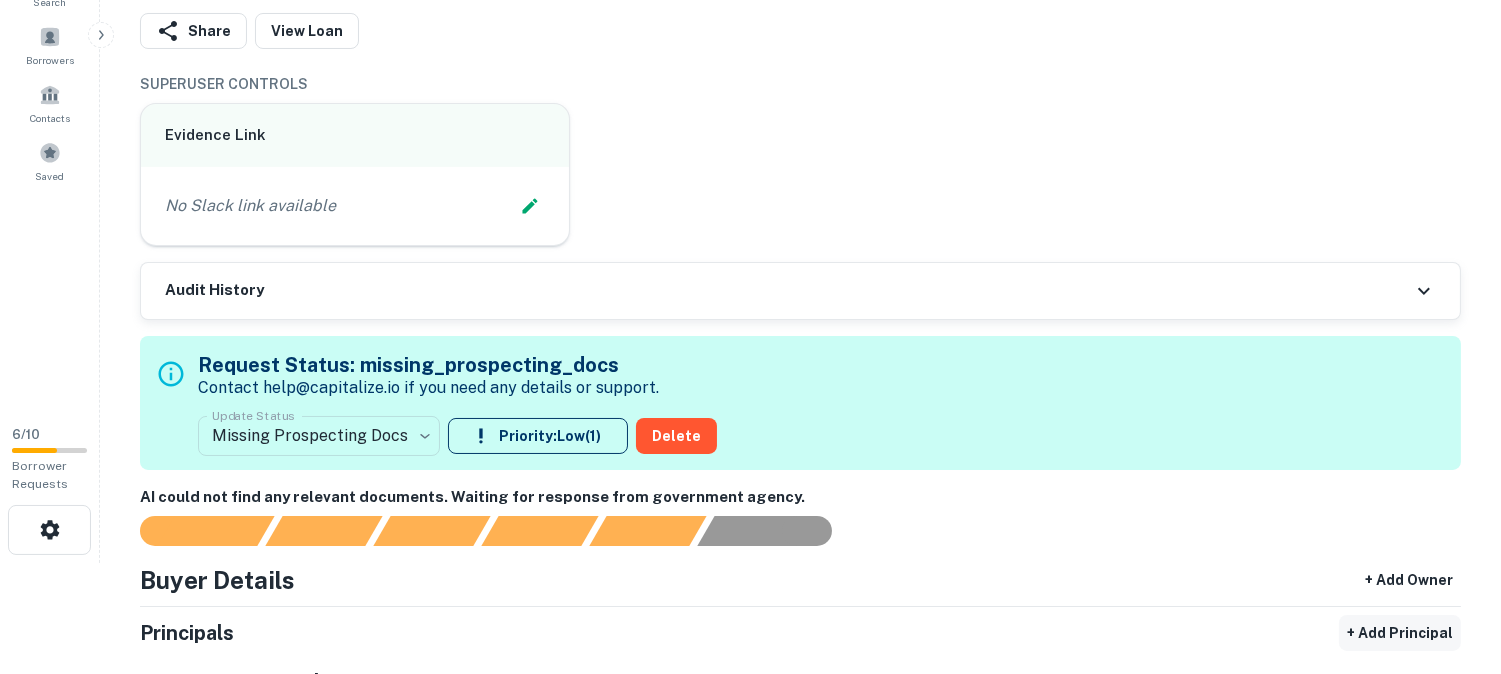 click on "+ Add Principal" at bounding box center [1400, 633] 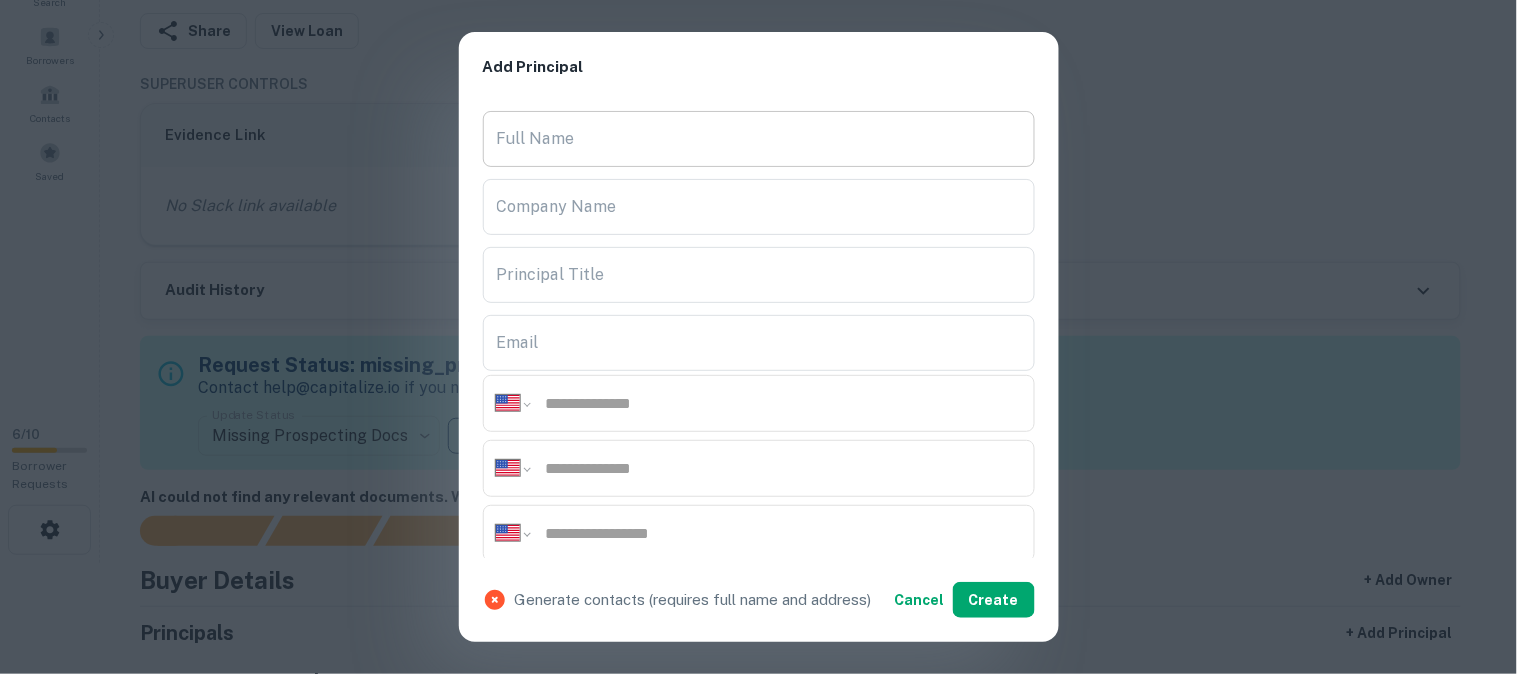 click on "Full Name" at bounding box center (759, 139) 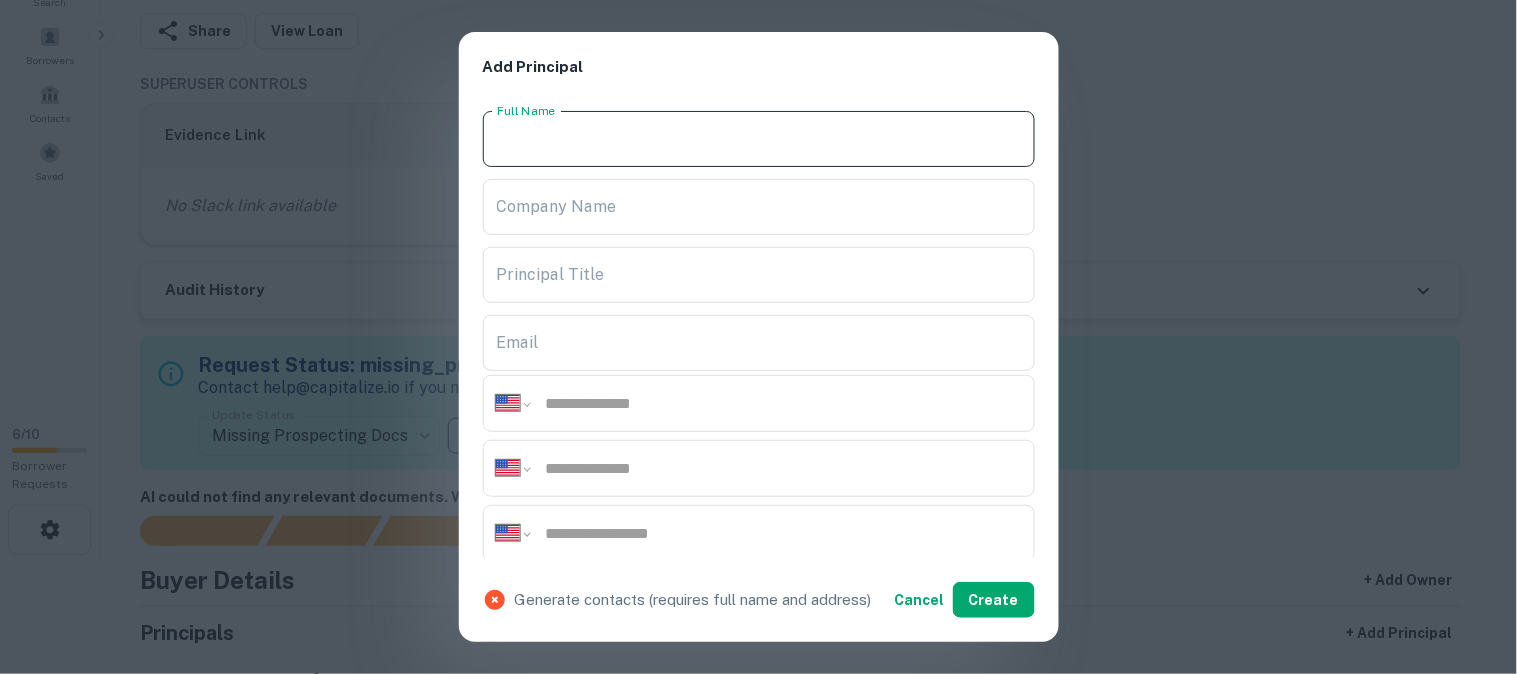 paste on "**********" 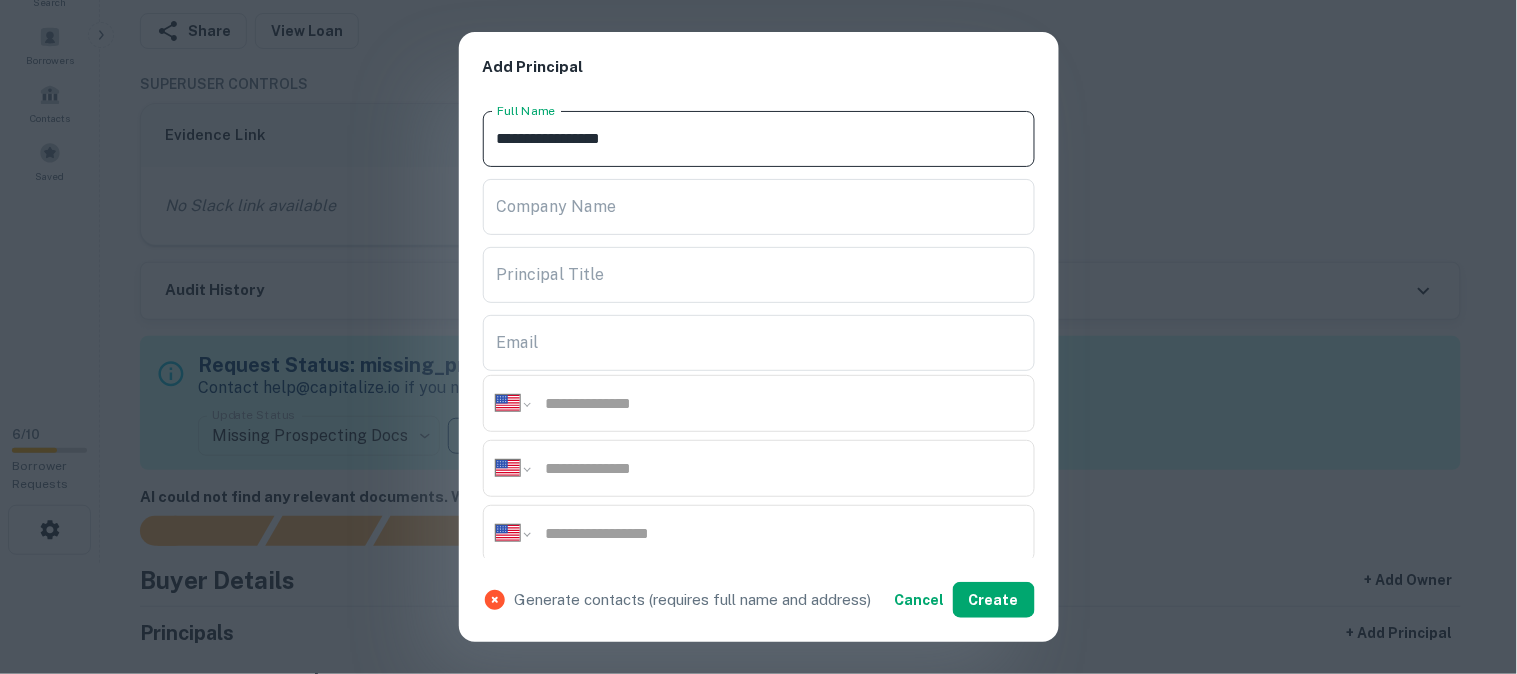 type on "**********" 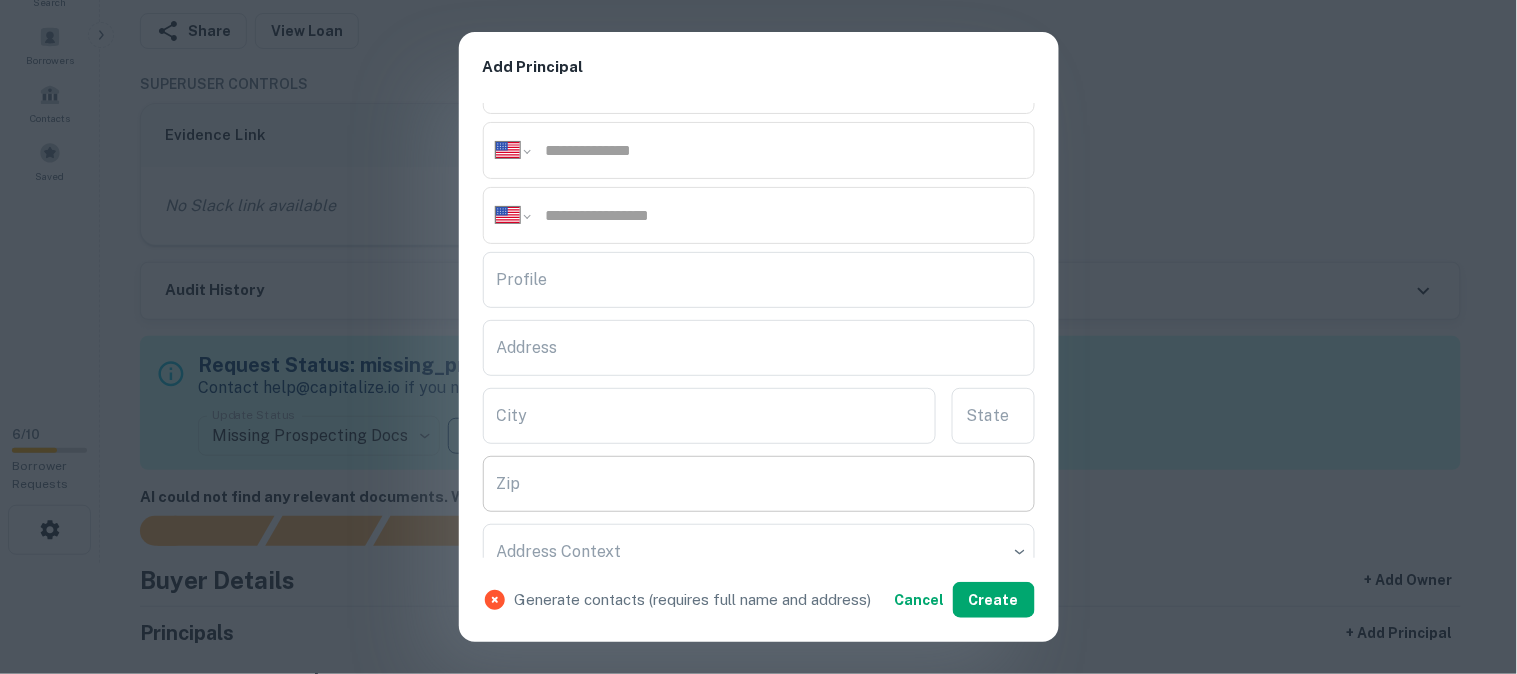 scroll, scrollTop: 333, scrollLeft: 0, axis: vertical 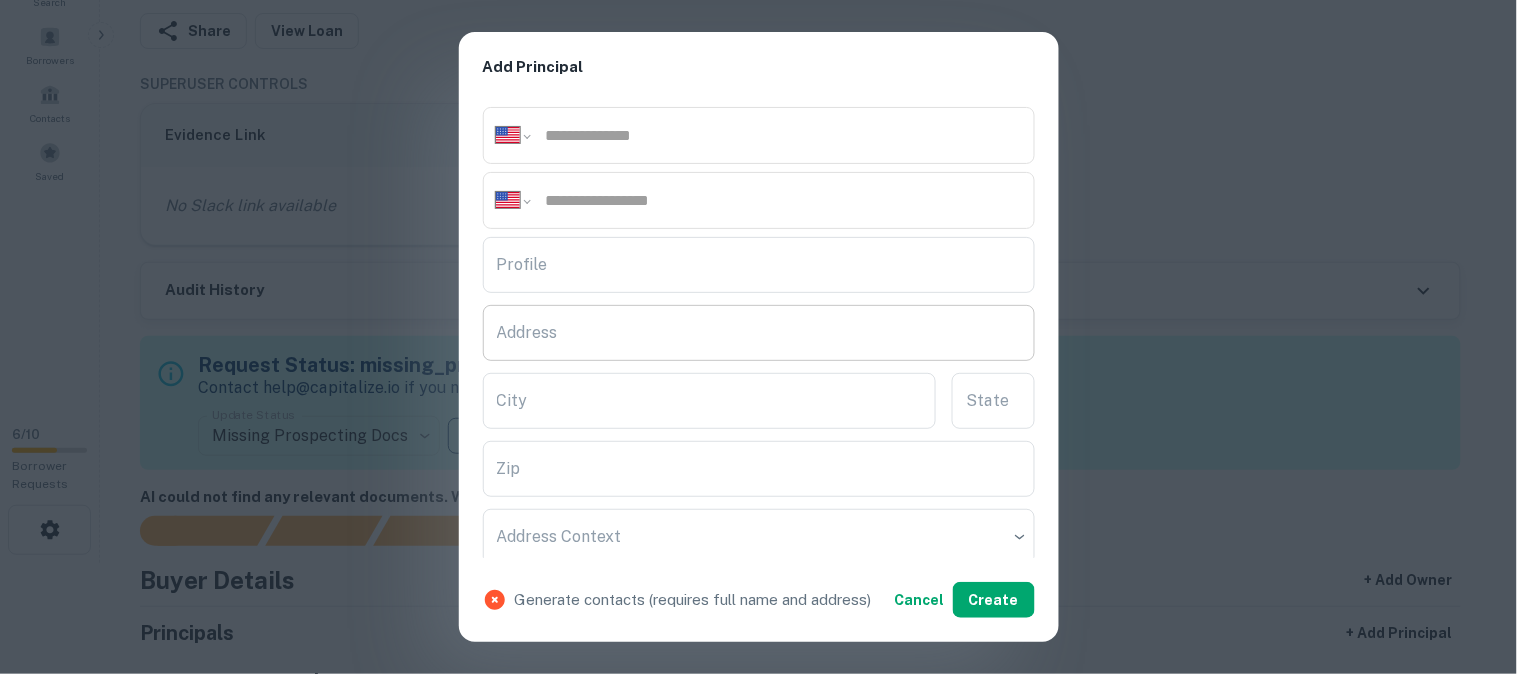 click on "Address" at bounding box center [759, 333] 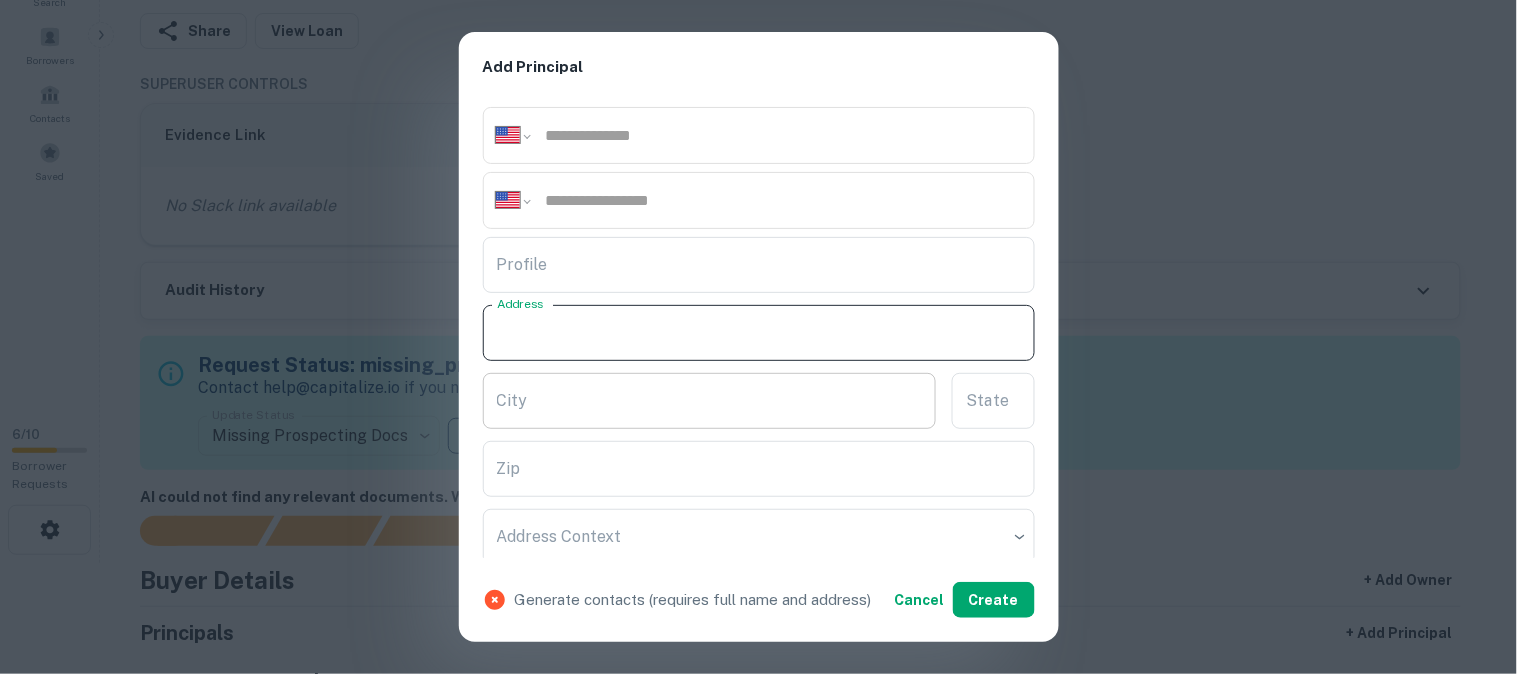paste on "**********" 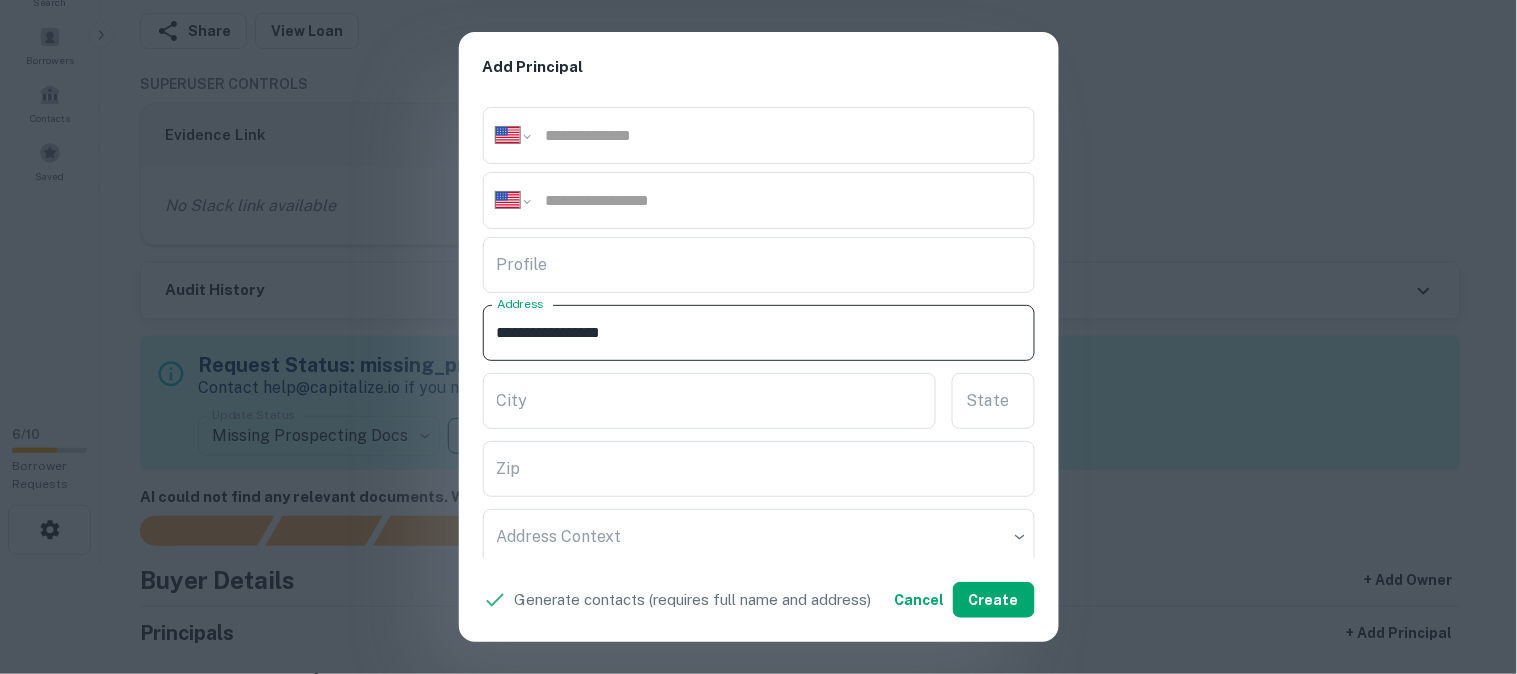 drag, startPoint x: 640, startPoint y: 338, endPoint x: 478, endPoint y: 338, distance: 162 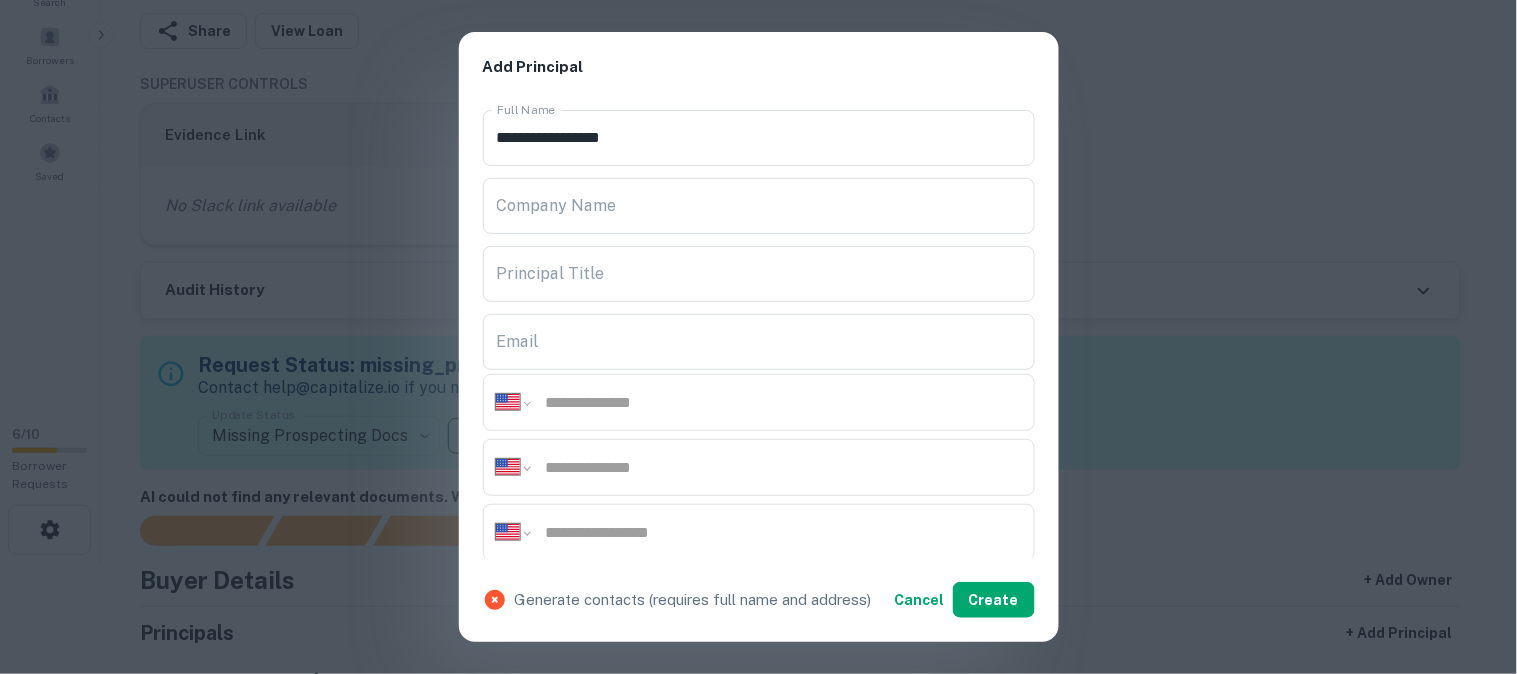 scroll, scrollTop: 0, scrollLeft: 0, axis: both 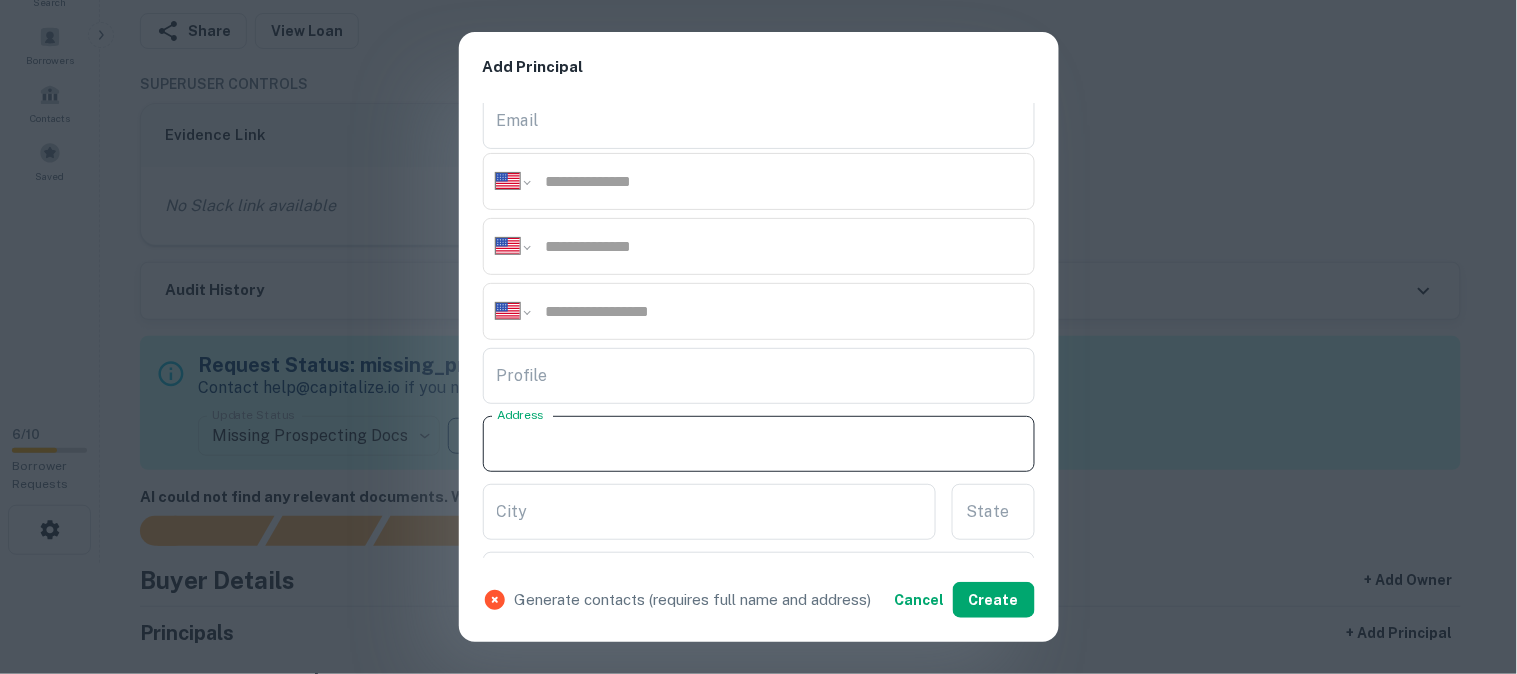 paste on "**********" 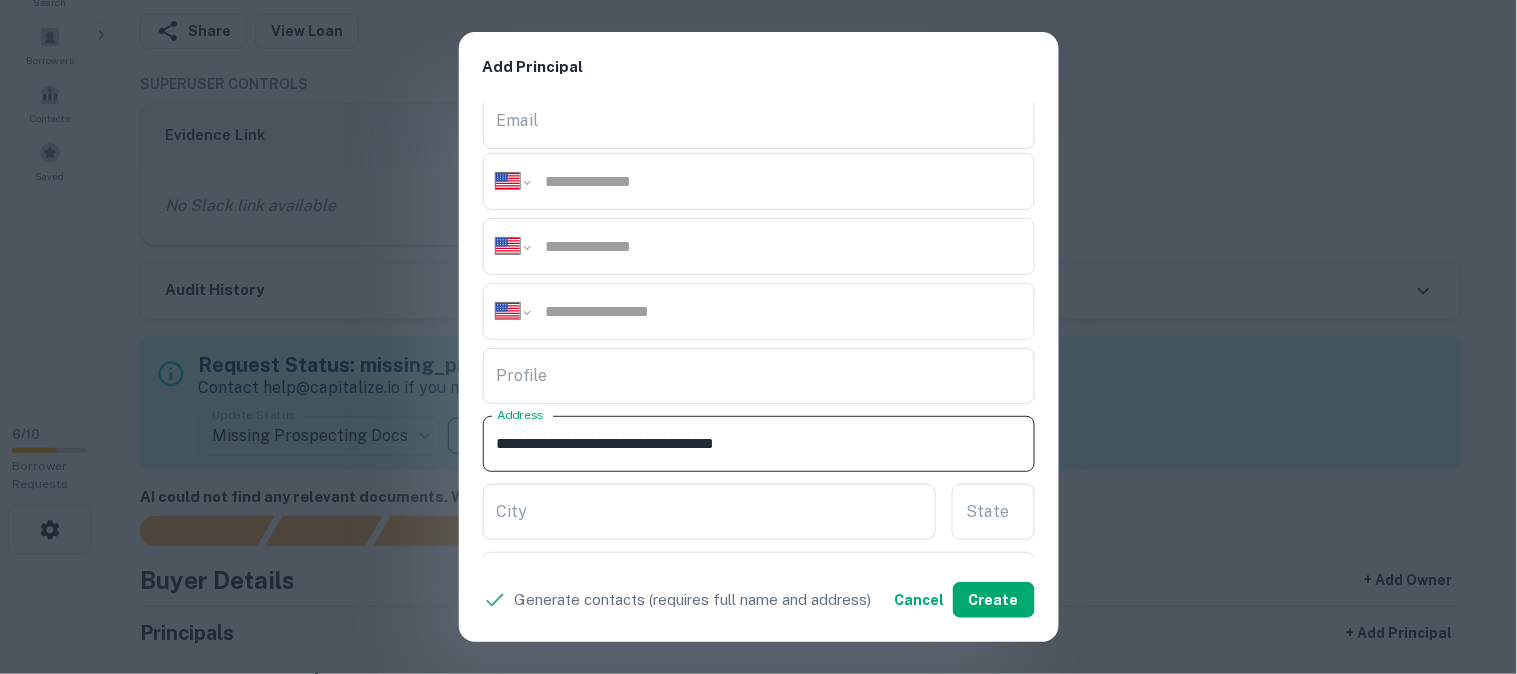 drag, startPoint x: 644, startPoint y: 446, endPoint x: 714, endPoint y: 477, distance: 76.55717 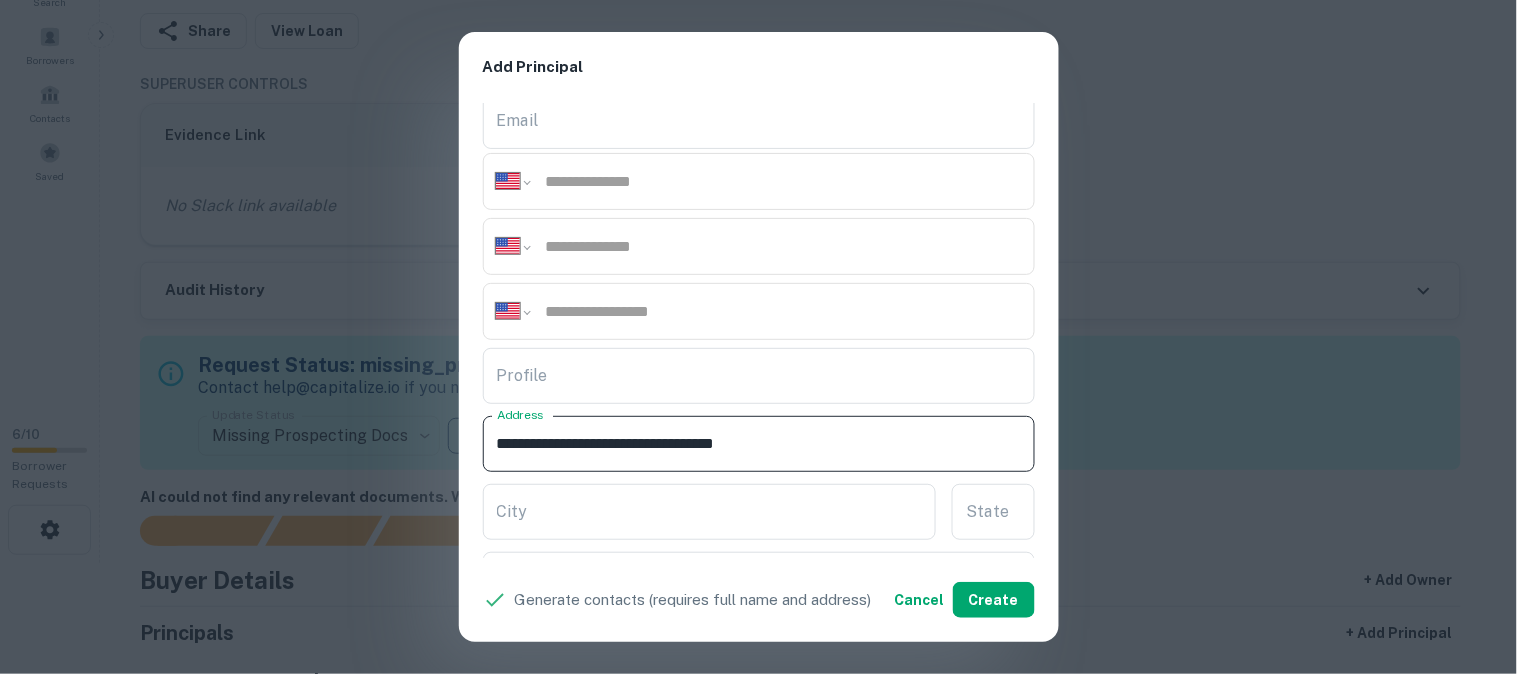 click on "**********" at bounding box center [759, 331] 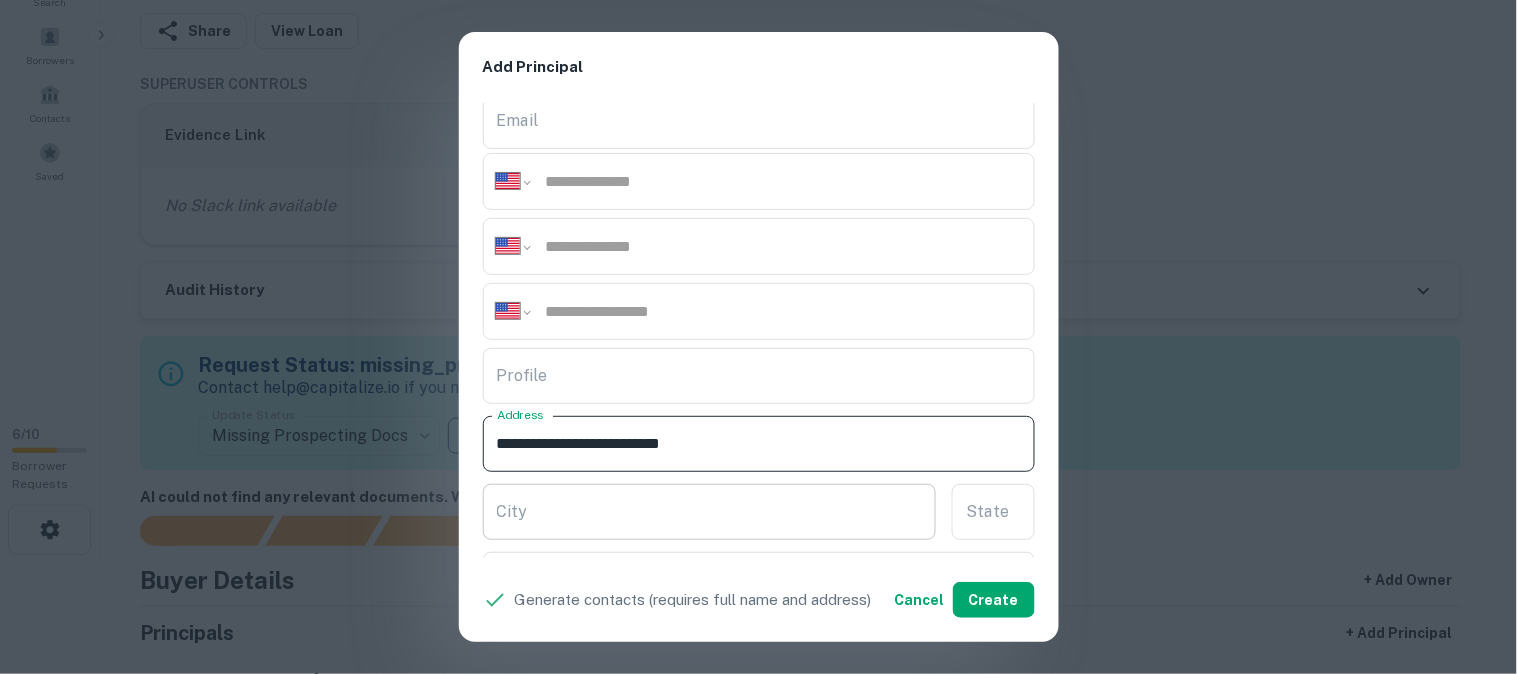 type on "**********" 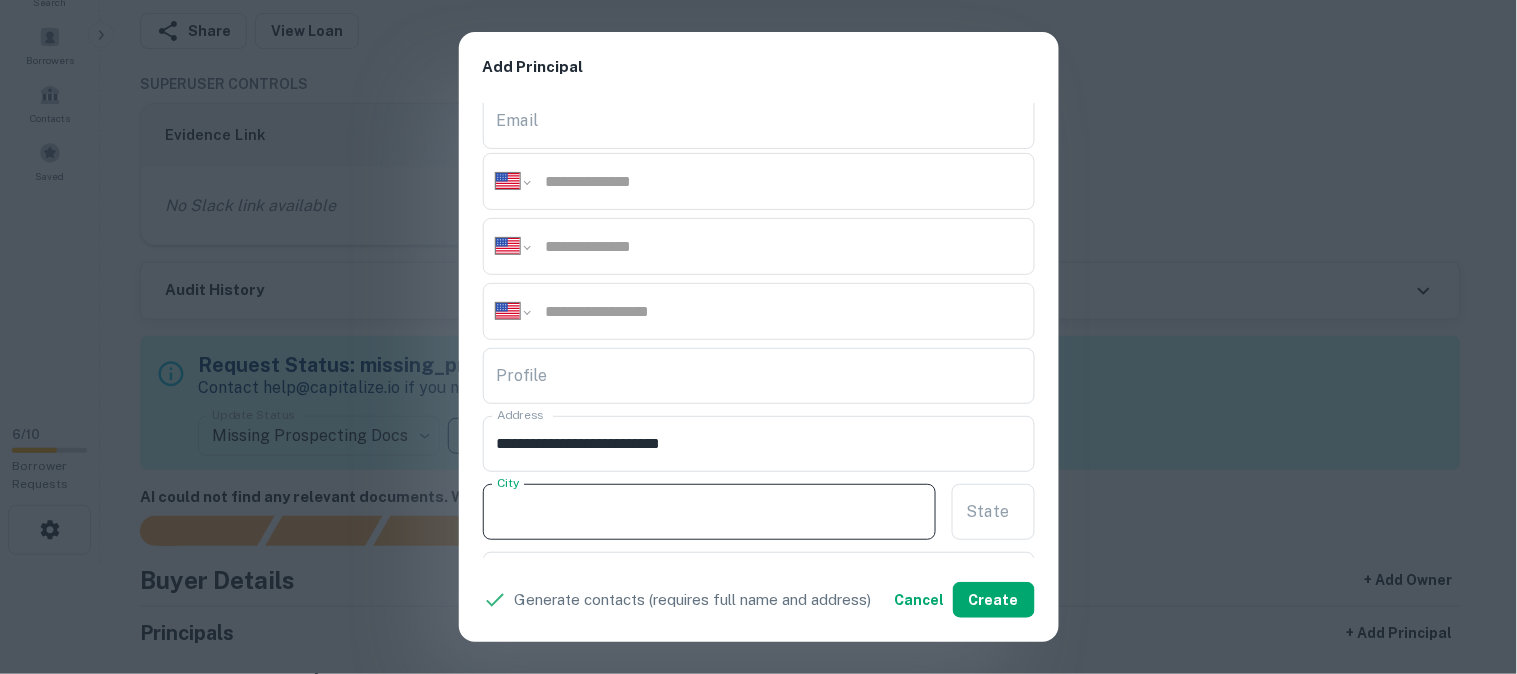 click on "City" at bounding box center [710, 512] 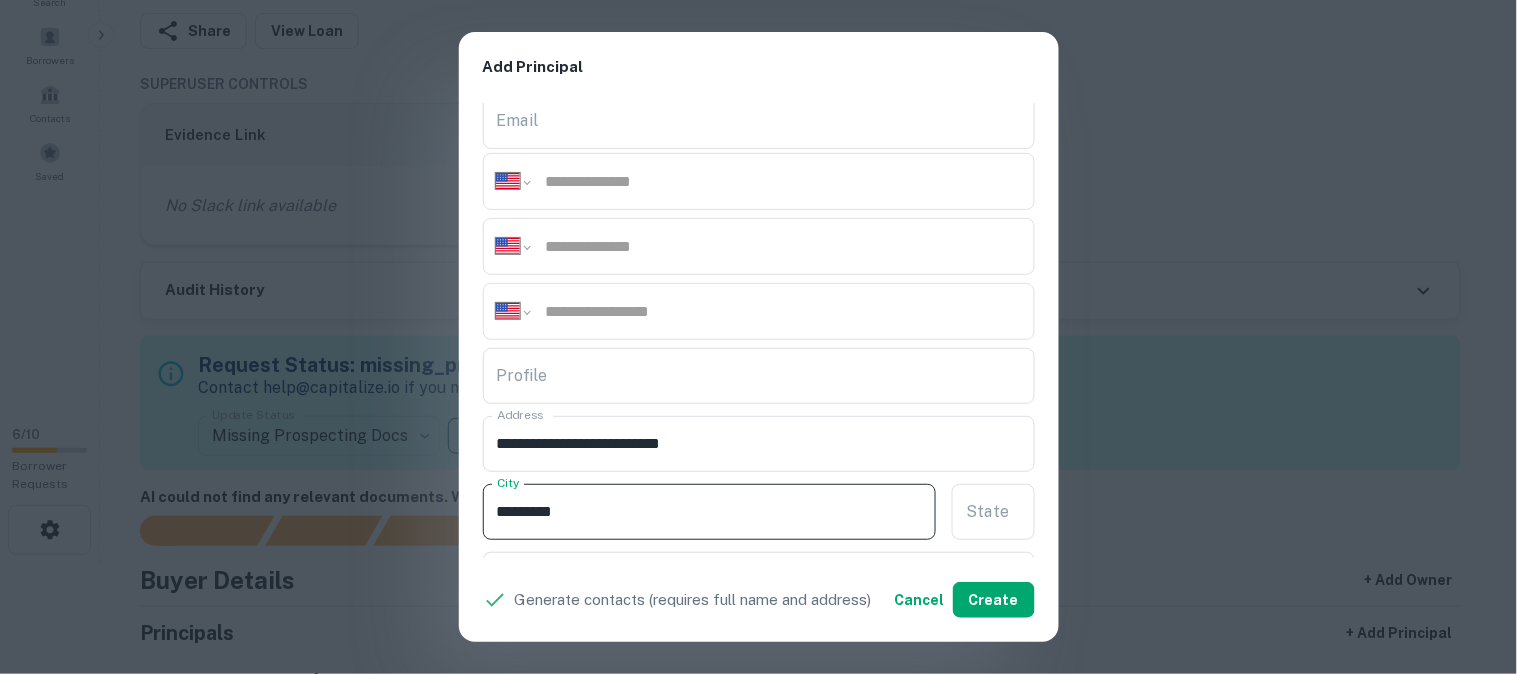 click on "*********" at bounding box center [710, 512] 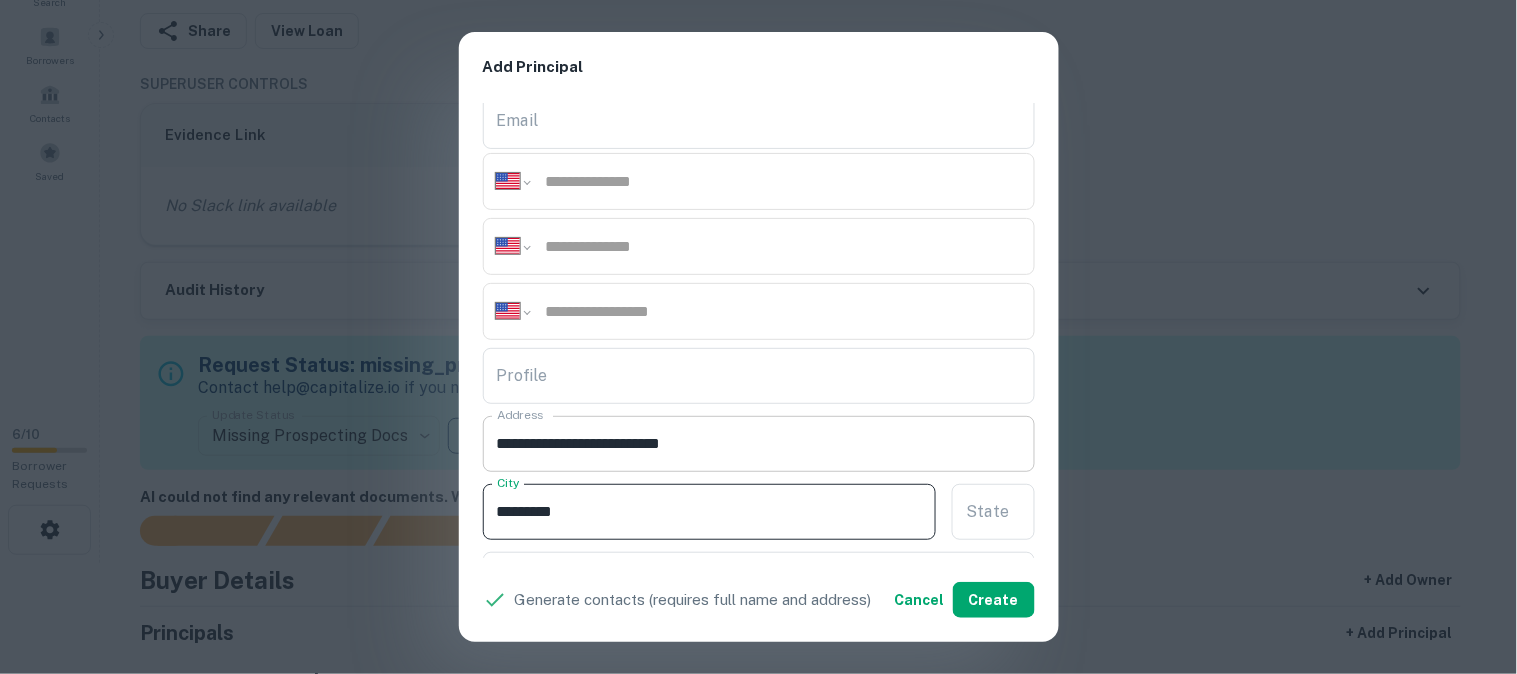 type on "*********" 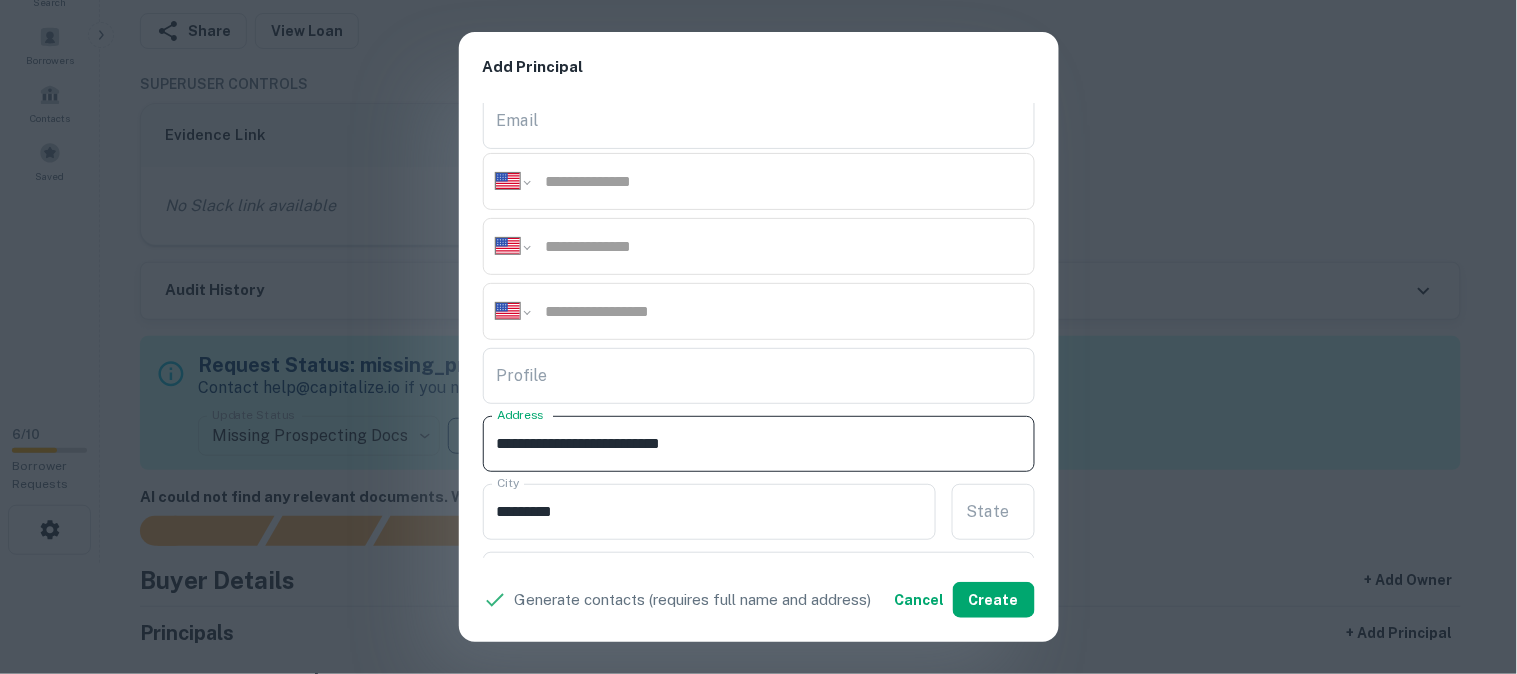 click on "**********" at bounding box center (759, 444) 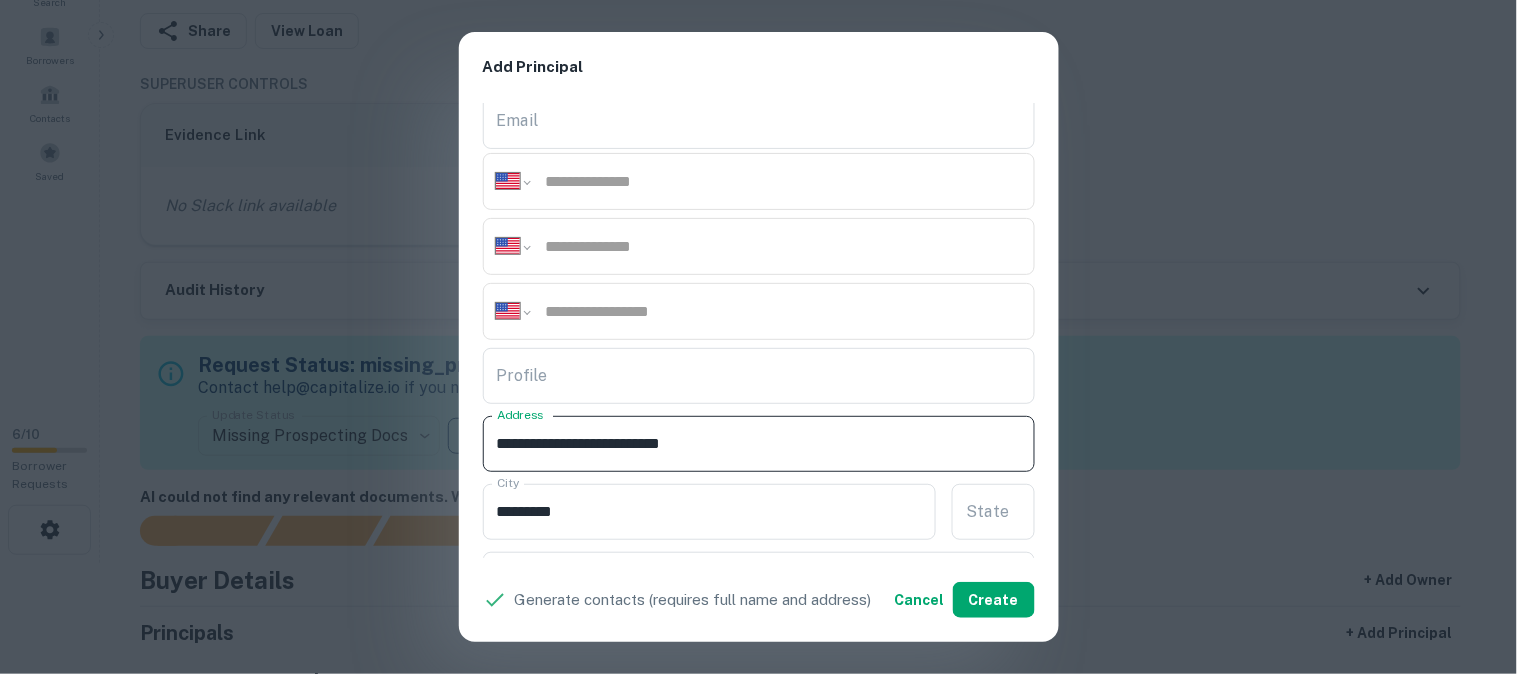 drag, startPoint x: 682, startPoint y: 441, endPoint x: 771, endPoint y: 444, distance: 89.050545 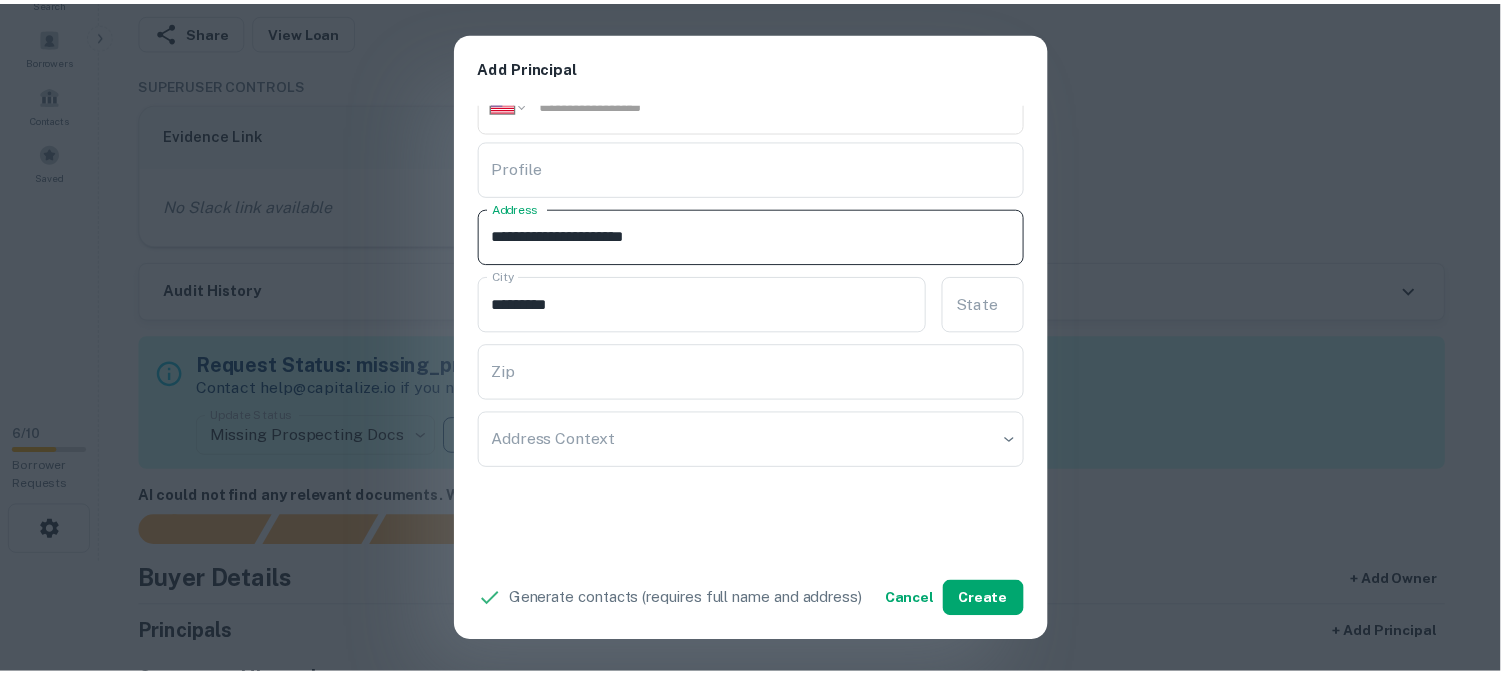 scroll, scrollTop: 444, scrollLeft: 0, axis: vertical 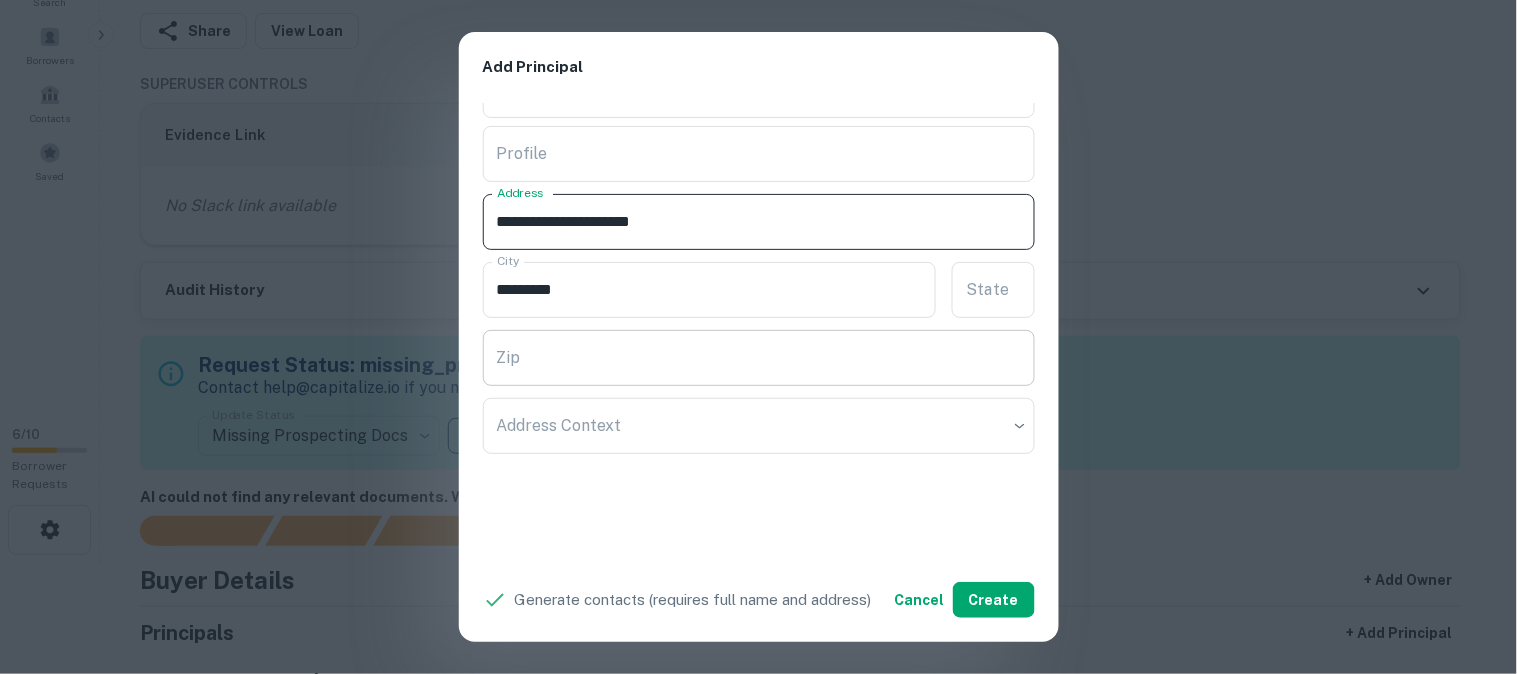 type on "**********" 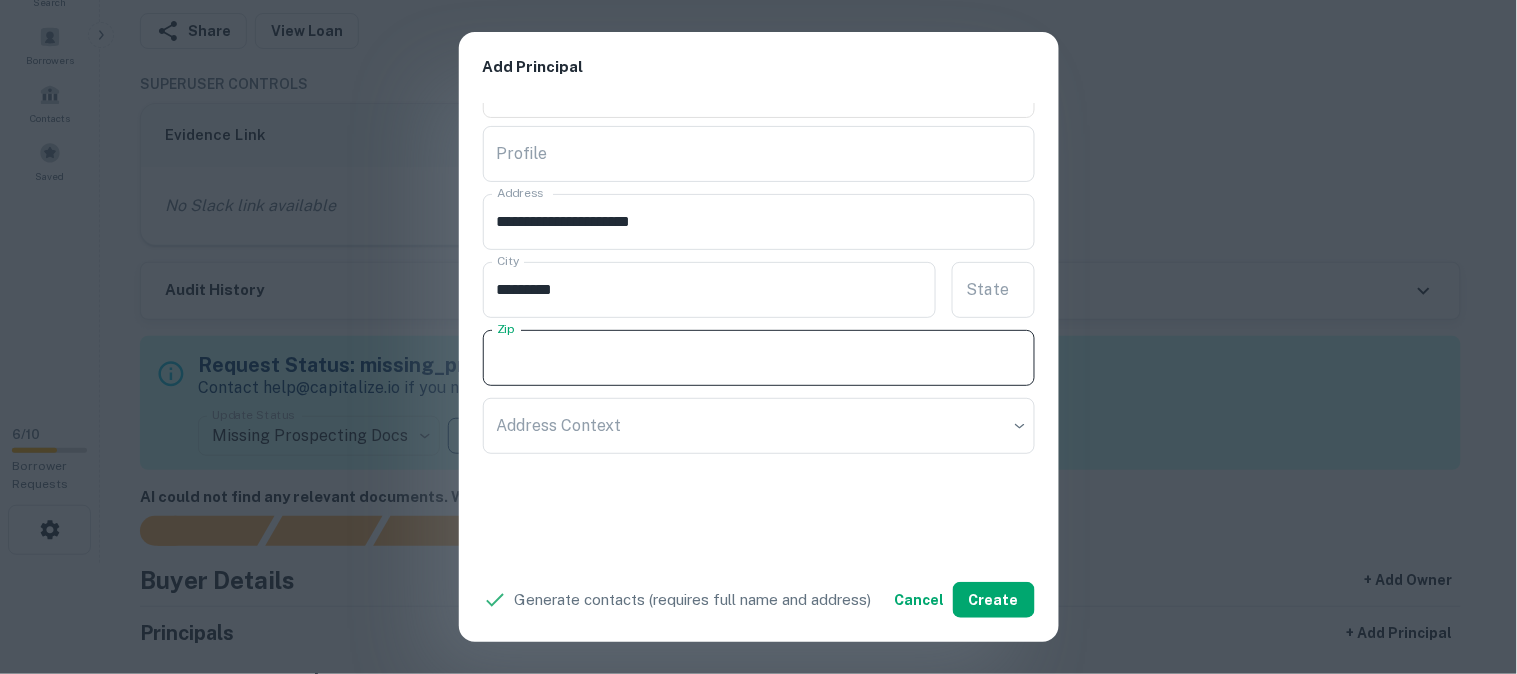 paste on "*****" 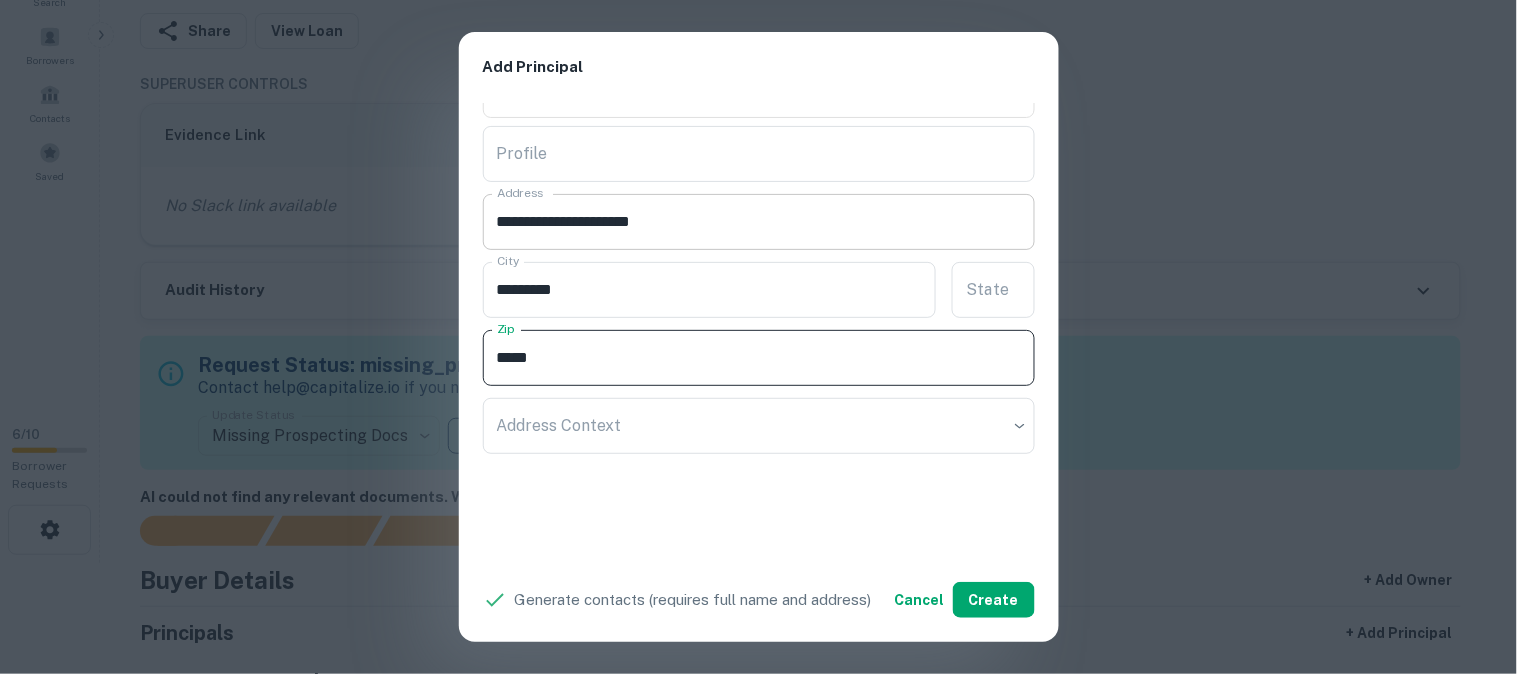 type on "*****" 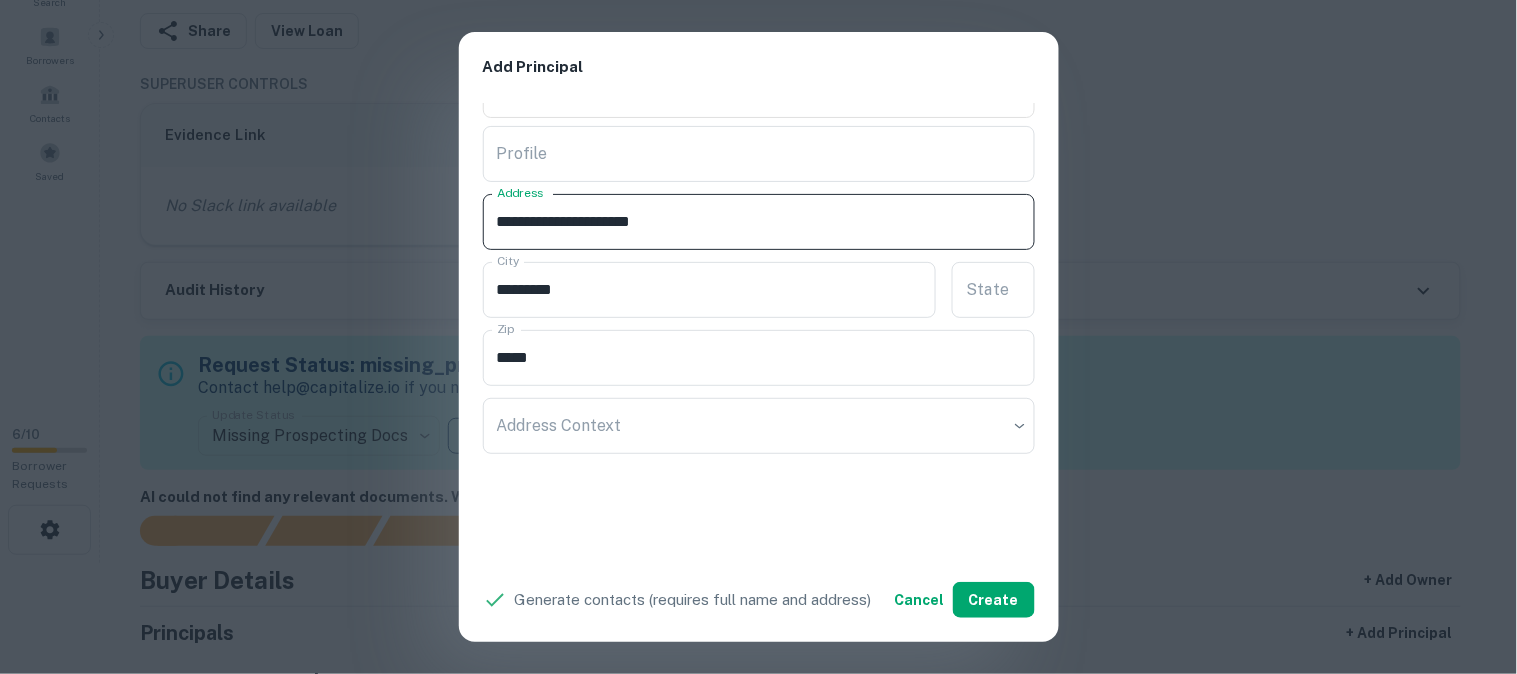 drag, startPoint x: 646, startPoint y: 218, endPoint x: 695, endPoint y: 251, distance: 59.07622 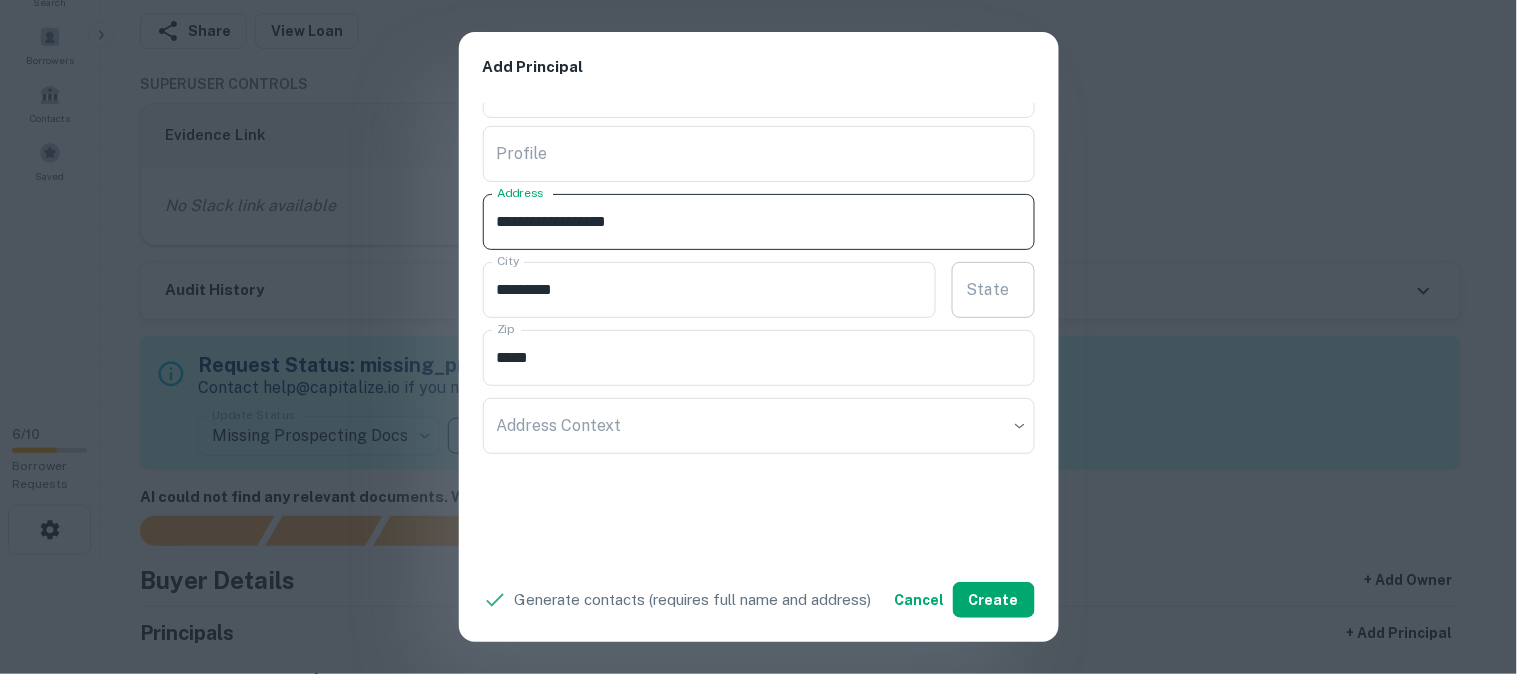 type on "**********" 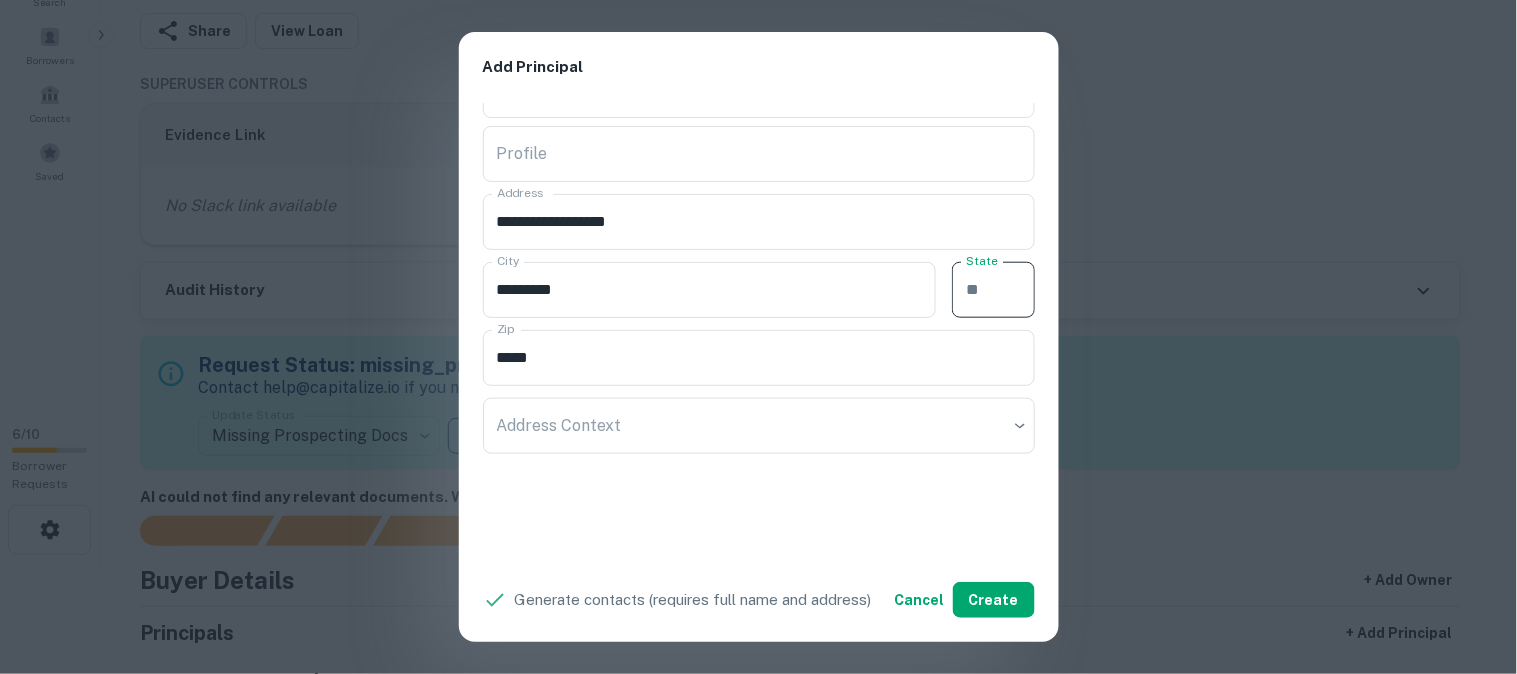 click on "State State" at bounding box center (993, 290) 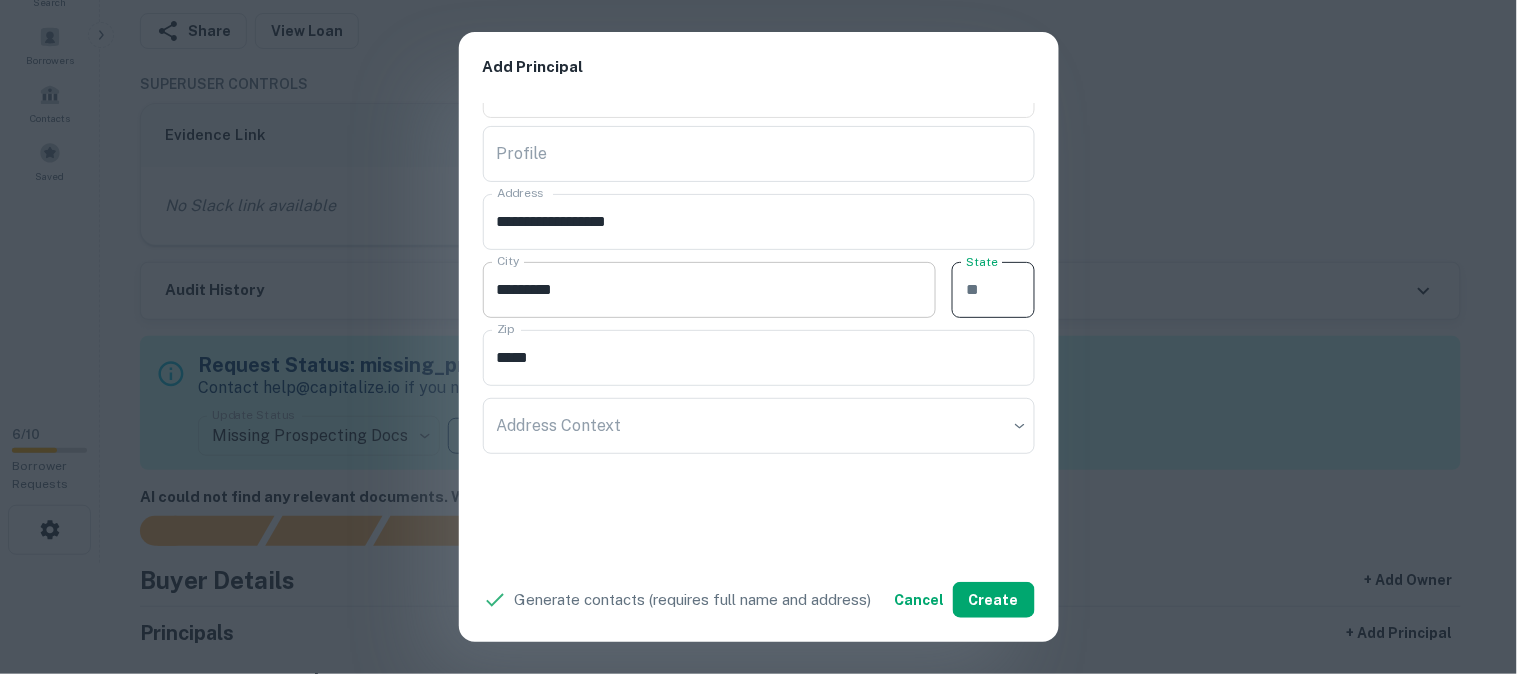 paste on "**" 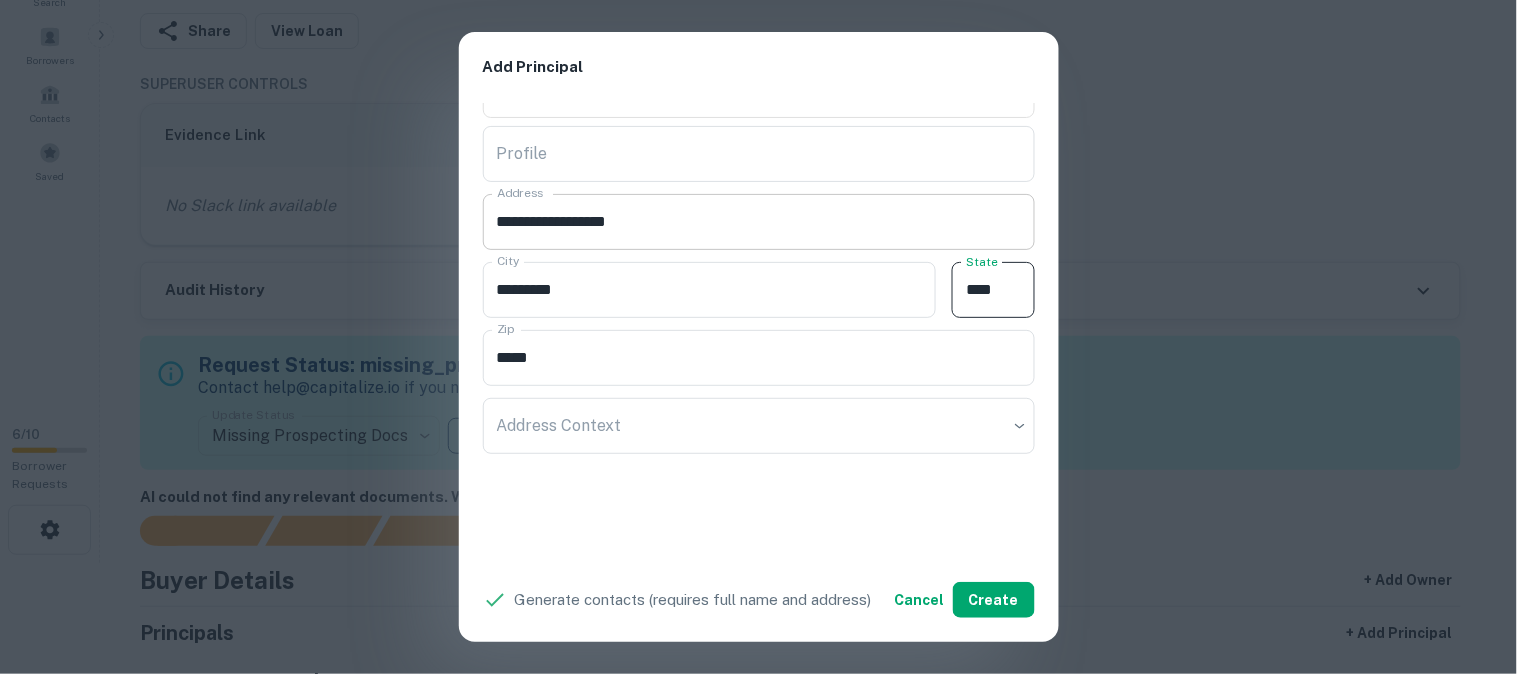 type on "**" 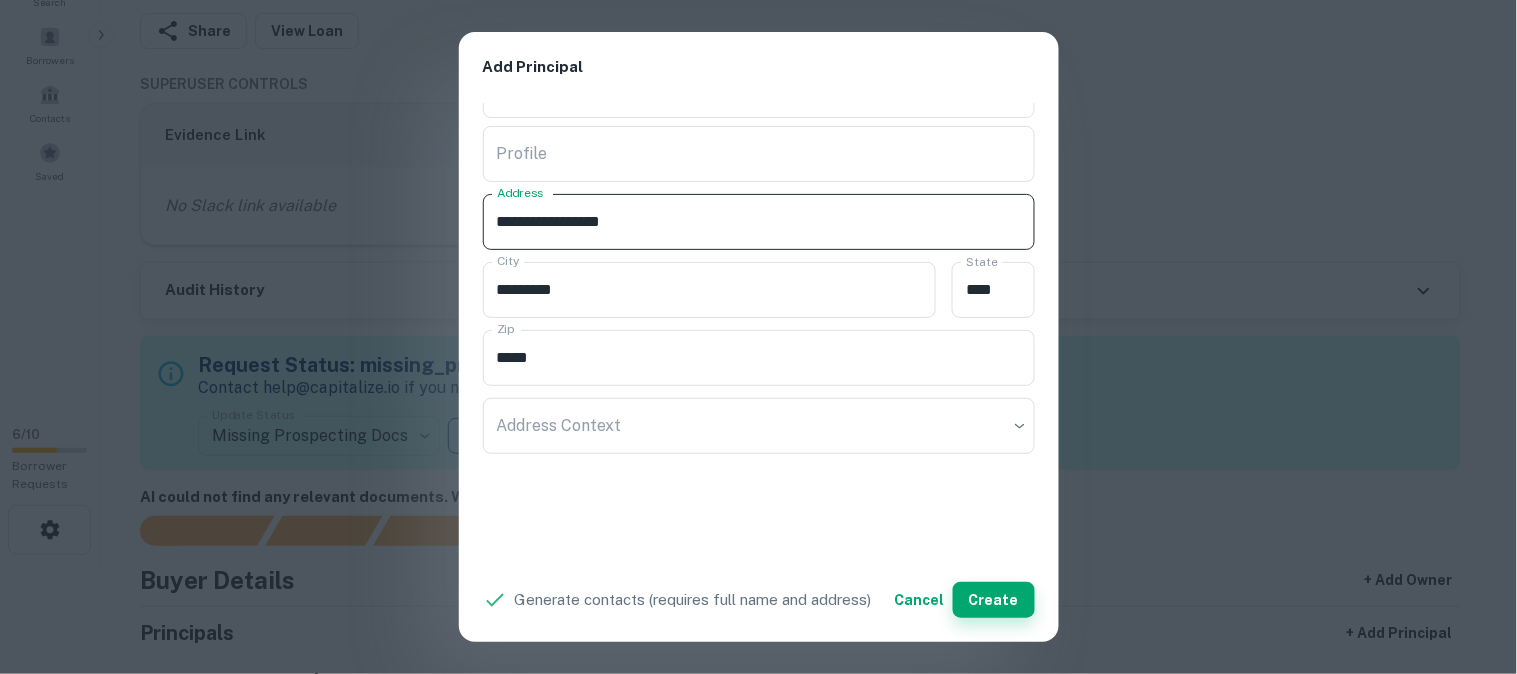 type on "**********" 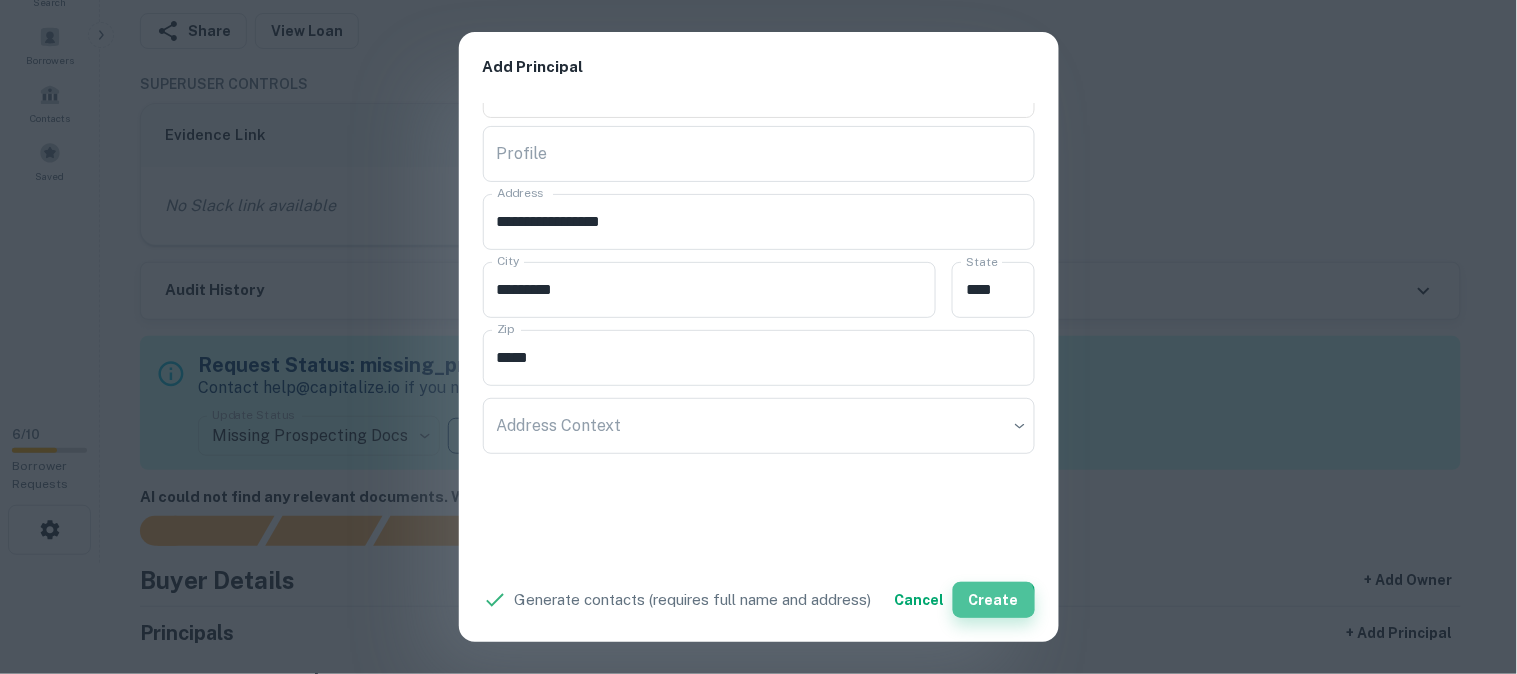 click on "Create" at bounding box center (994, 600) 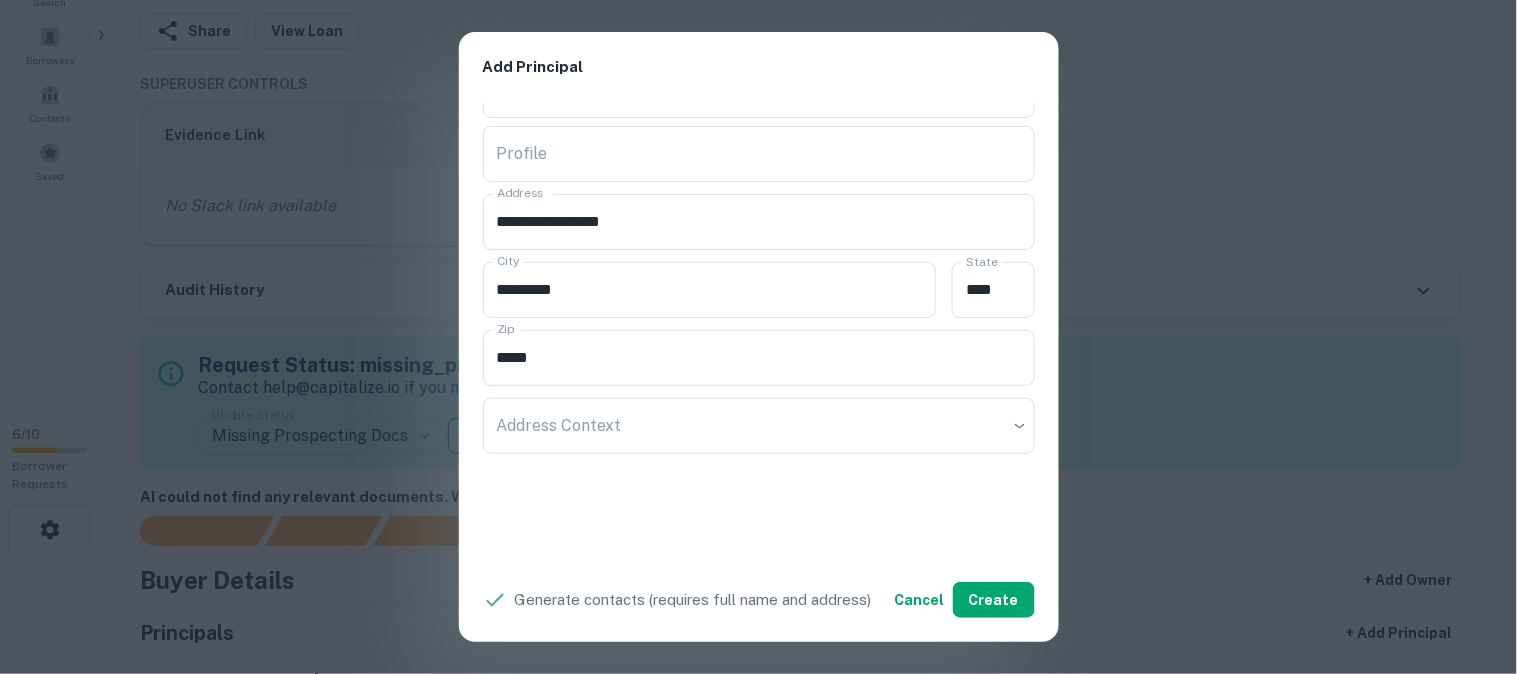 click on "**********" at bounding box center (758, 337) 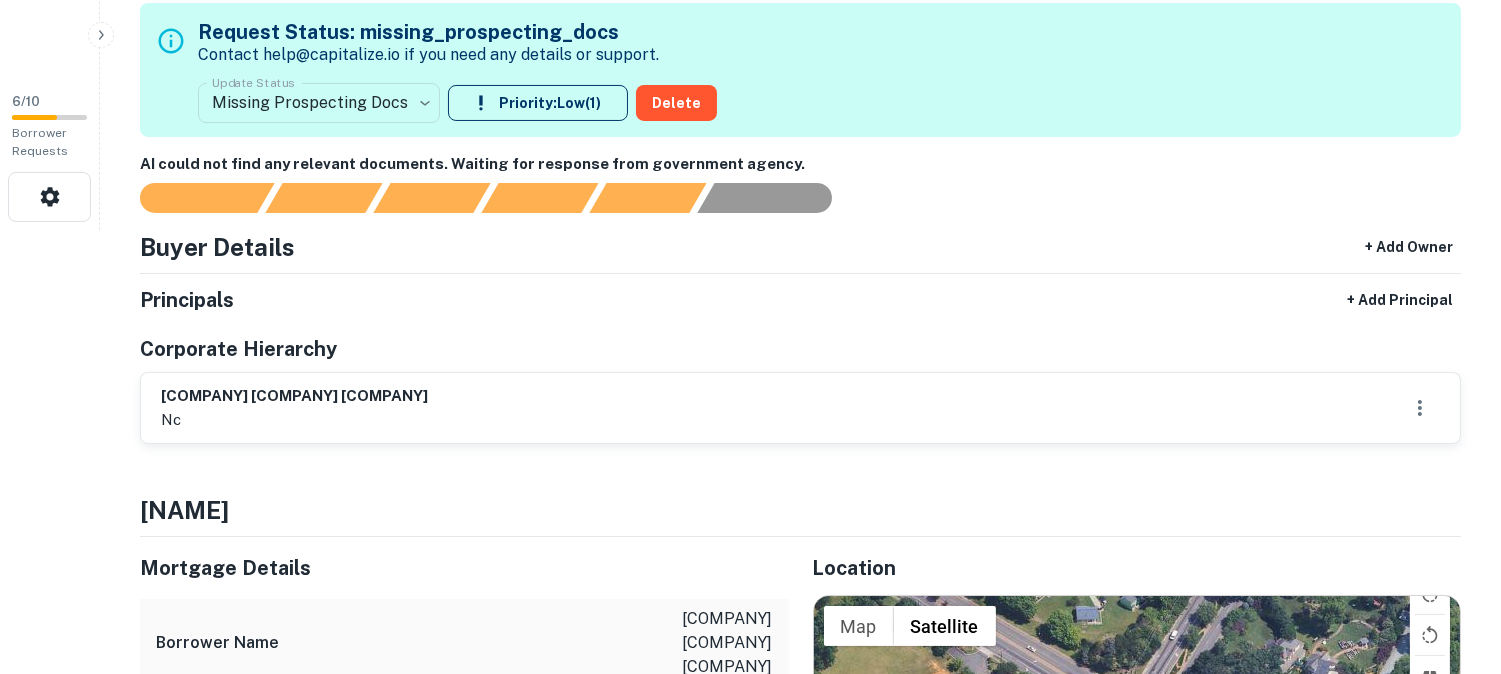 scroll, scrollTop: 333, scrollLeft: 0, axis: vertical 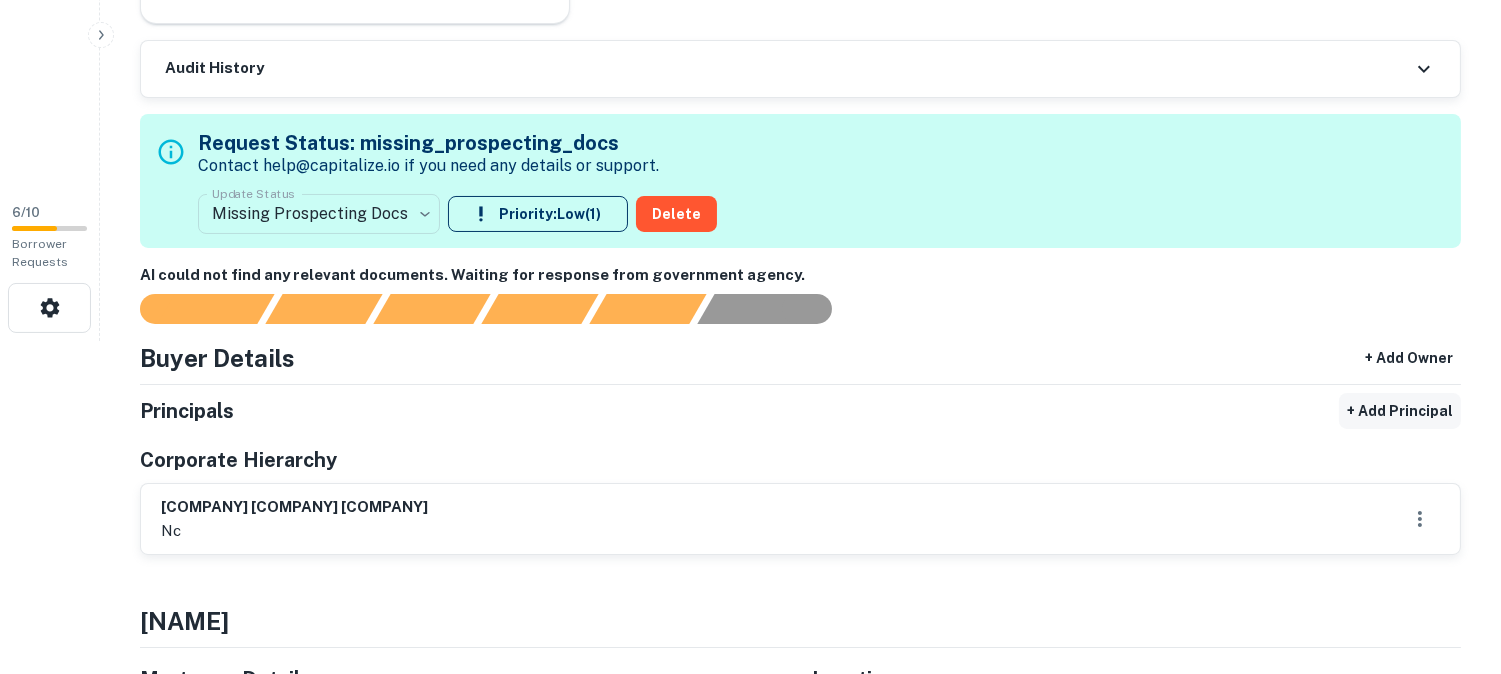 click on "+ Add Principal" at bounding box center (1400, 411) 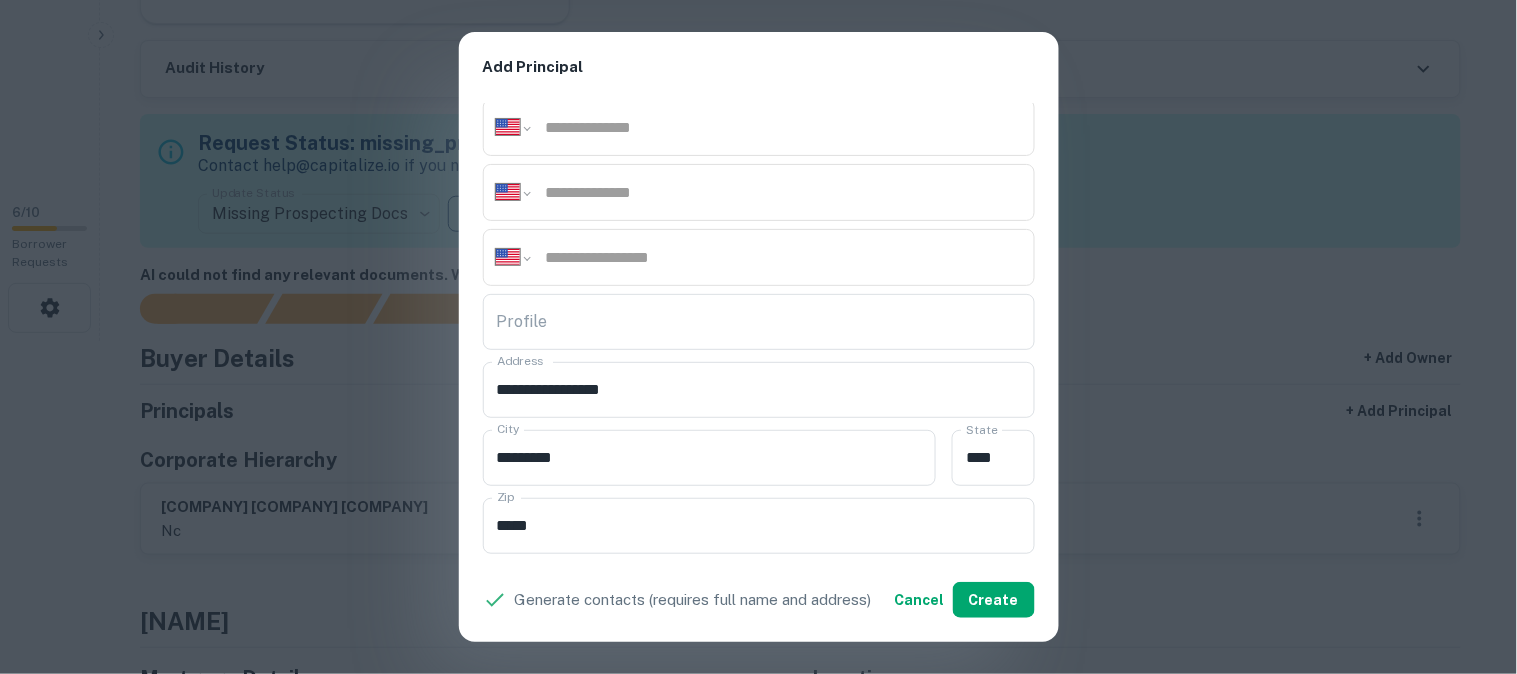 scroll, scrollTop: 333, scrollLeft: 0, axis: vertical 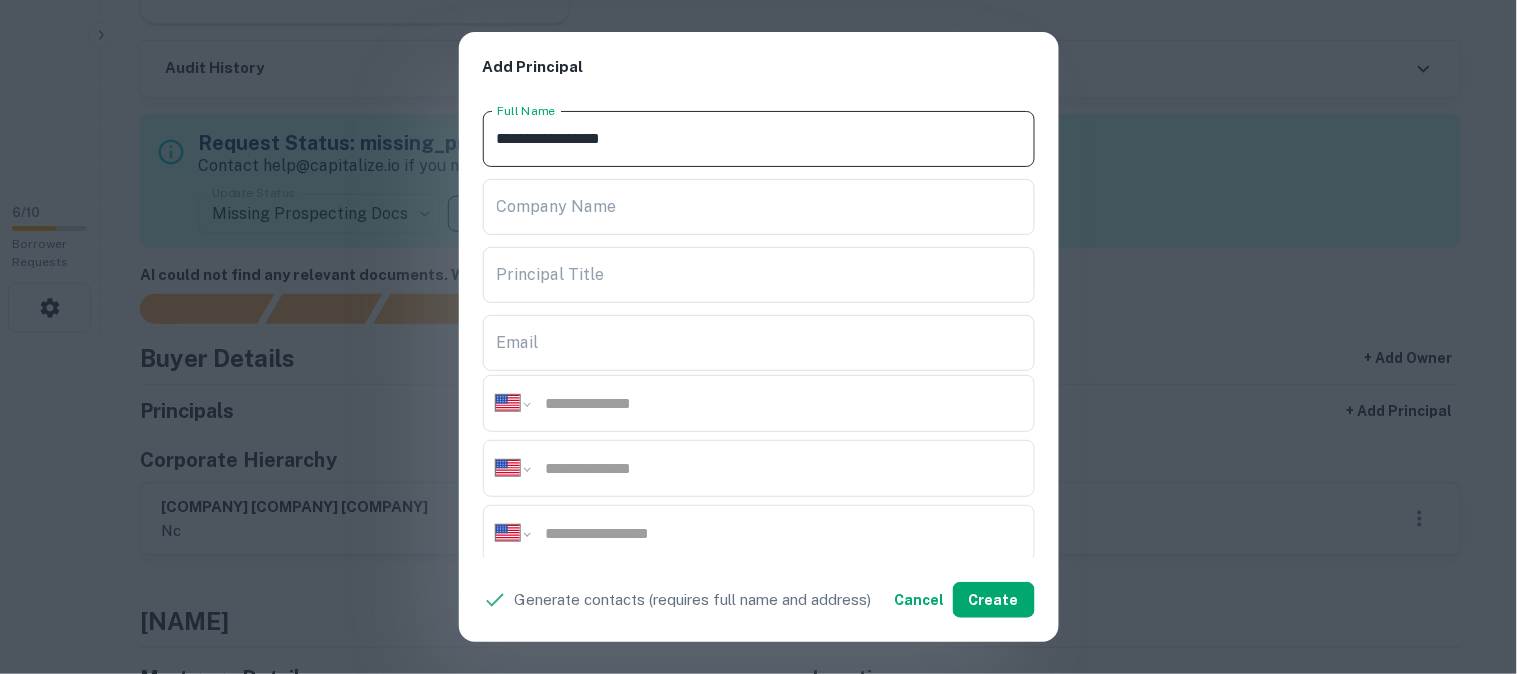 drag, startPoint x: 681, startPoint y: 141, endPoint x: 450, endPoint y: 143, distance: 231.00865 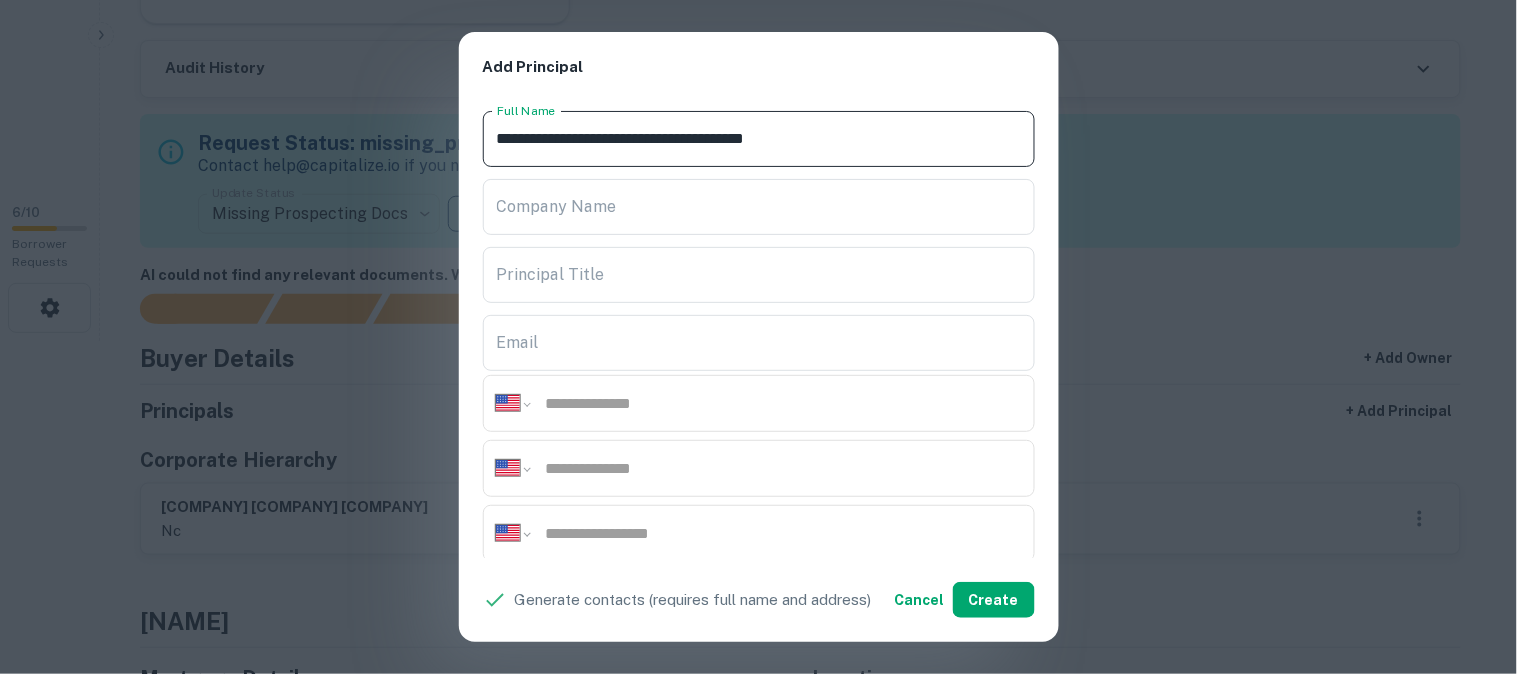 drag, startPoint x: 675, startPoint y: 140, endPoint x: 376, endPoint y: 136, distance: 299.02676 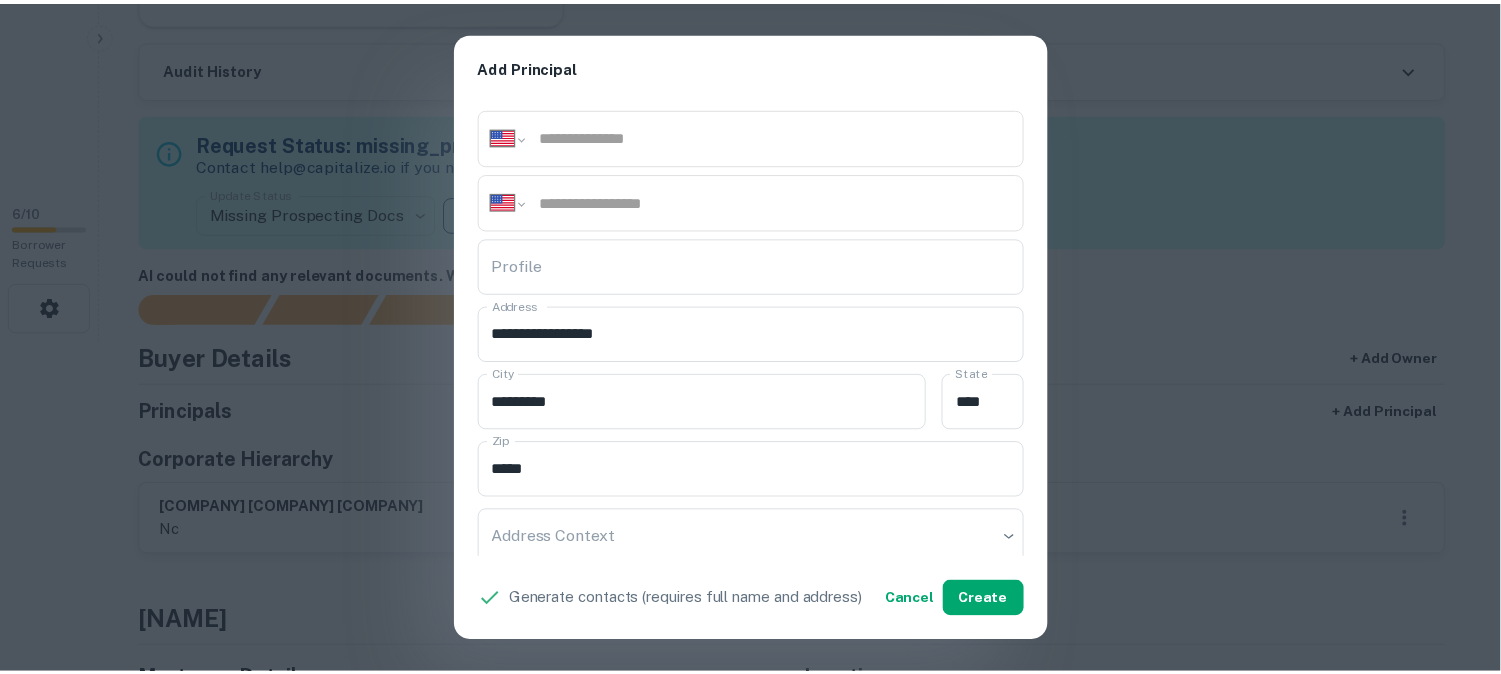 scroll, scrollTop: 333, scrollLeft: 0, axis: vertical 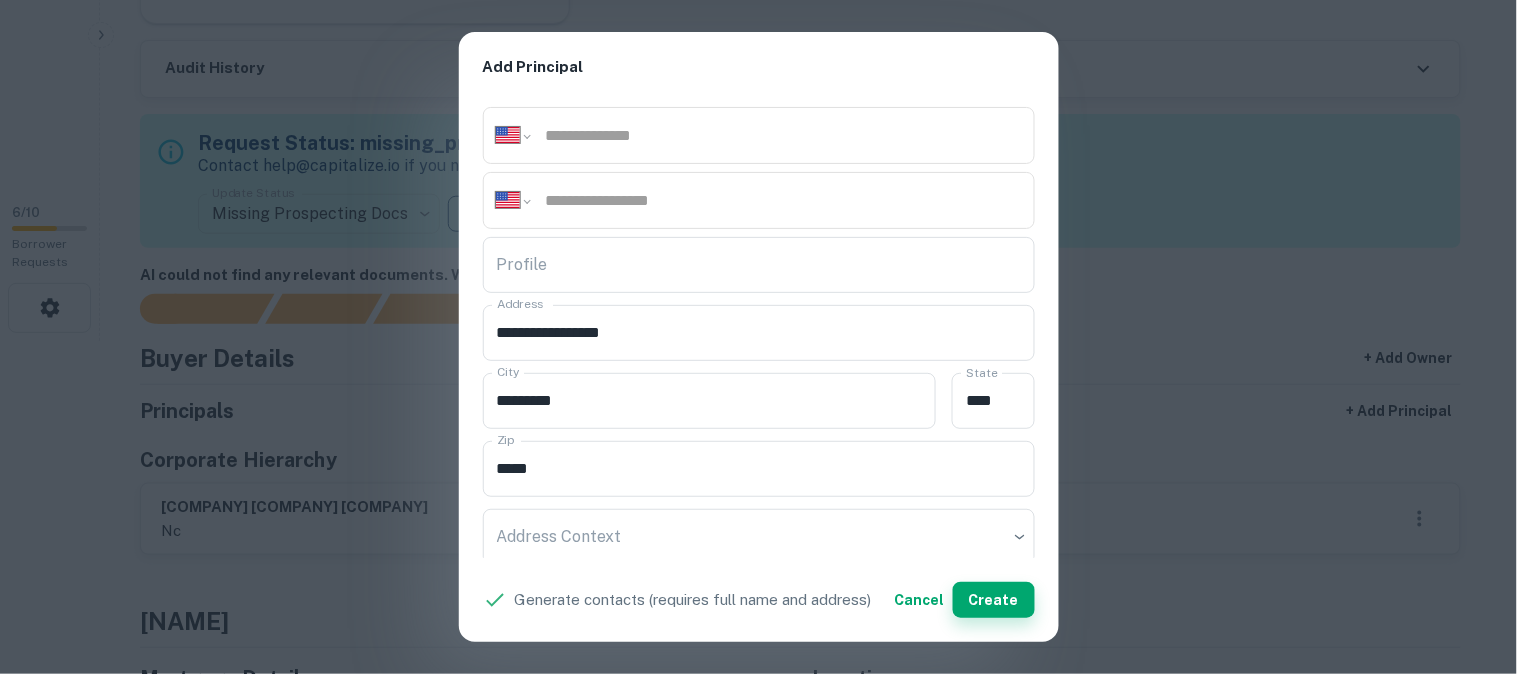 type on "**********" 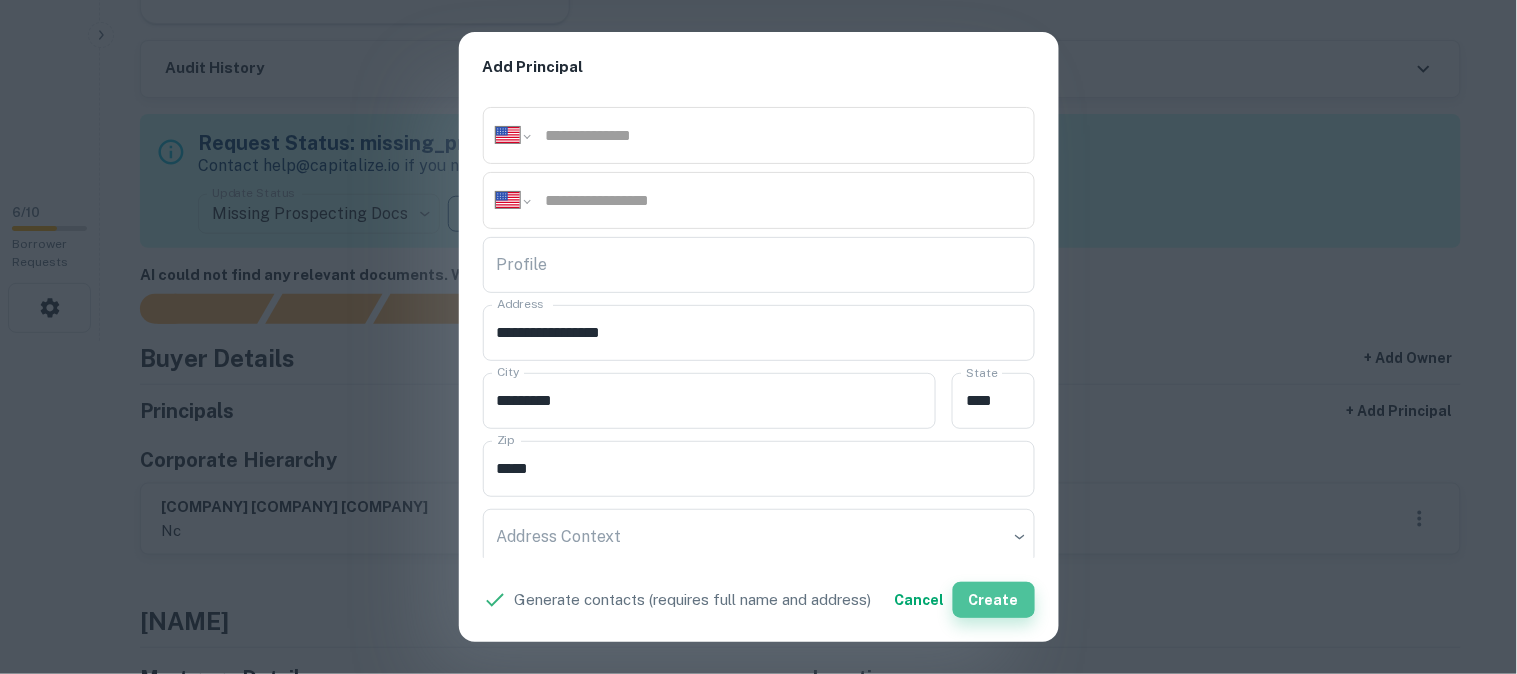 click on "Create" at bounding box center [994, 600] 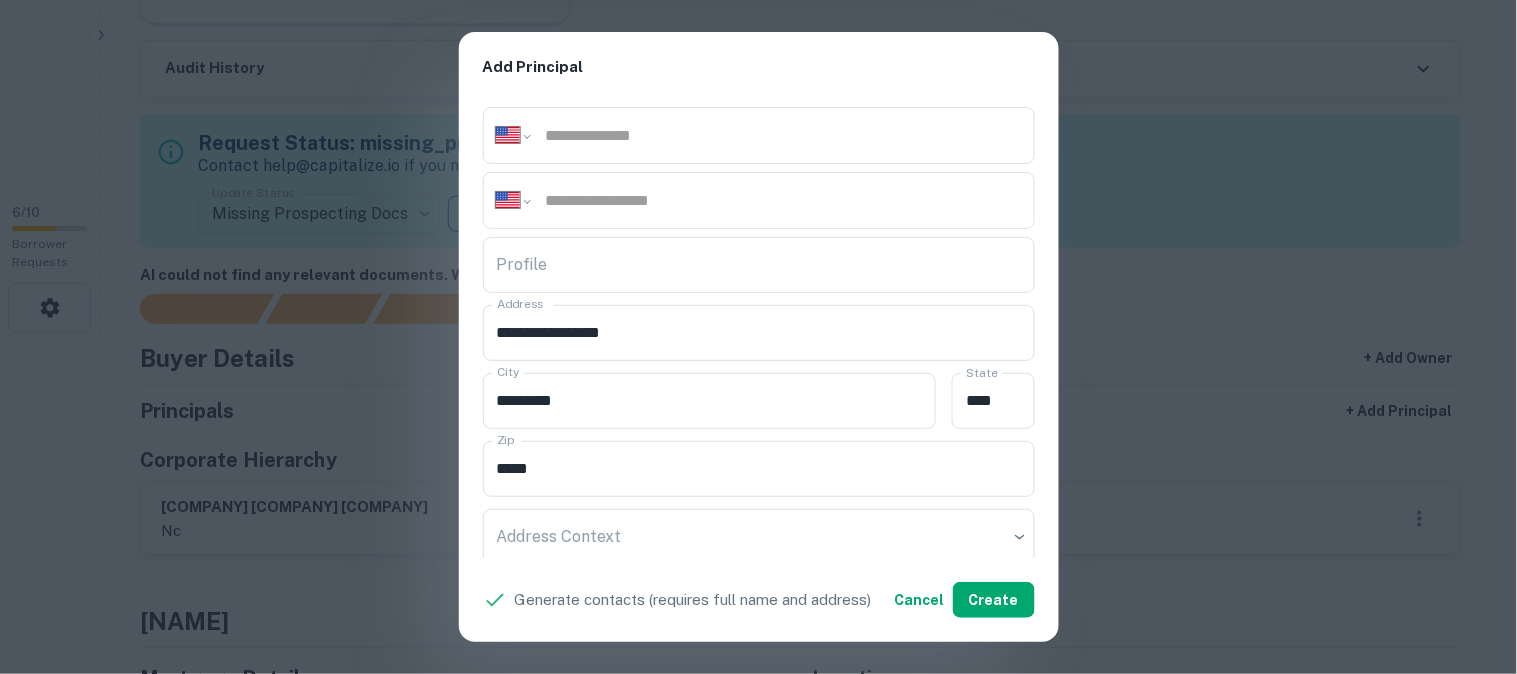 click on "**********" at bounding box center [758, 337] 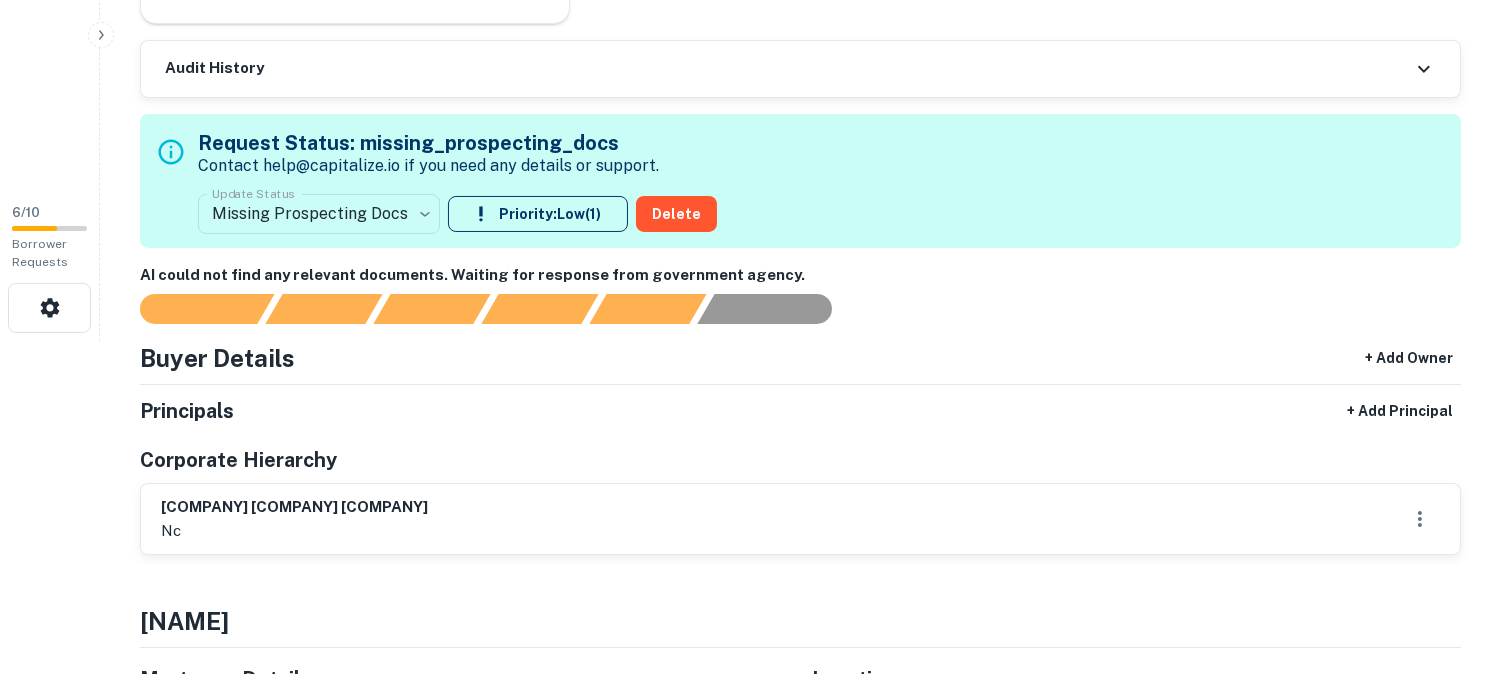 click on "**********" at bounding box center [750, 4] 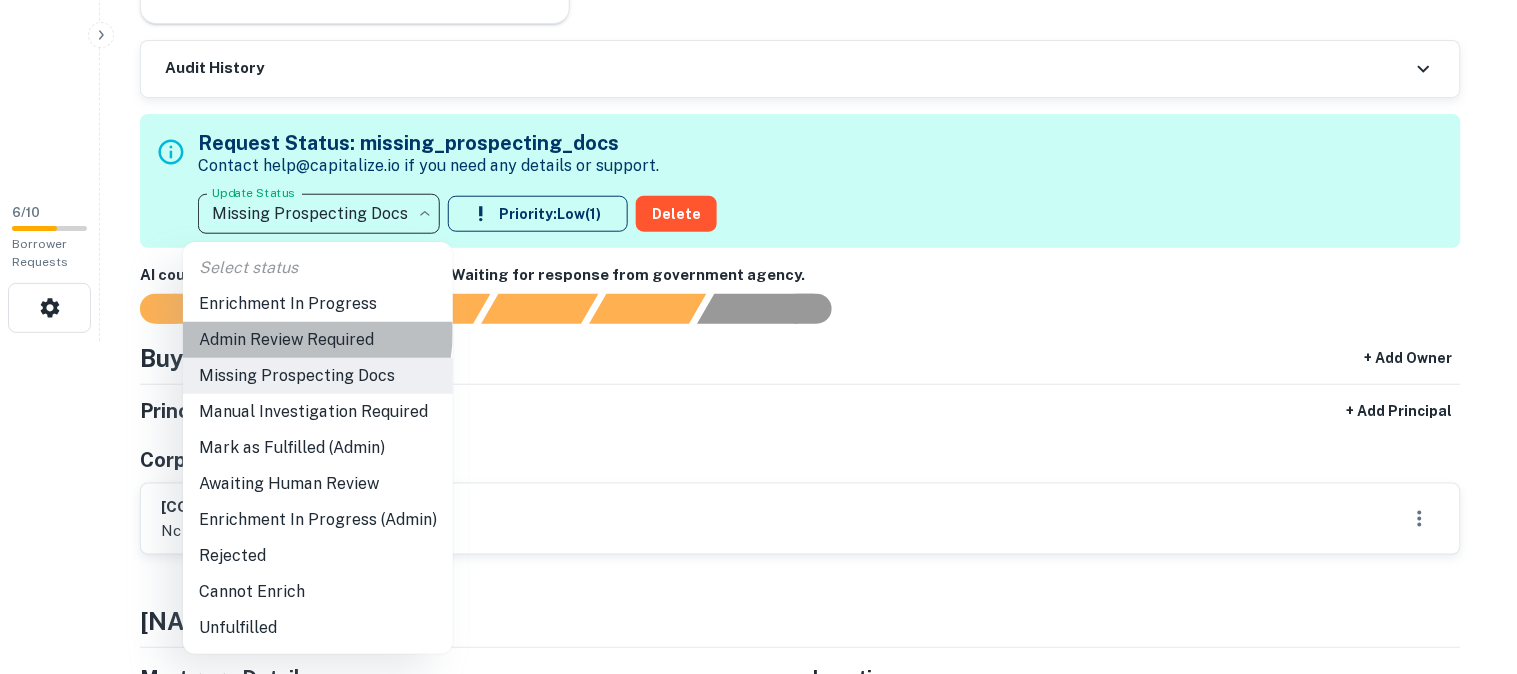 click on "Admin Review Required" at bounding box center [318, 340] 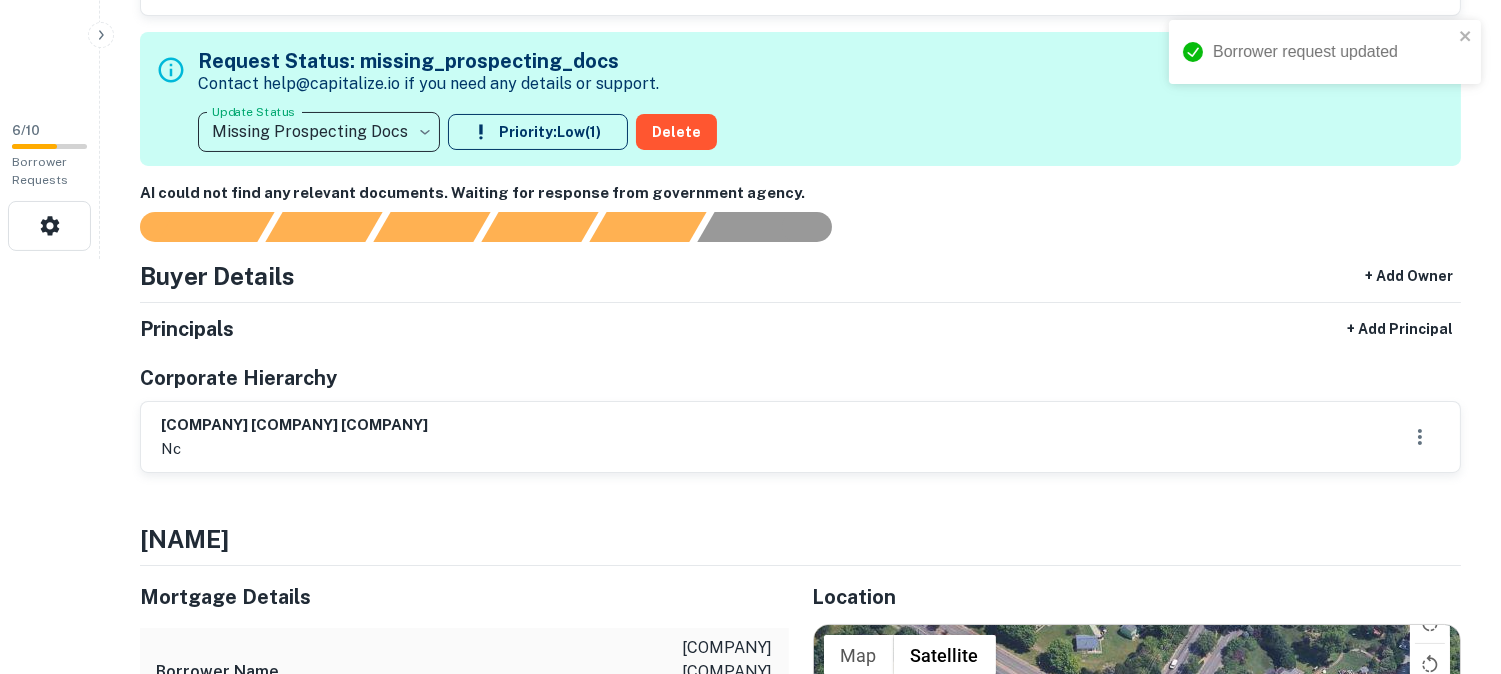scroll, scrollTop: 666, scrollLeft: 0, axis: vertical 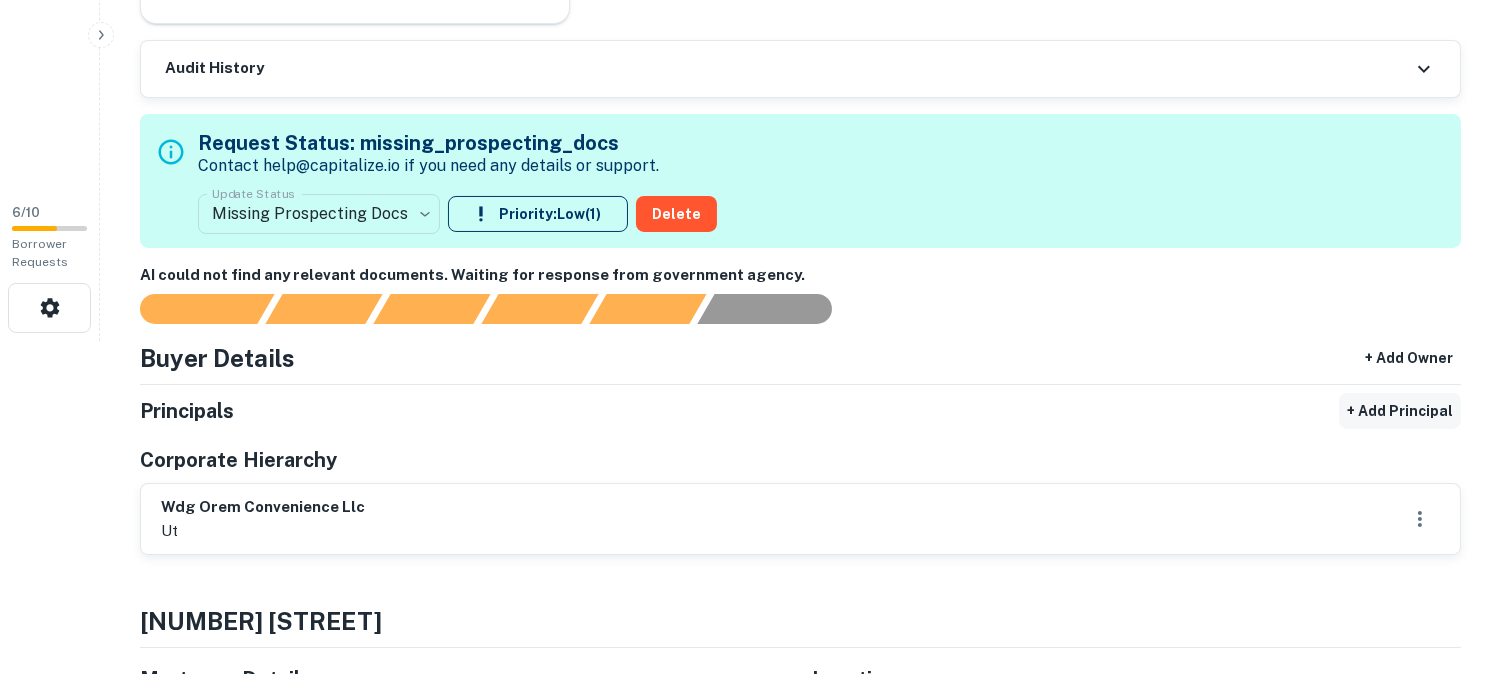 click on "+ Add Principal" at bounding box center (1400, 411) 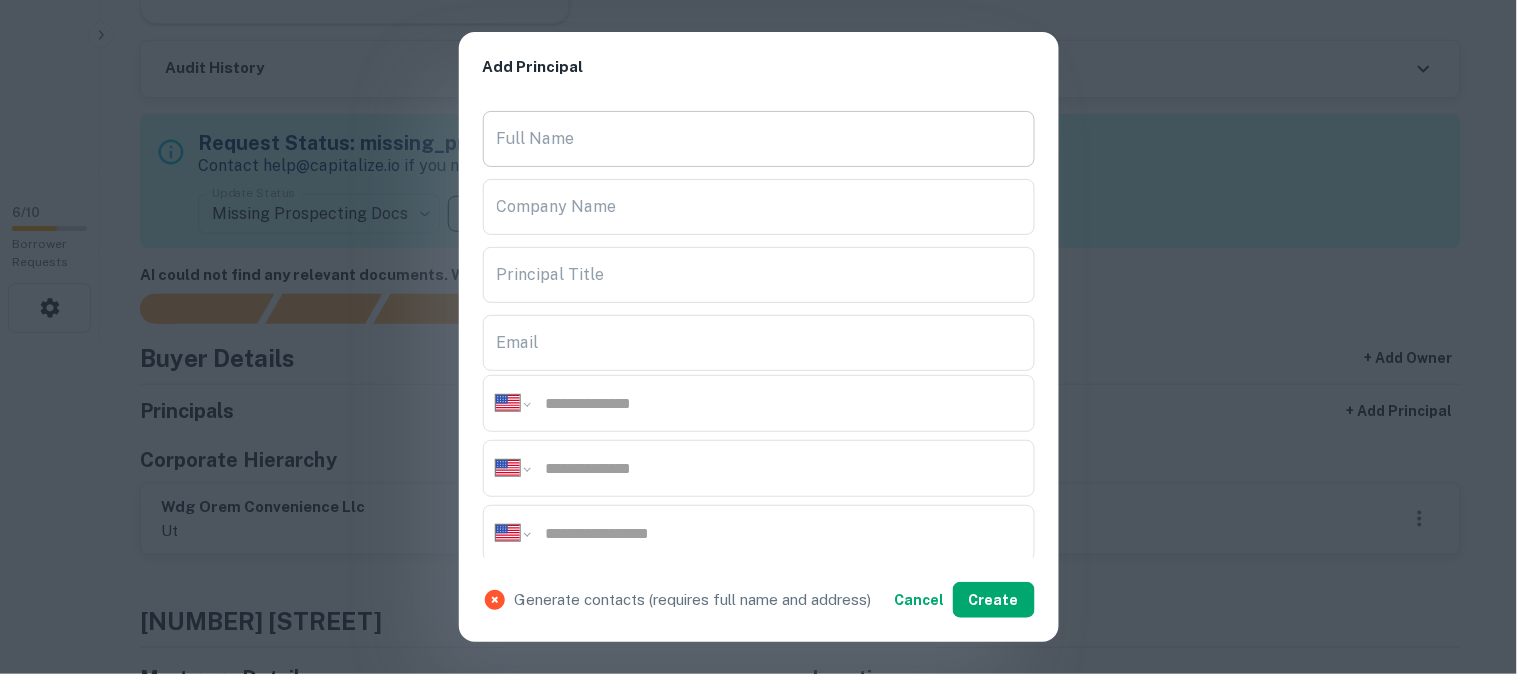 click on "Full Name" at bounding box center (759, 139) 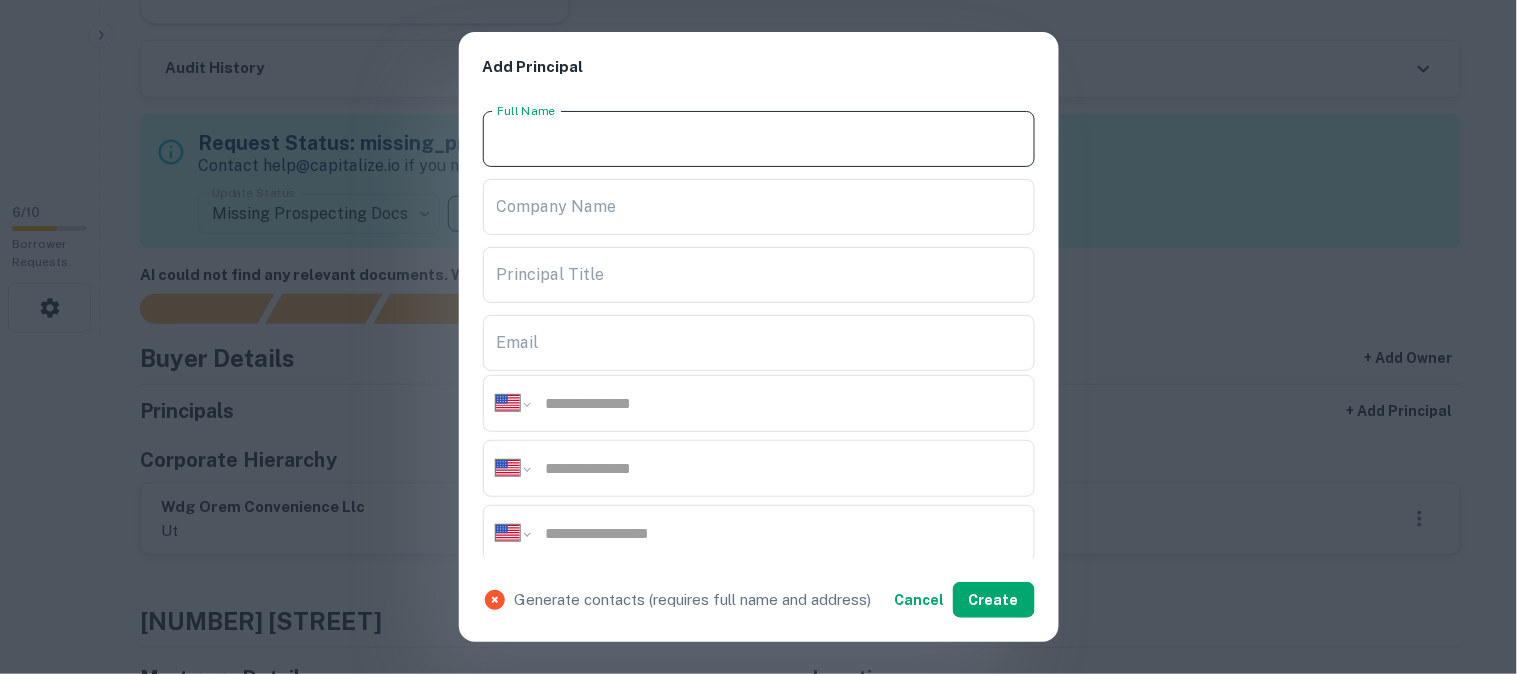 paste on "**********" 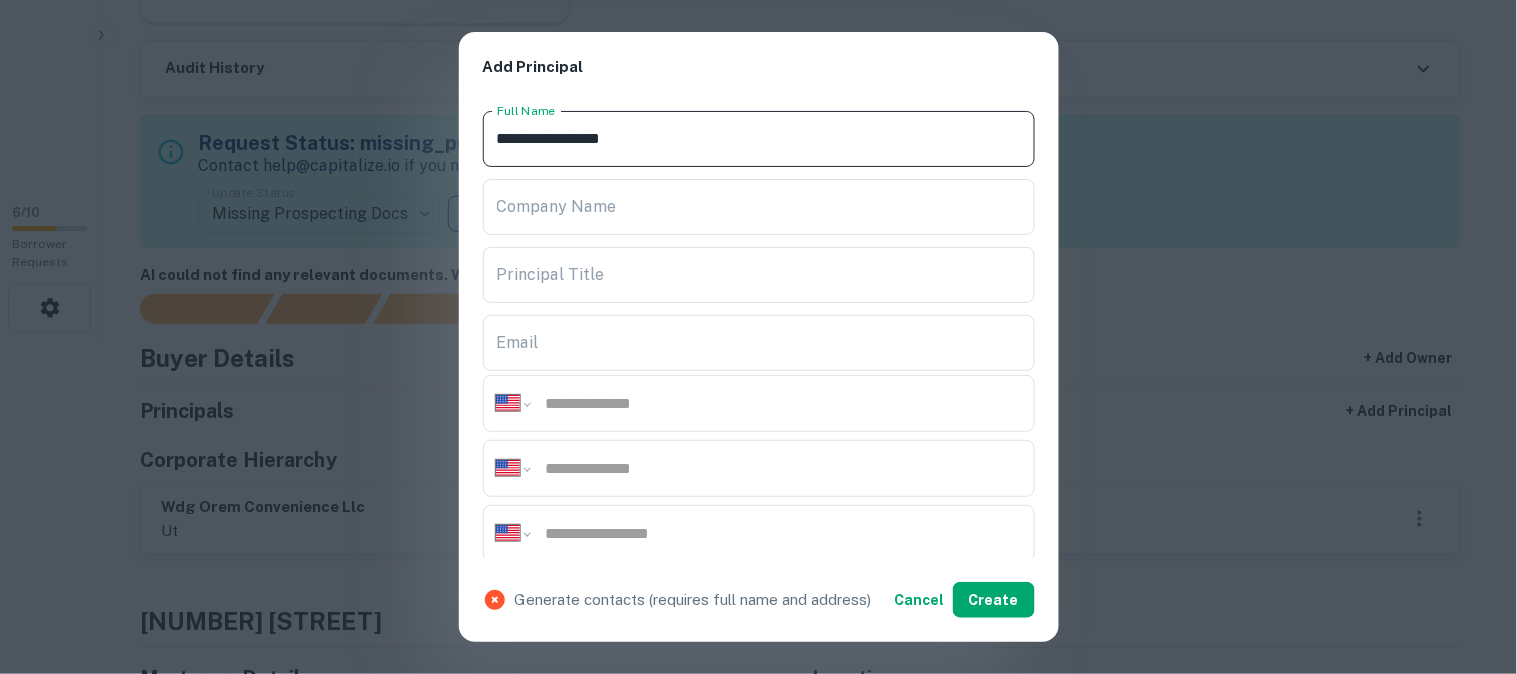 type on "**********" 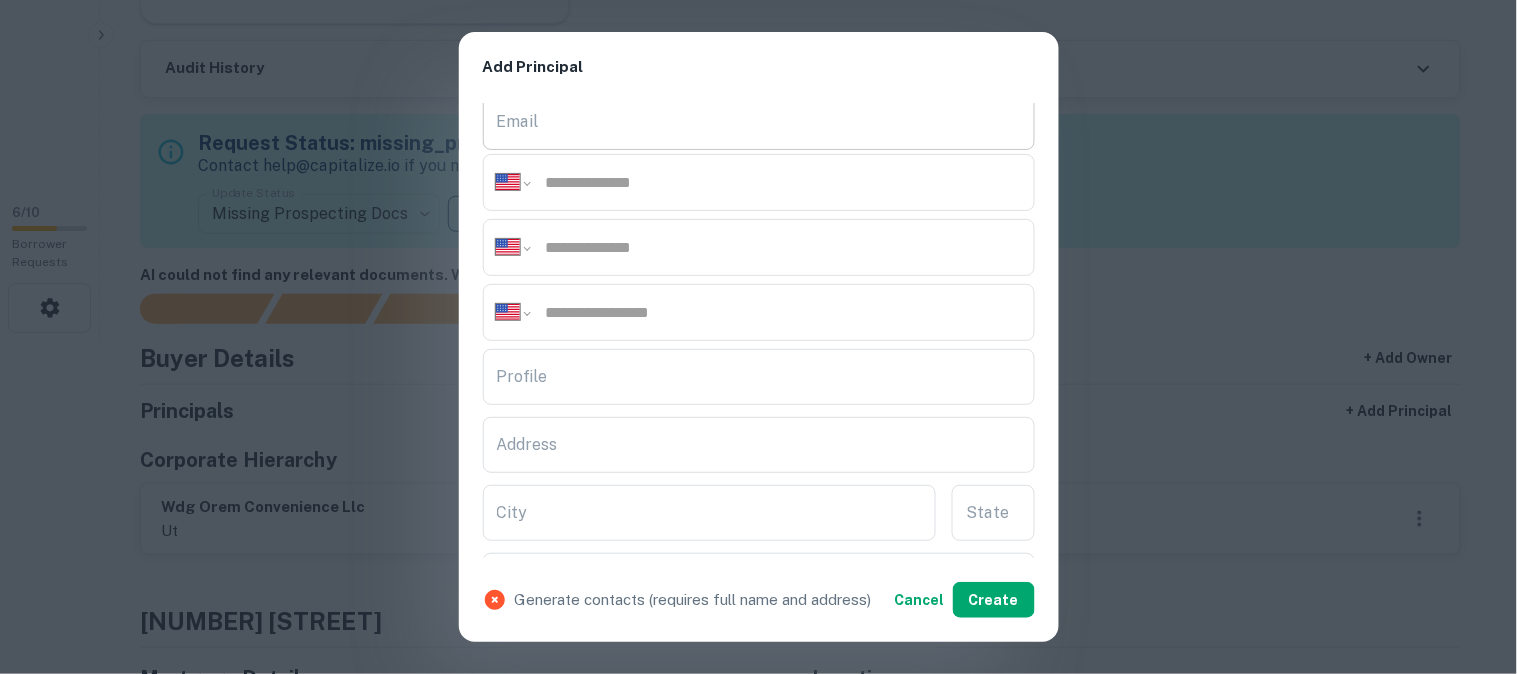 scroll, scrollTop: 222, scrollLeft: 0, axis: vertical 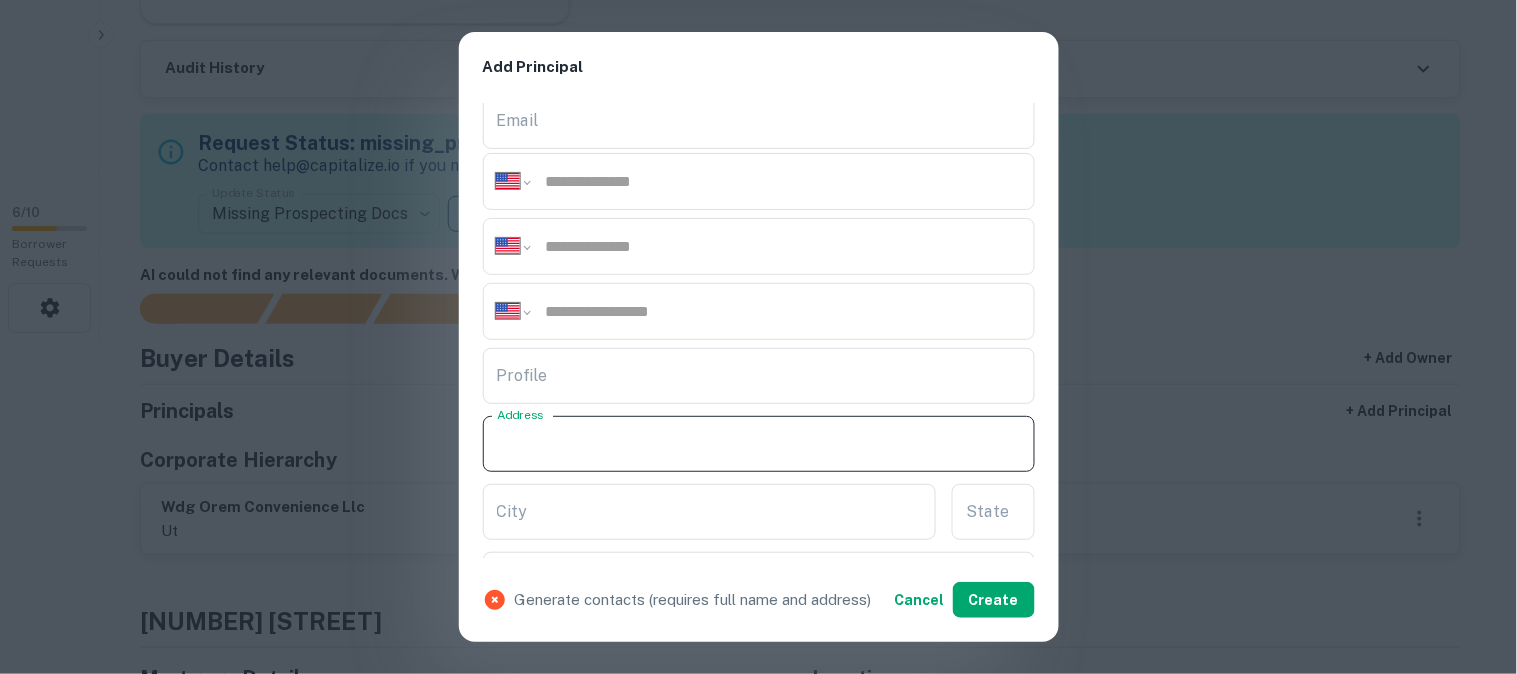 click on "Address" at bounding box center (759, 444) 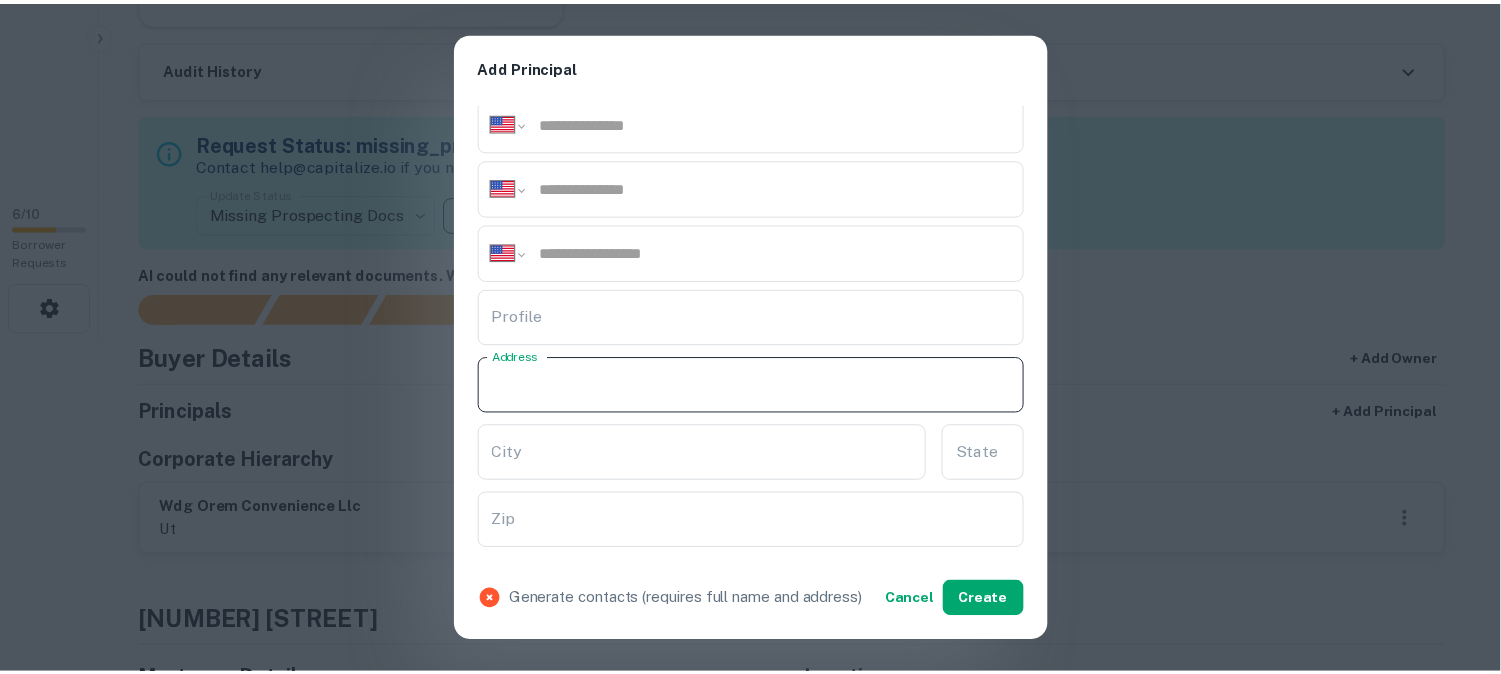 scroll, scrollTop: 333, scrollLeft: 0, axis: vertical 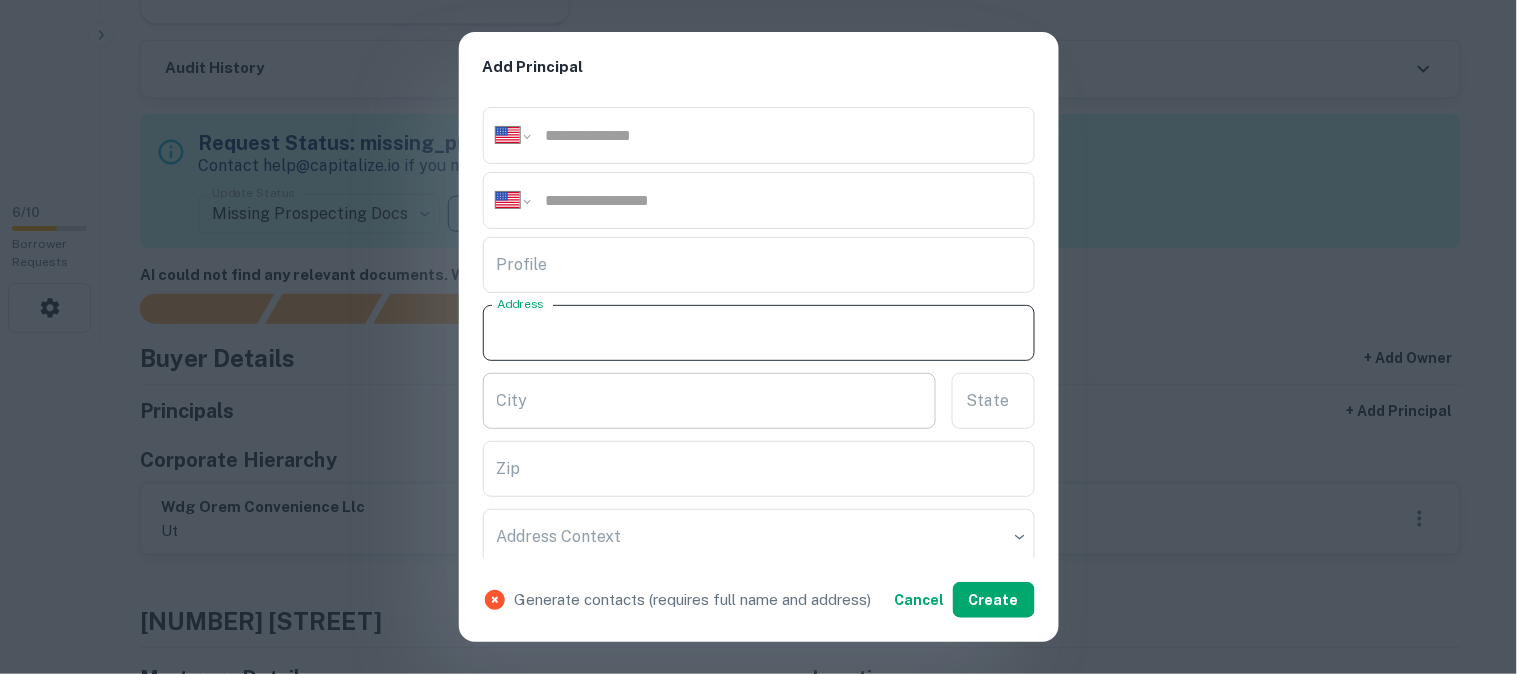 paste on "**********" 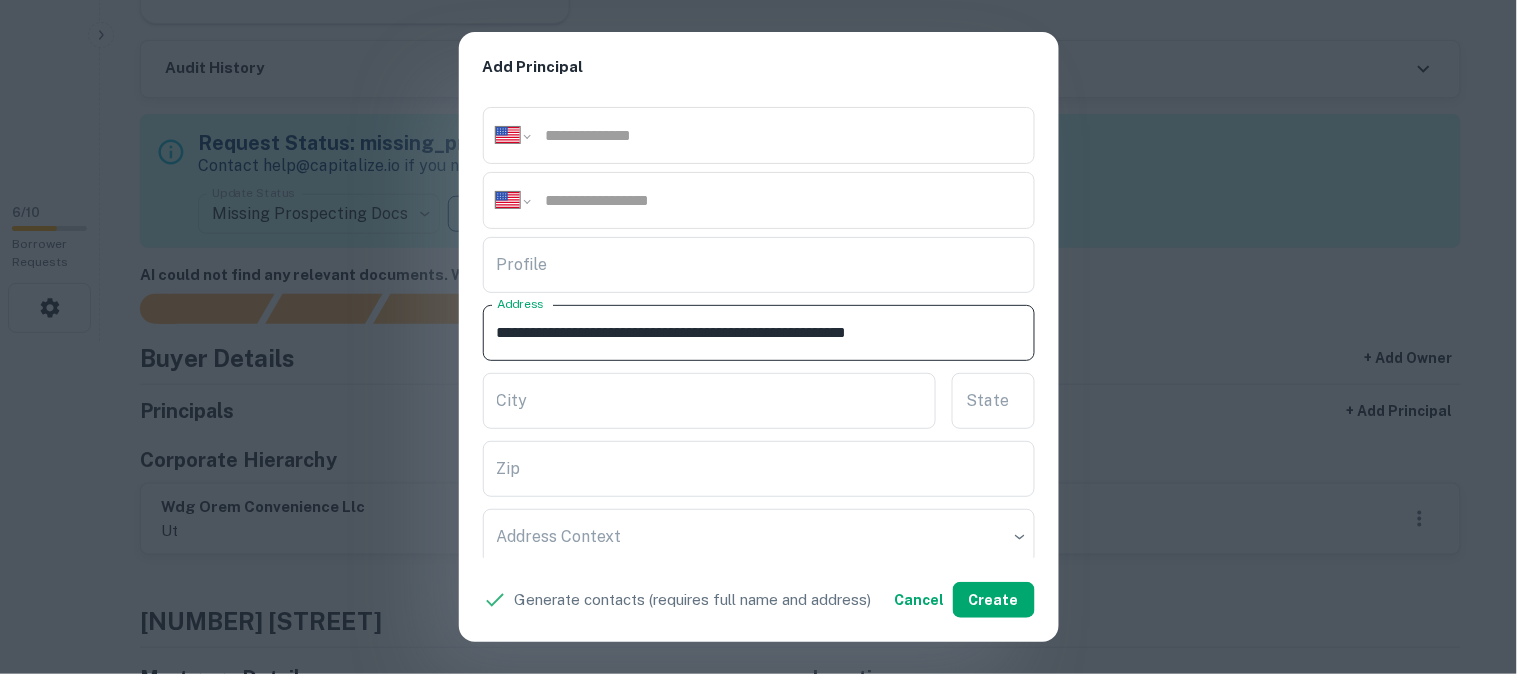 drag, startPoint x: 800, startPoint y: 335, endPoint x: 850, endPoint y: 360, distance: 55.9017 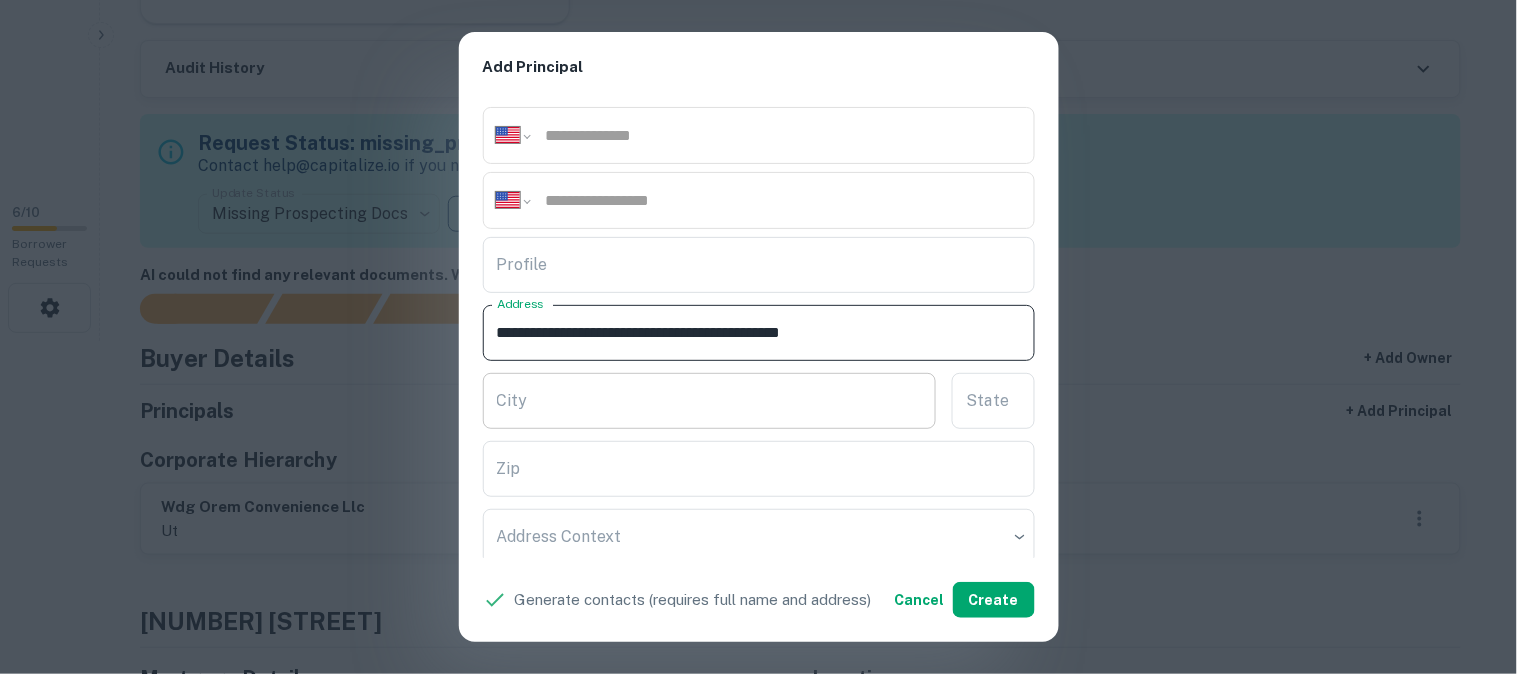 type on "**********" 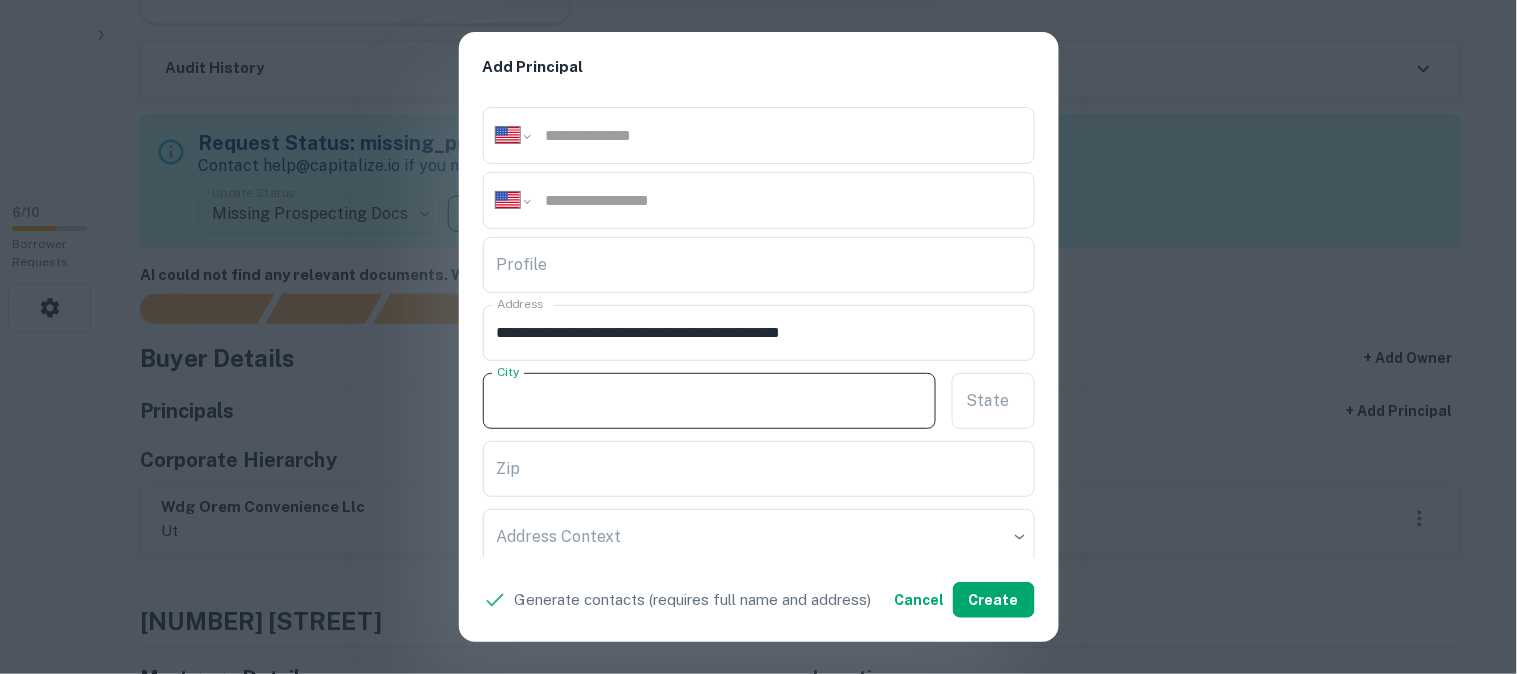 paste on "**********" 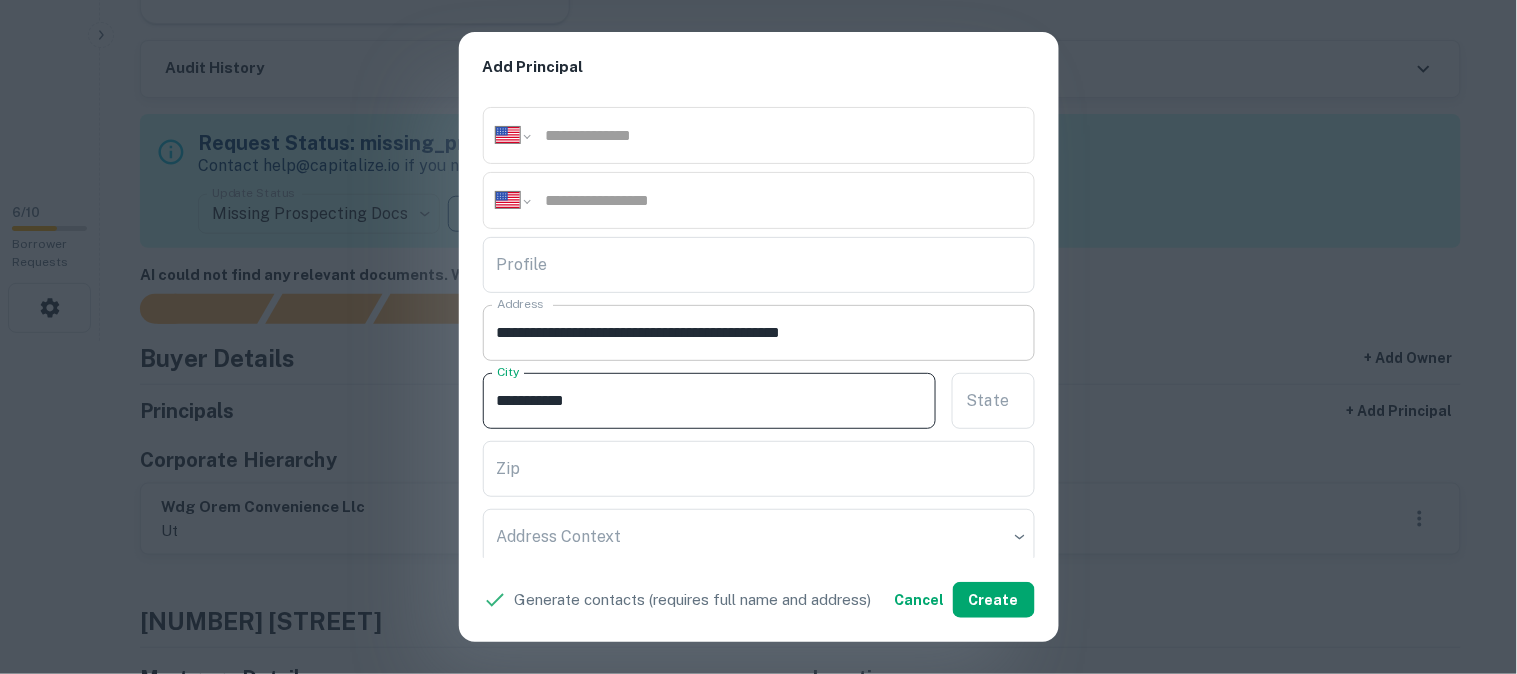 type on "**********" 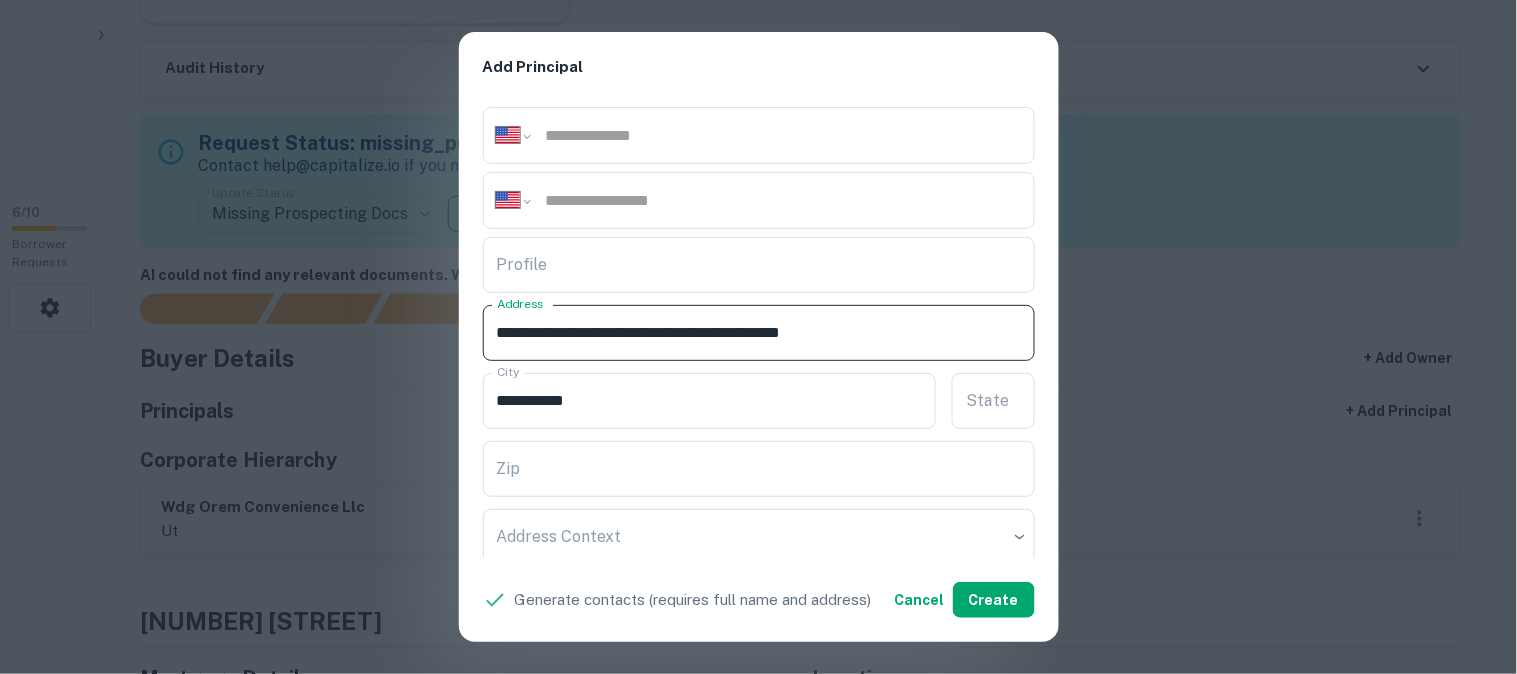 drag, startPoint x: 803, startPoint y: 330, endPoint x: 924, endPoint y: 345, distance: 121.92621 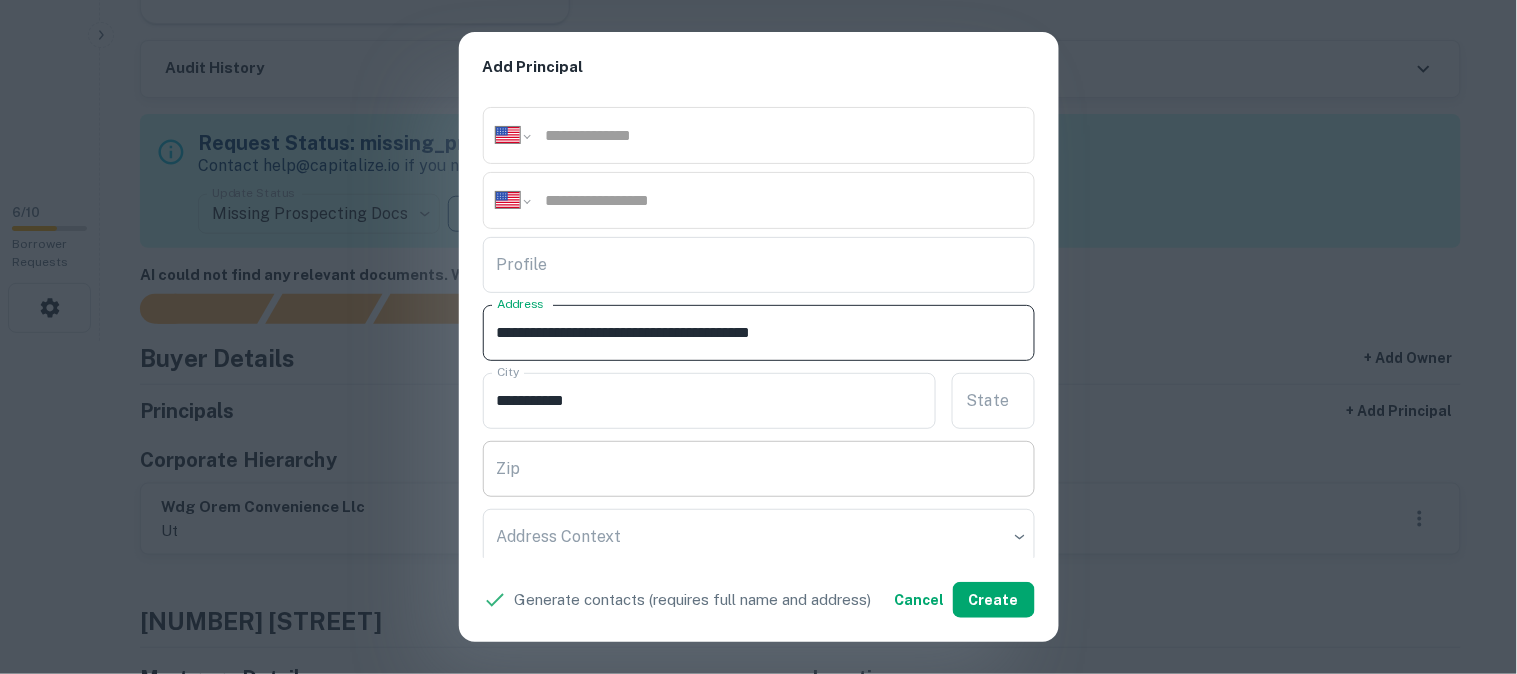 type on "**********" 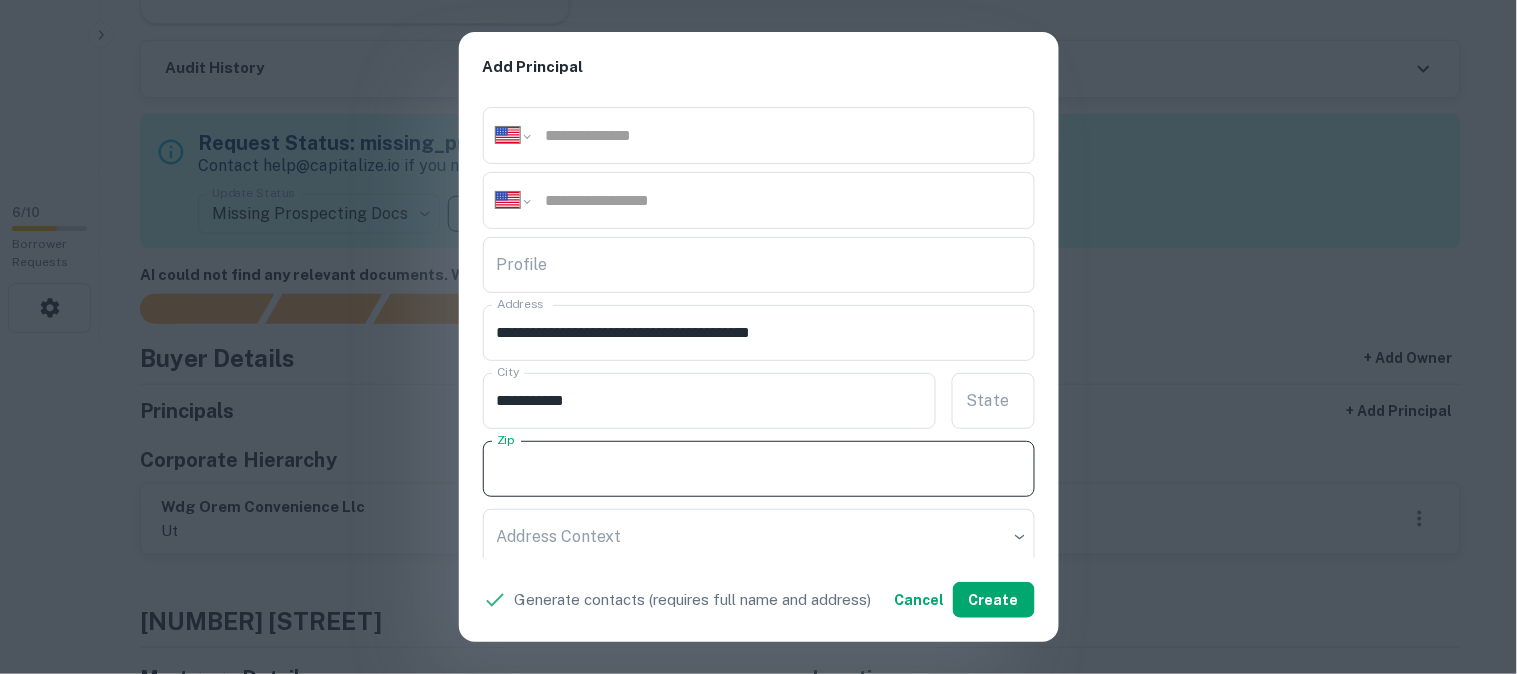 click on "Zip" at bounding box center (759, 469) 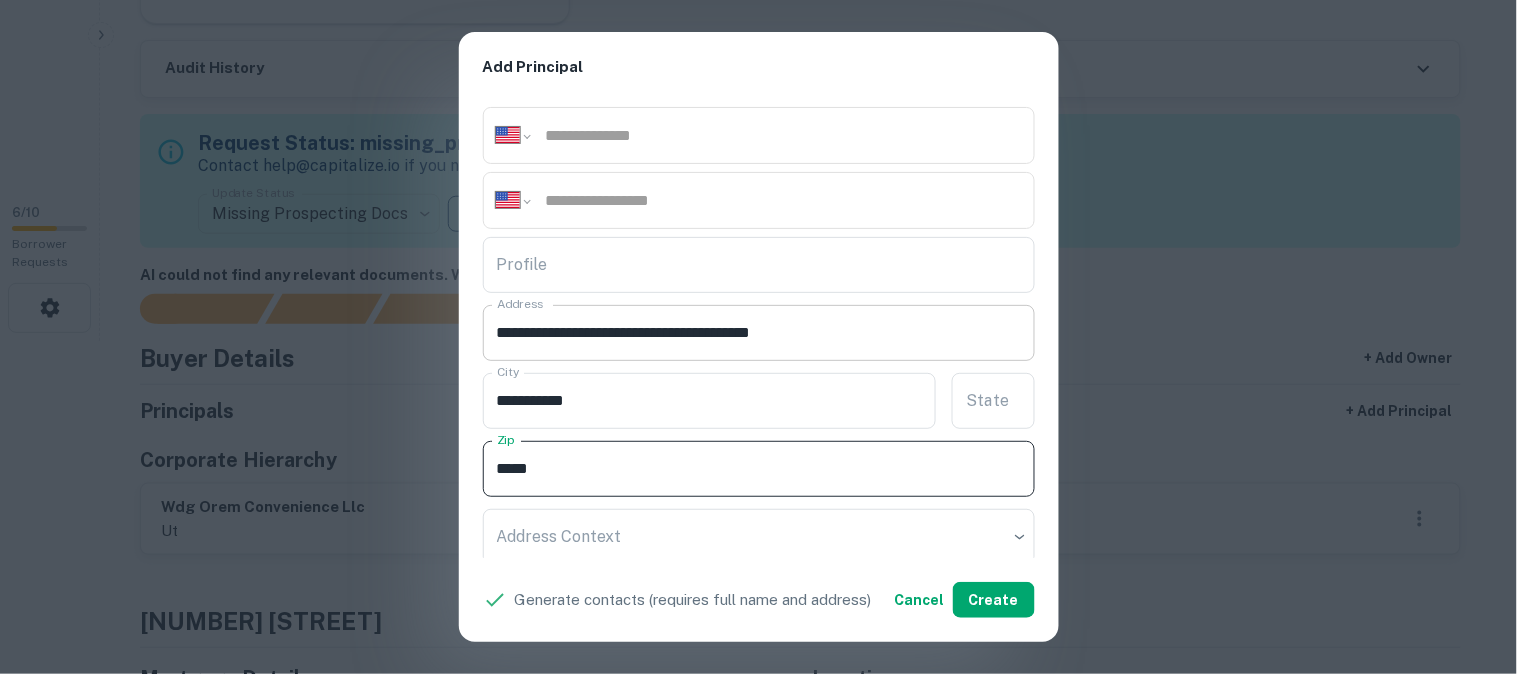 type on "*****" 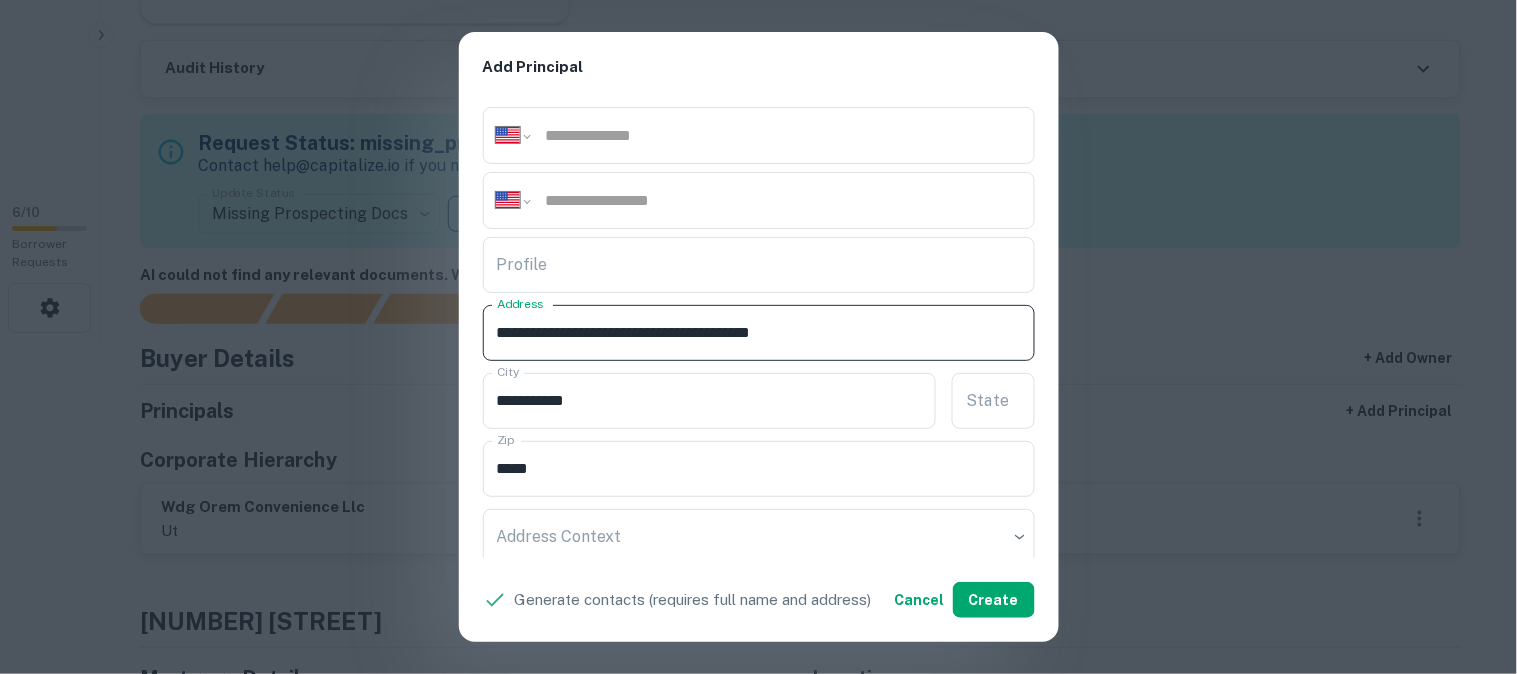 drag, startPoint x: 782, startPoint y: 335, endPoint x: 817, endPoint y: 345, distance: 36.40055 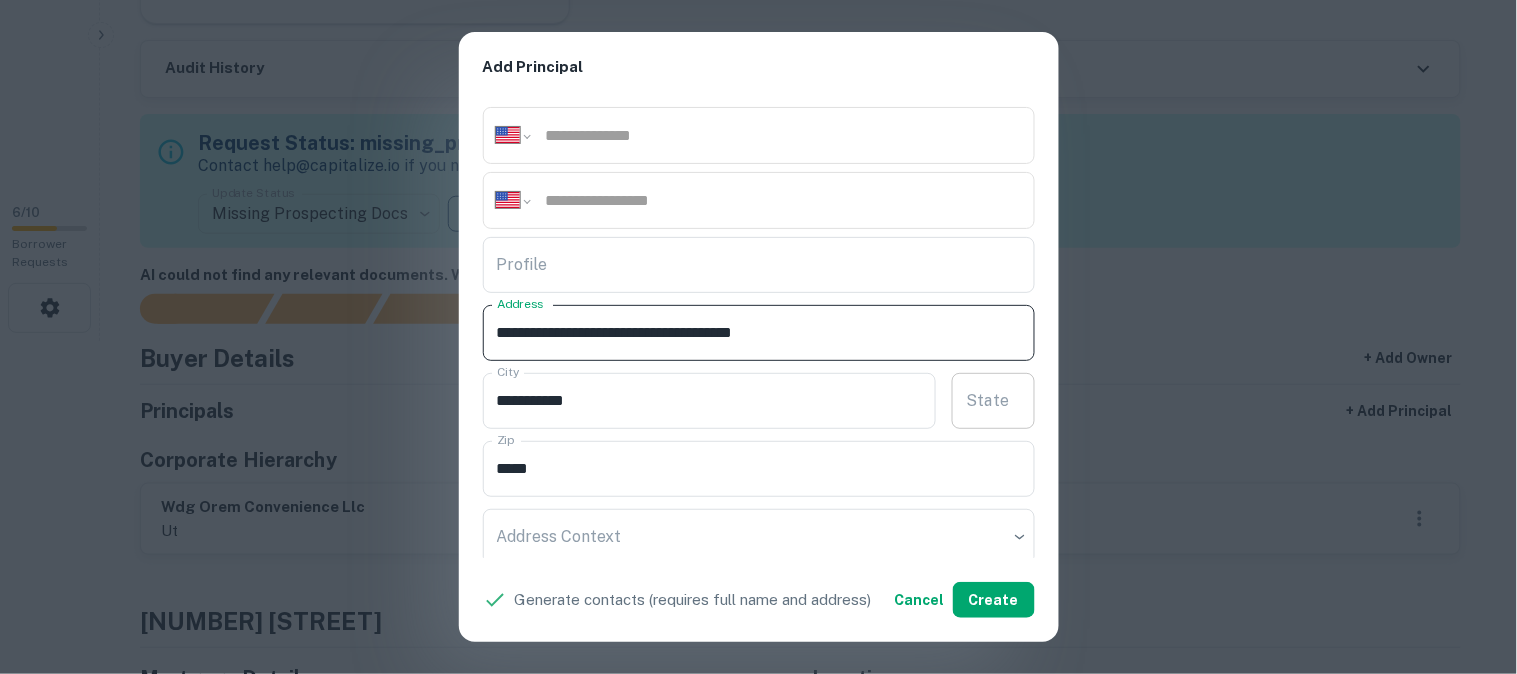type on "**********" 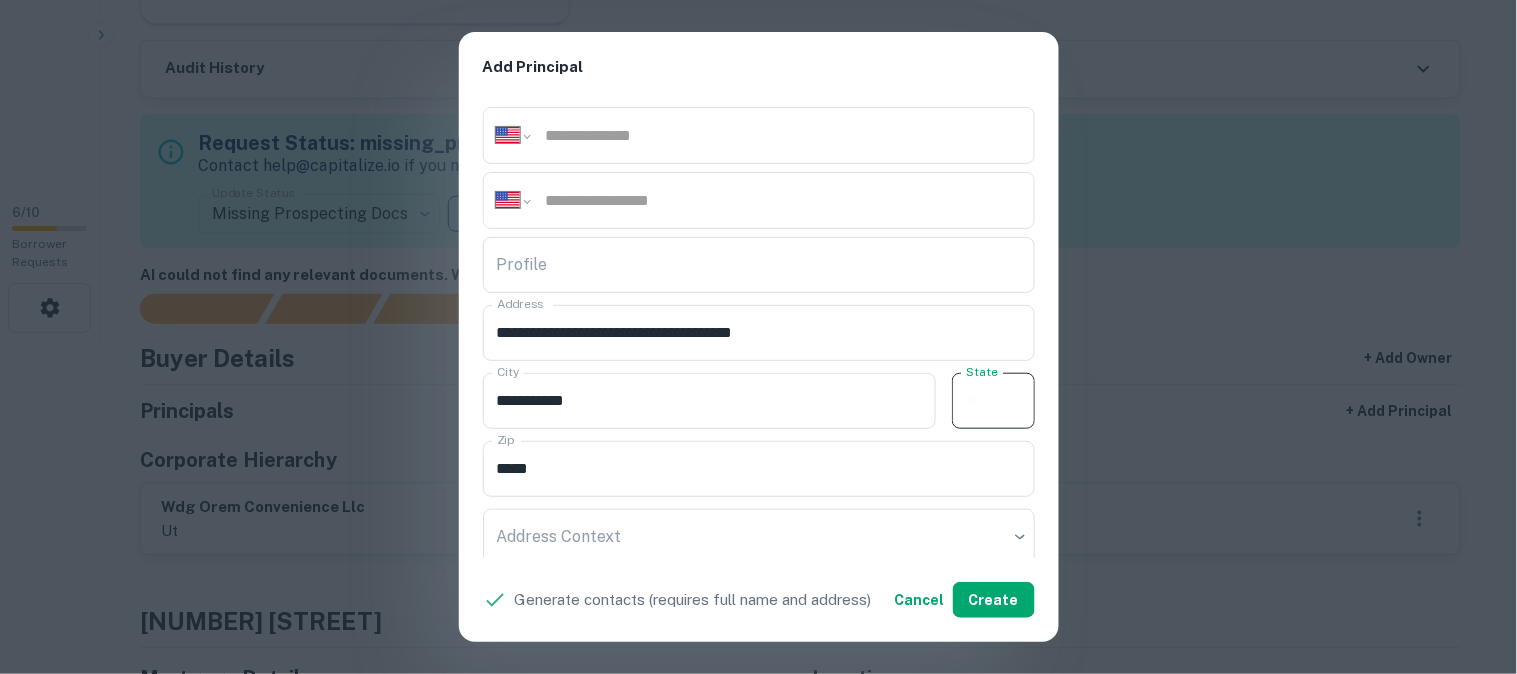paste on "**" 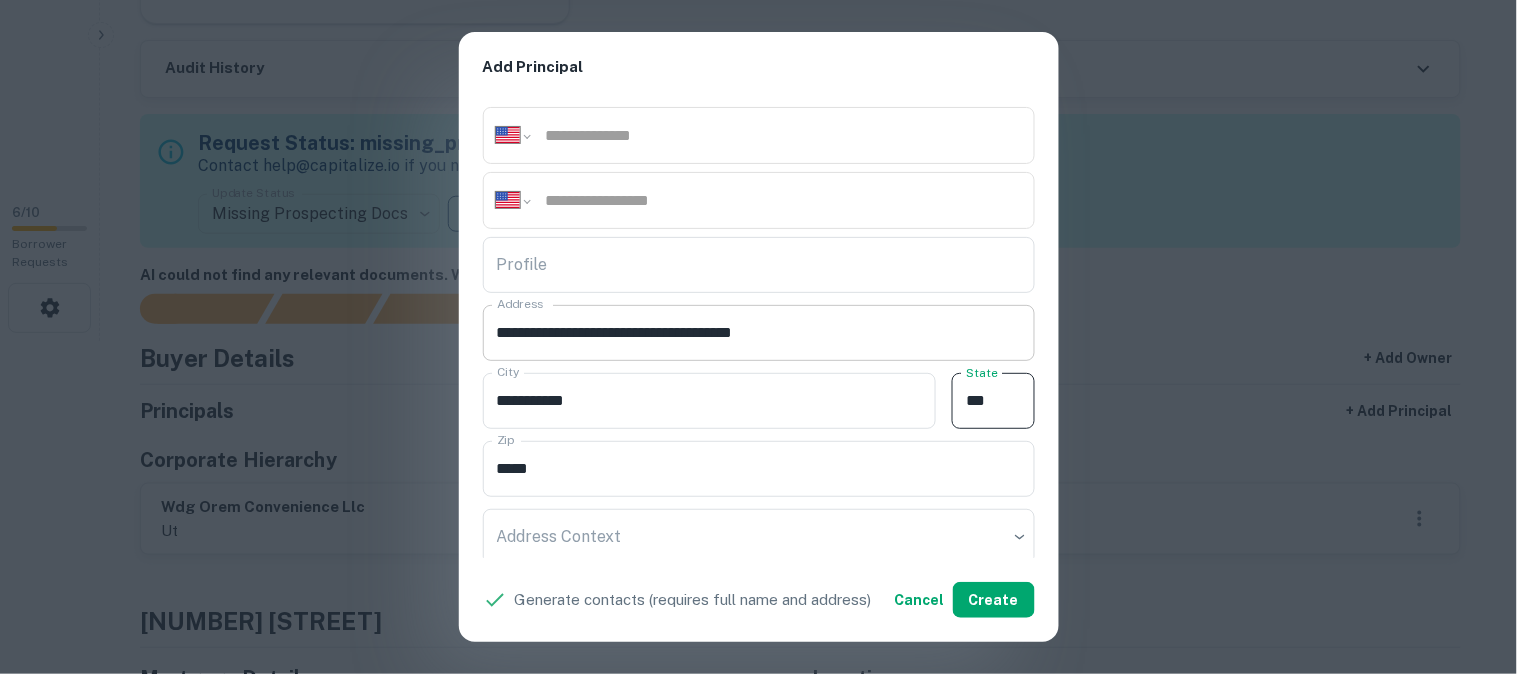 type on "**" 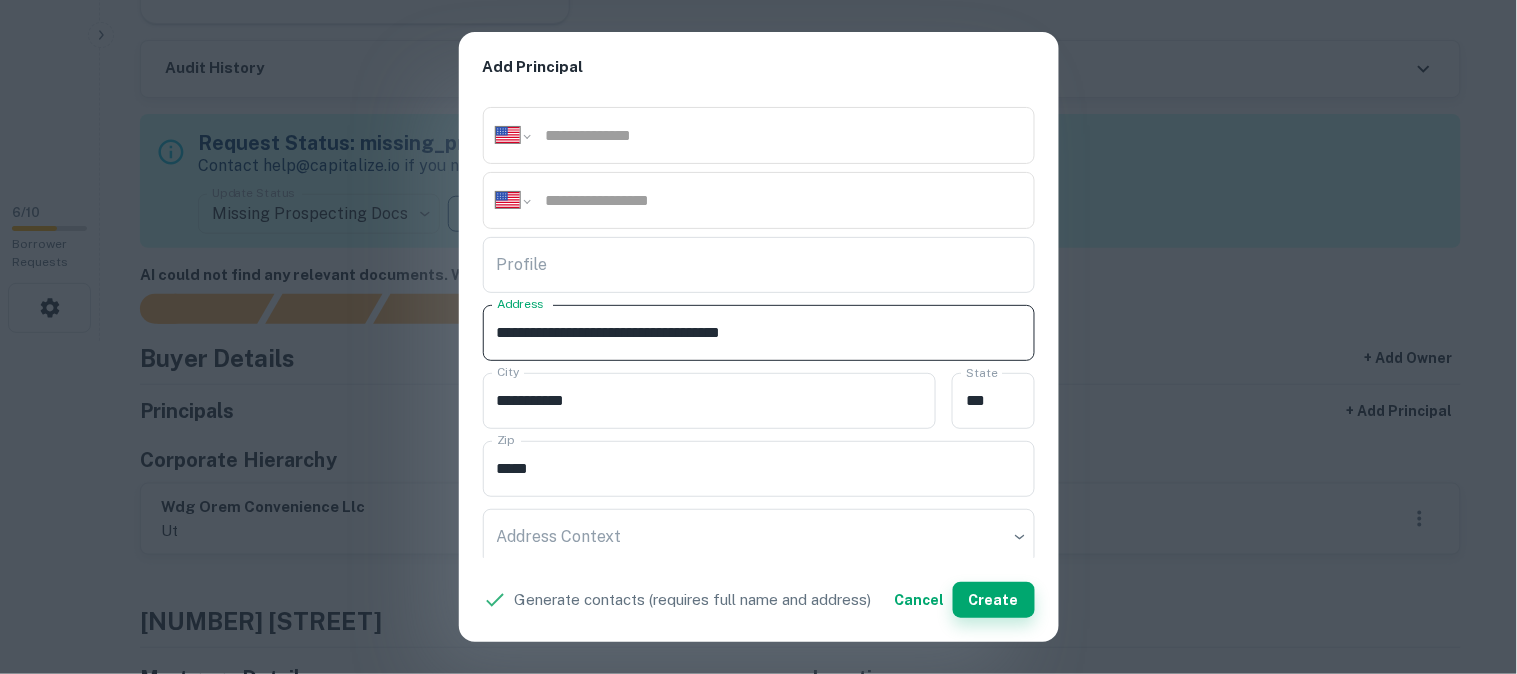 type on "**********" 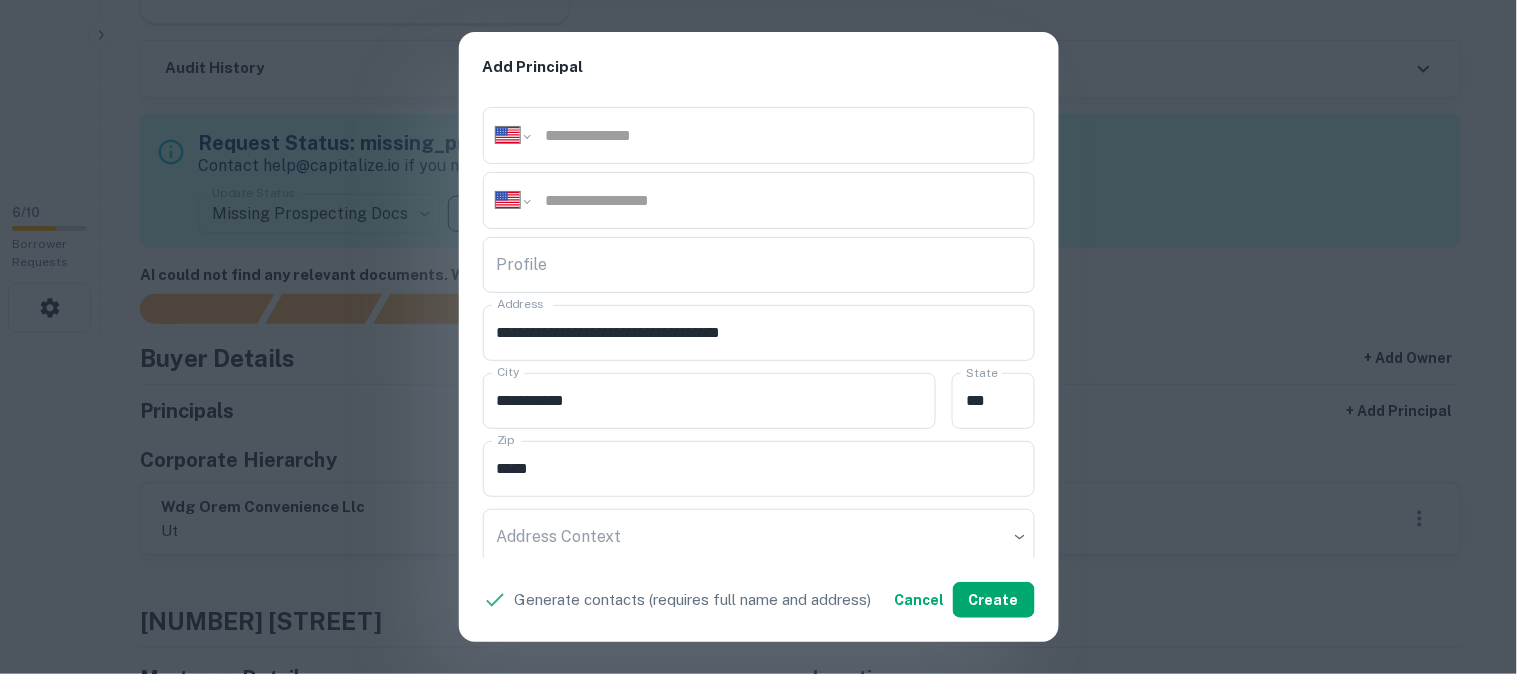 click on "**********" at bounding box center [758, 337] 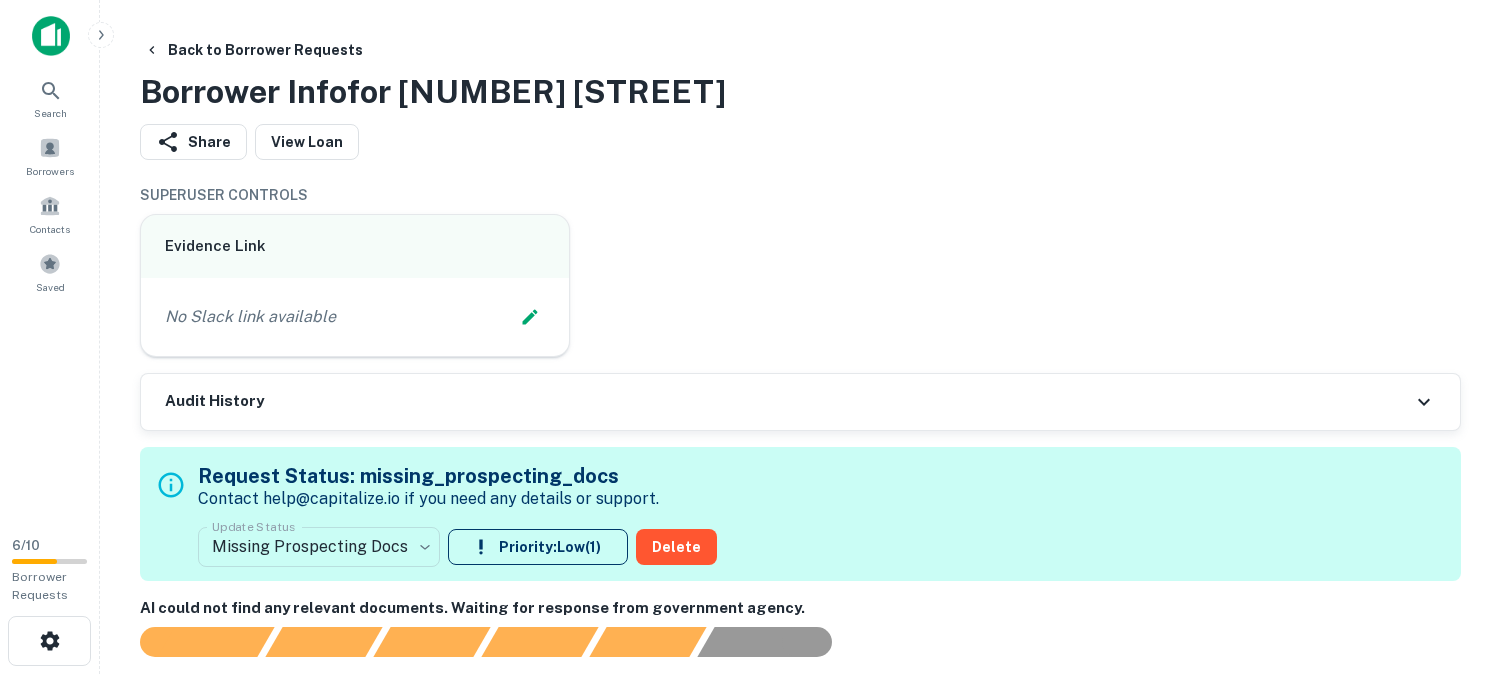 scroll, scrollTop: 0, scrollLeft: 0, axis: both 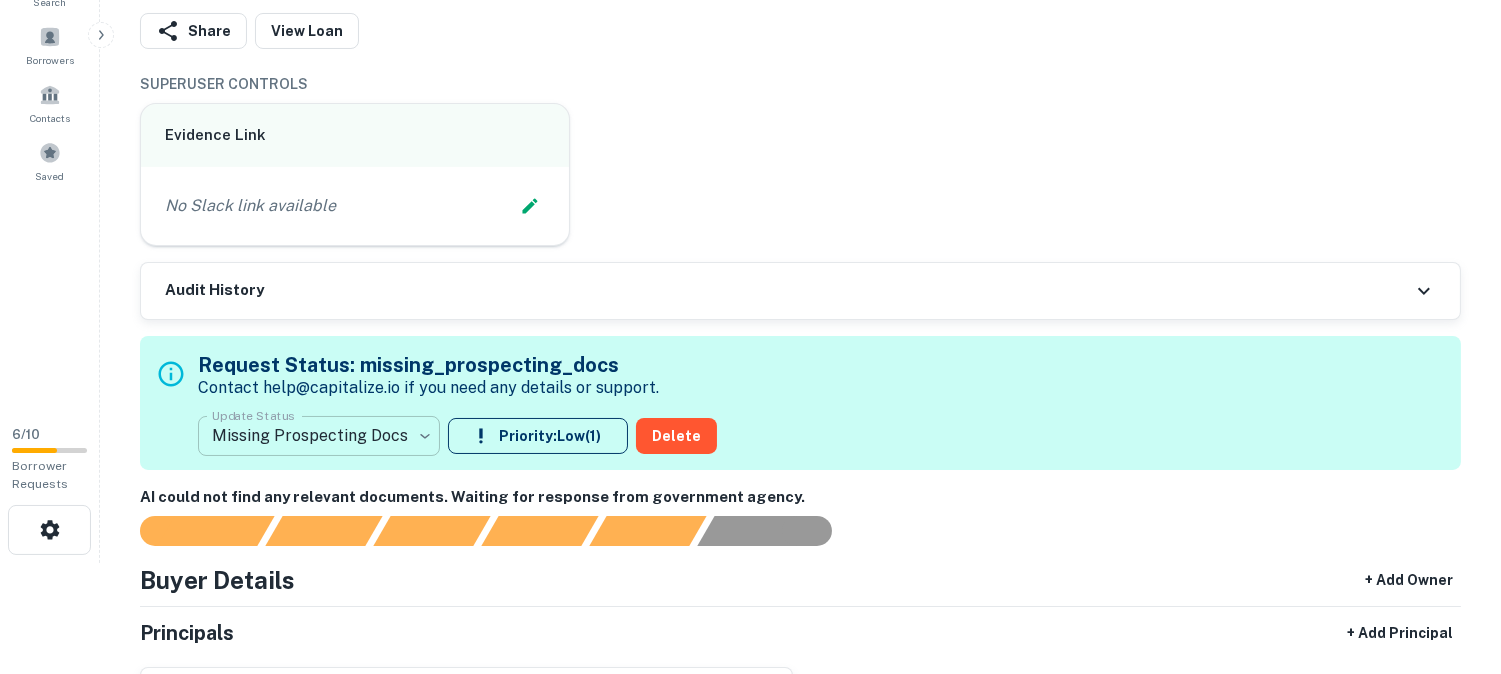 click on "**********" at bounding box center (750, 226) 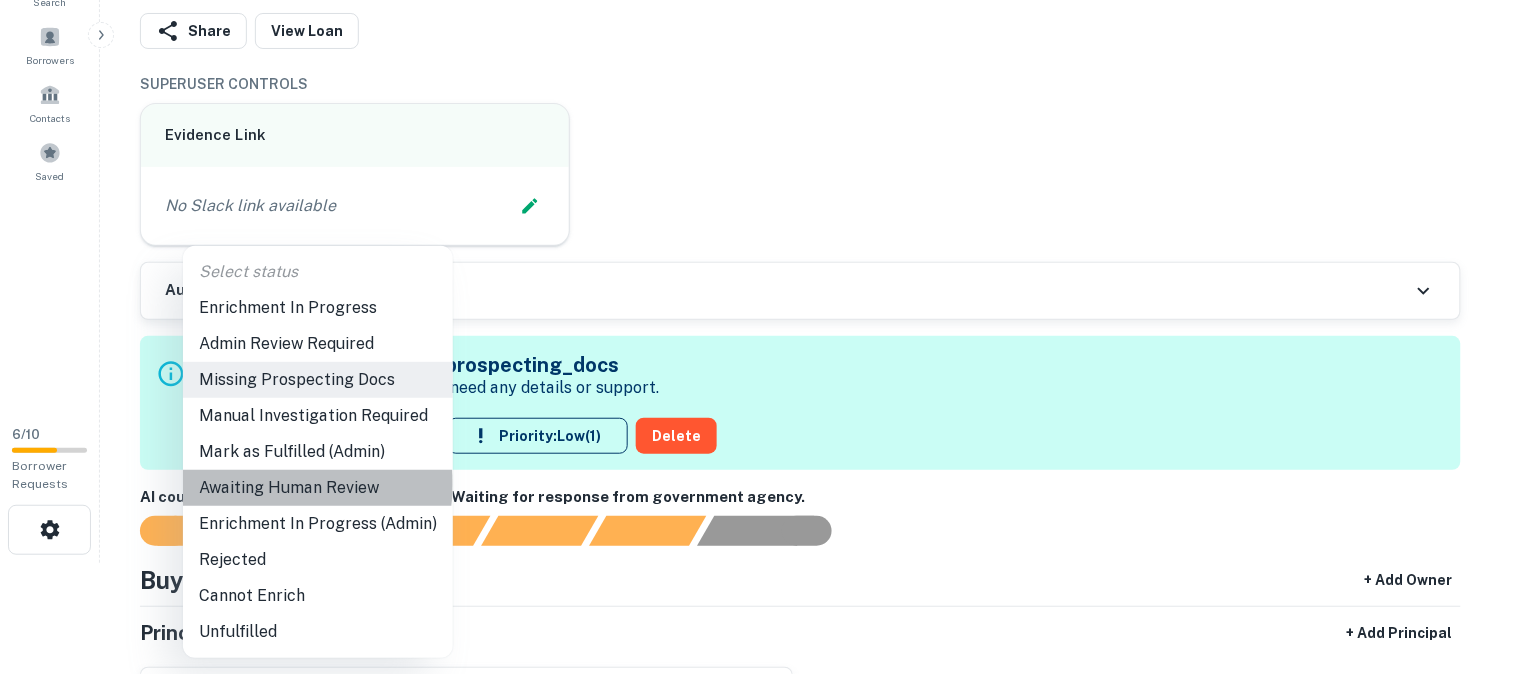 click on "Awaiting Human Review" at bounding box center [318, 488] 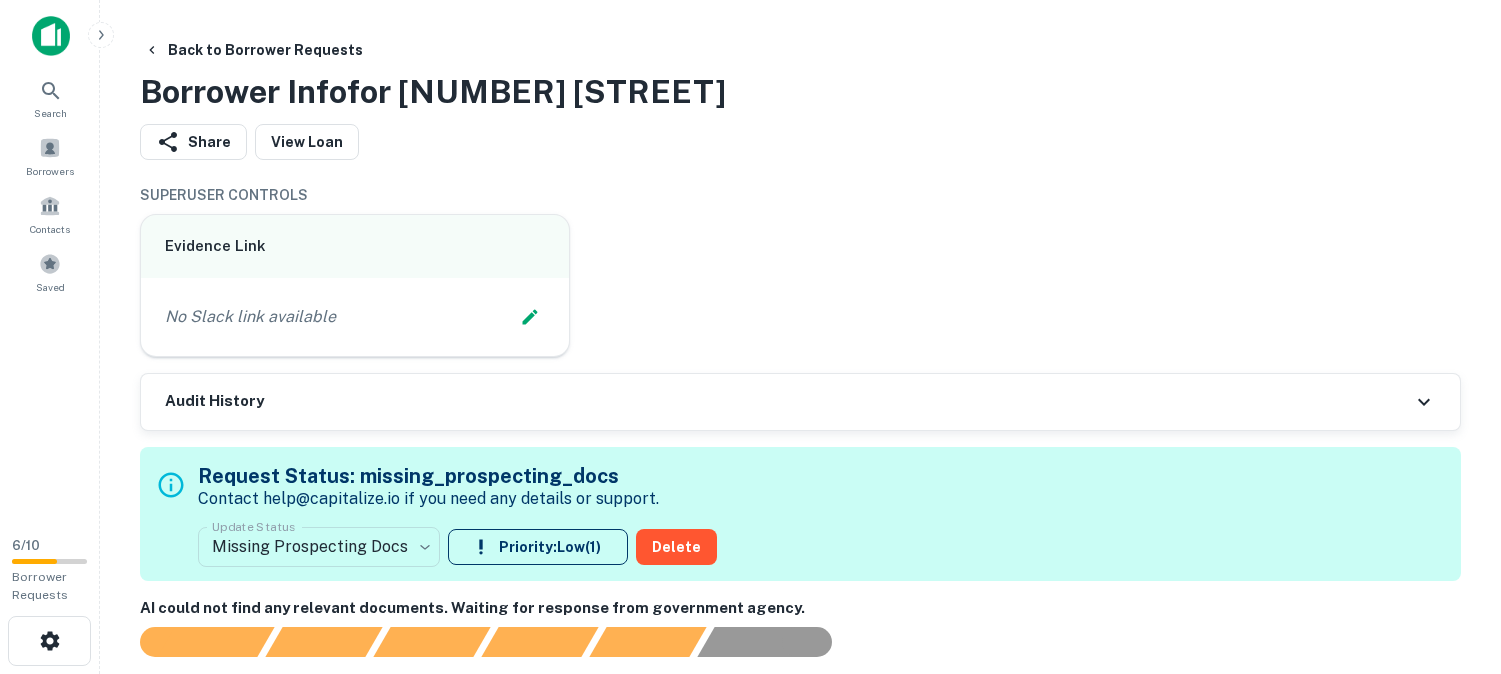 scroll, scrollTop: 0, scrollLeft: 0, axis: both 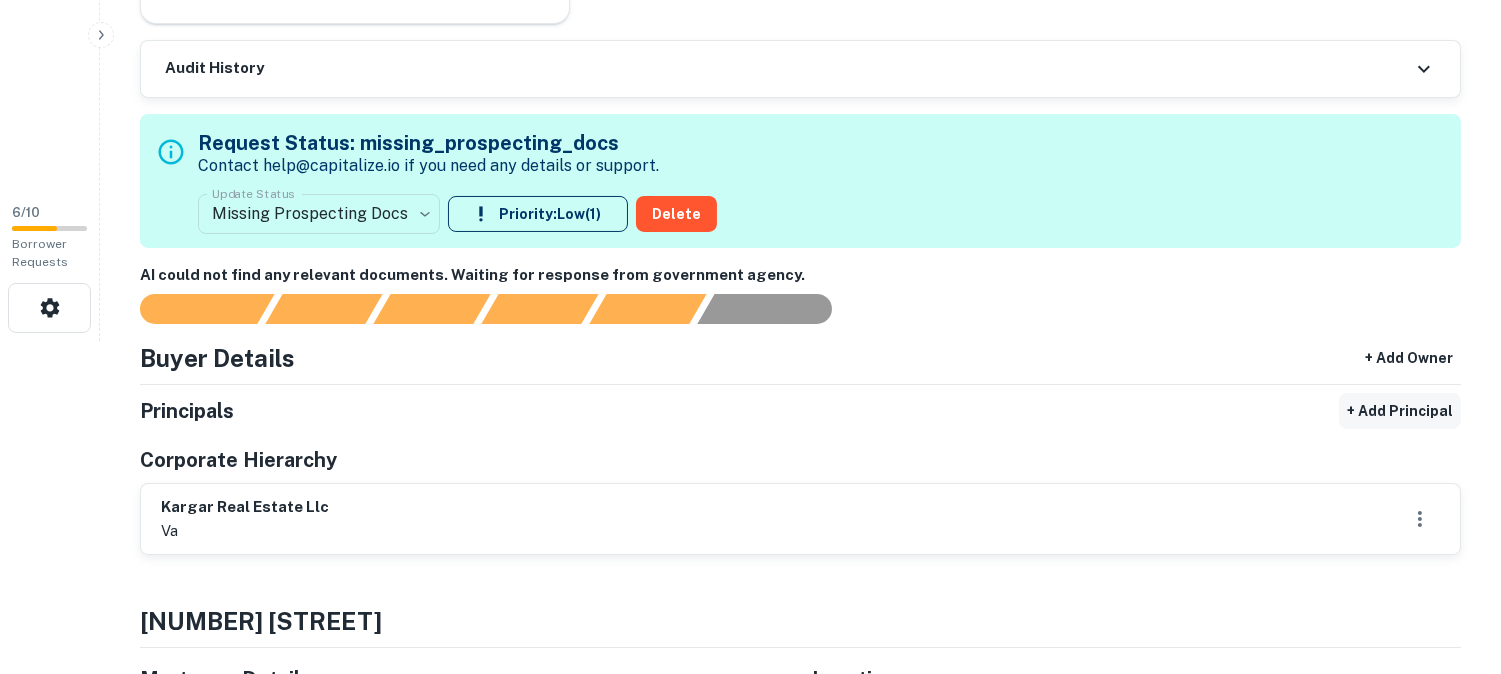 click on "+ Add Principal" at bounding box center [1400, 411] 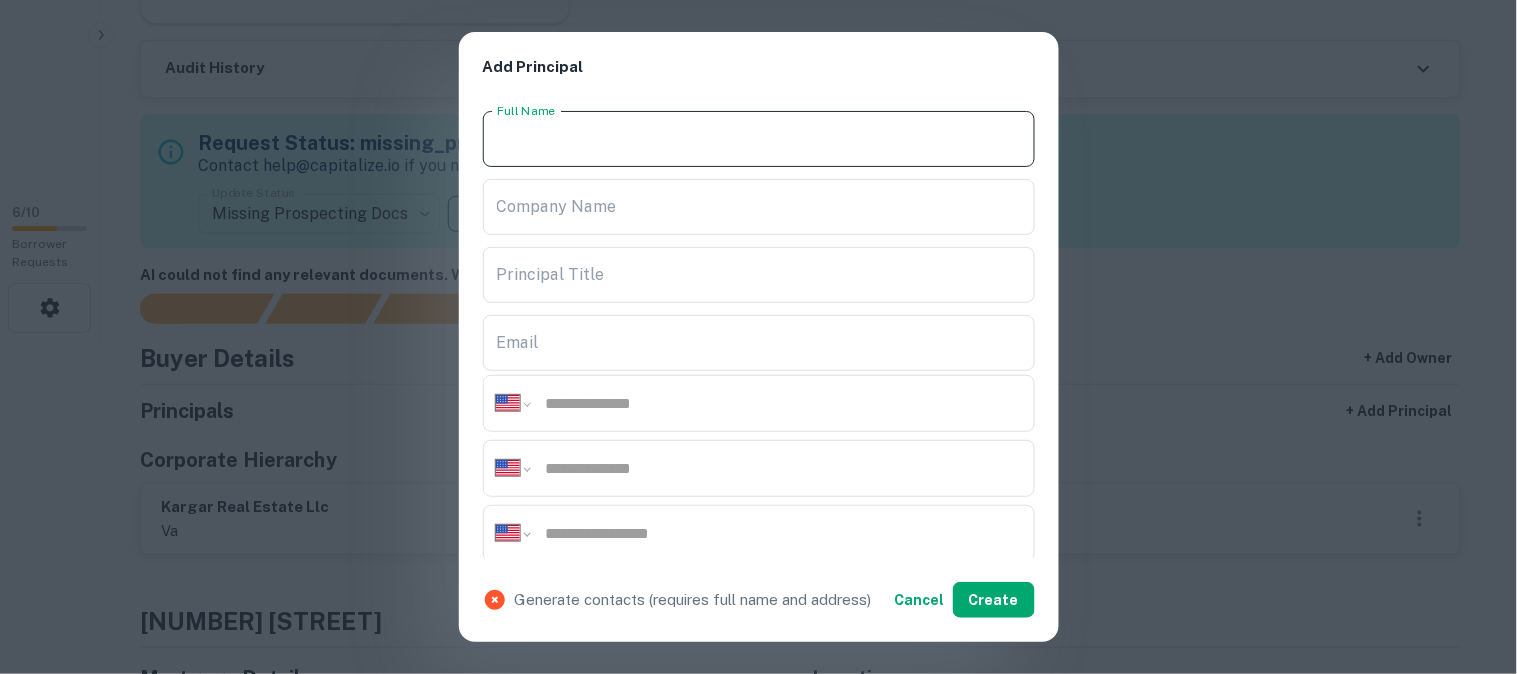 click on "Full Name" at bounding box center [759, 139] 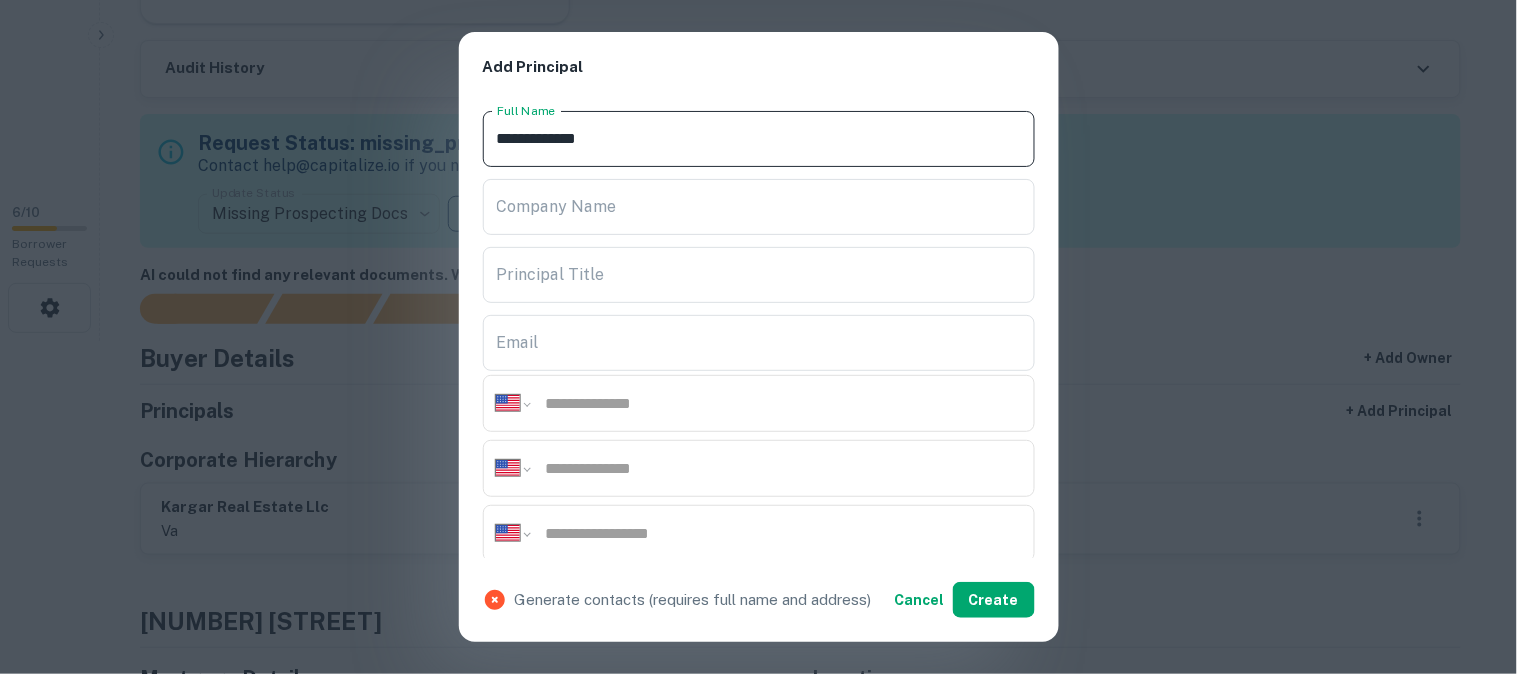 type on "**********" 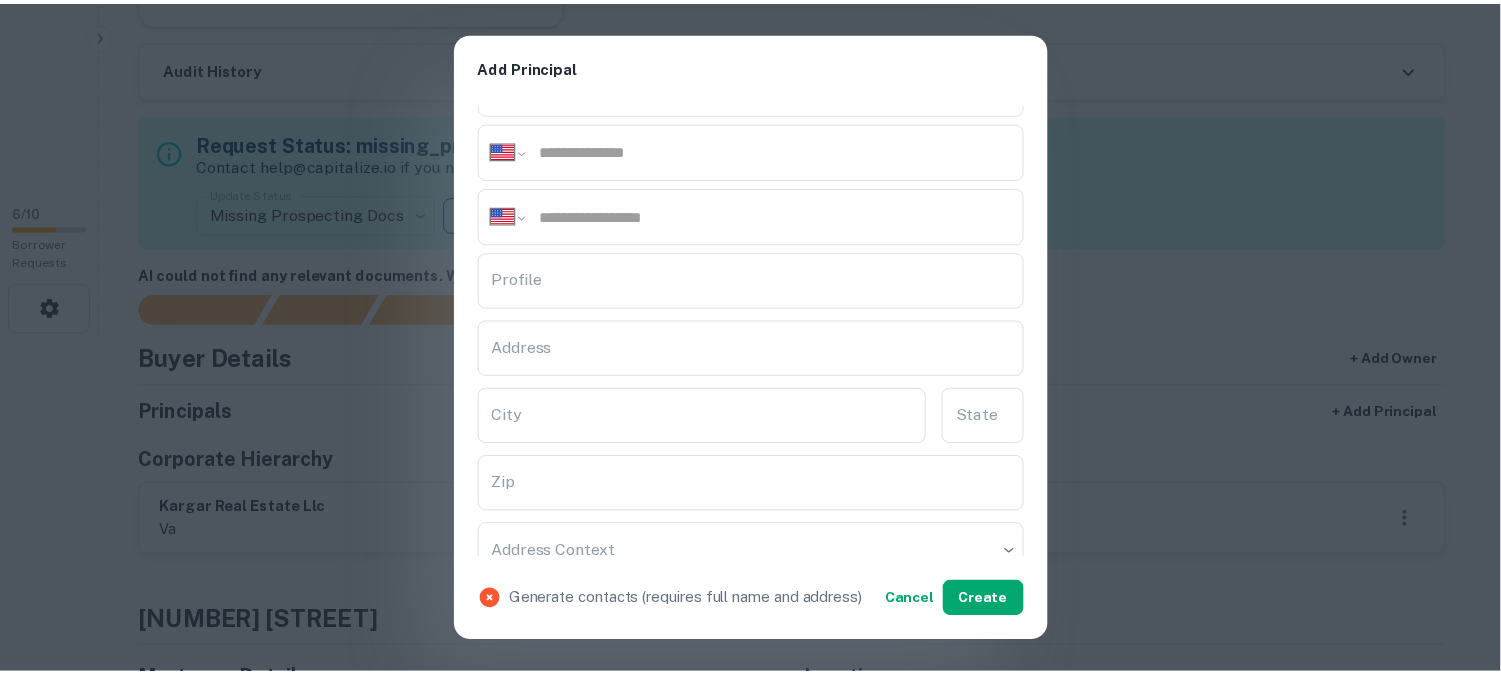 scroll, scrollTop: 333, scrollLeft: 0, axis: vertical 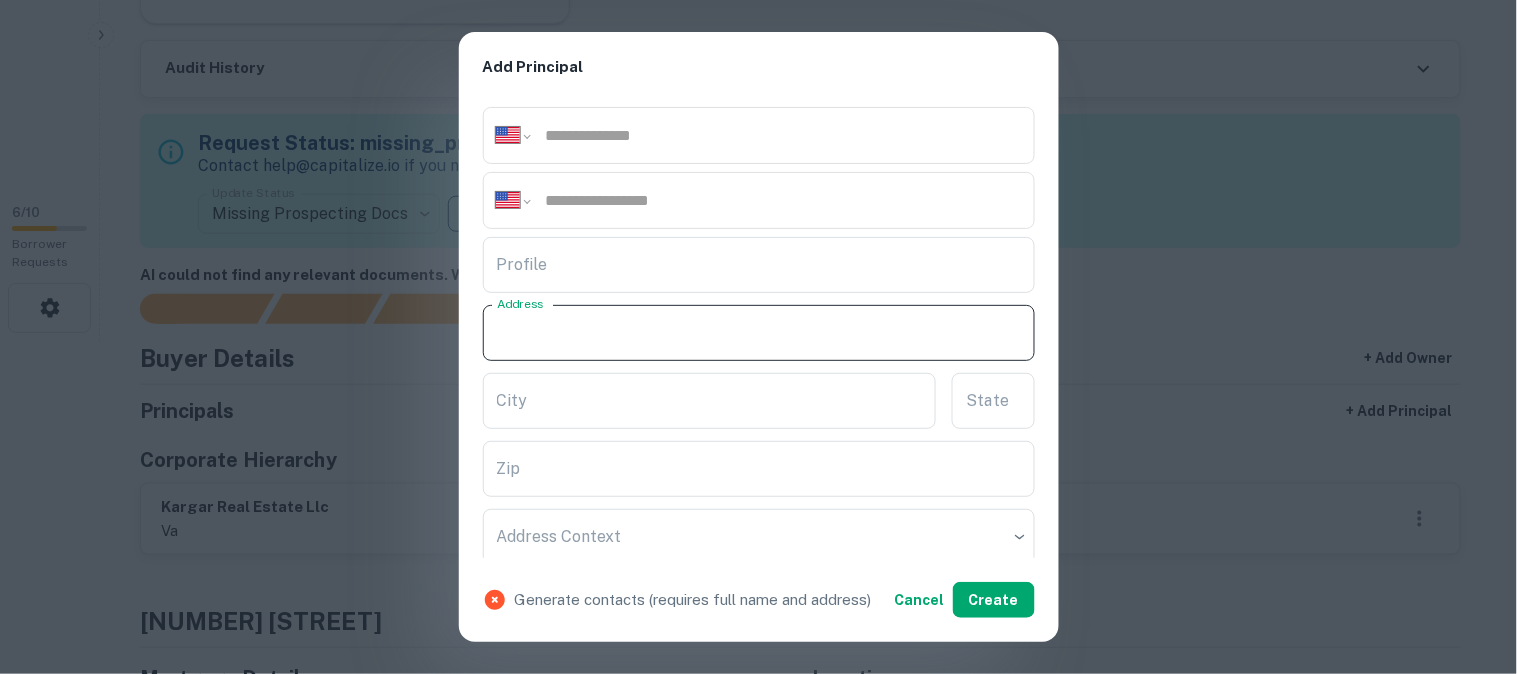 click on "Address" at bounding box center (759, 333) 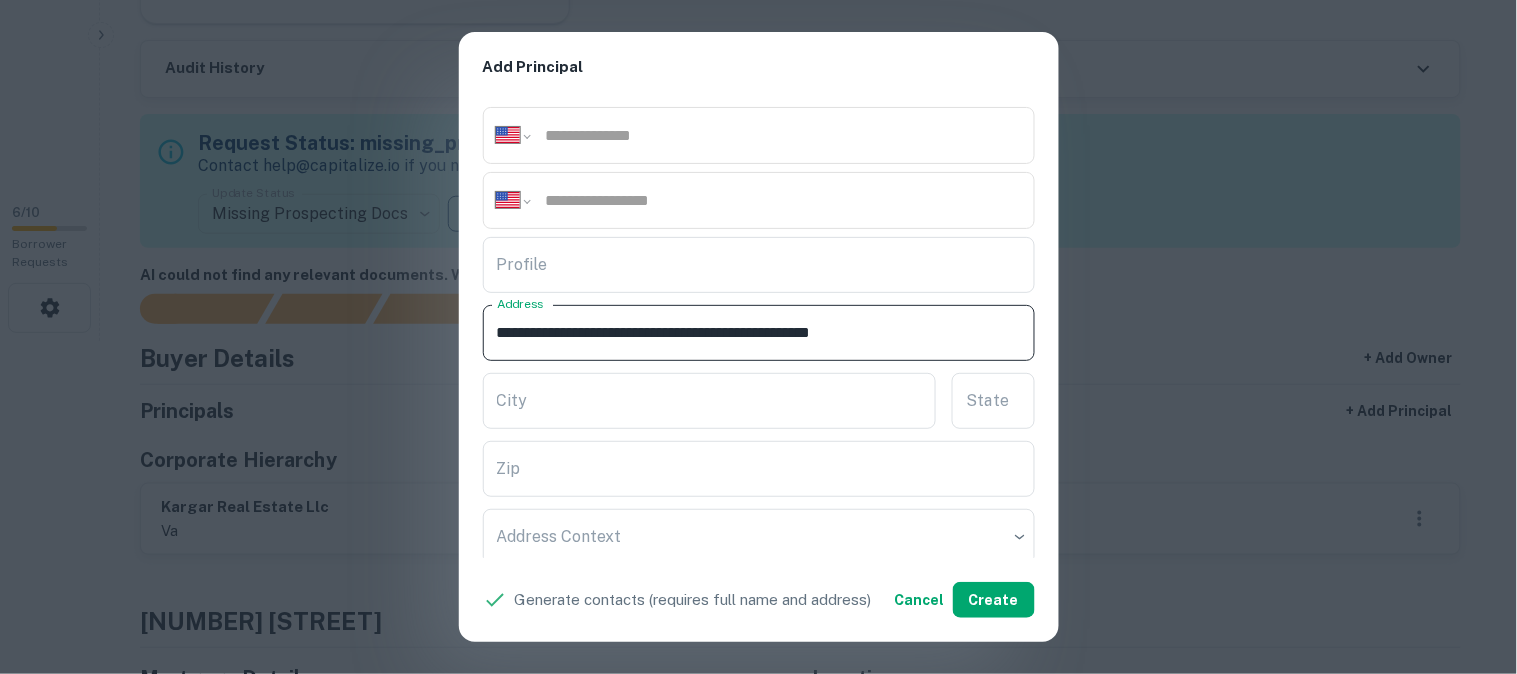 drag, startPoint x: 685, startPoint y: 330, endPoint x: 765, endPoint y: 370, distance: 89.44272 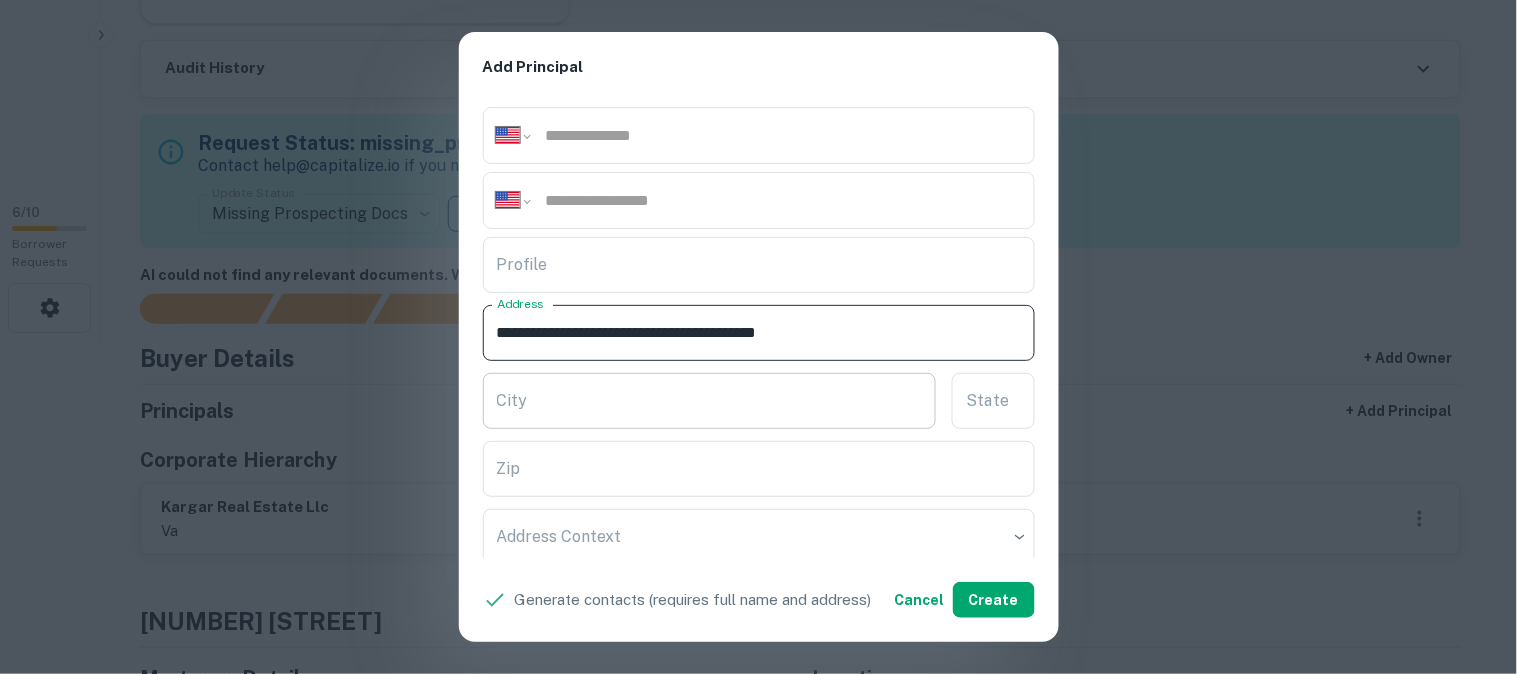 type on "**********" 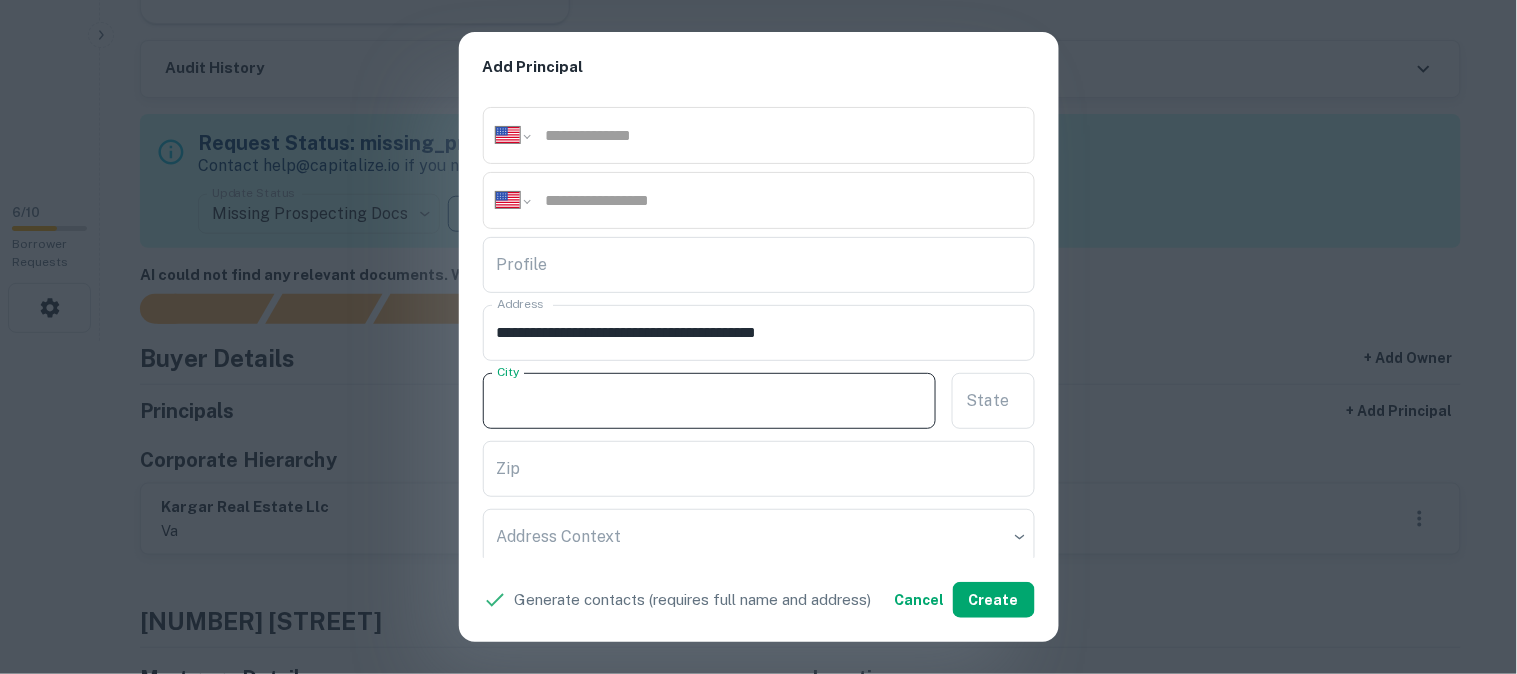 click on "City" at bounding box center (710, 401) 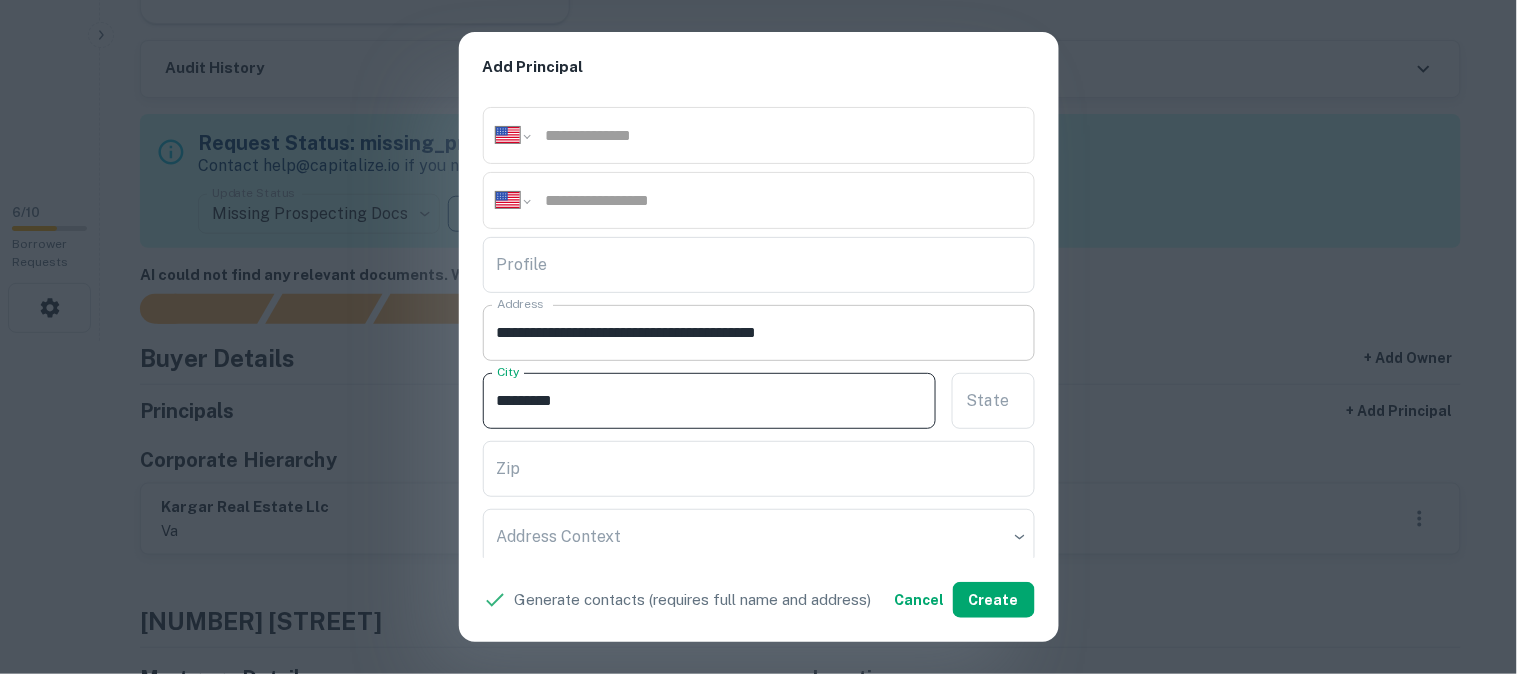 type on "*********" 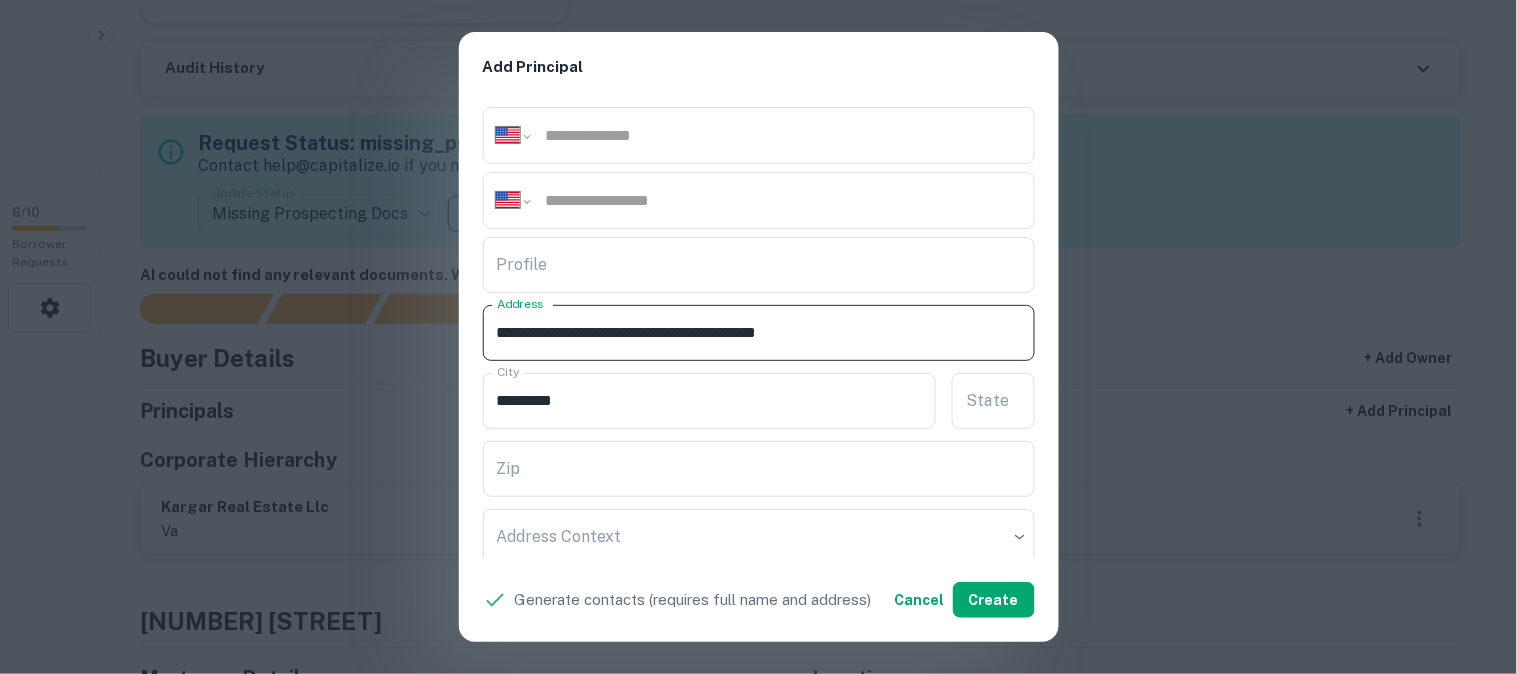 drag, startPoint x: 718, startPoint y: 325, endPoint x: 833, endPoint y: 364, distance: 121.433105 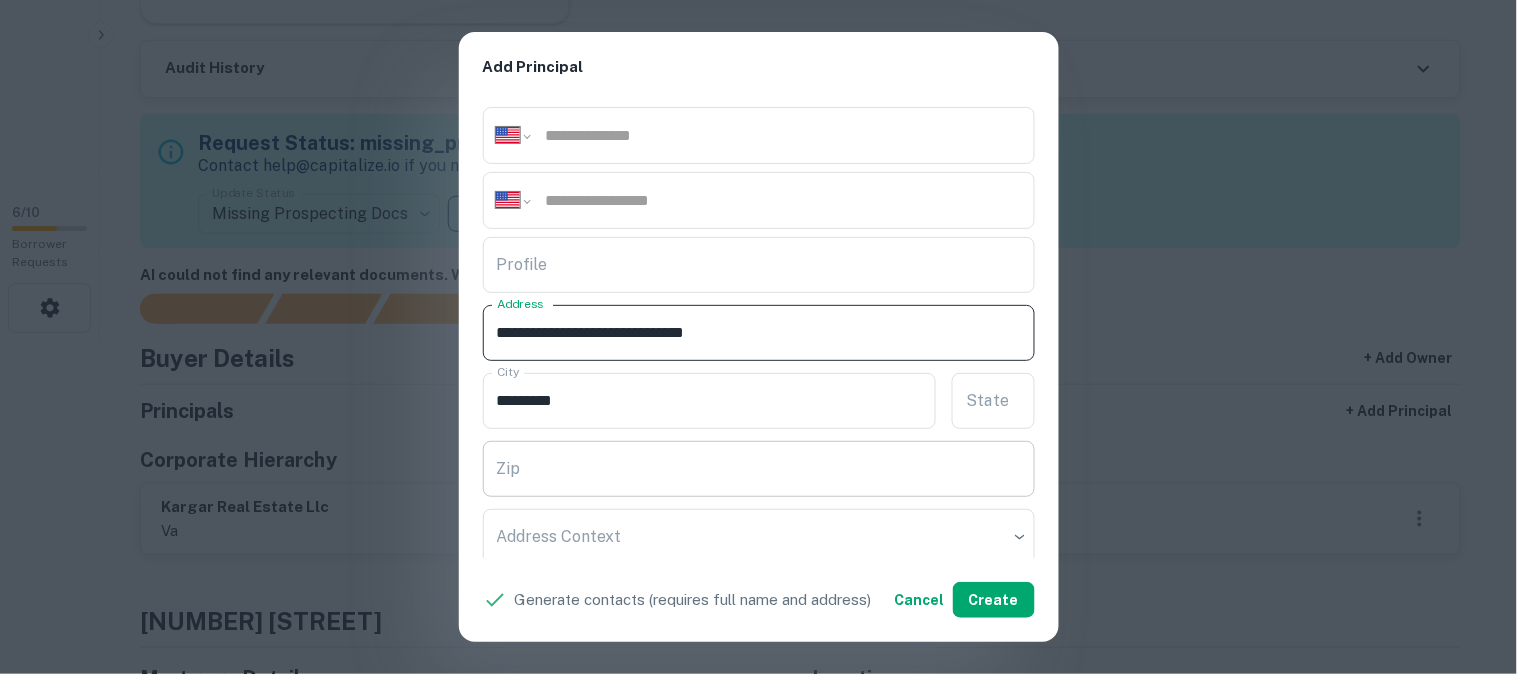 type on "**********" 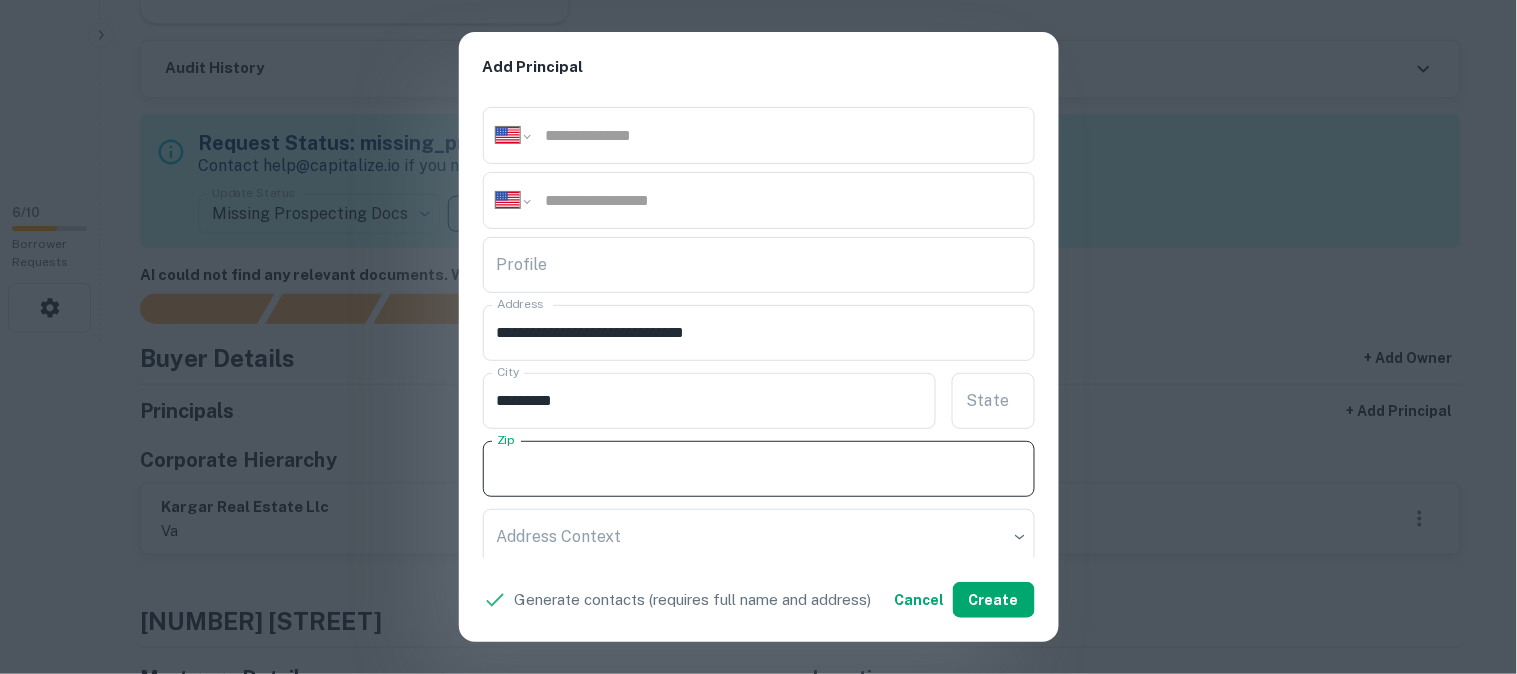click on "Zip" at bounding box center [759, 469] 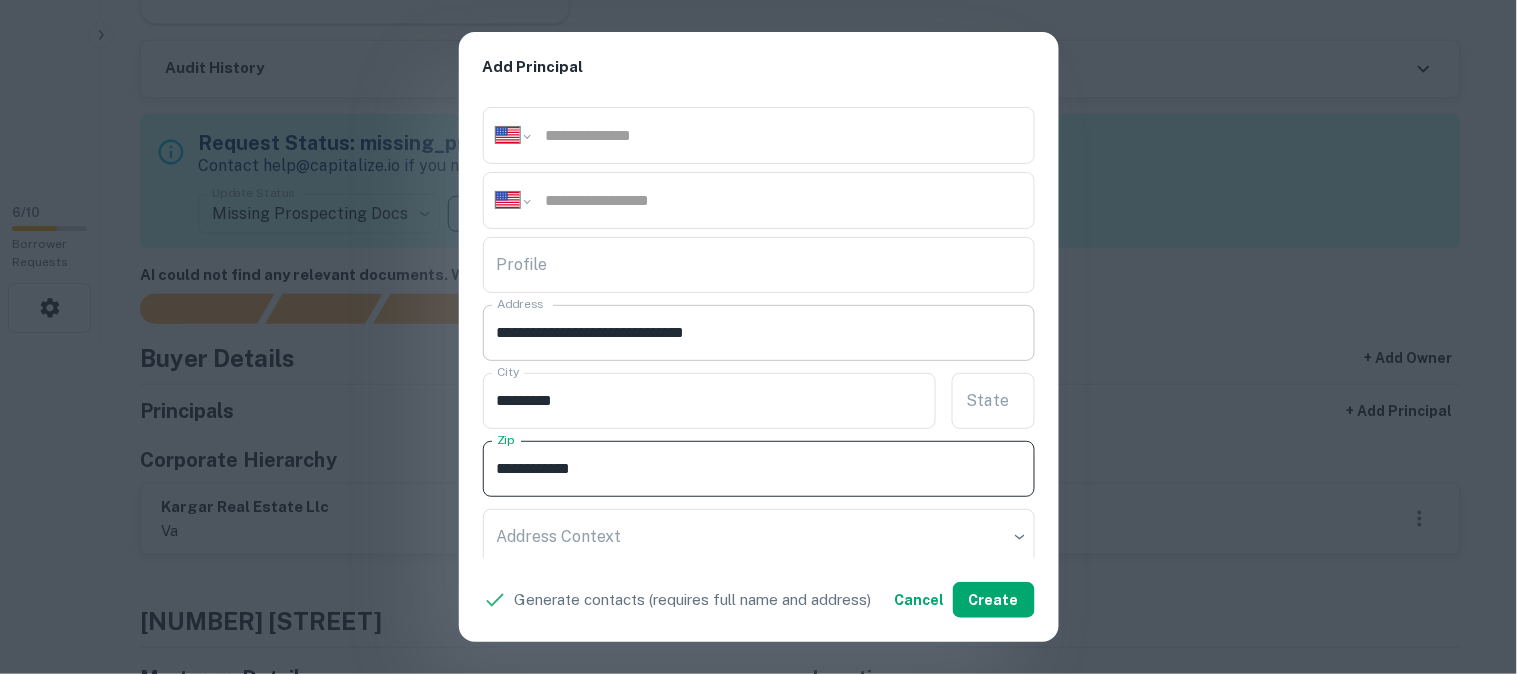 type on "**********" 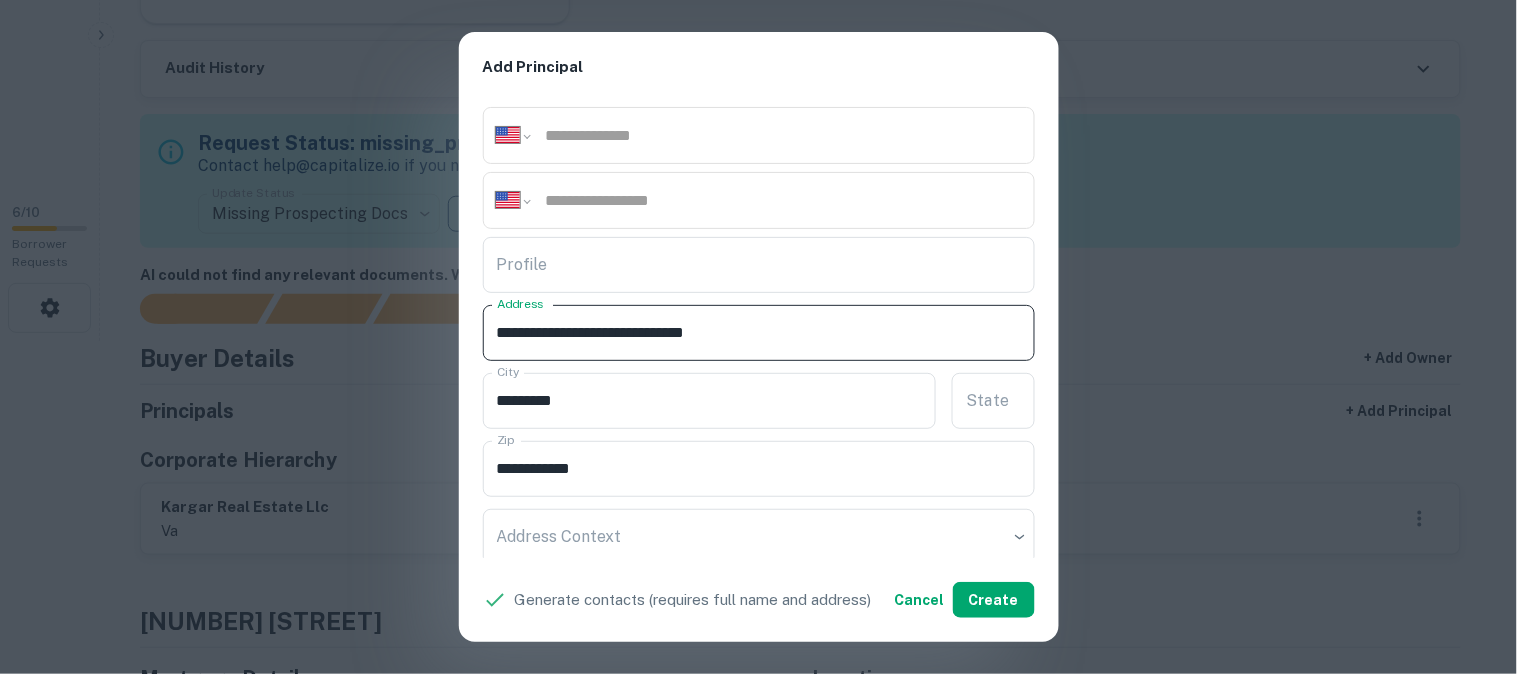 click on "**********" at bounding box center (759, 333) 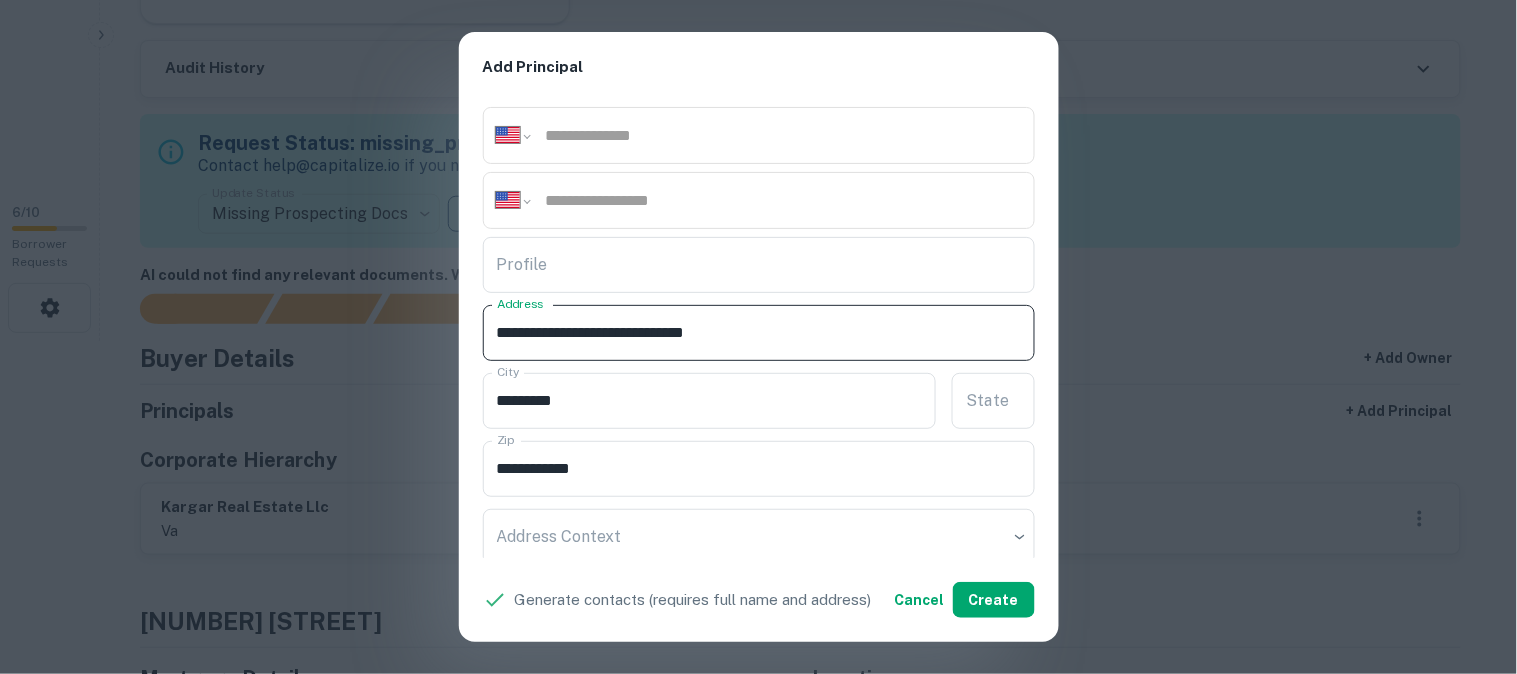drag, startPoint x: 702, startPoint y: 336, endPoint x: 711, endPoint y: 341, distance: 10.29563 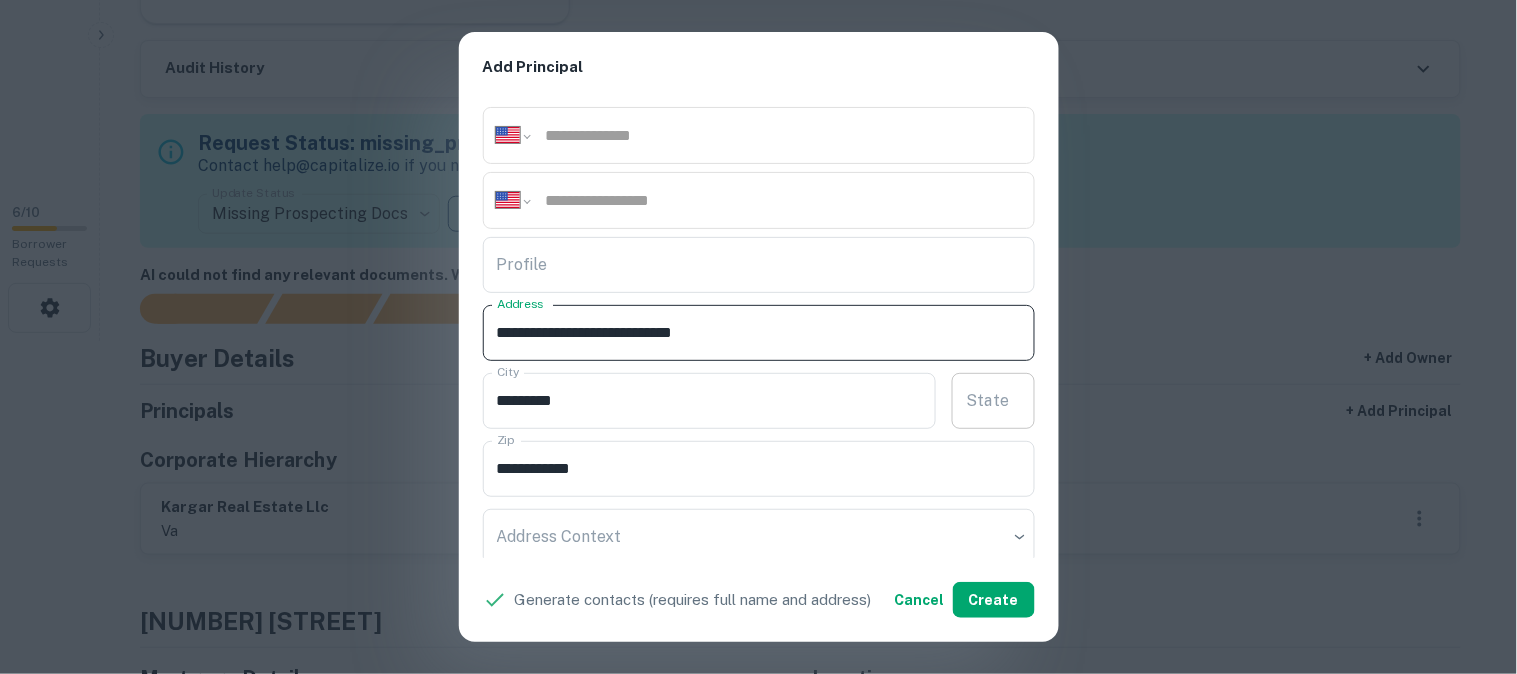 type on "**********" 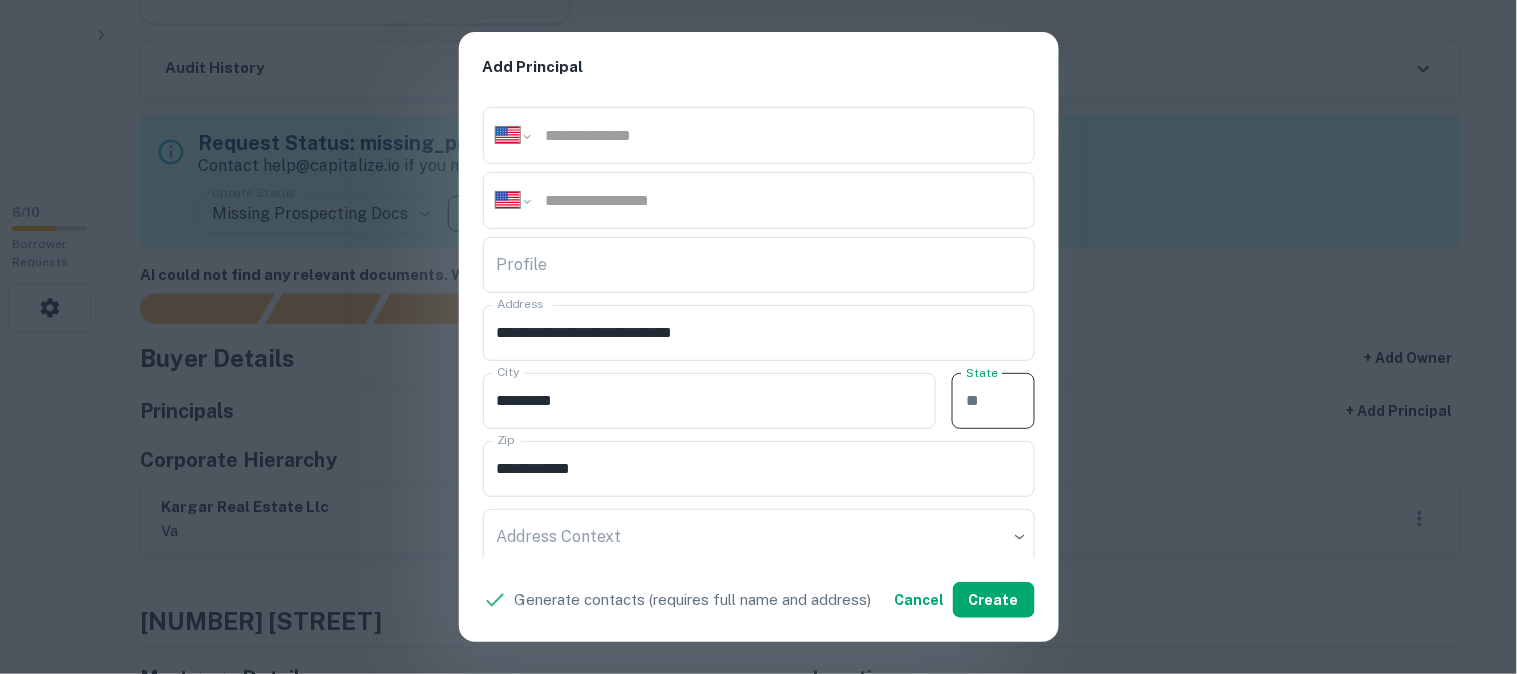click on "State" at bounding box center (993, 401) 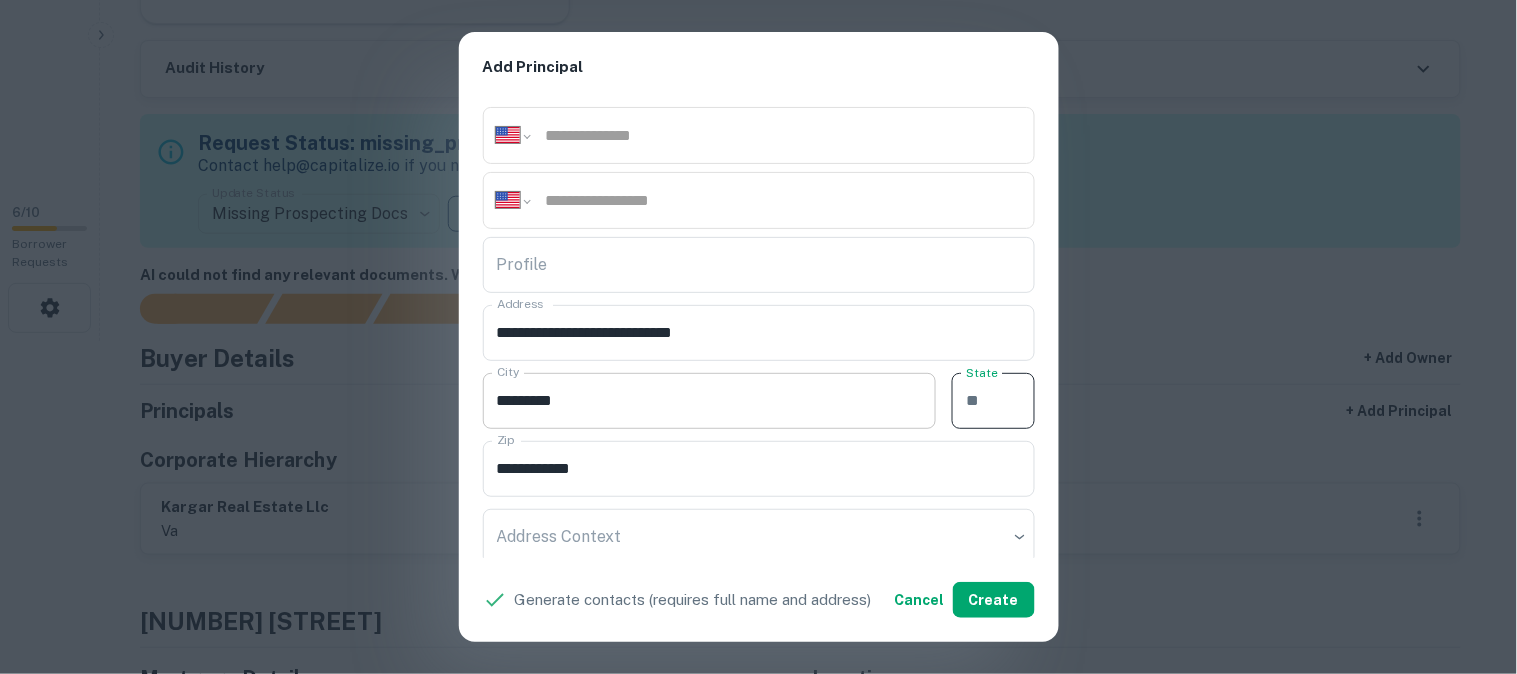 paste on "**" 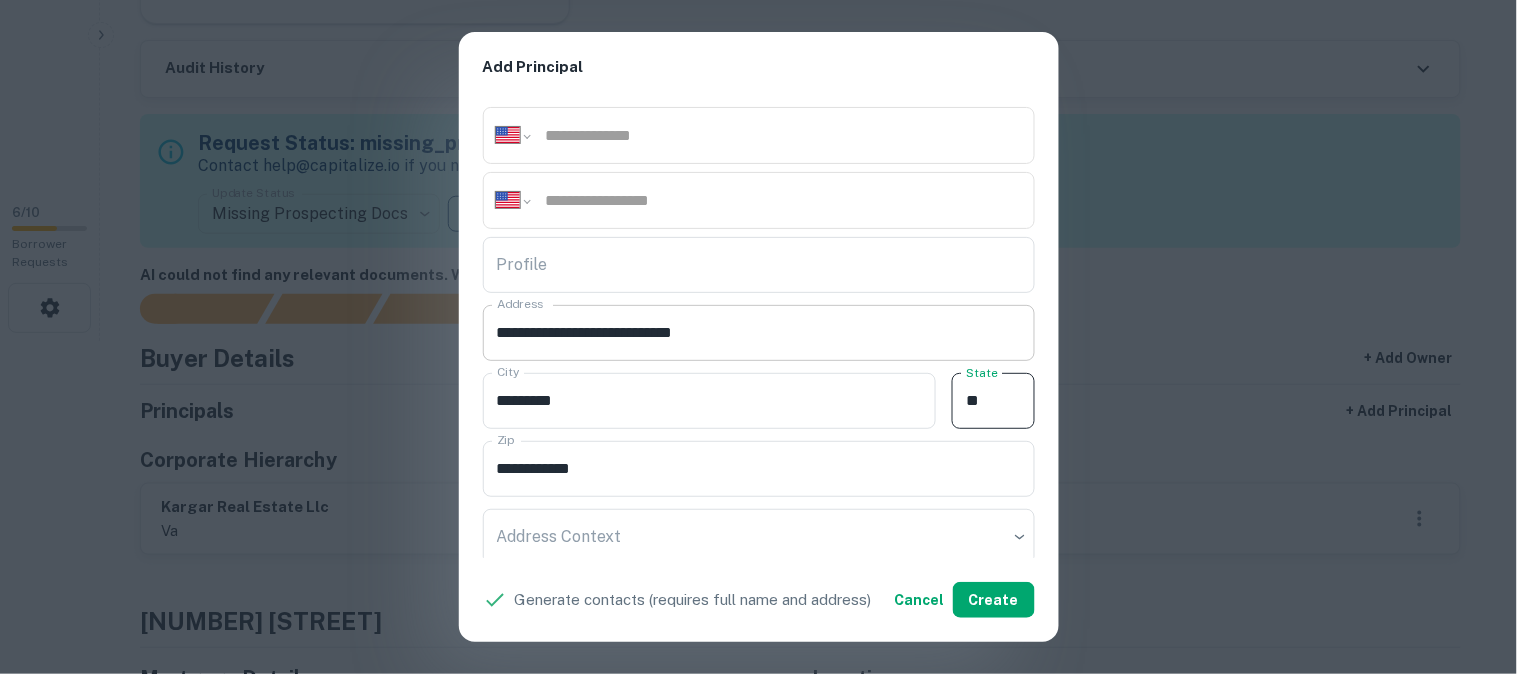 type on "**" 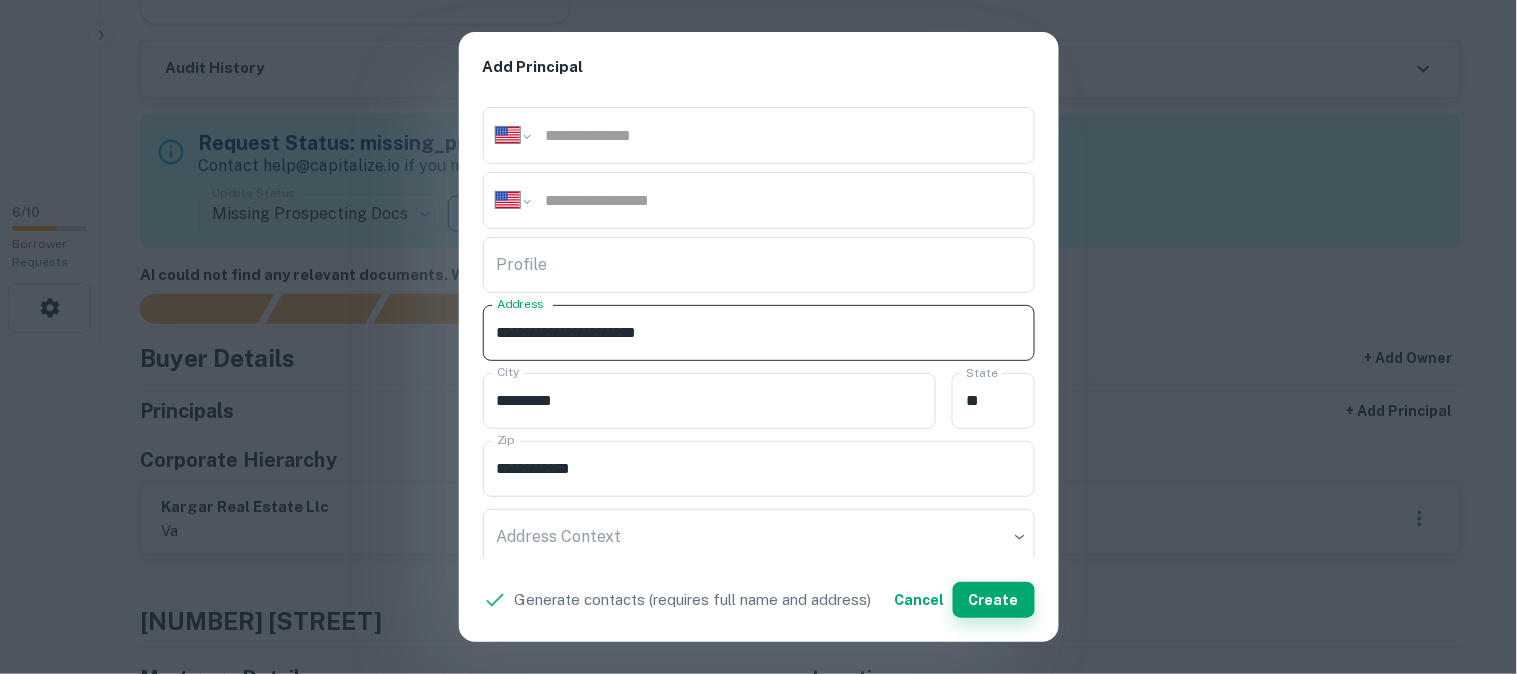 type on "**********" 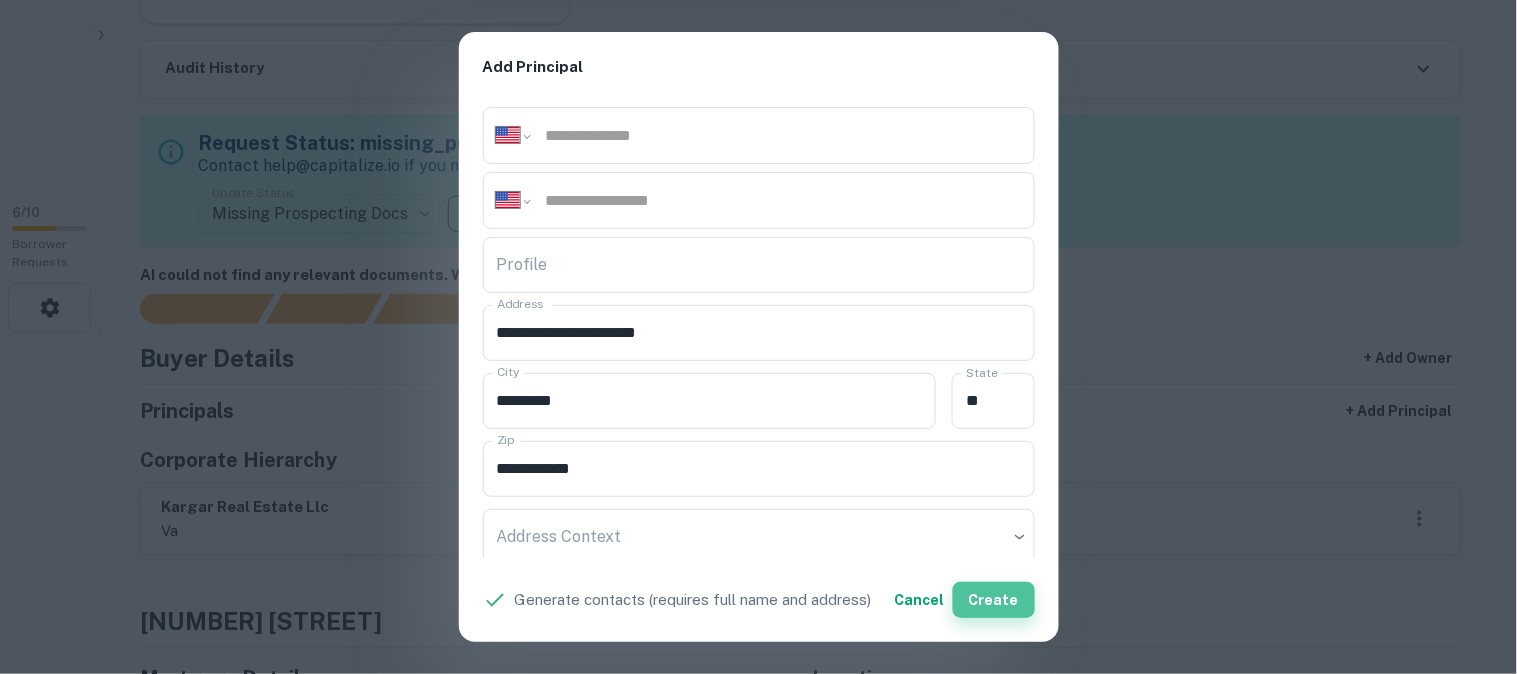 click on "Create" at bounding box center (994, 600) 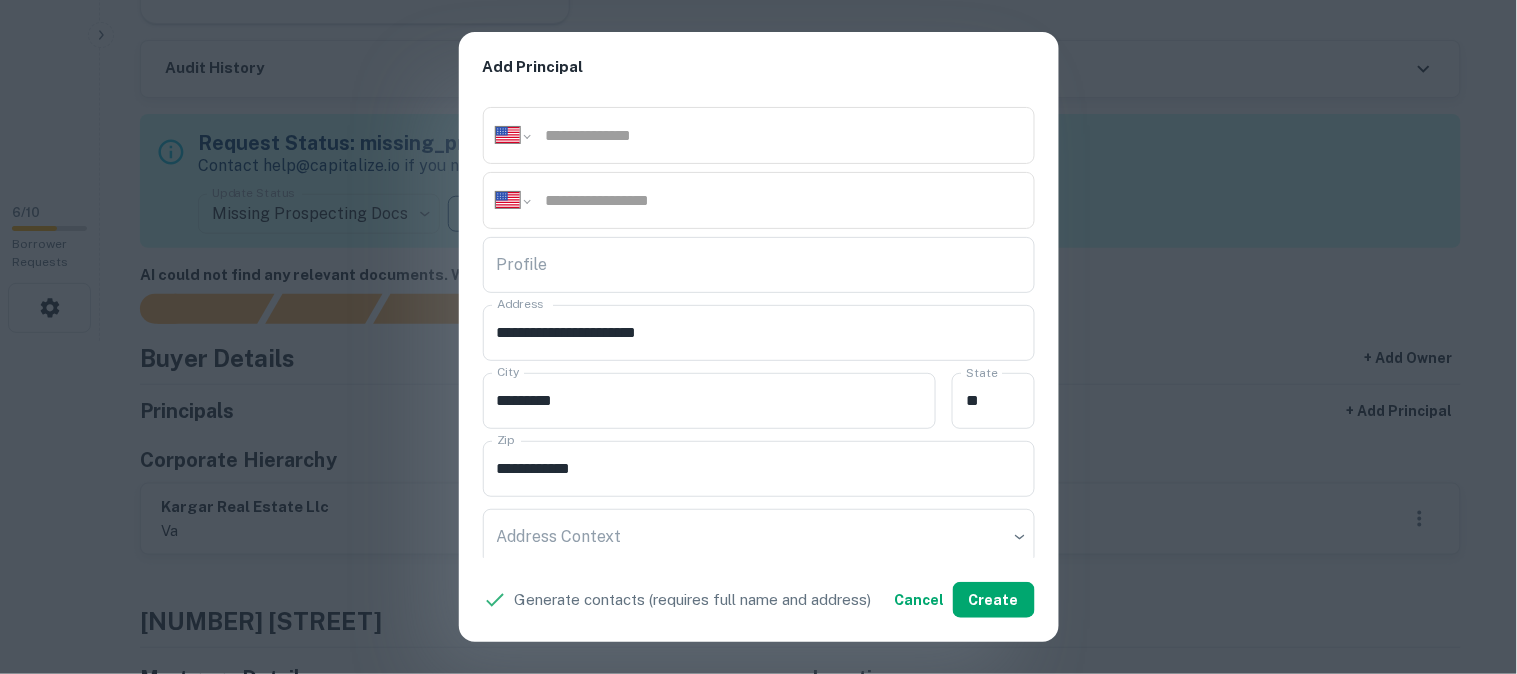 click on "**********" at bounding box center (758, 337) 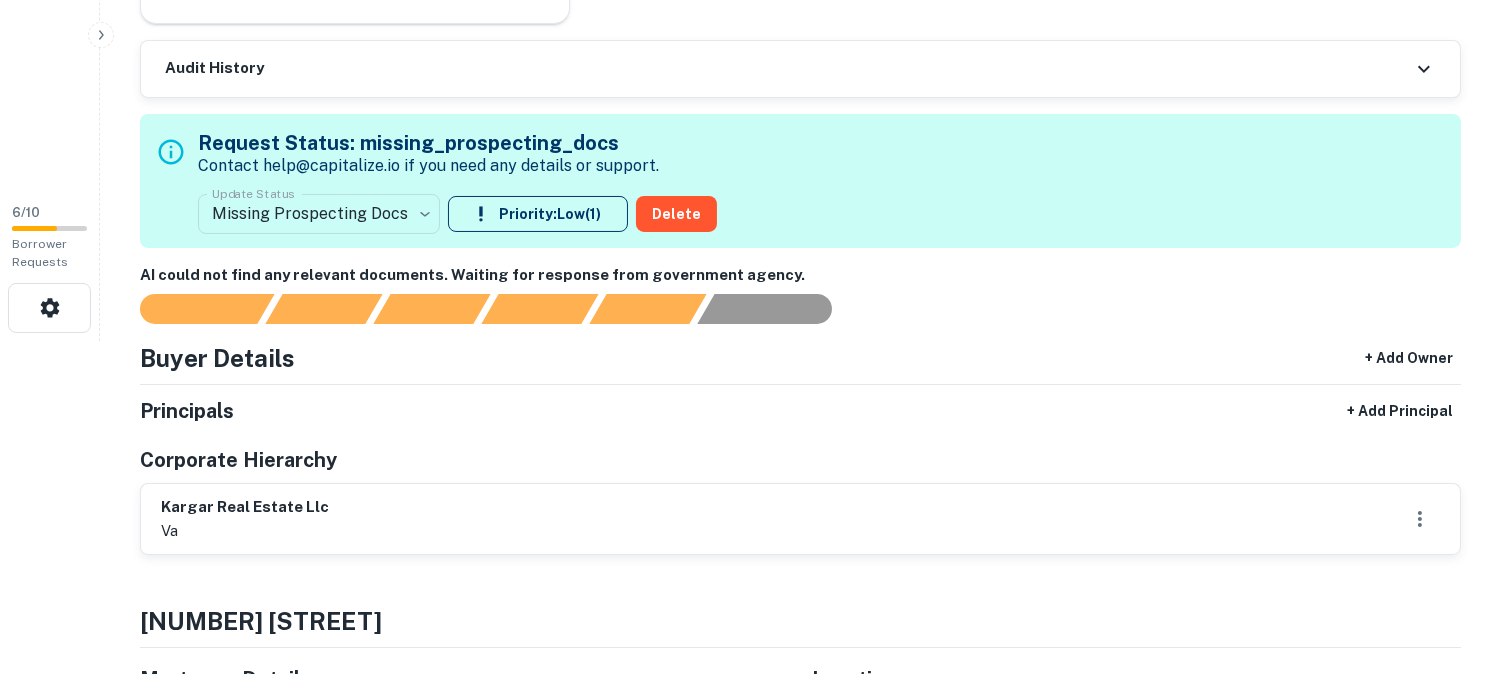 click on "**********" at bounding box center (750, 4) 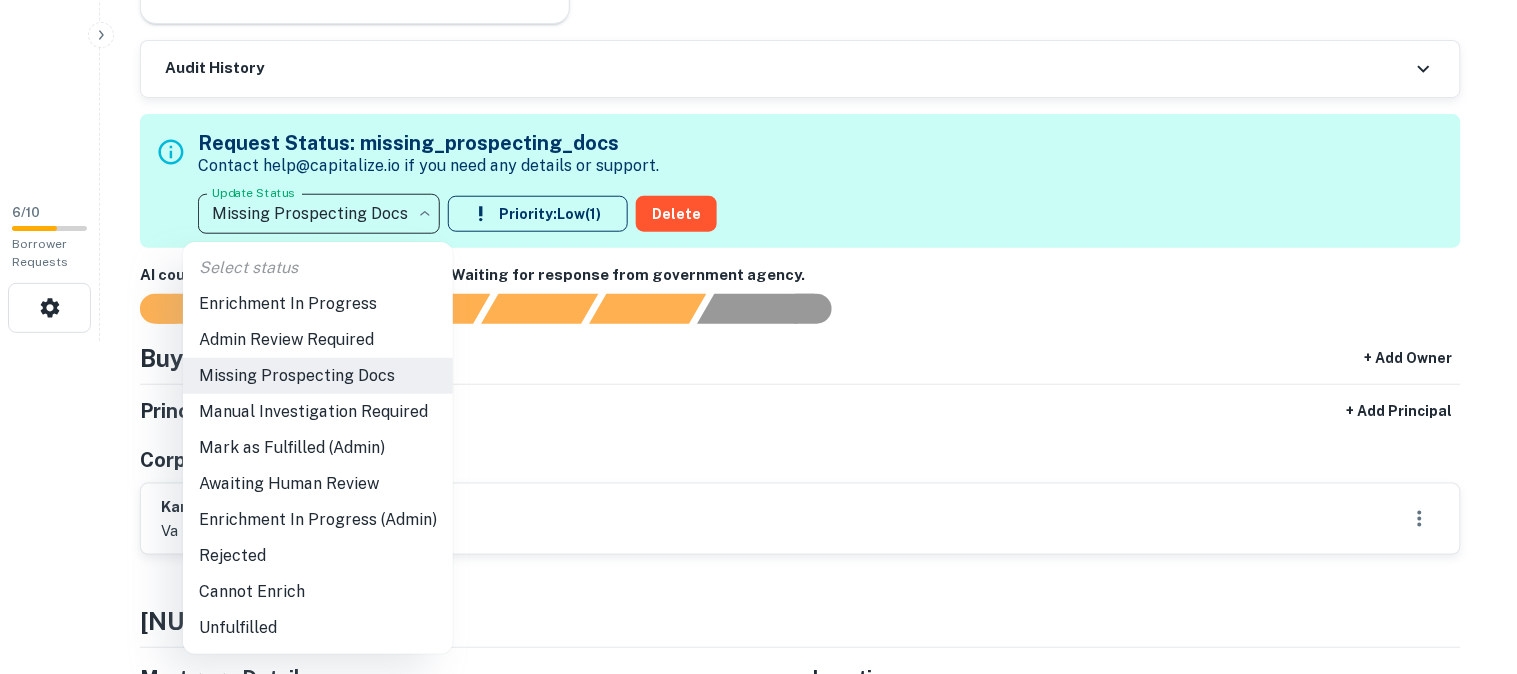 click on "Awaiting Human Review" at bounding box center (318, 484) 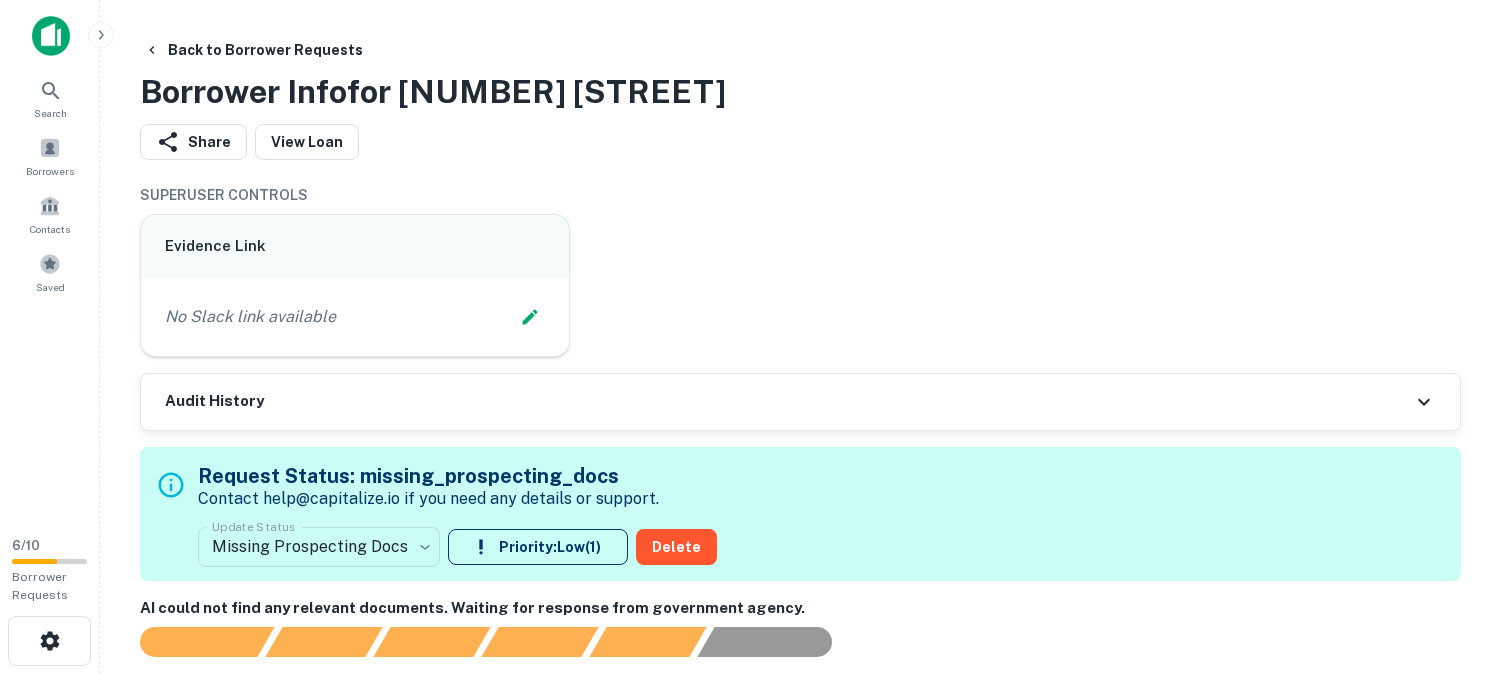 scroll, scrollTop: 0, scrollLeft: 0, axis: both 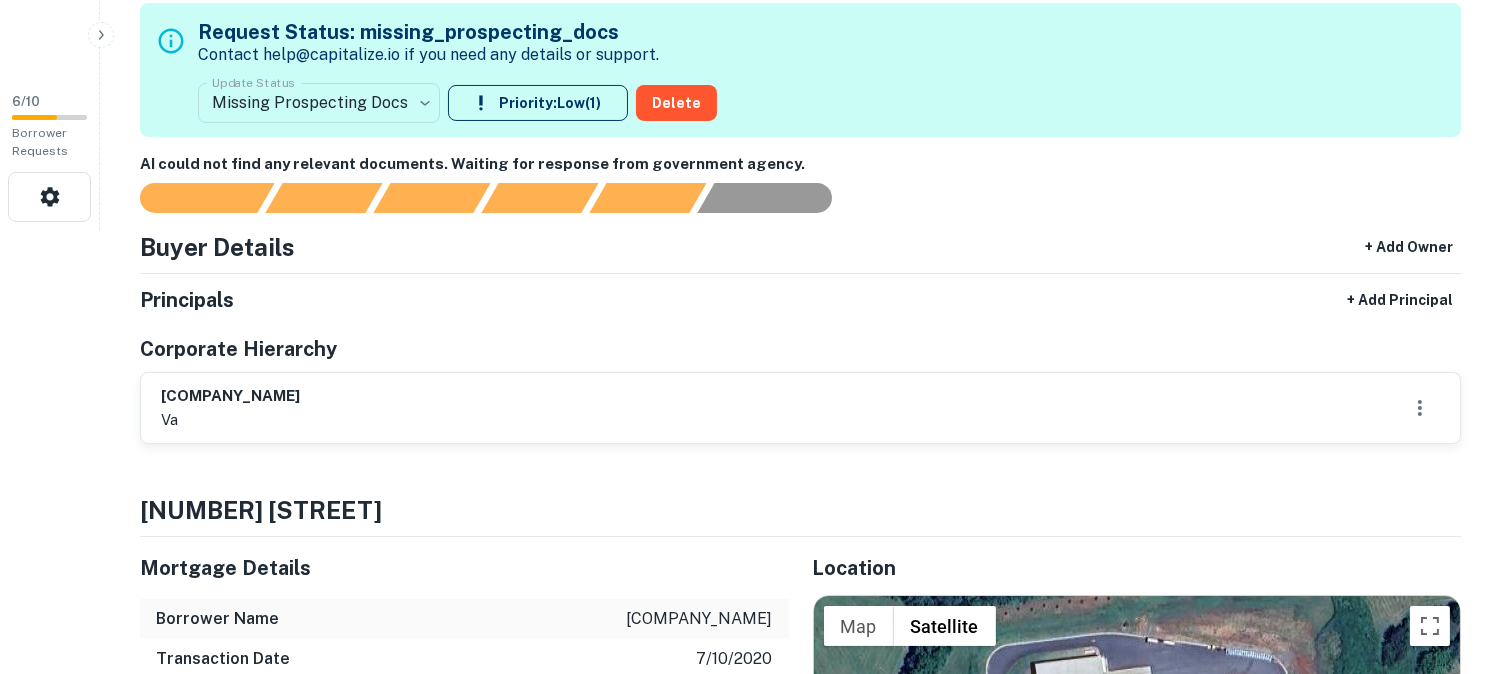 drag, startPoint x: 151, startPoint y: 396, endPoint x: 375, endPoint y: 398, distance: 224.00893 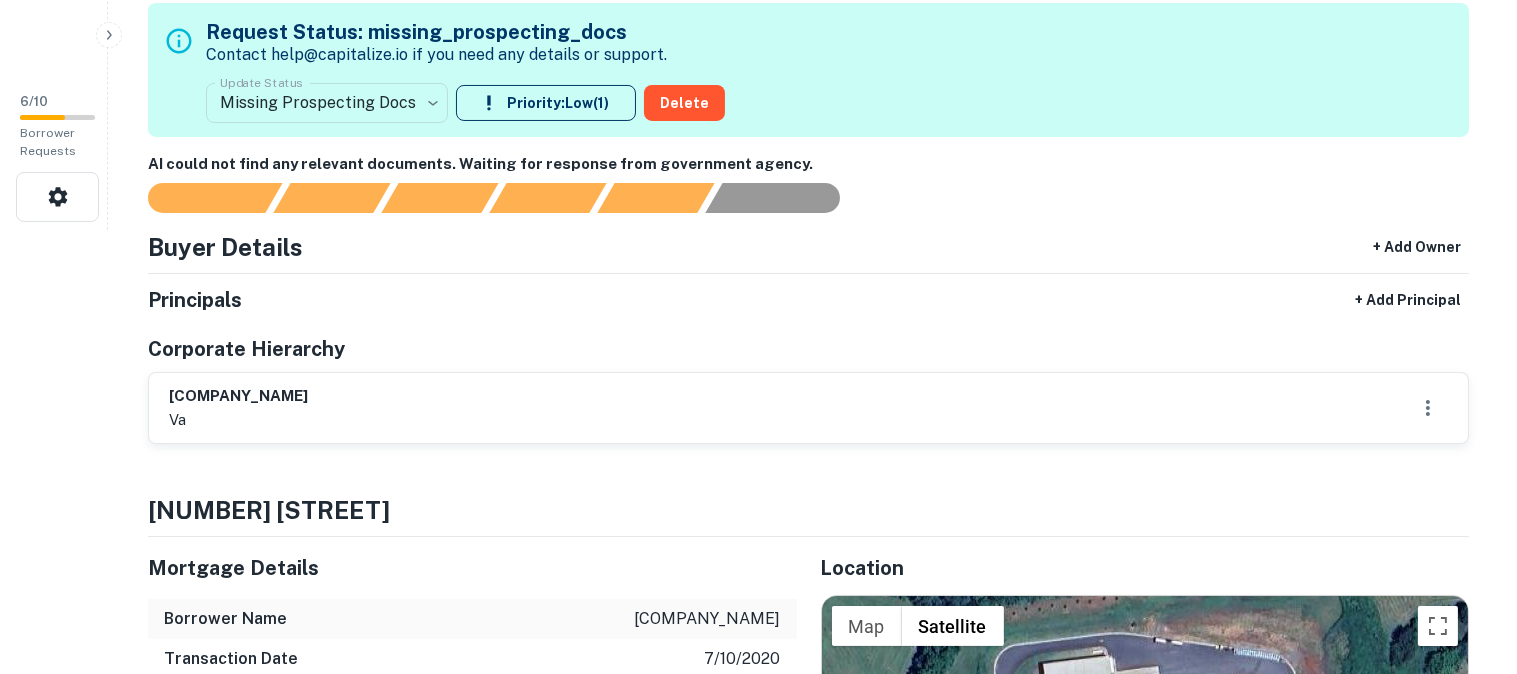 scroll, scrollTop: 333, scrollLeft: 0, axis: vertical 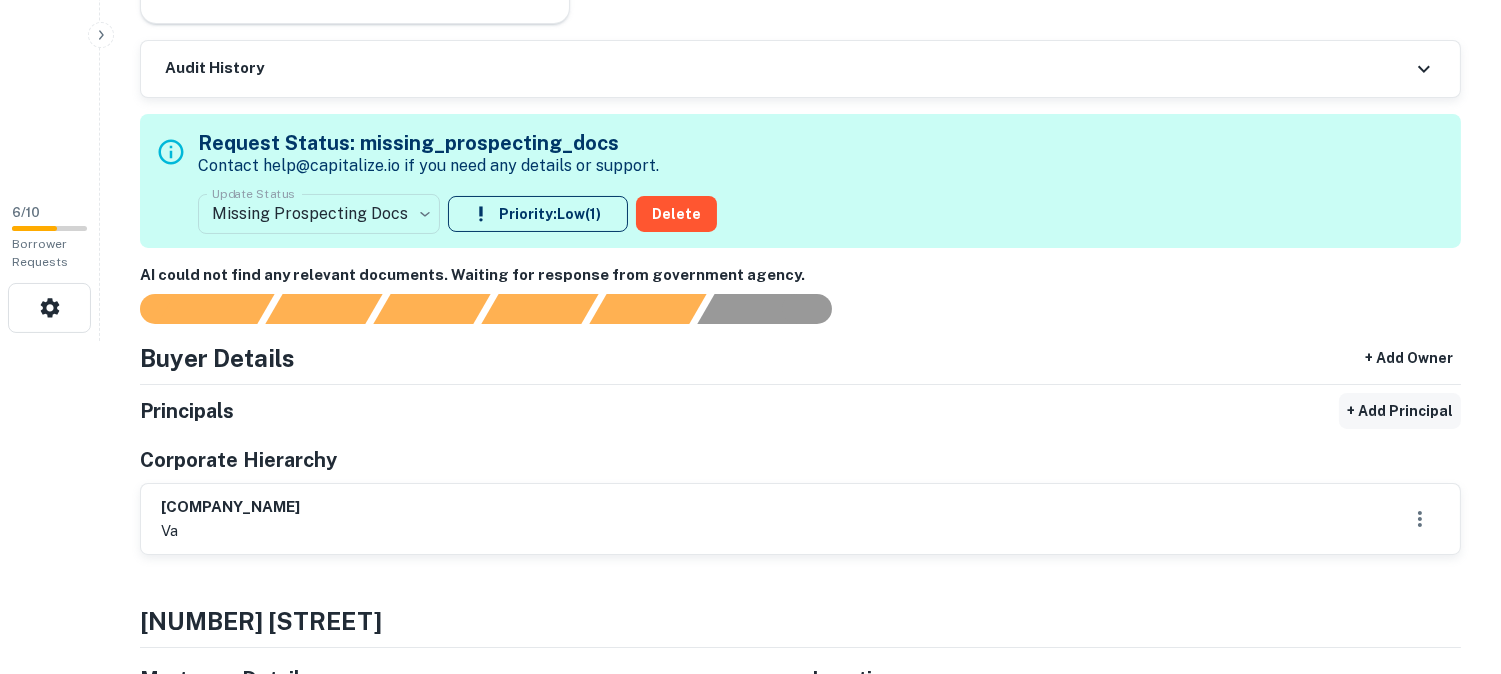click on "+ Add Principal" at bounding box center [1400, 411] 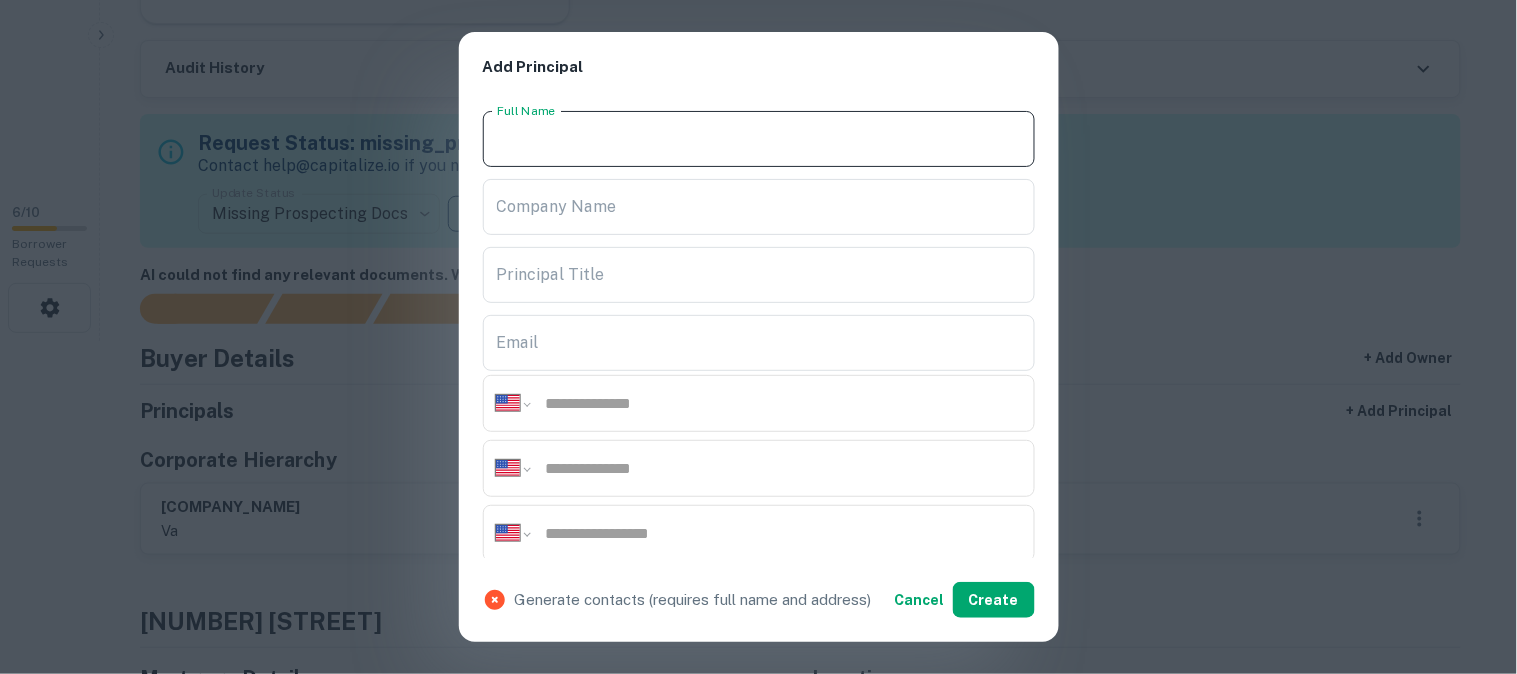 click on "Full Name" at bounding box center [759, 139] 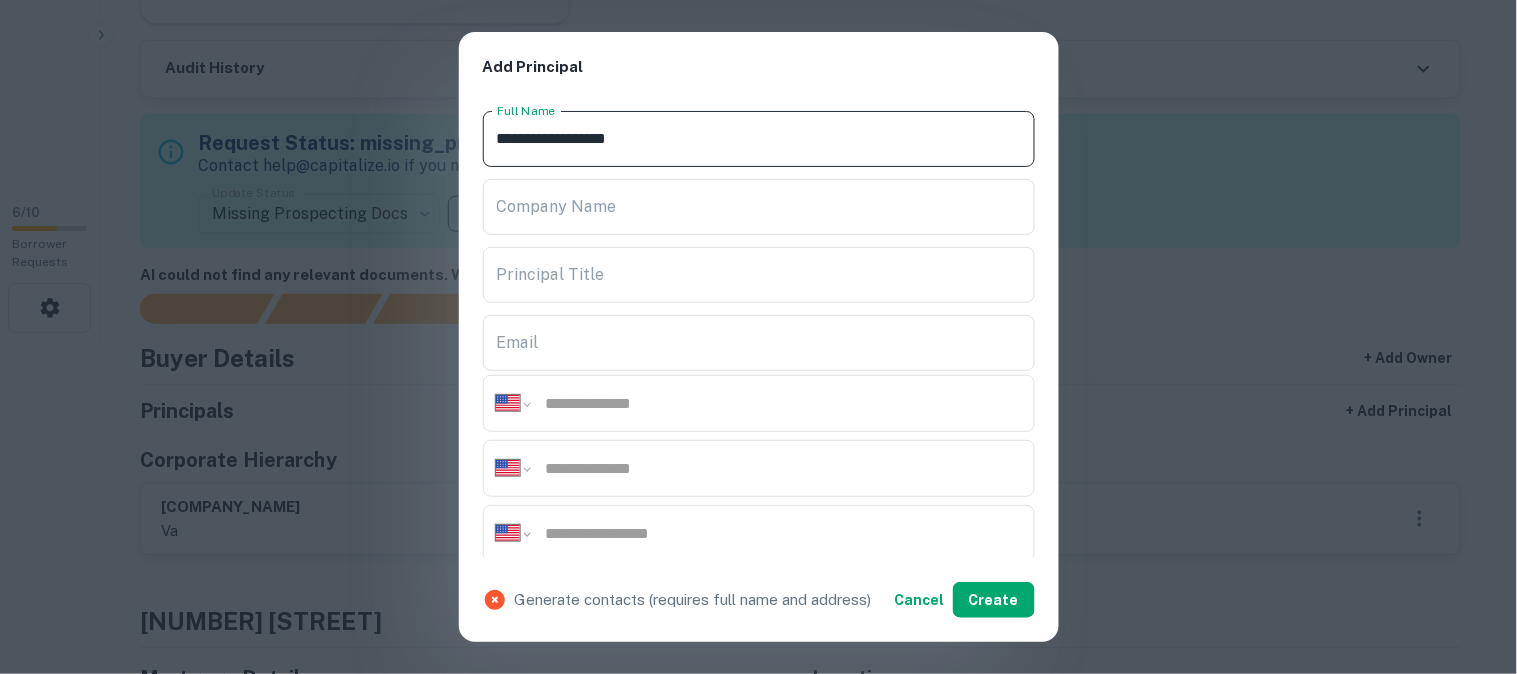 type on "**********" 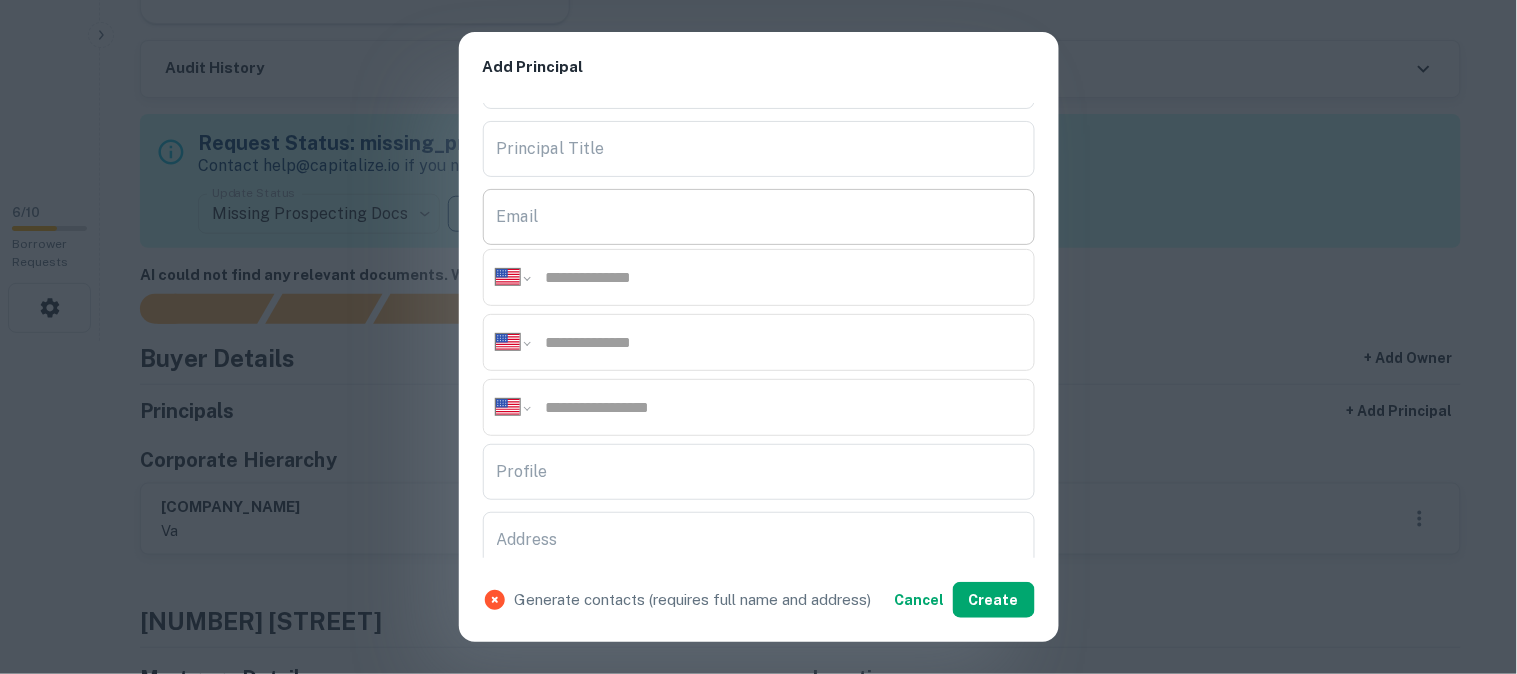 scroll, scrollTop: 333, scrollLeft: 0, axis: vertical 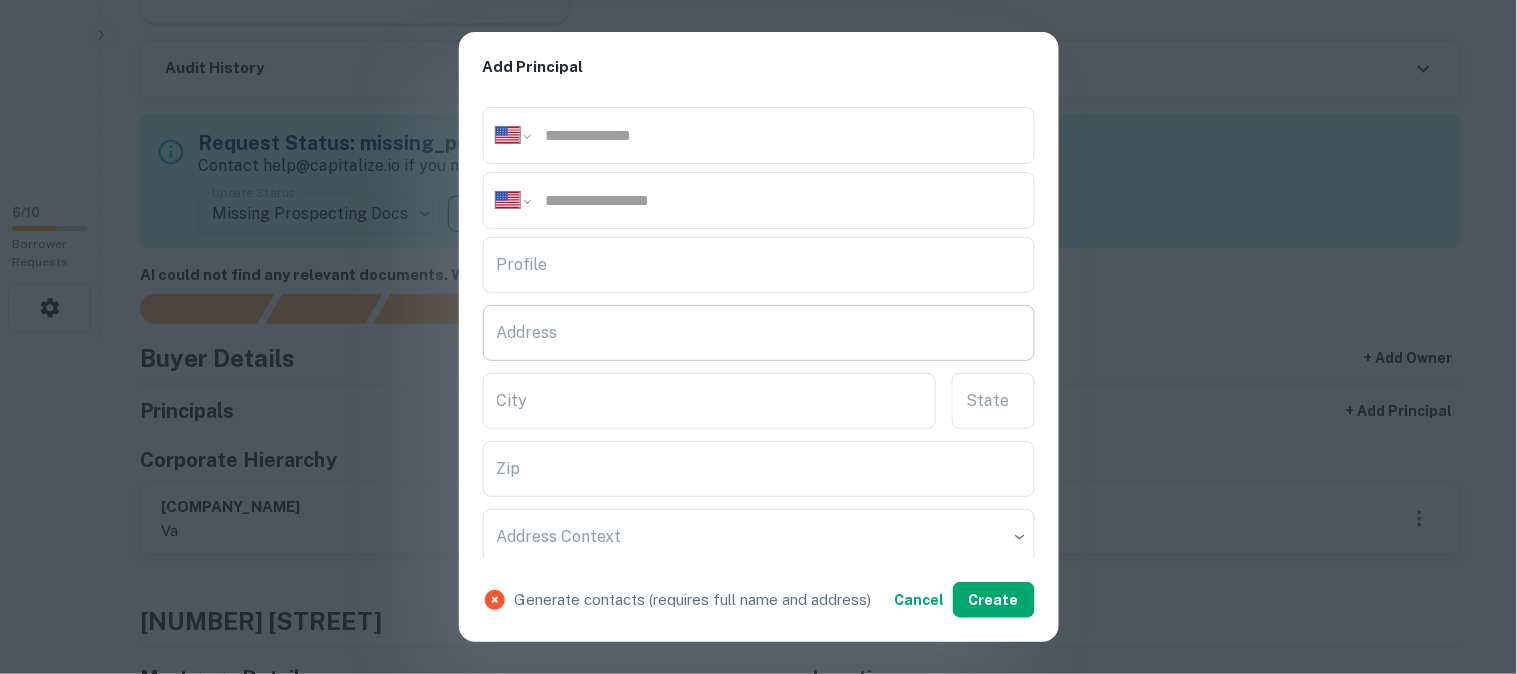 click on "Address" at bounding box center [759, 333] 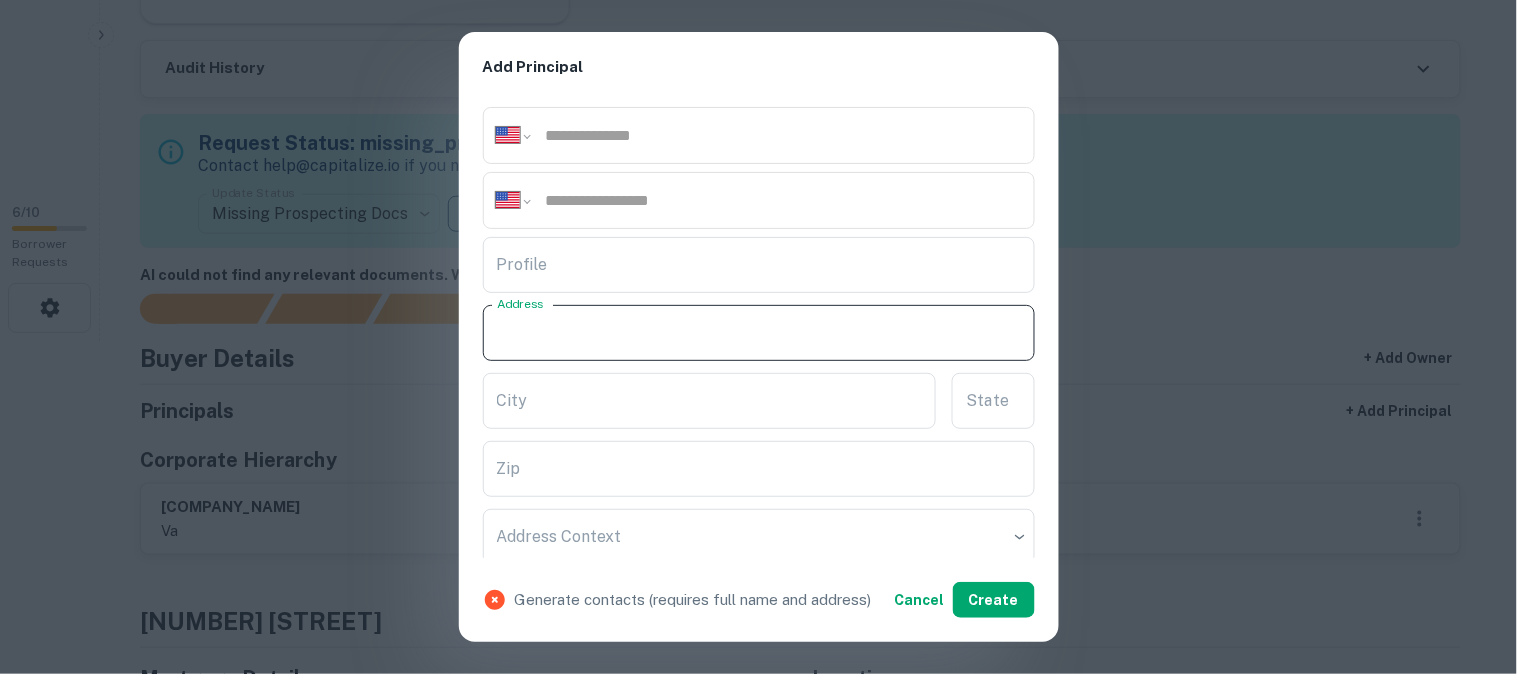 paste on "**********" 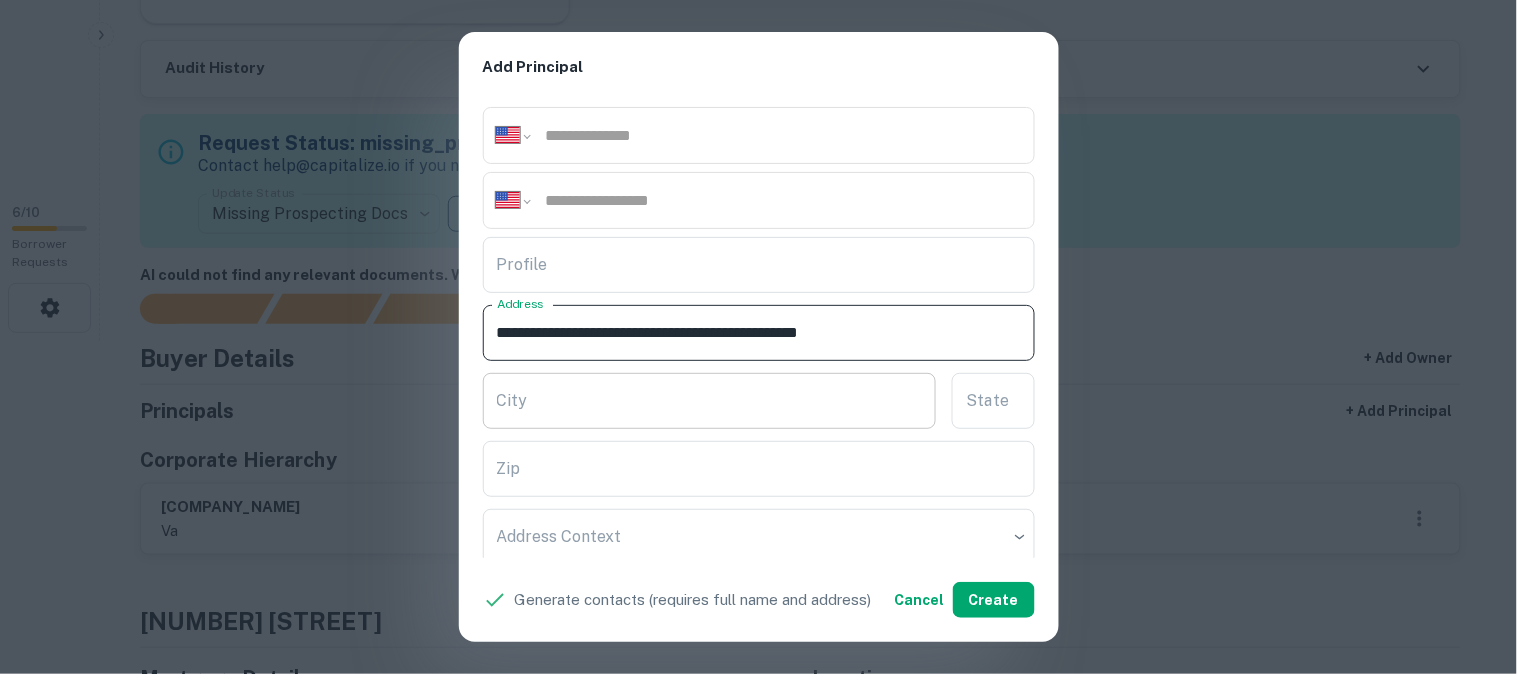 drag, startPoint x: 625, startPoint y: 327, endPoint x: 732, endPoint y: 372, distance: 116.07756 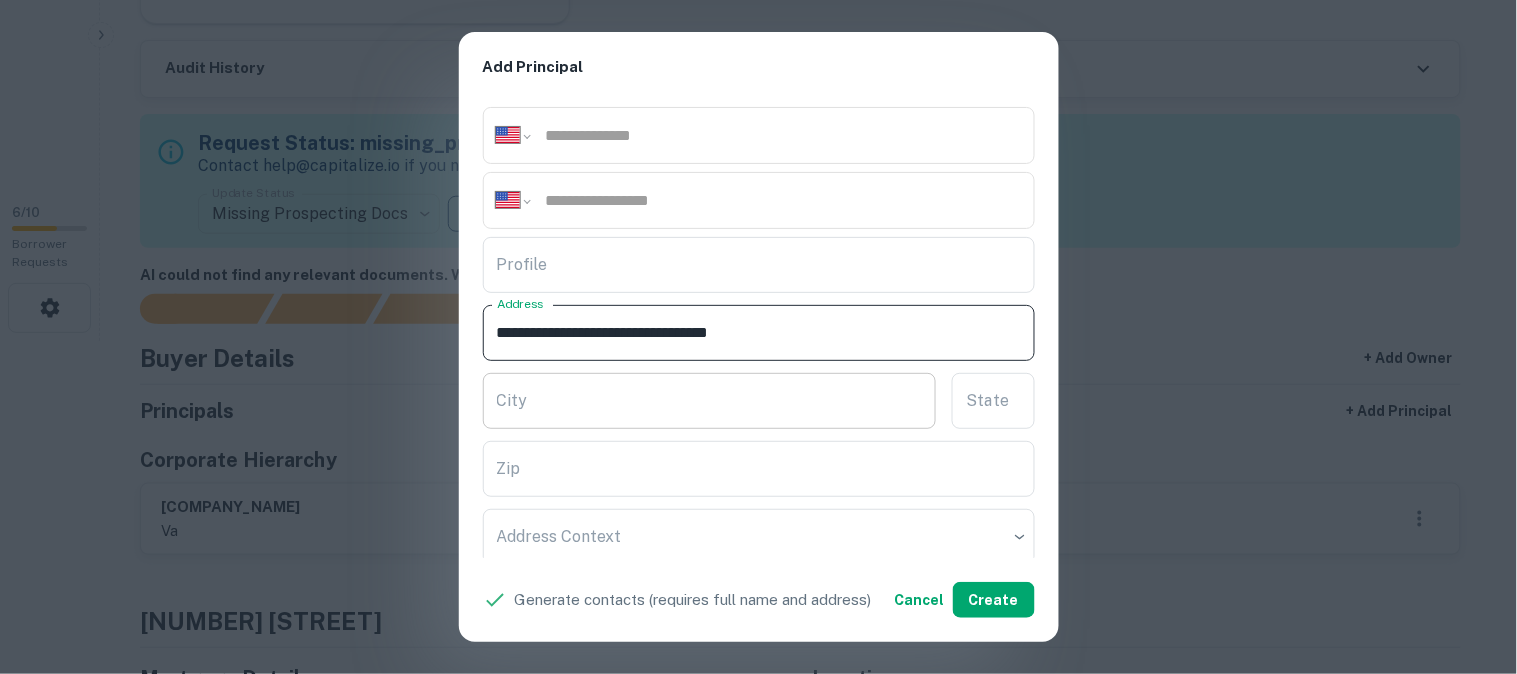 type on "**********" 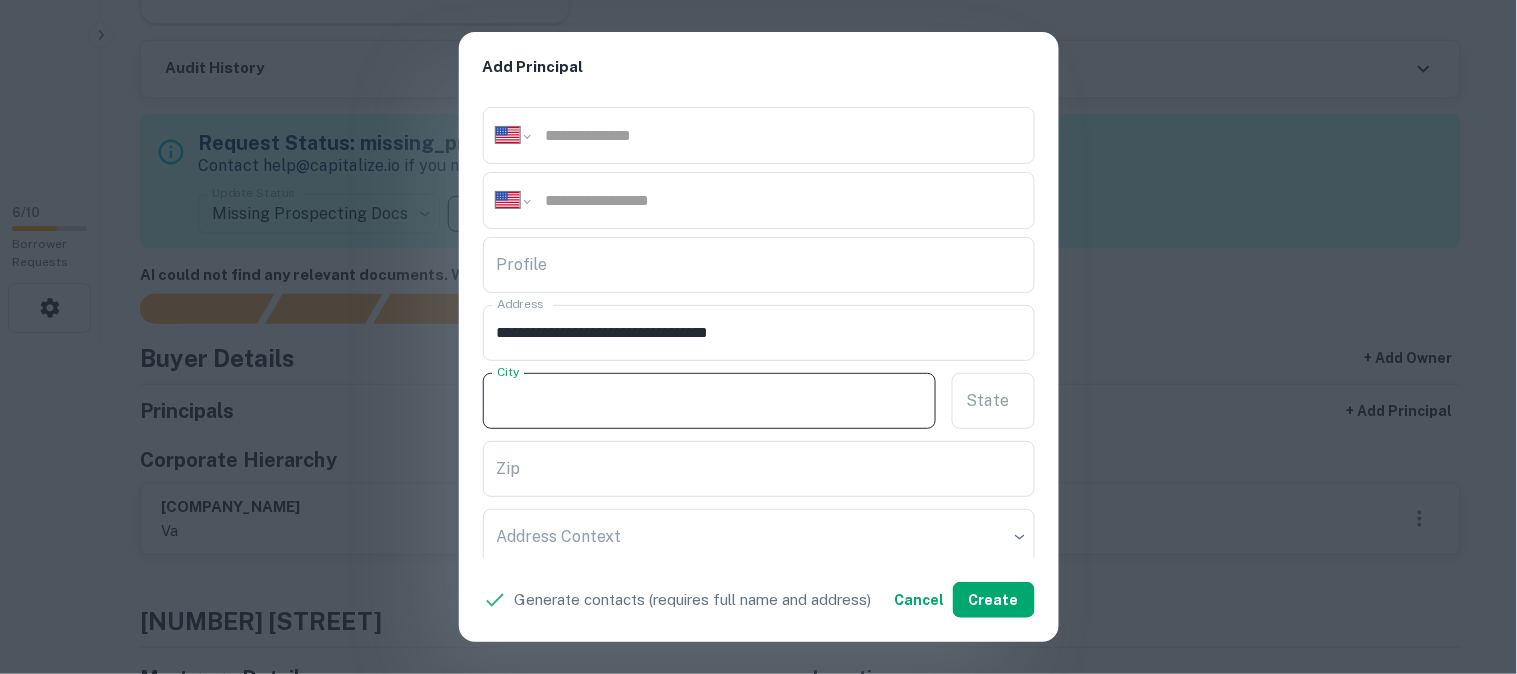 click on "City" at bounding box center [710, 401] 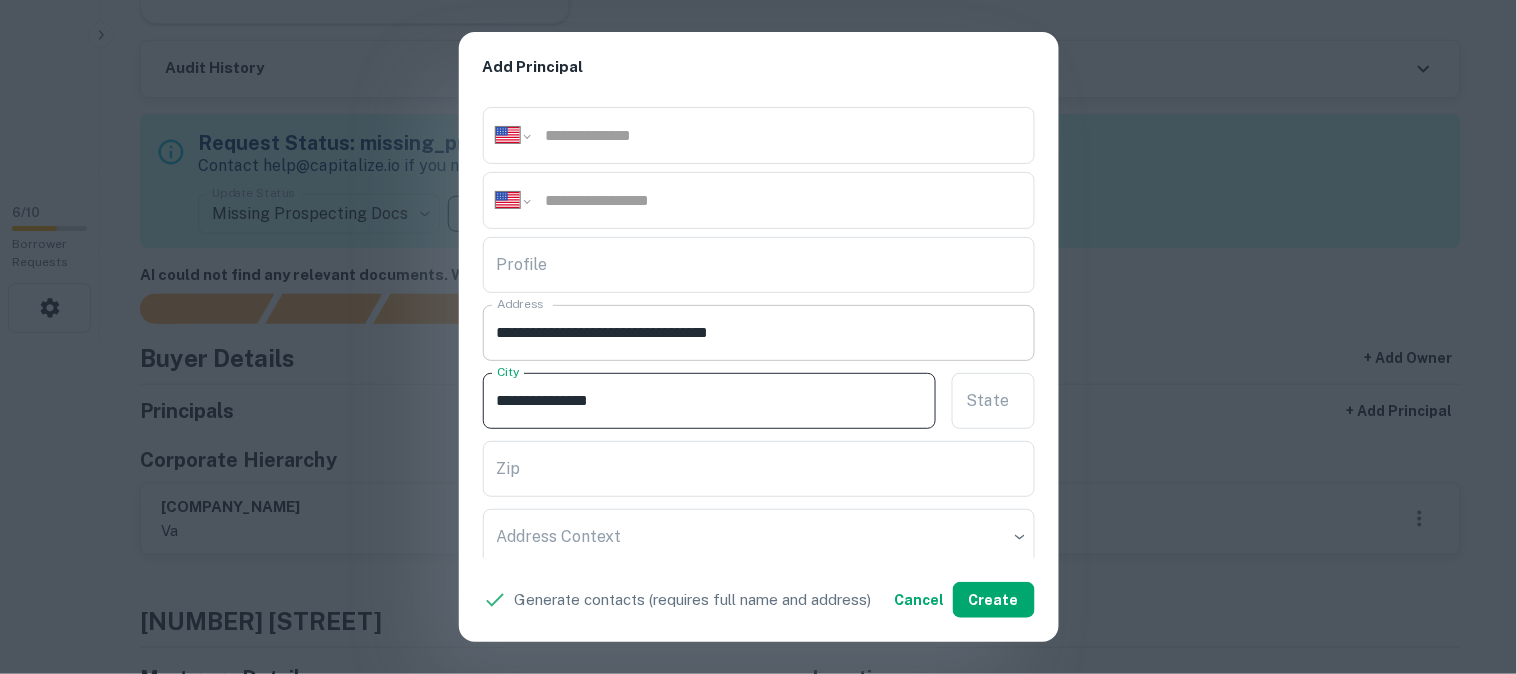 type on "**********" 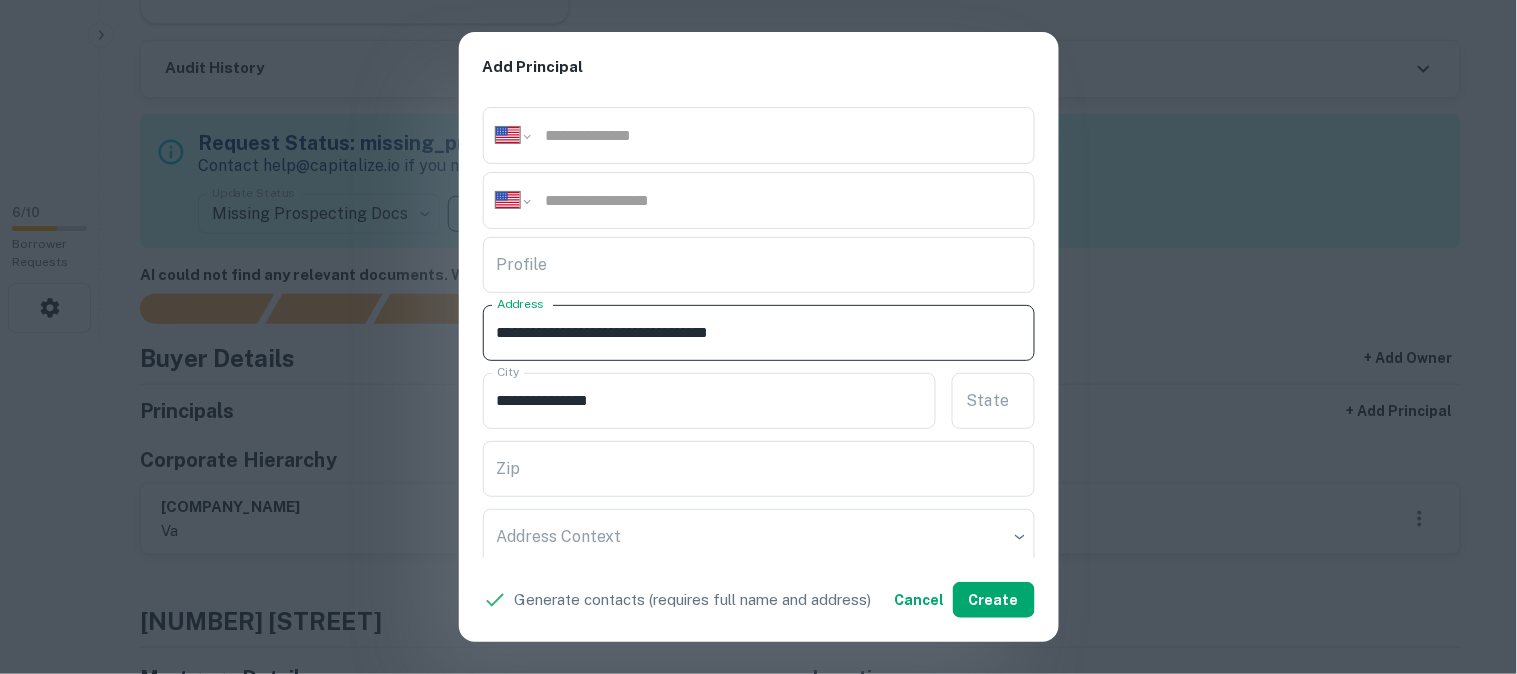 drag, startPoint x: 658, startPoint y: 335, endPoint x: 770, endPoint y: 358, distance: 114.33722 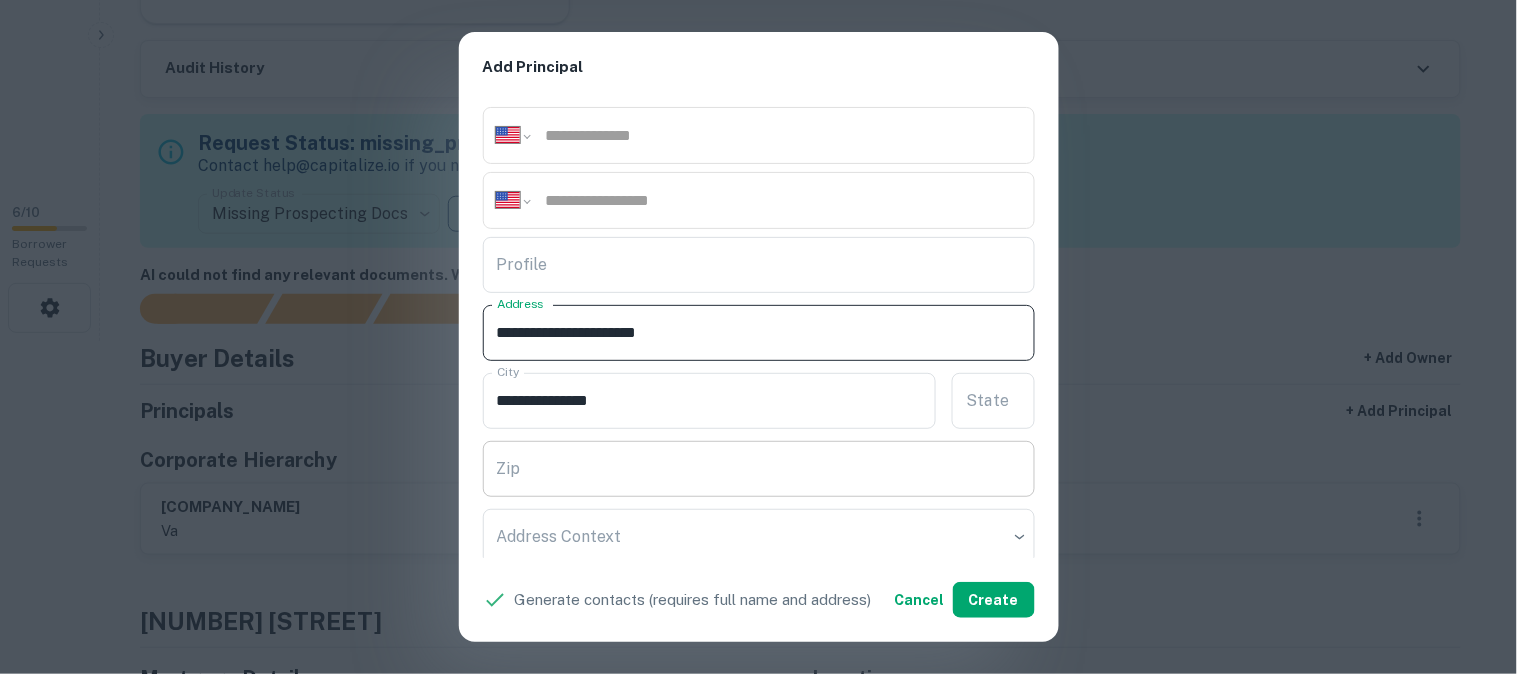 type on "**********" 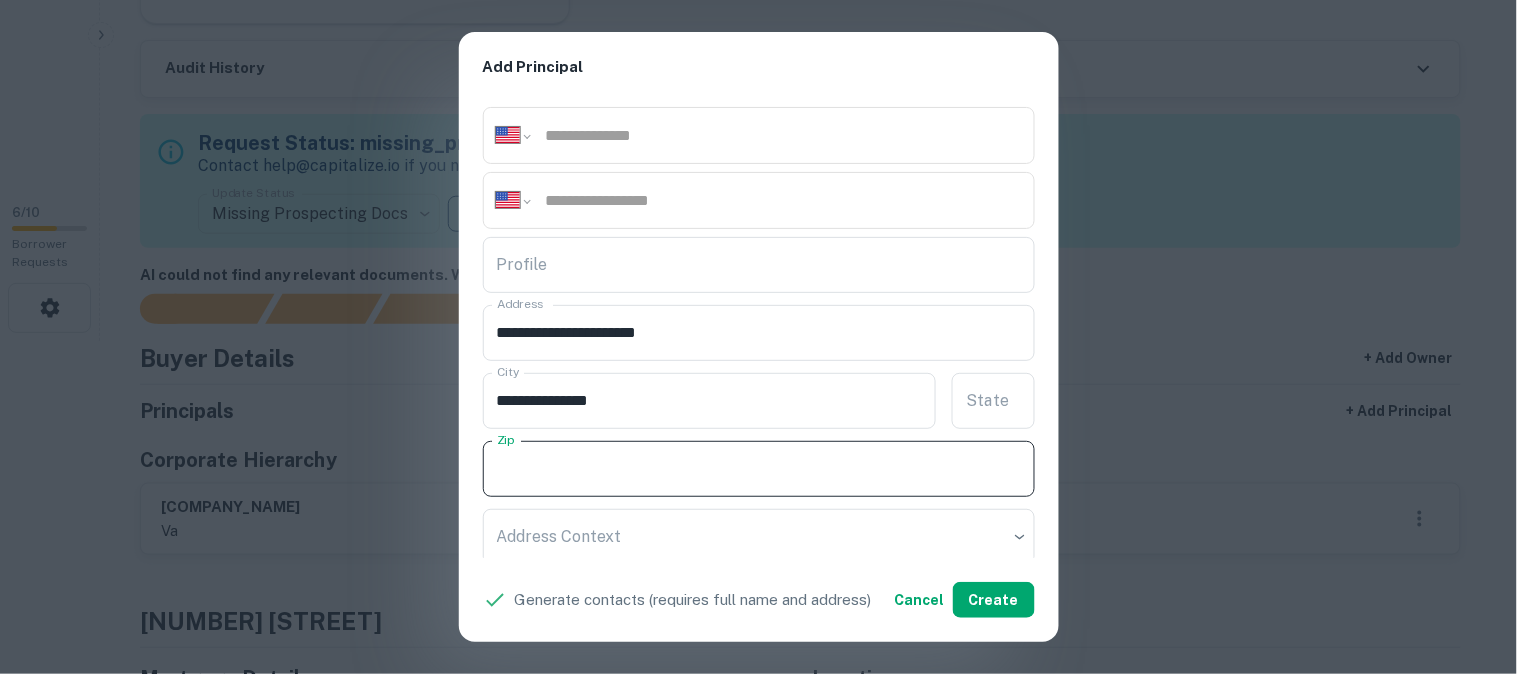click on "Zip" at bounding box center (759, 469) 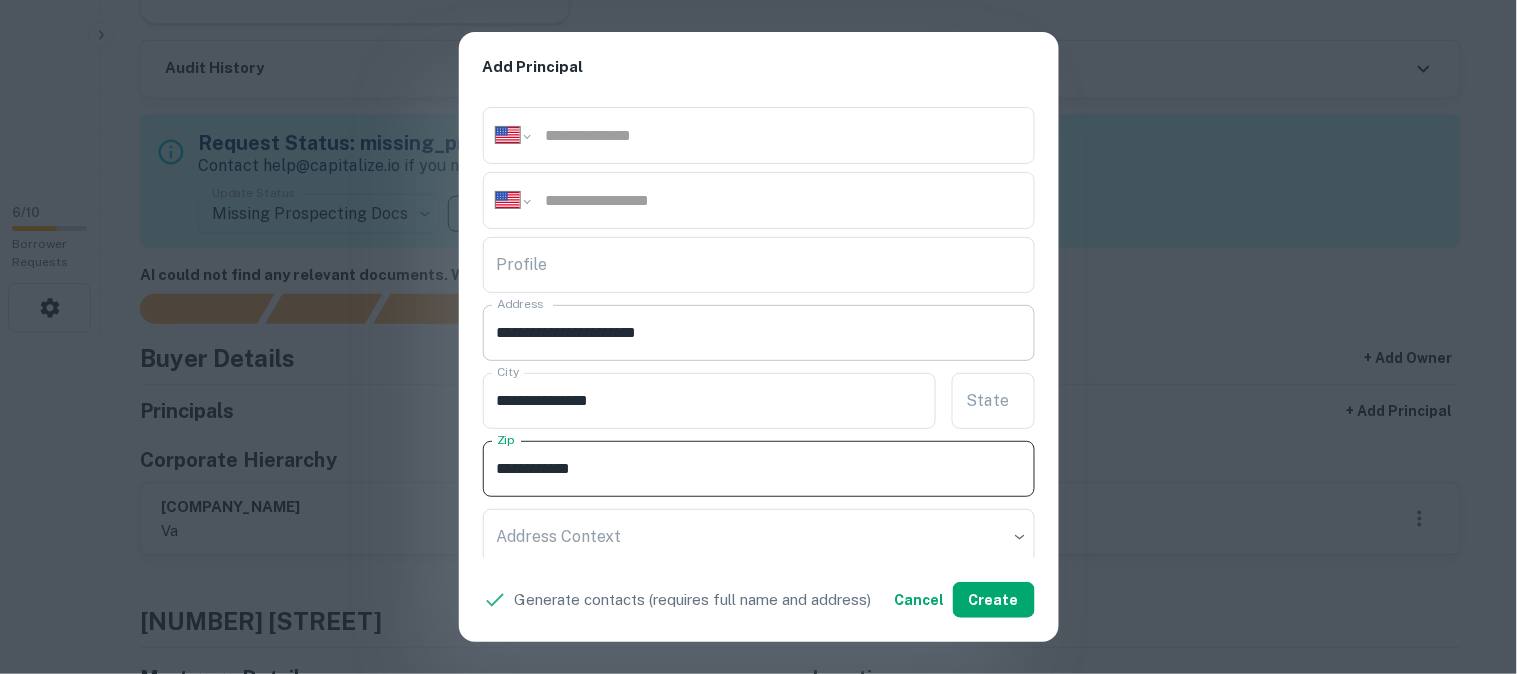 type on "**********" 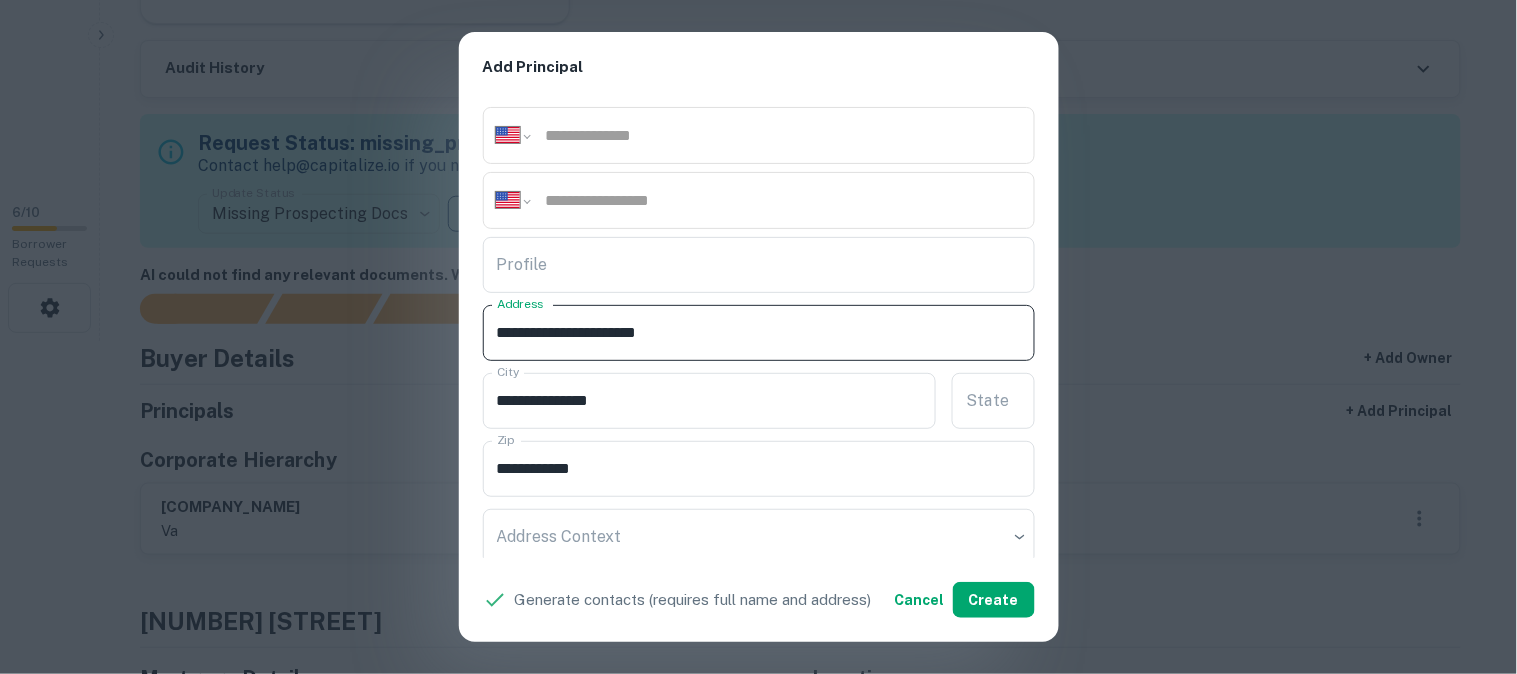 drag, startPoint x: 633, startPoint y: 340, endPoint x: 647, endPoint y: 354, distance: 19.79899 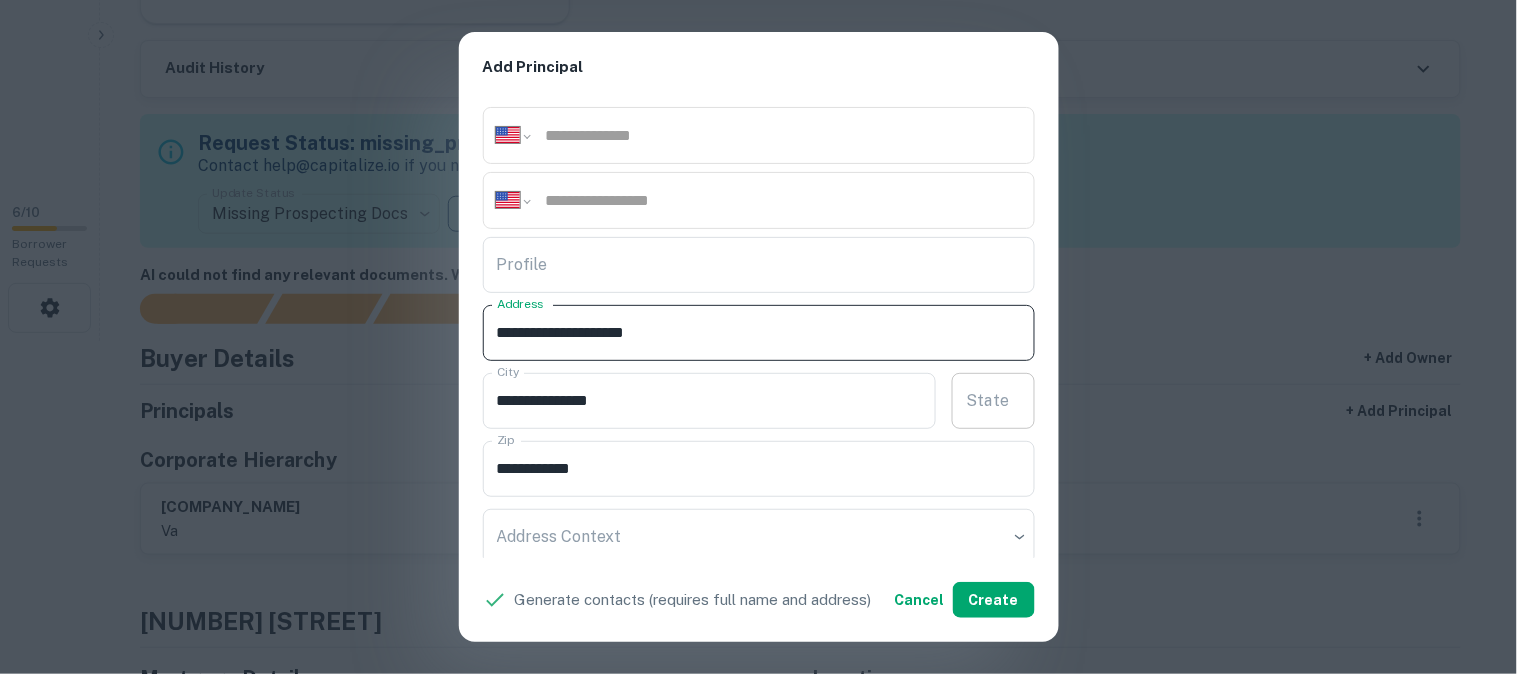 type on "**********" 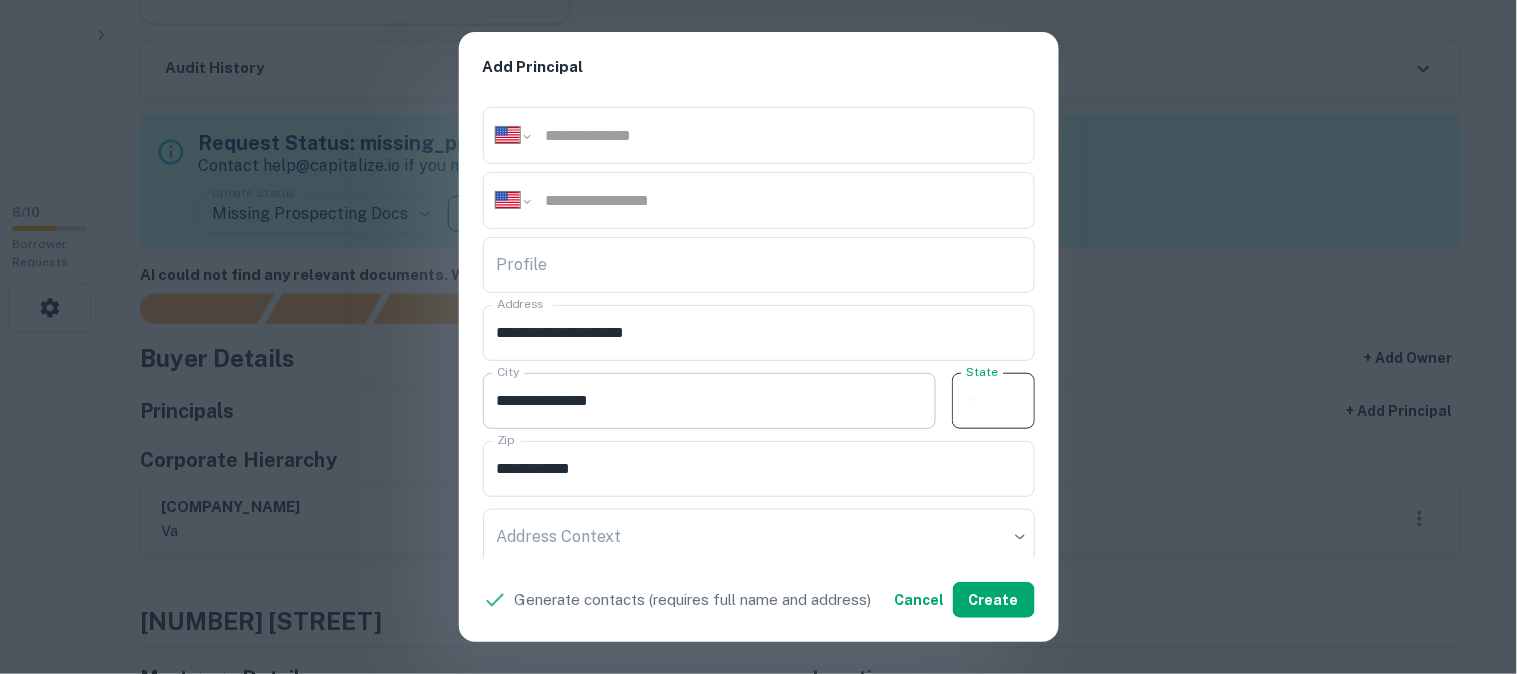 paste on "**" 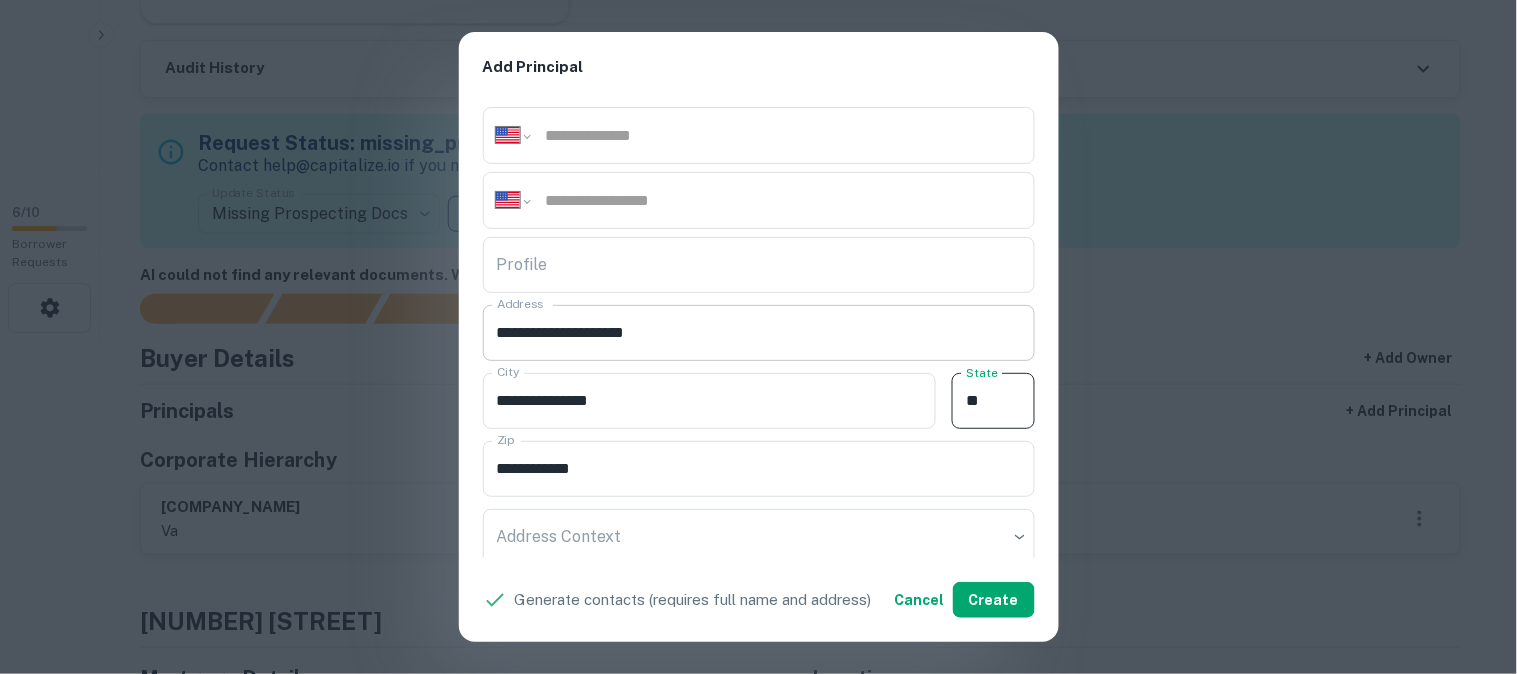 type on "**" 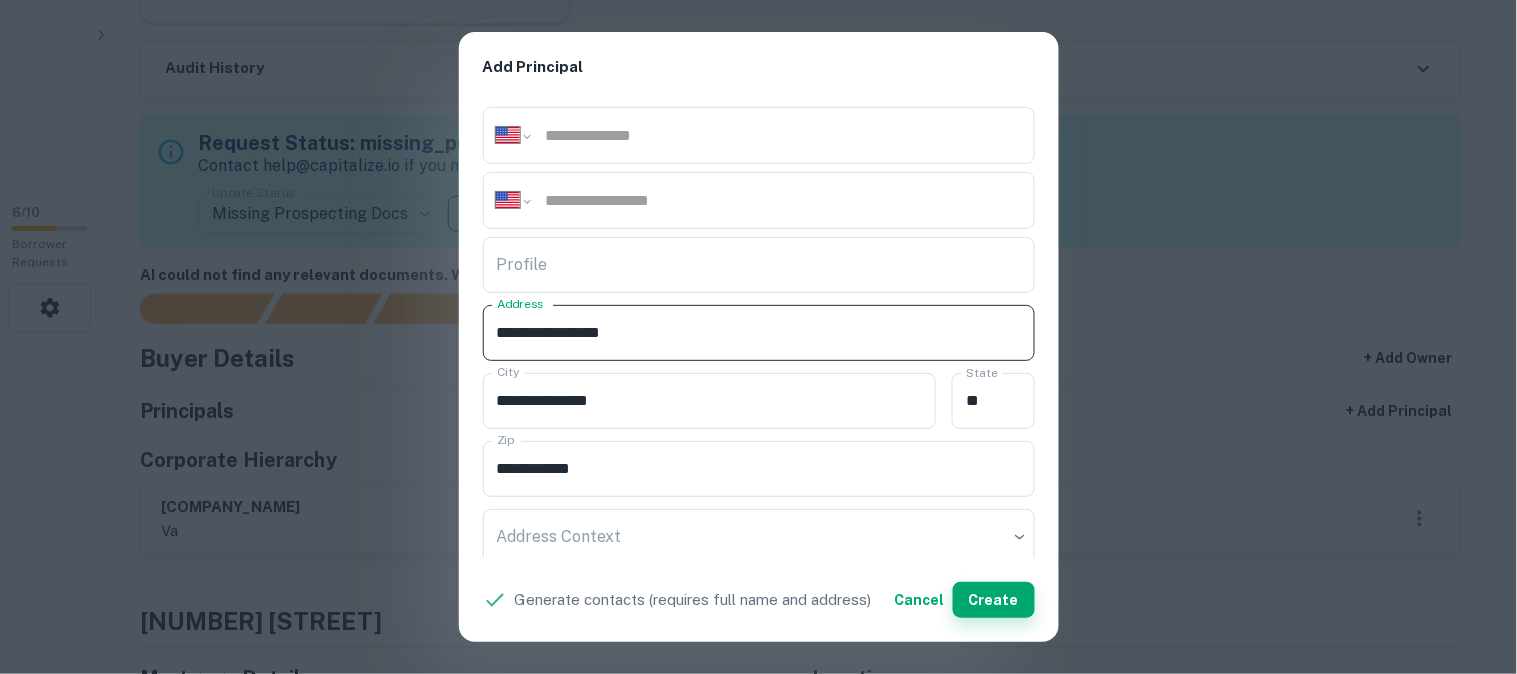 type on "**********" 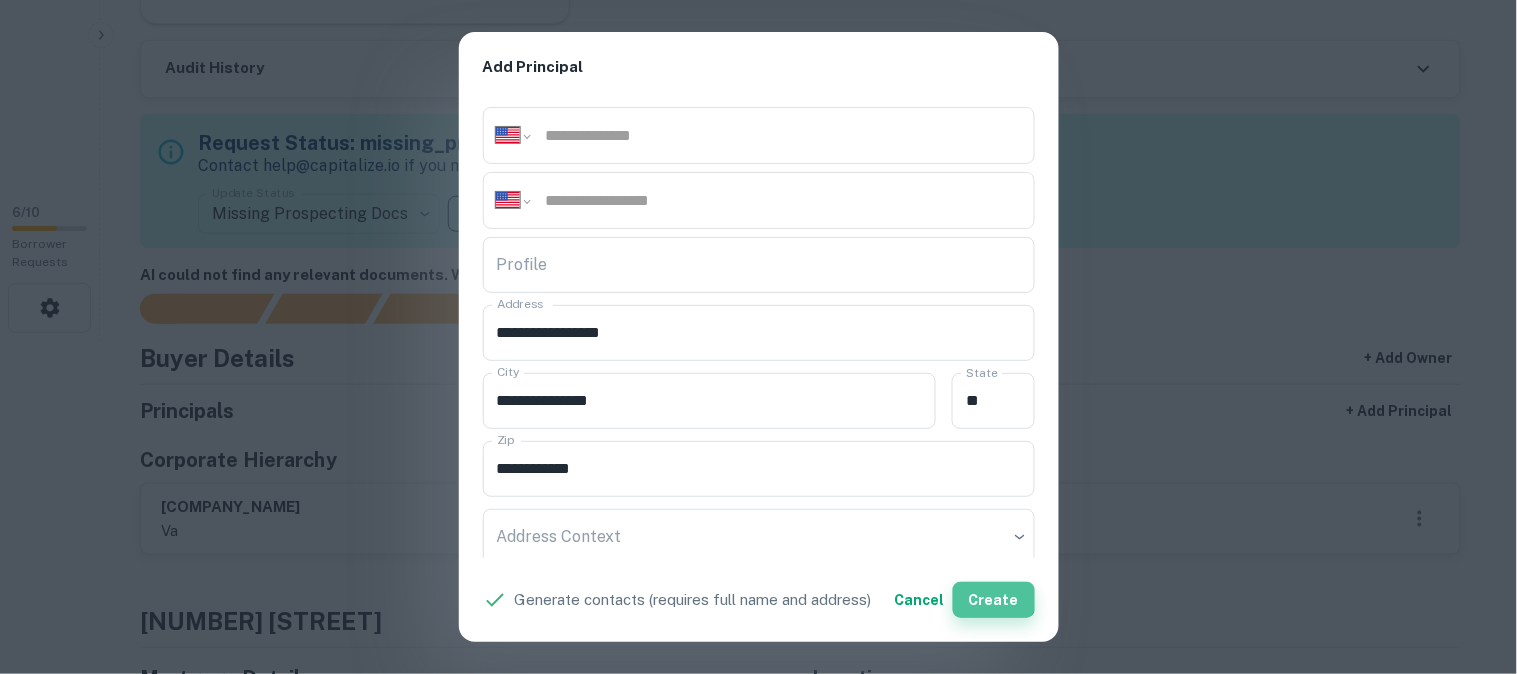 click on "Create" at bounding box center (994, 600) 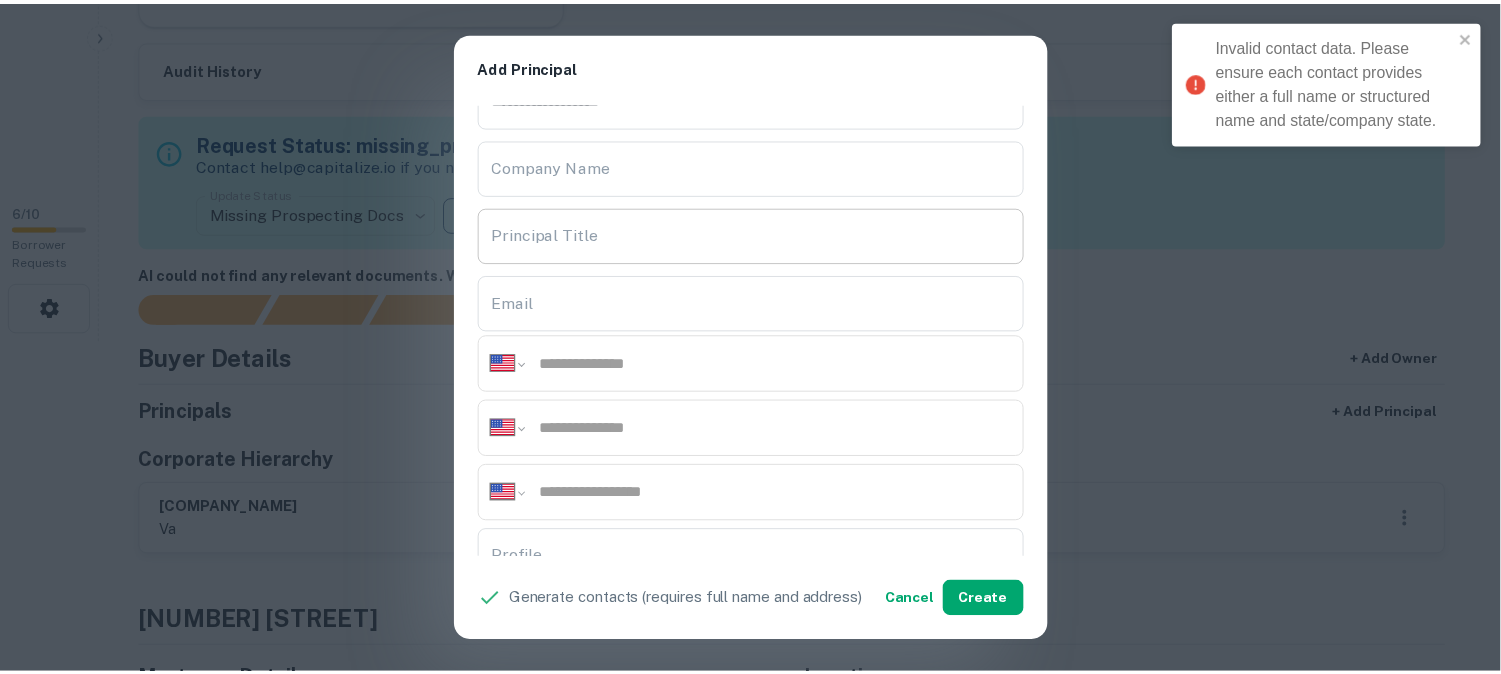 scroll, scrollTop: 0, scrollLeft: 0, axis: both 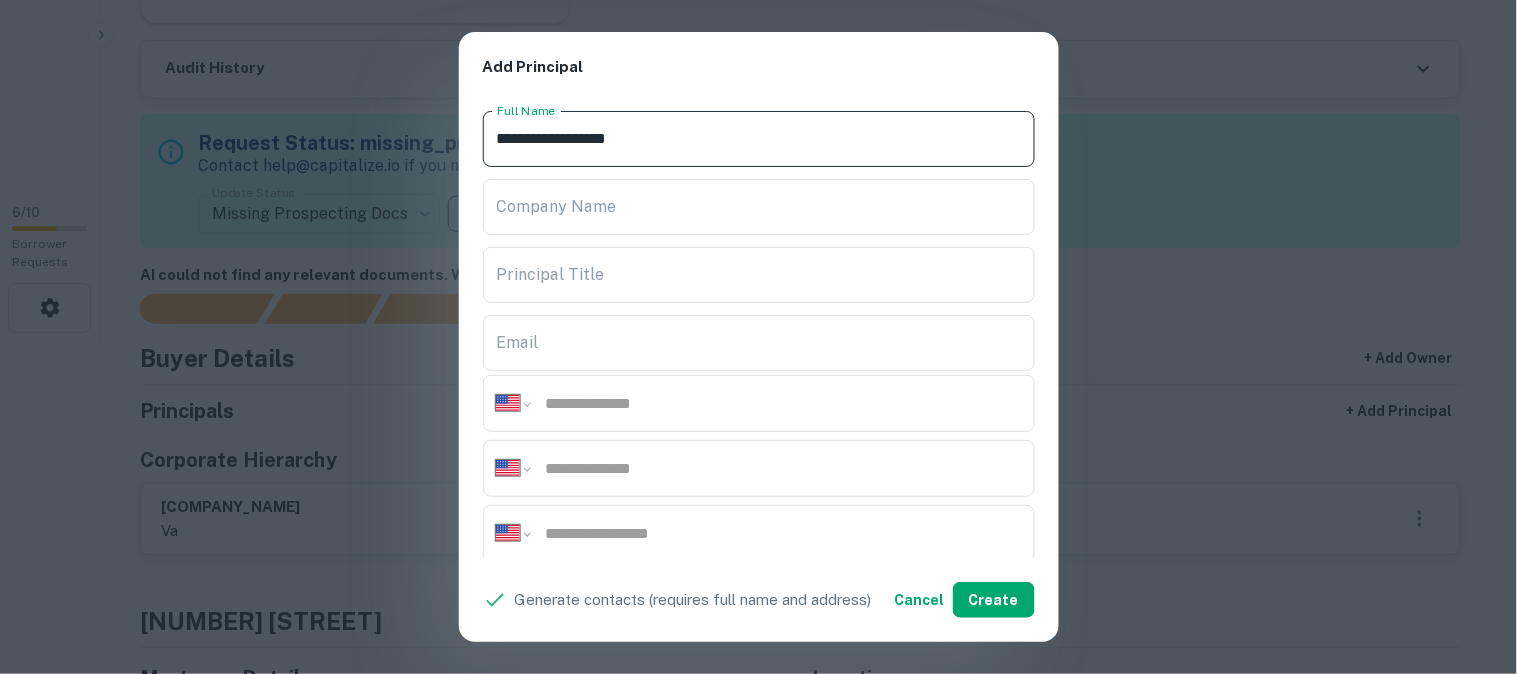 drag, startPoint x: 720, startPoint y: 141, endPoint x: 454, endPoint y: 157, distance: 266.48077 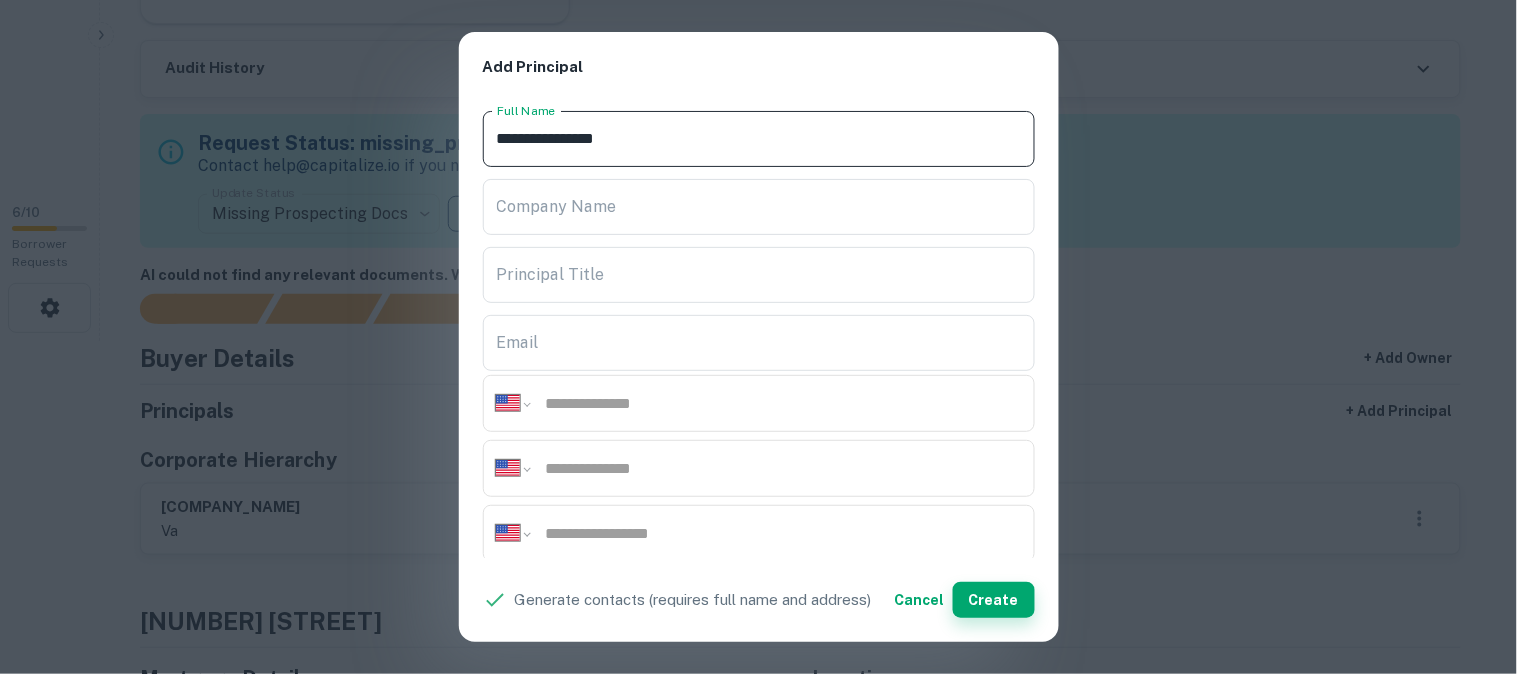 type on "**********" 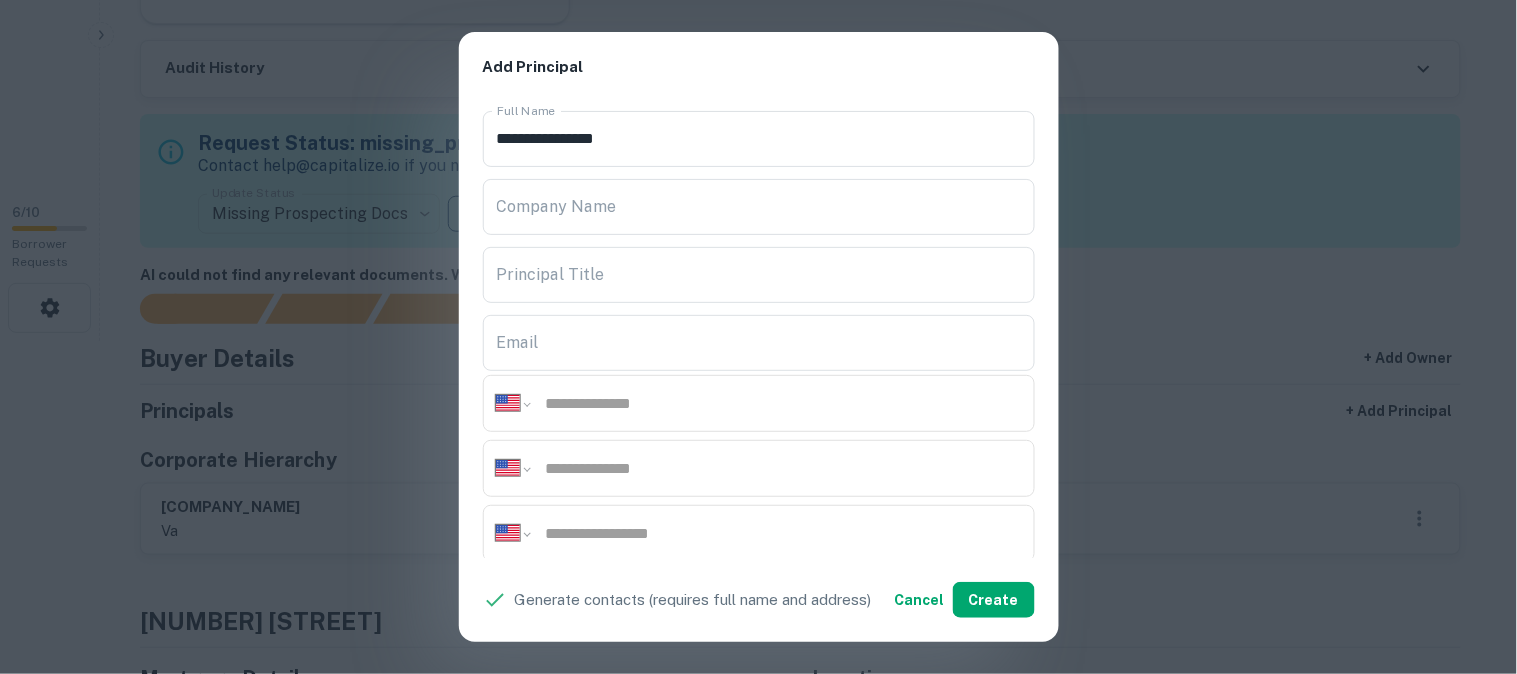 click on "**********" at bounding box center [758, 337] 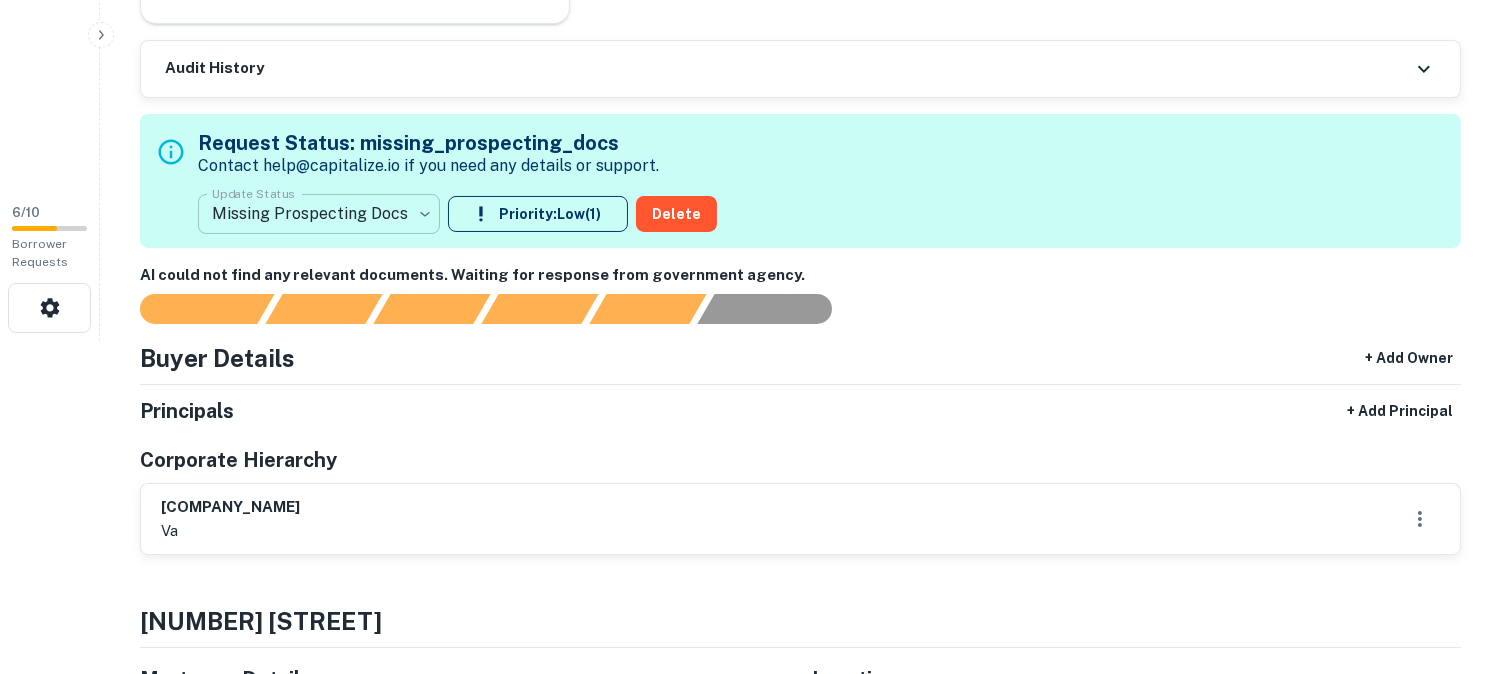click on "**********" at bounding box center [750, 4] 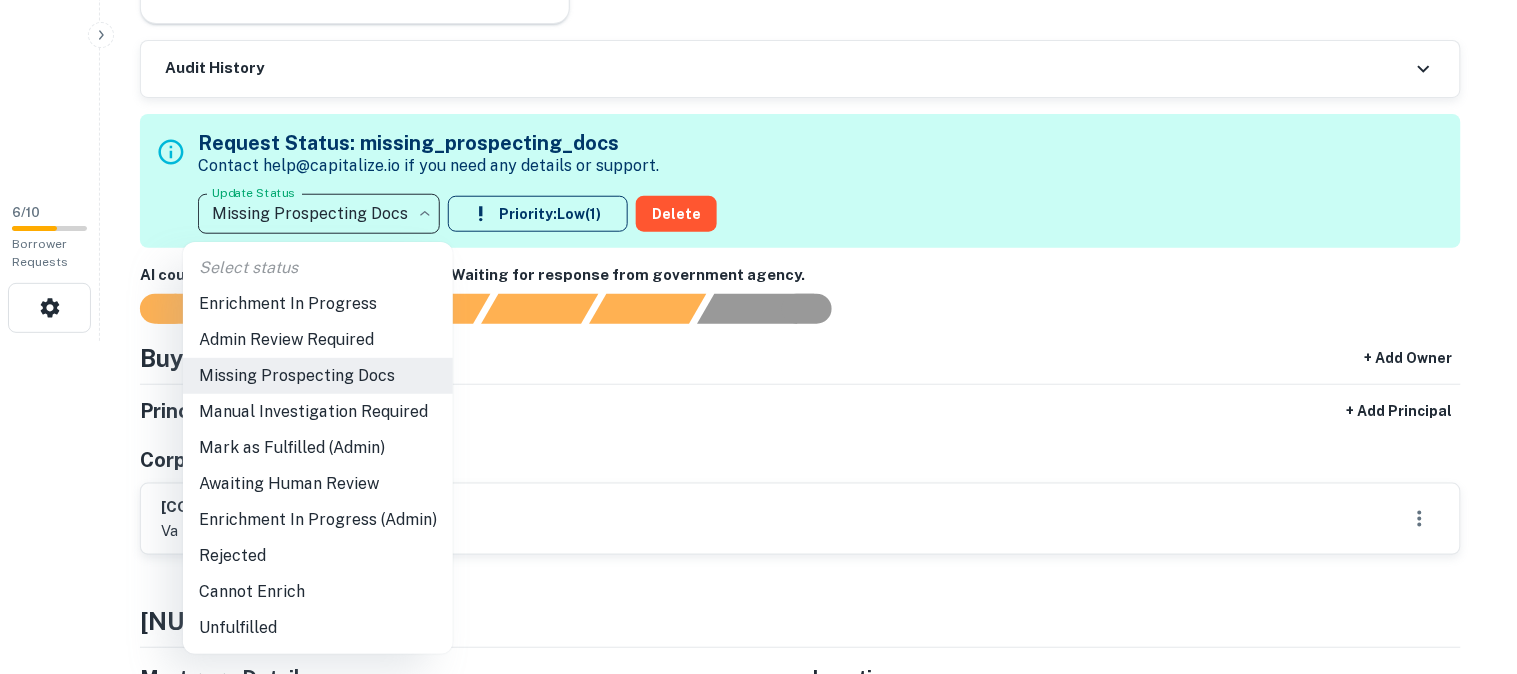 click on "Awaiting Human Review" at bounding box center (318, 484) 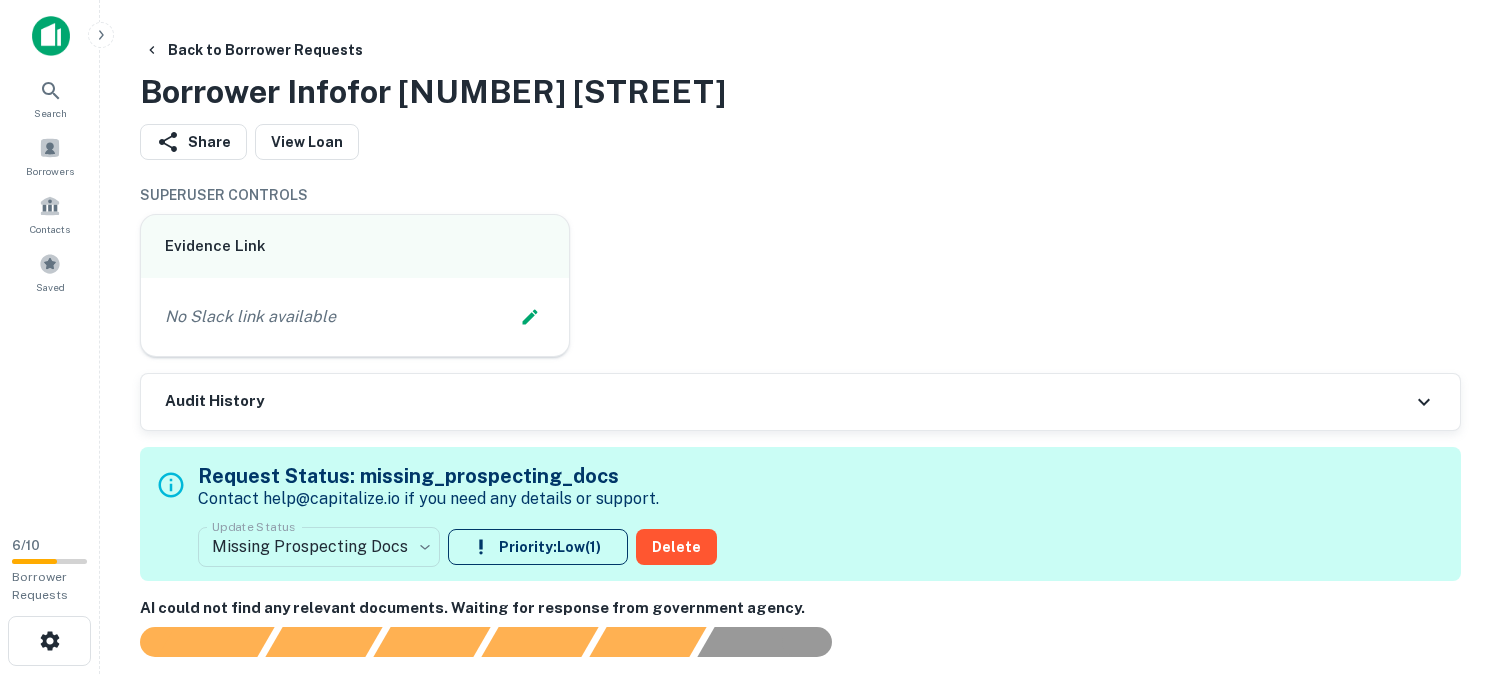 scroll, scrollTop: 0, scrollLeft: 0, axis: both 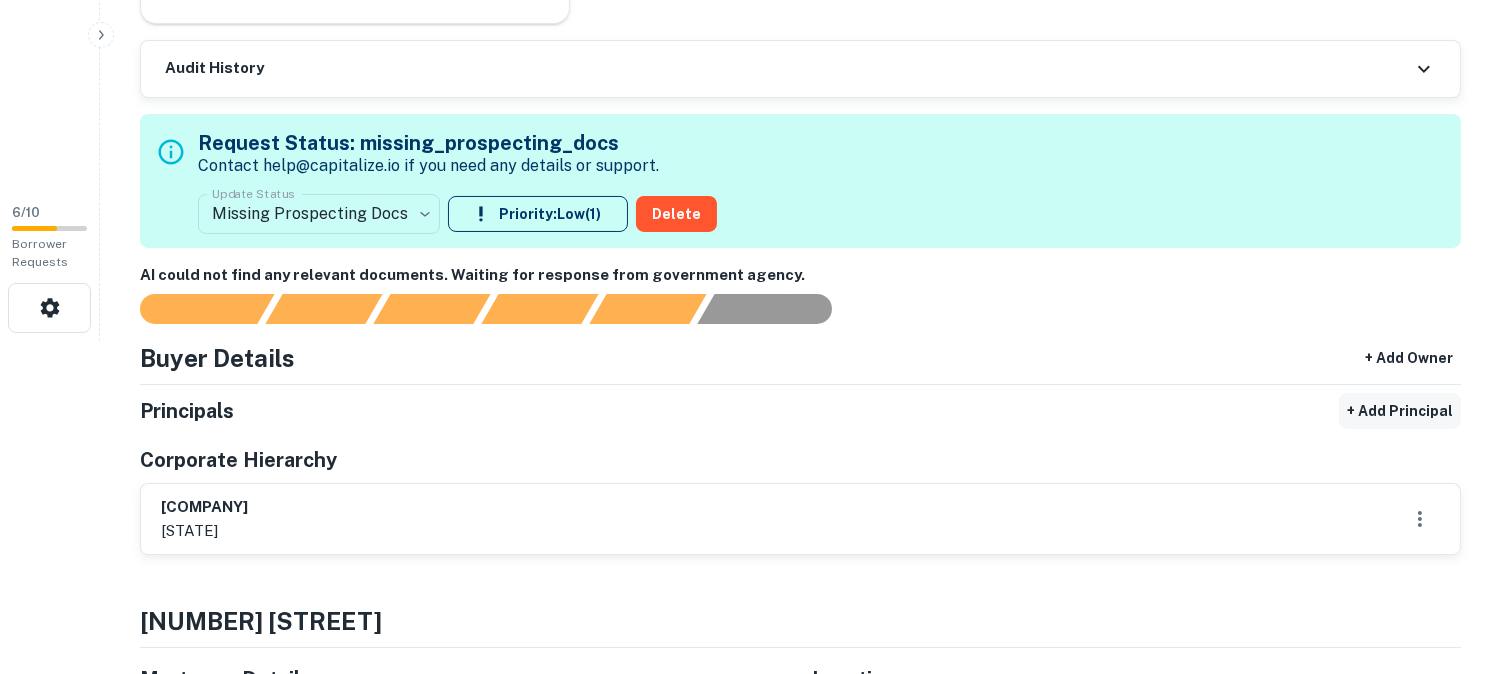 click on "+ Add Principal" at bounding box center [1400, 411] 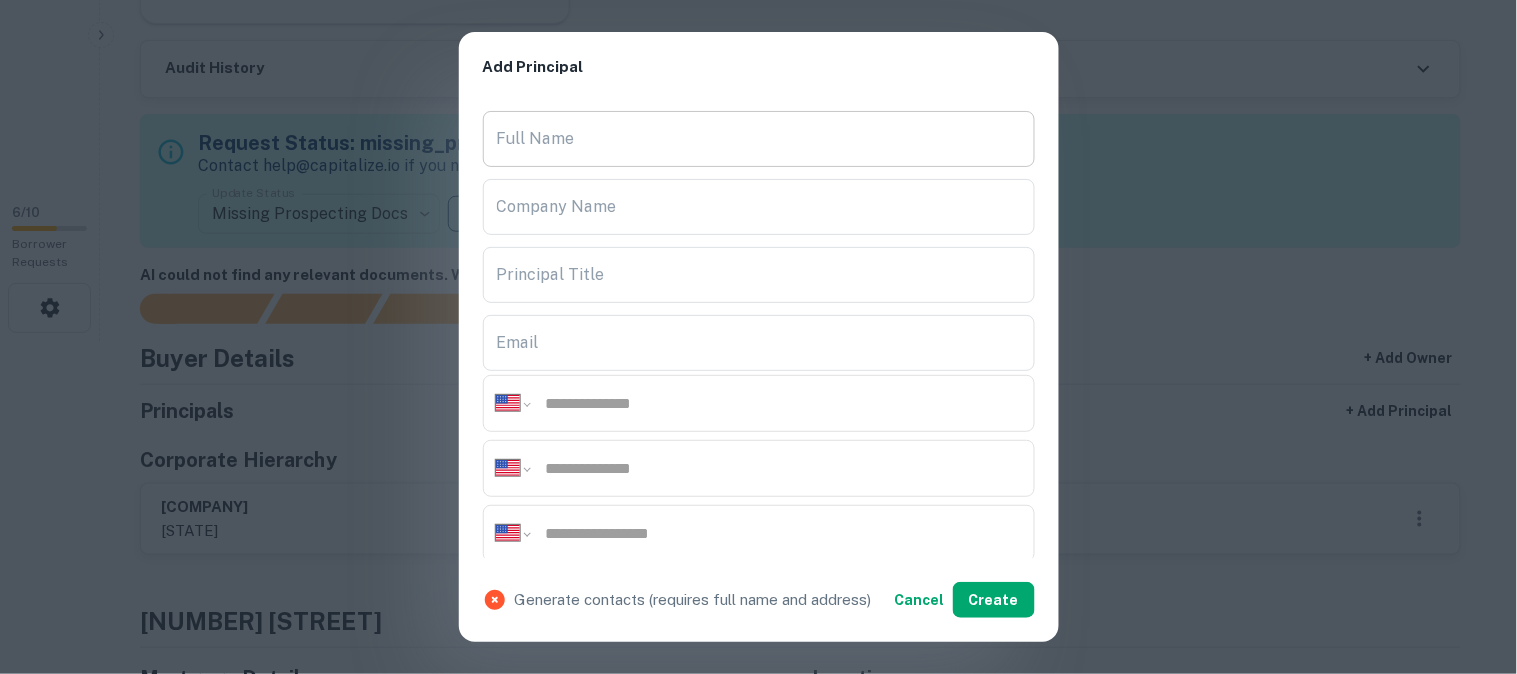 click on "Full Name" at bounding box center [759, 139] 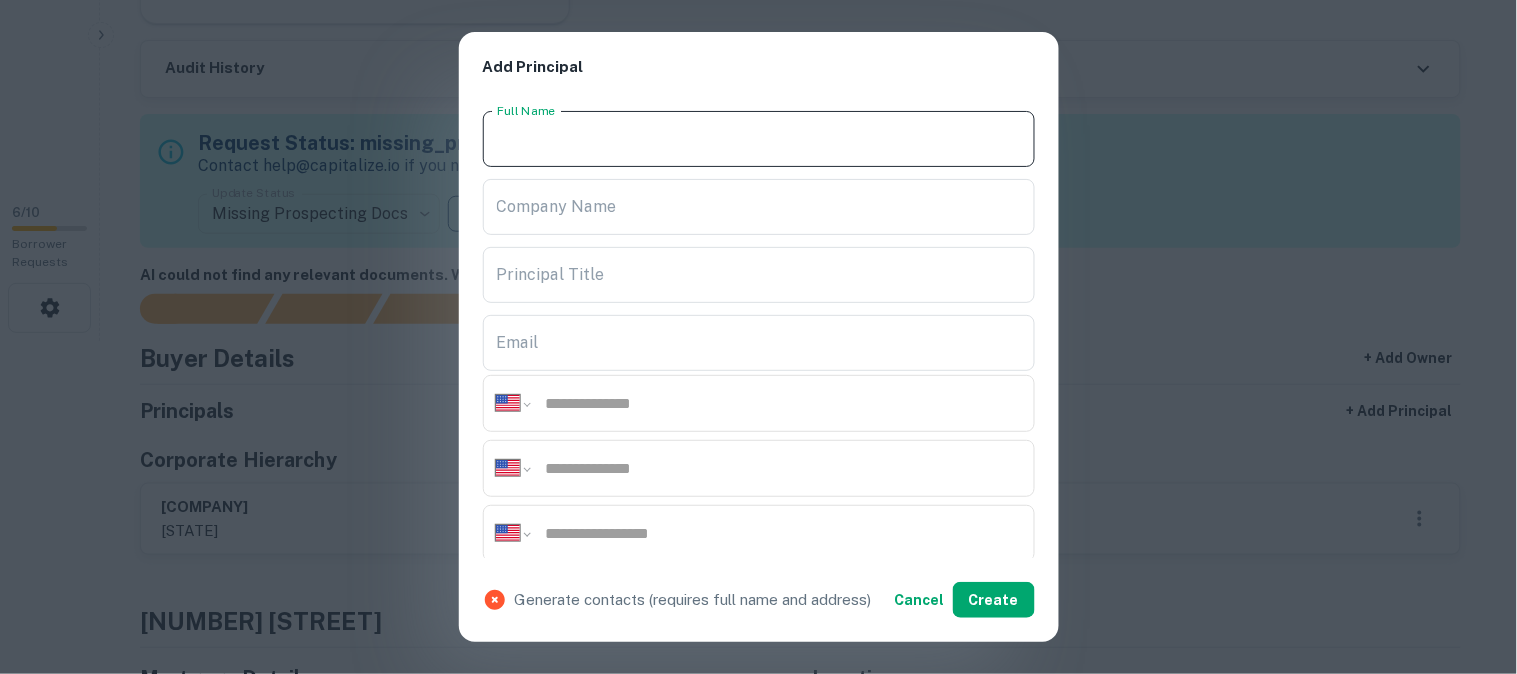 paste on "**********" 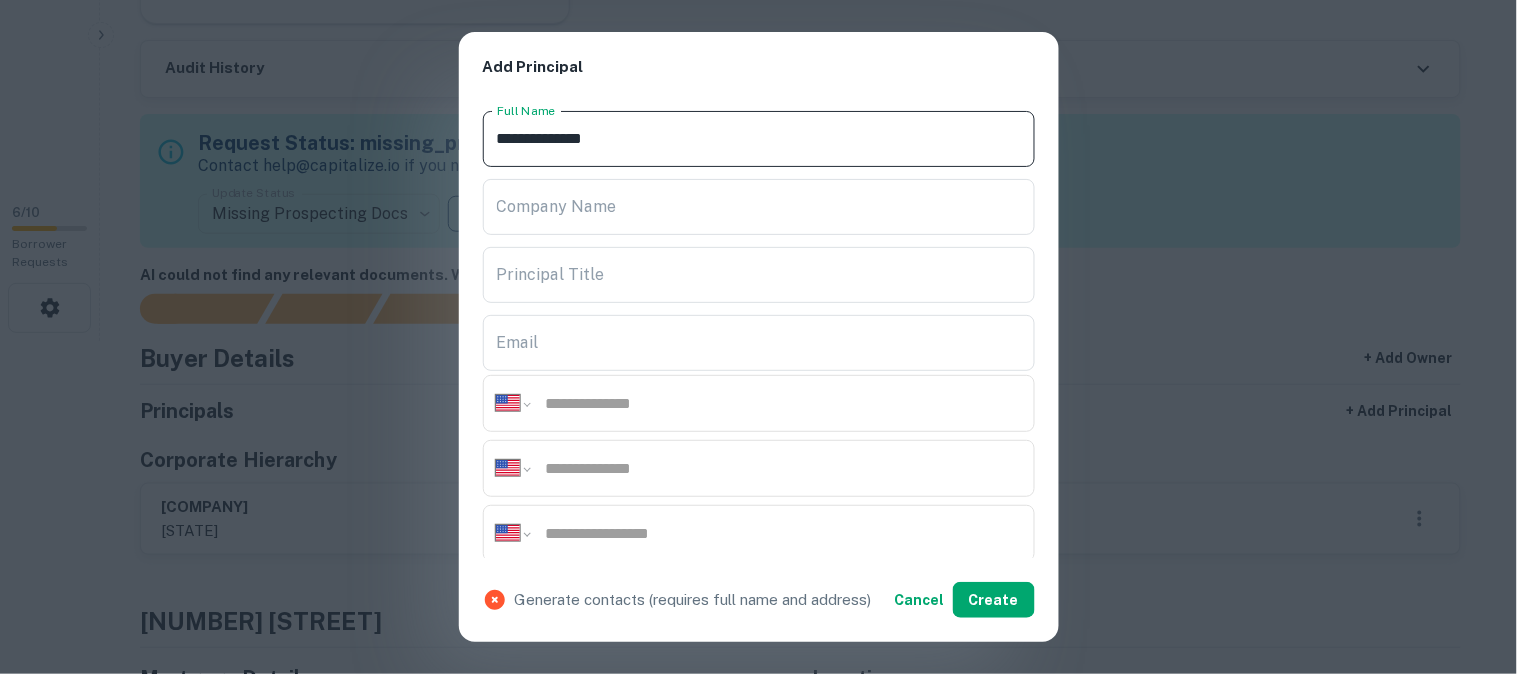 type on "**********" 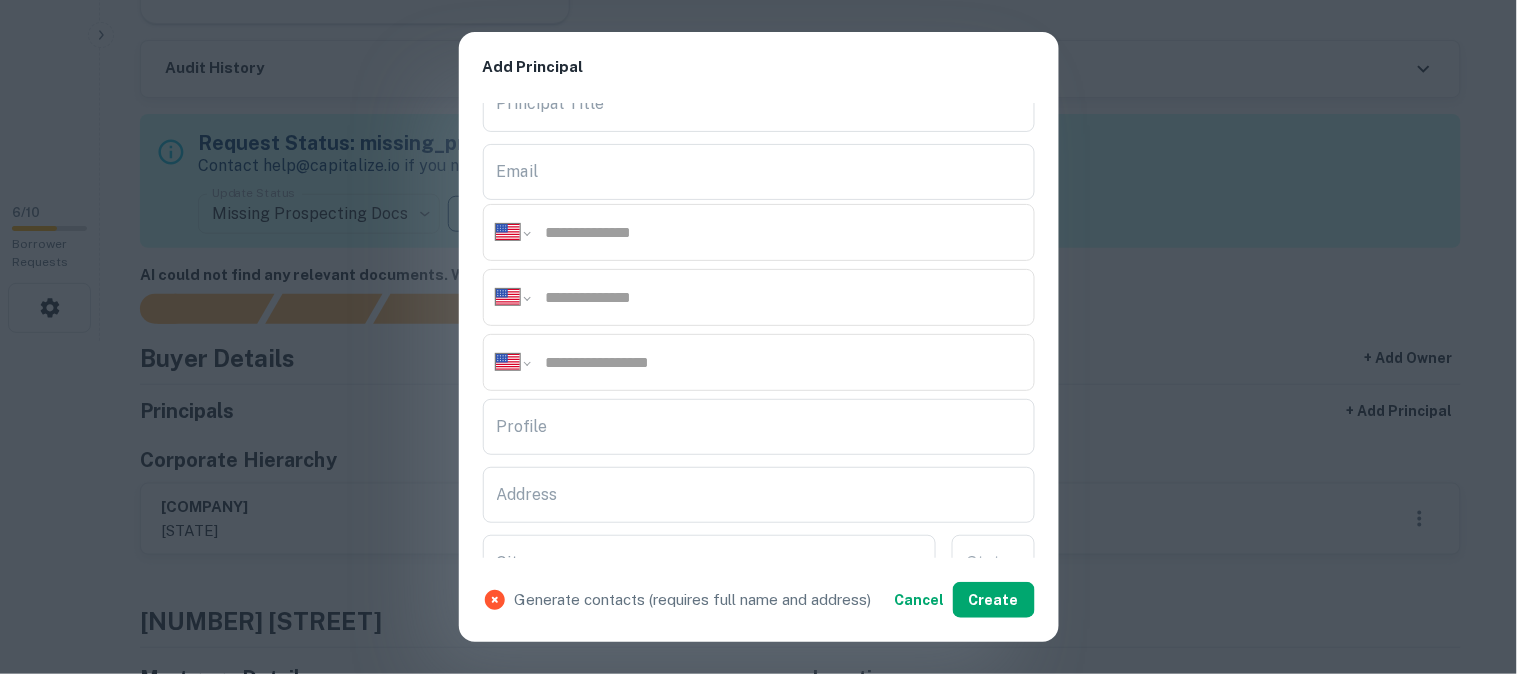 scroll, scrollTop: 444, scrollLeft: 0, axis: vertical 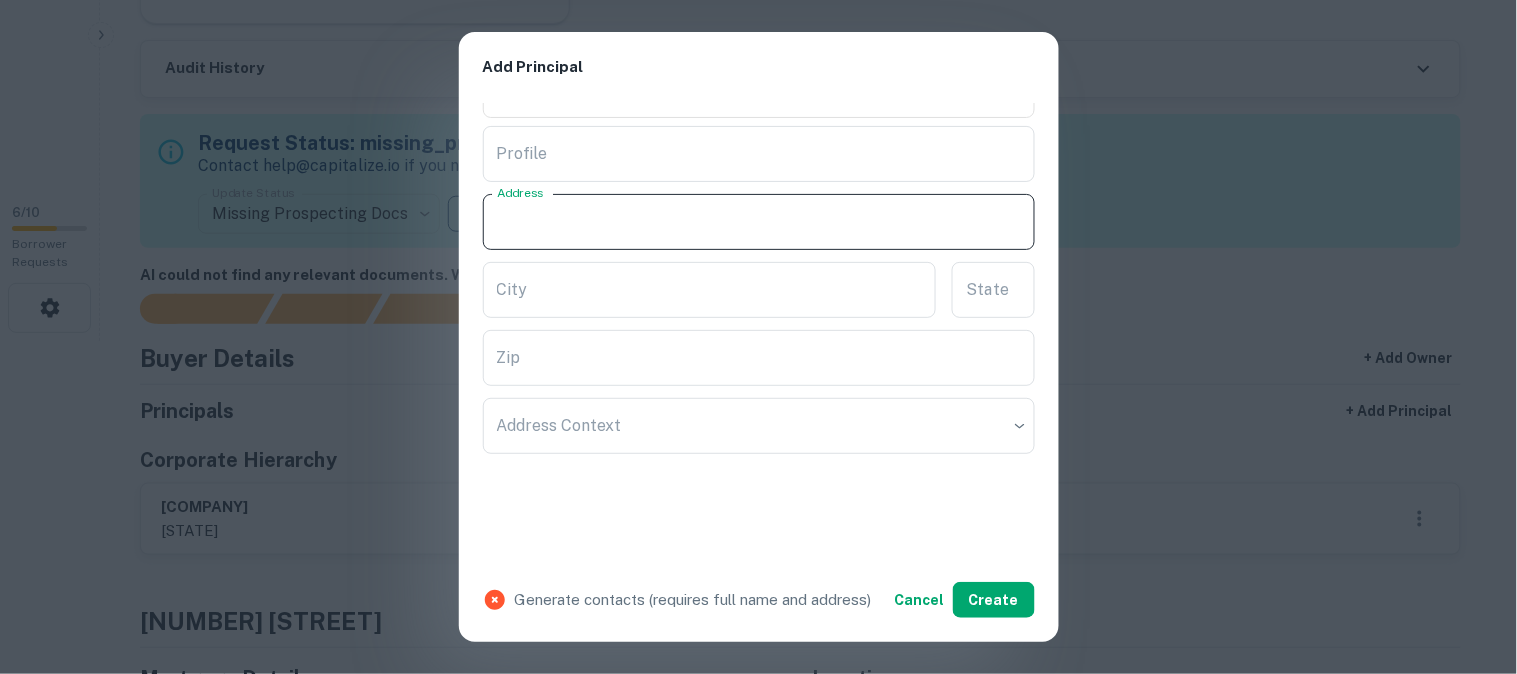 click on "Address" at bounding box center (759, 222) 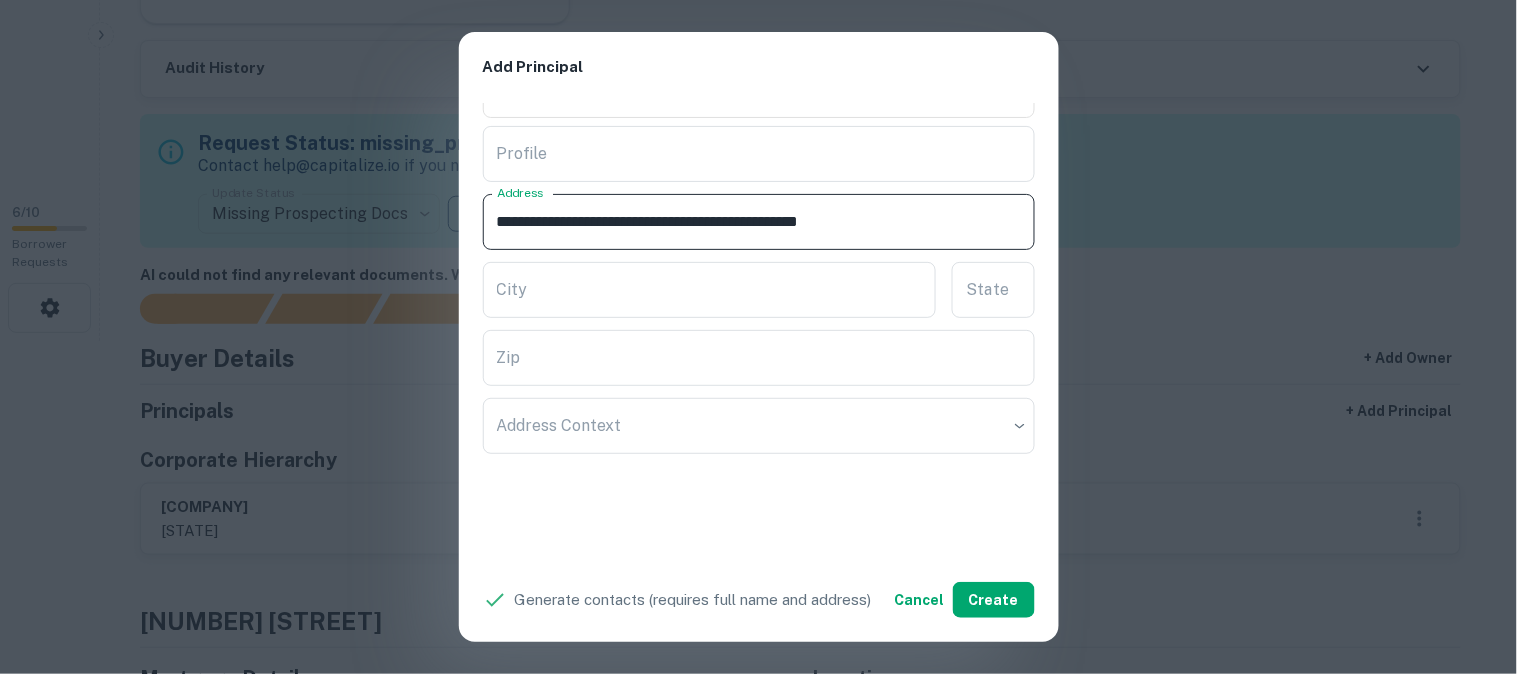 drag, startPoint x: 927, startPoint y: 221, endPoint x: 1037, endPoint y: 251, distance: 114.01754 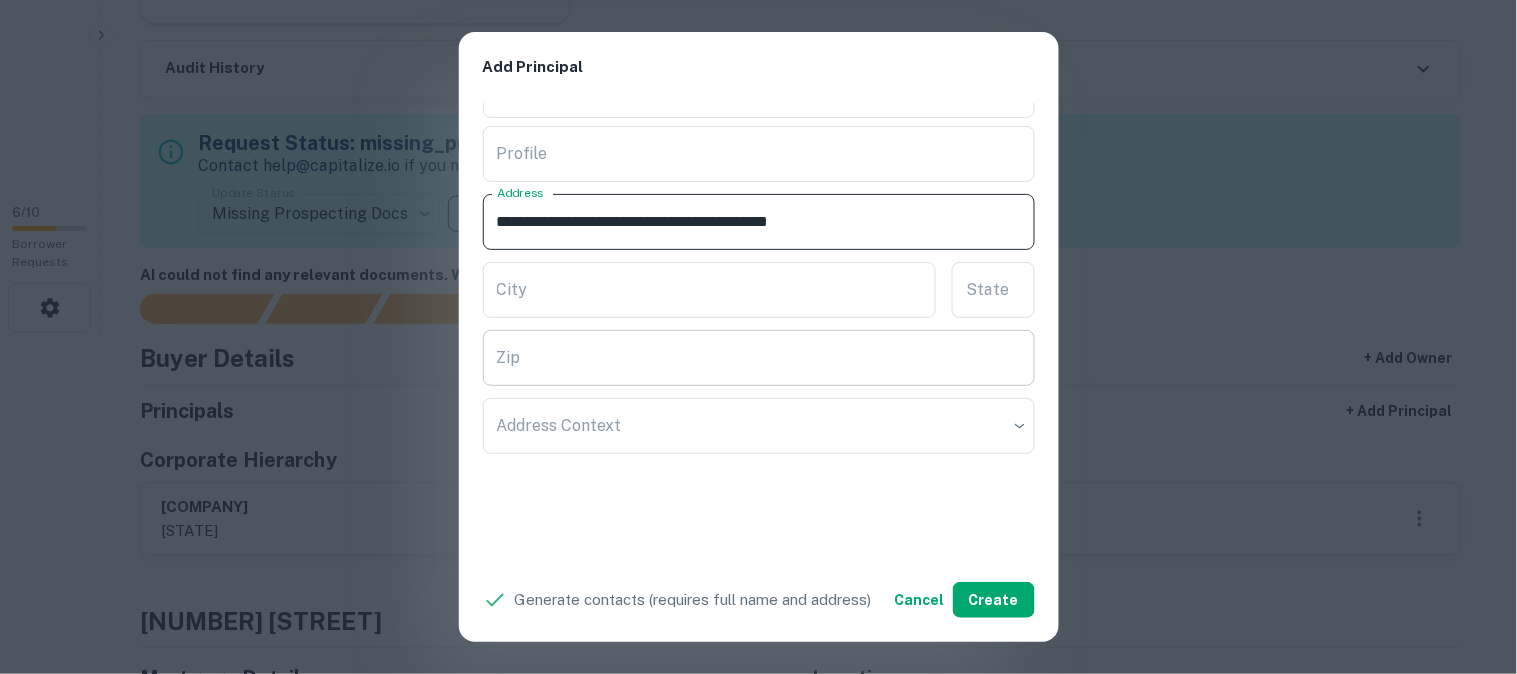 type on "**********" 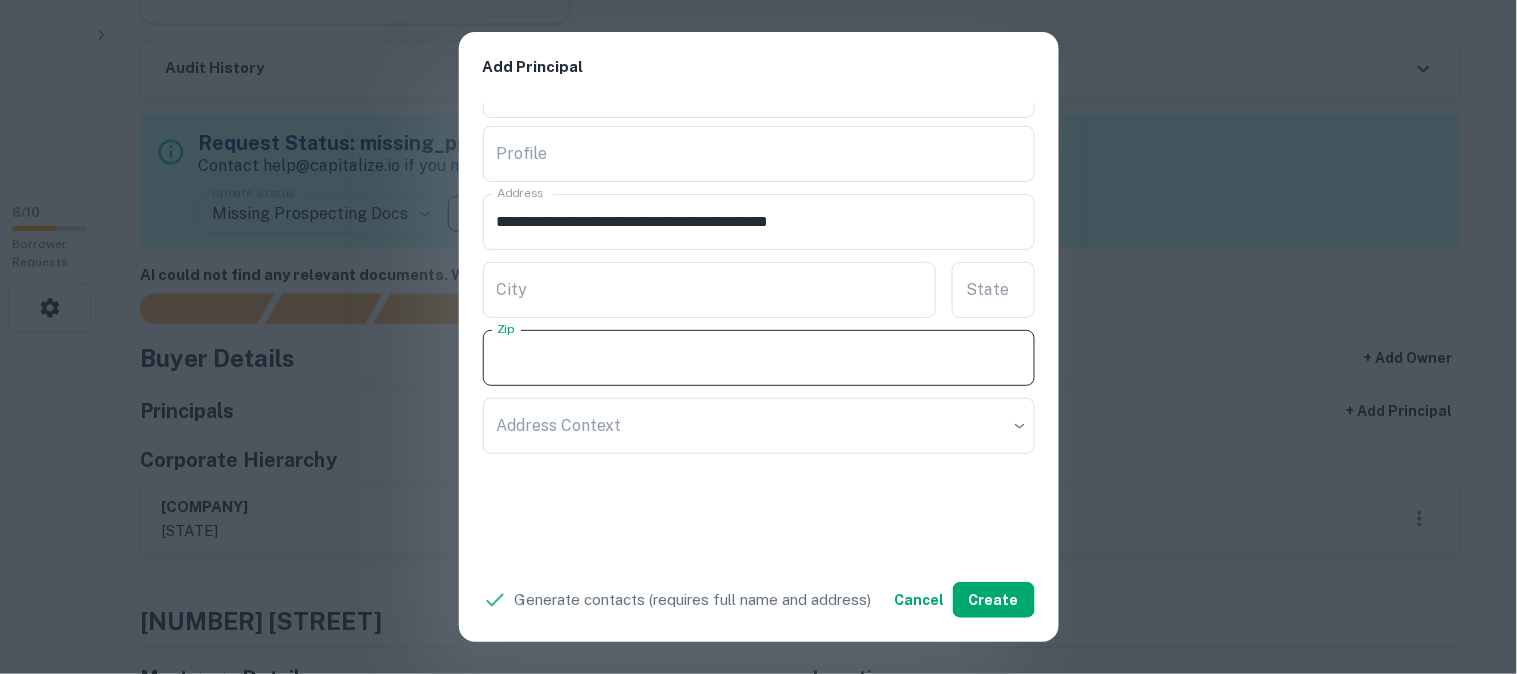 paste on "*****" 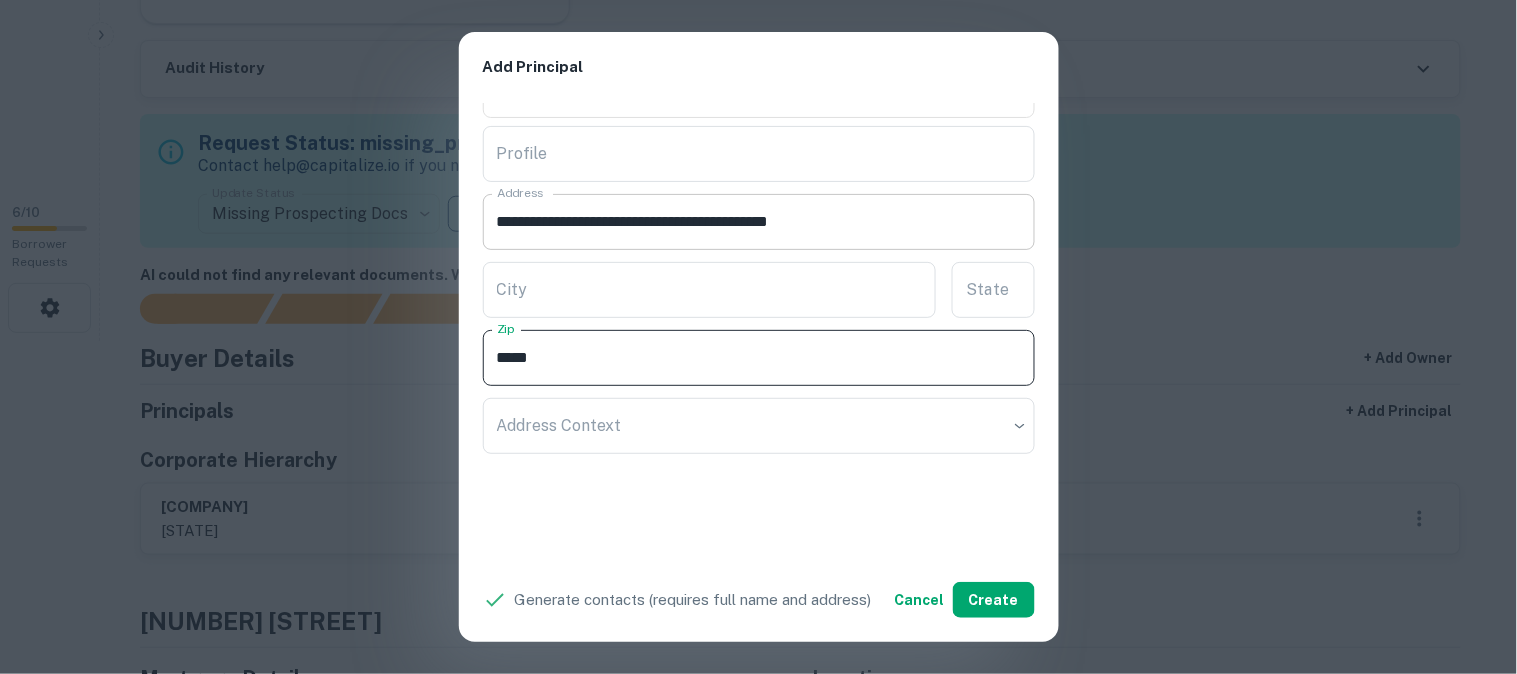 type on "*****" 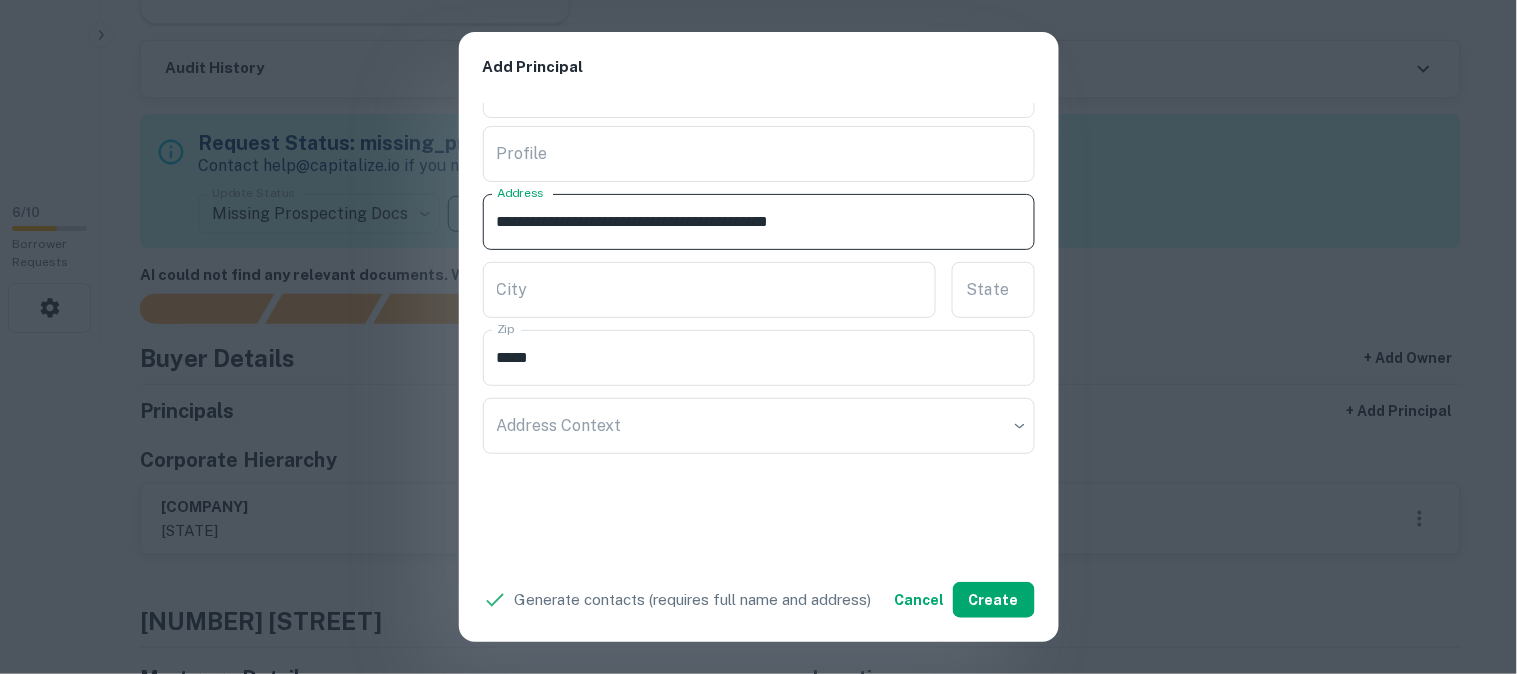 drag, startPoint x: 888, startPoint y: 222, endPoint x: 917, endPoint y: 237, distance: 32.649654 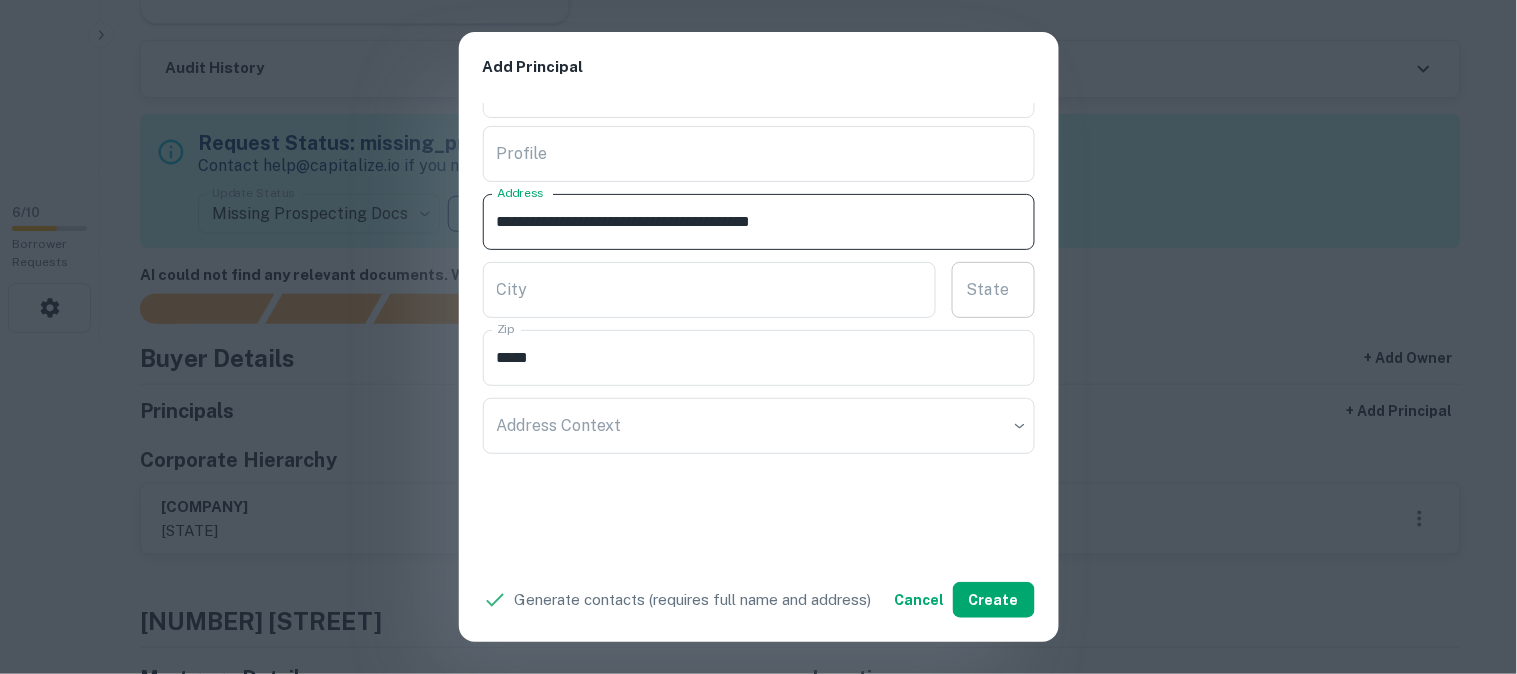 type on "**********" 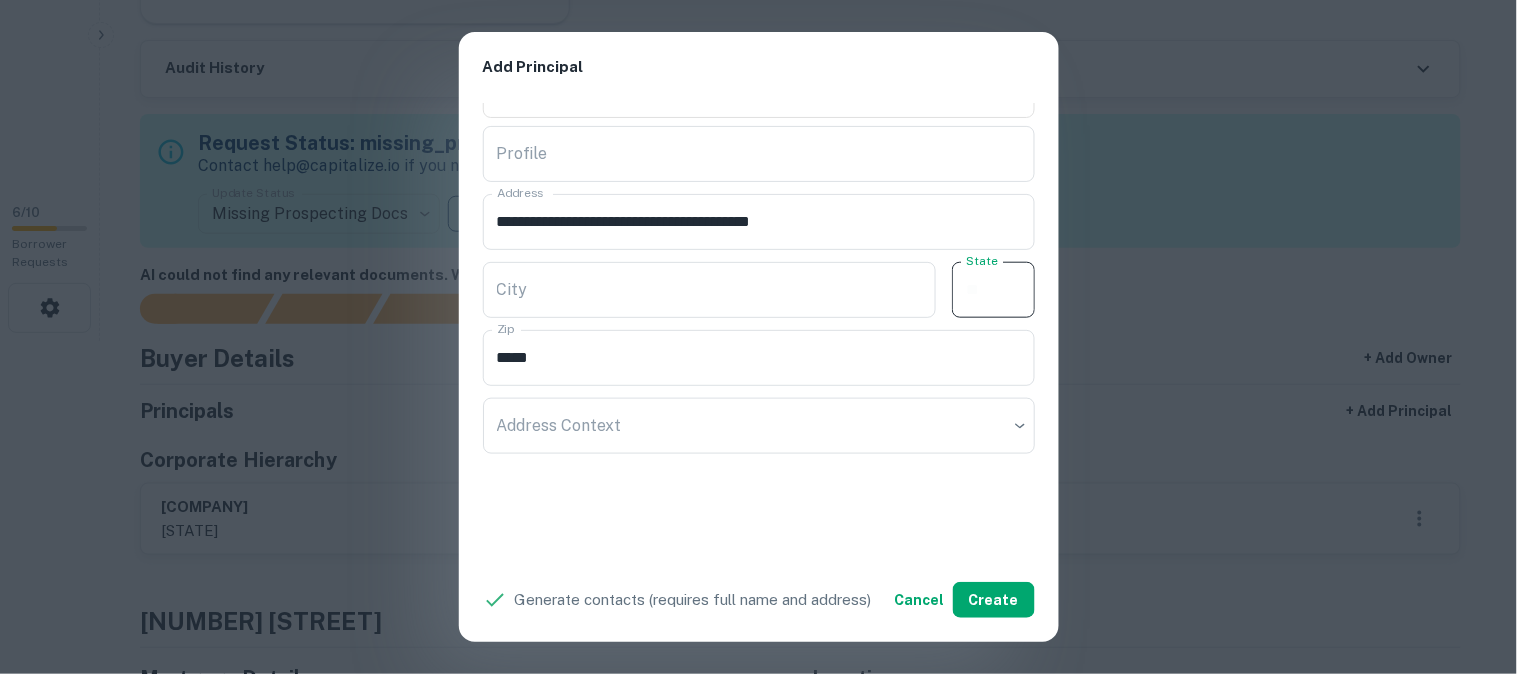 paste on "**" 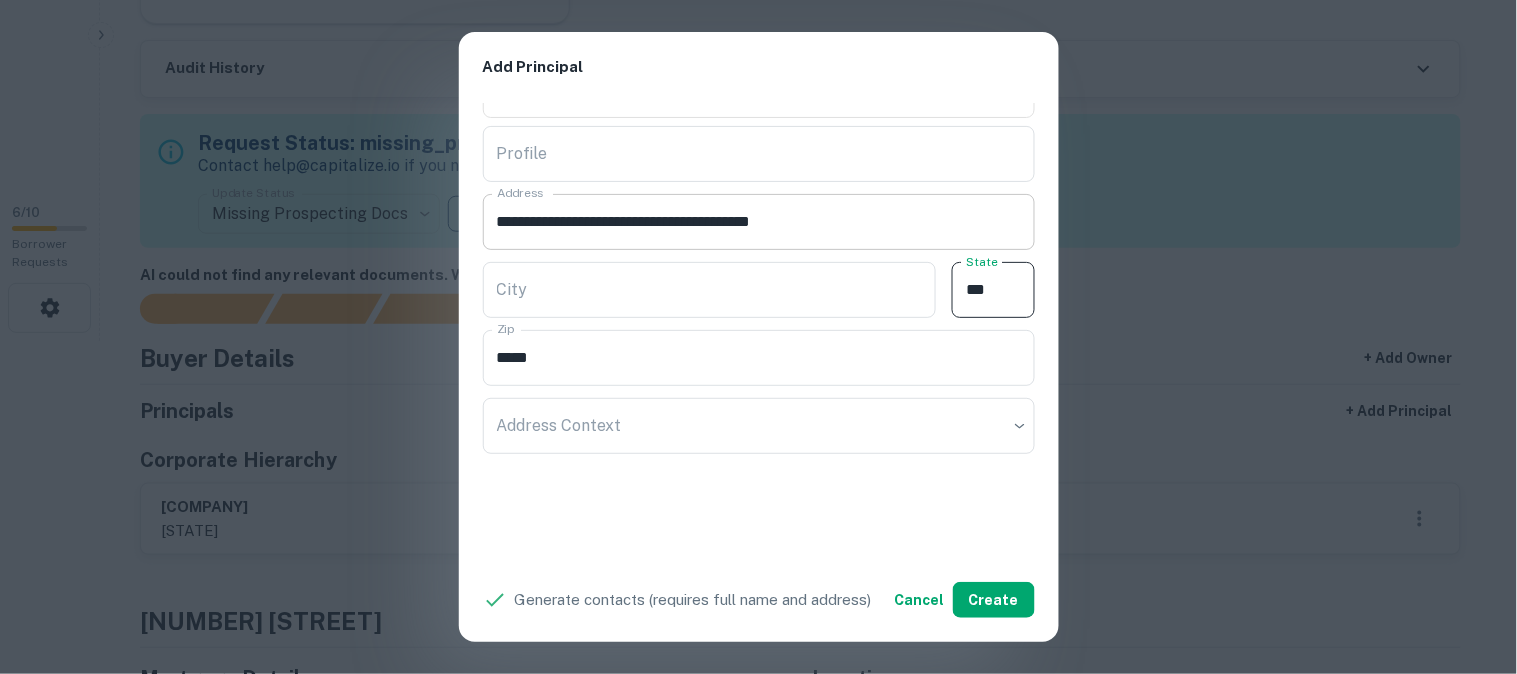 type on "**" 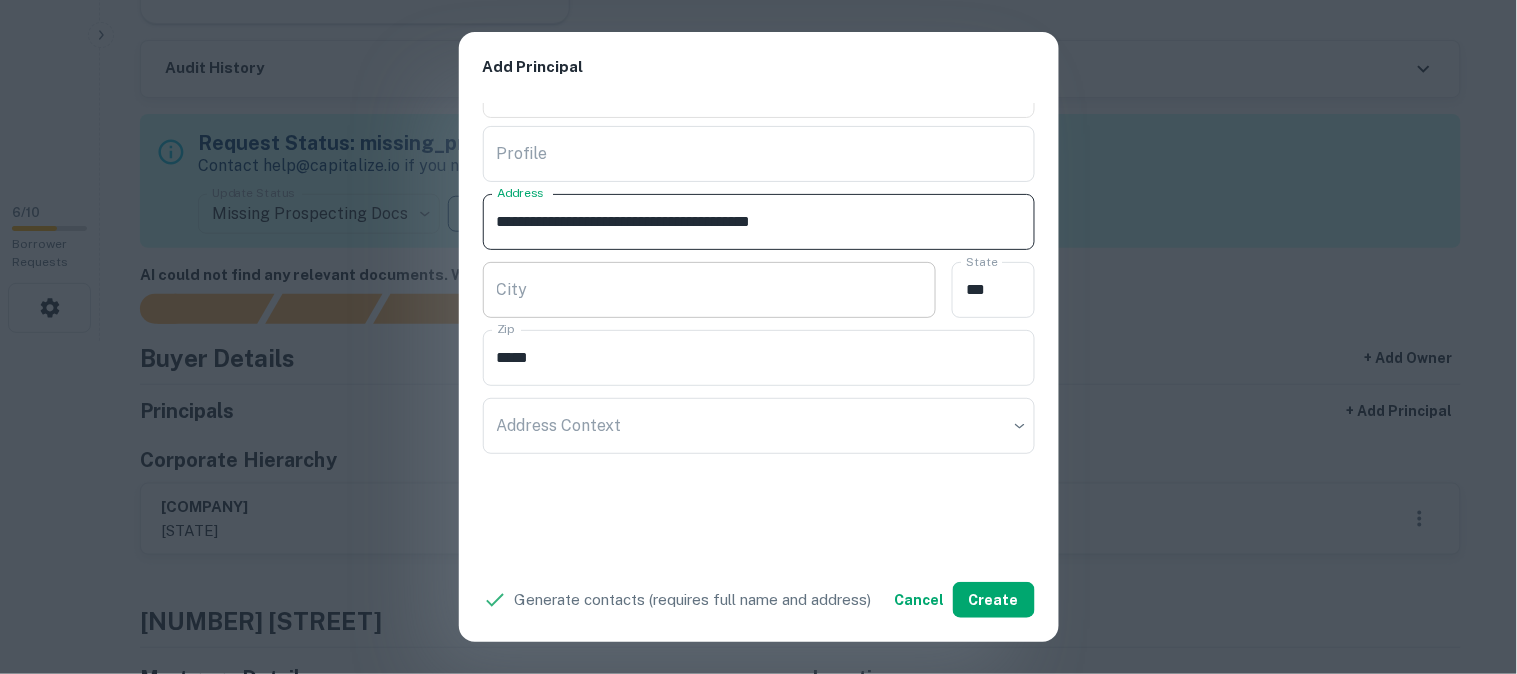 drag, startPoint x: 748, startPoint y: 230, endPoint x: 882, endPoint y: 274, distance: 141.039 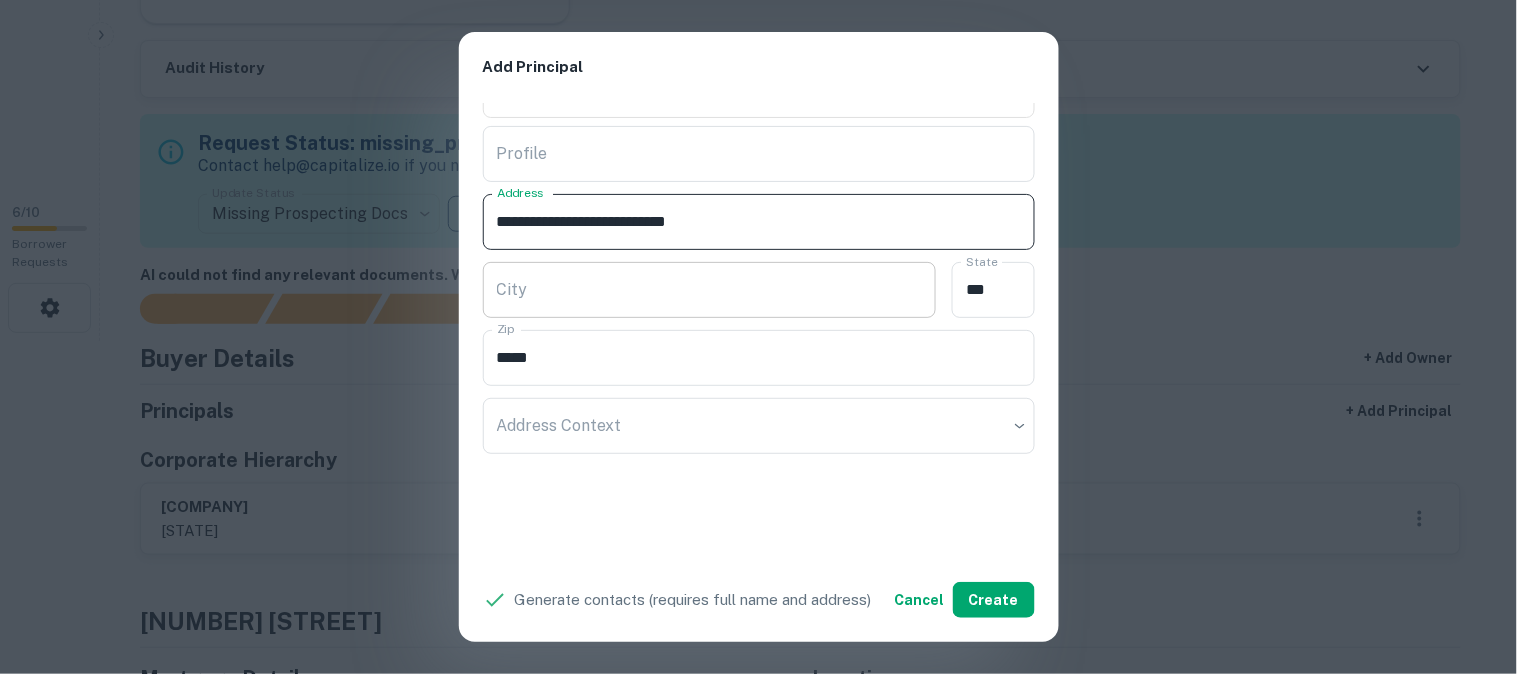 type on "**********" 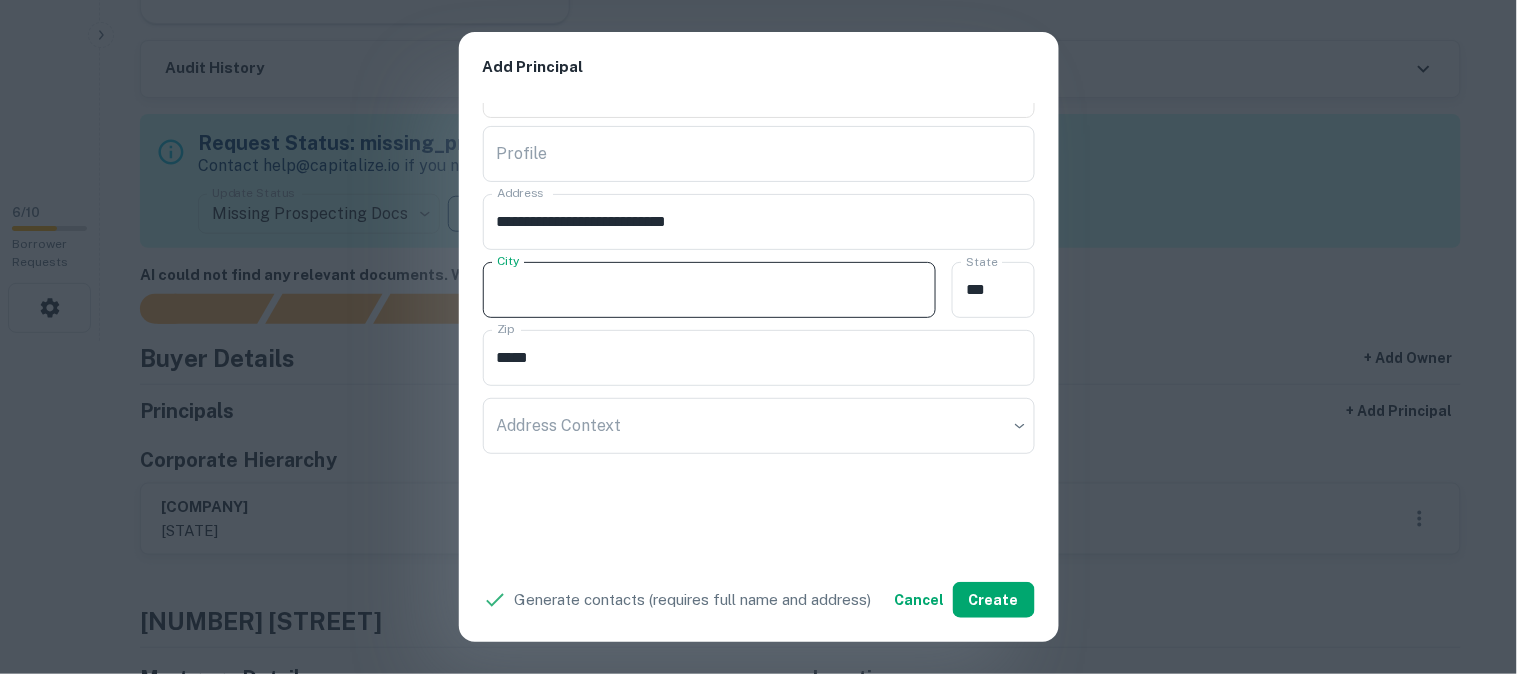 paste on "**********" 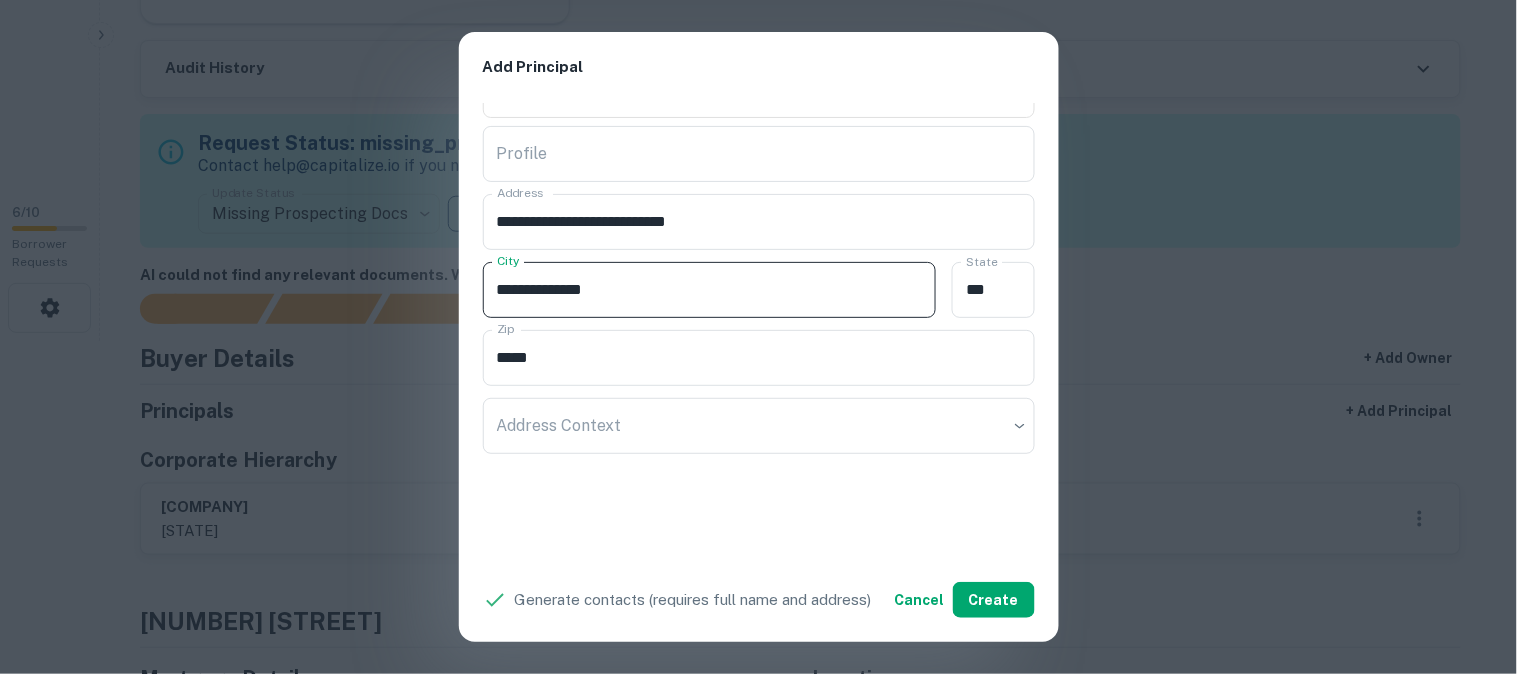 type on "**********" 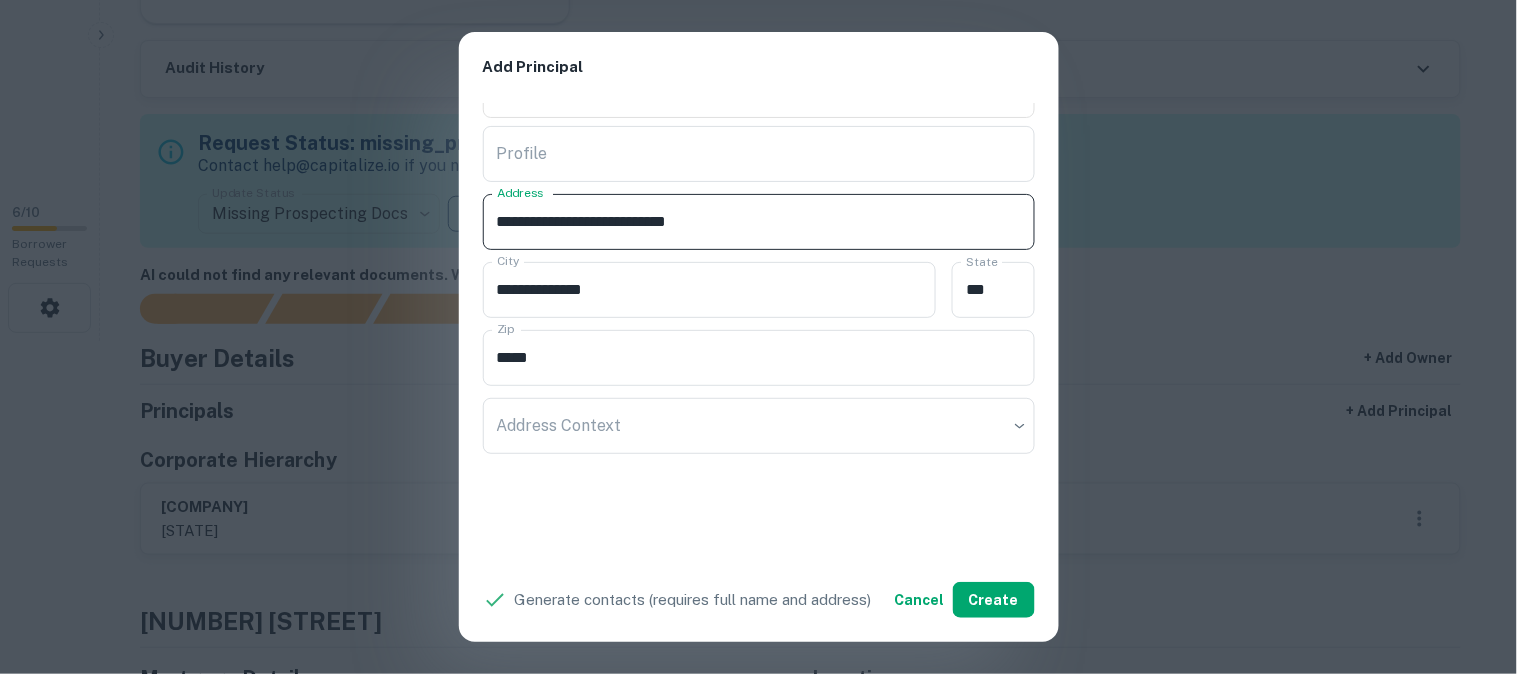 click on "**********" at bounding box center [759, 222] 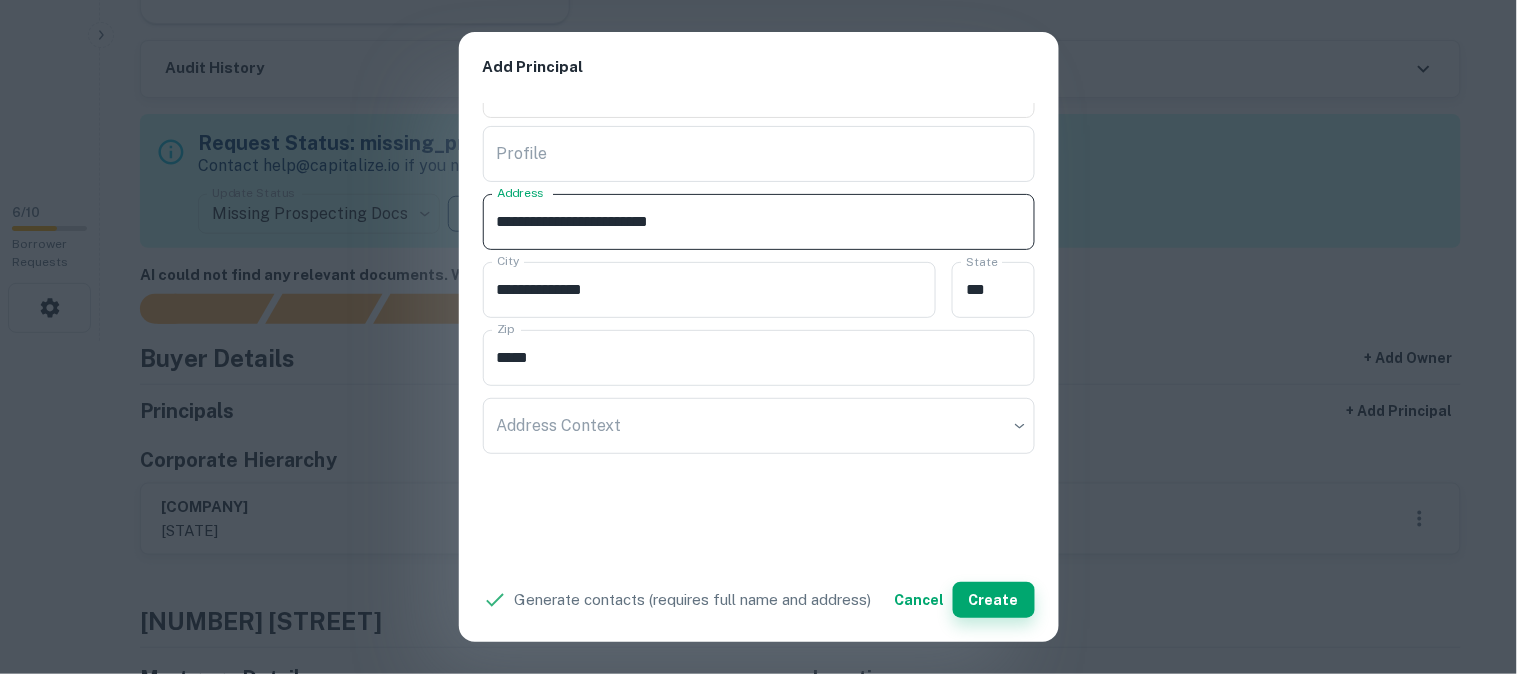 type on "**********" 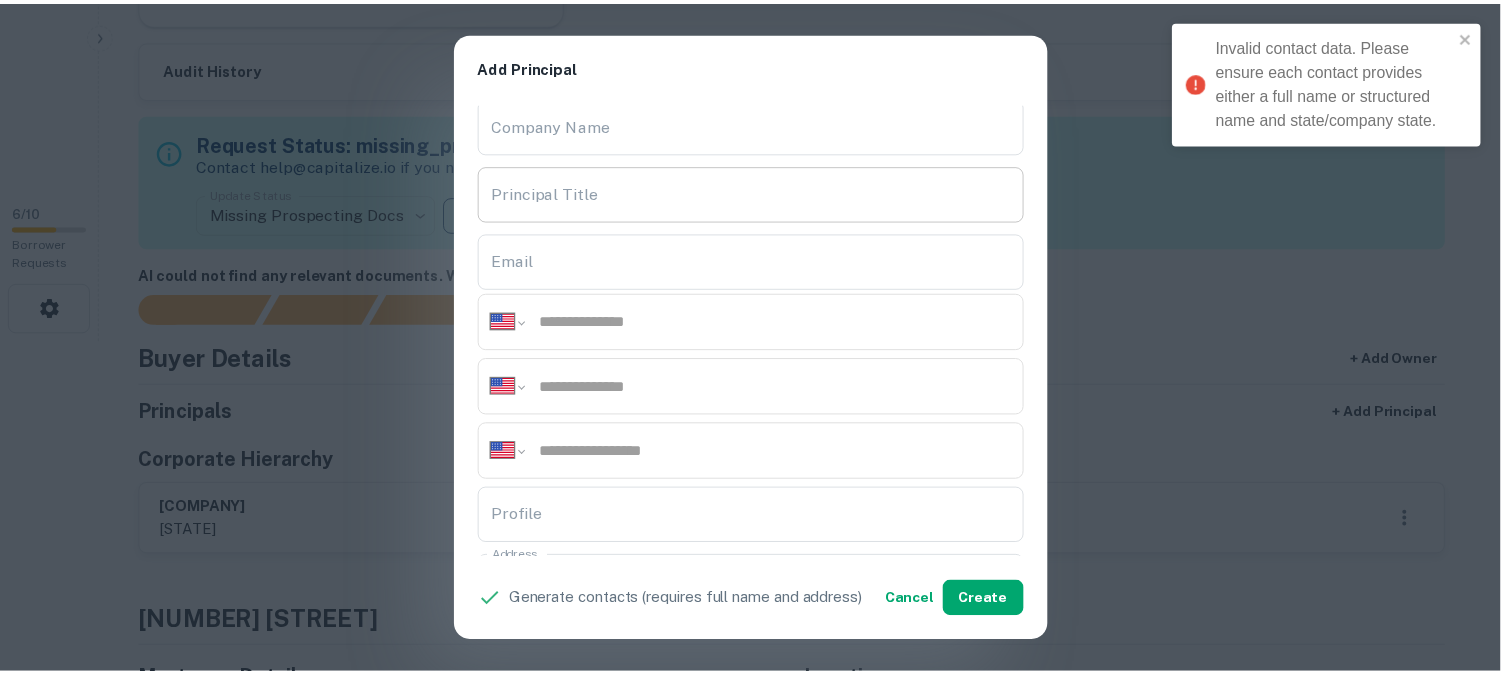 scroll, scrollTop: 0, scrollLeft: 0, axis: both 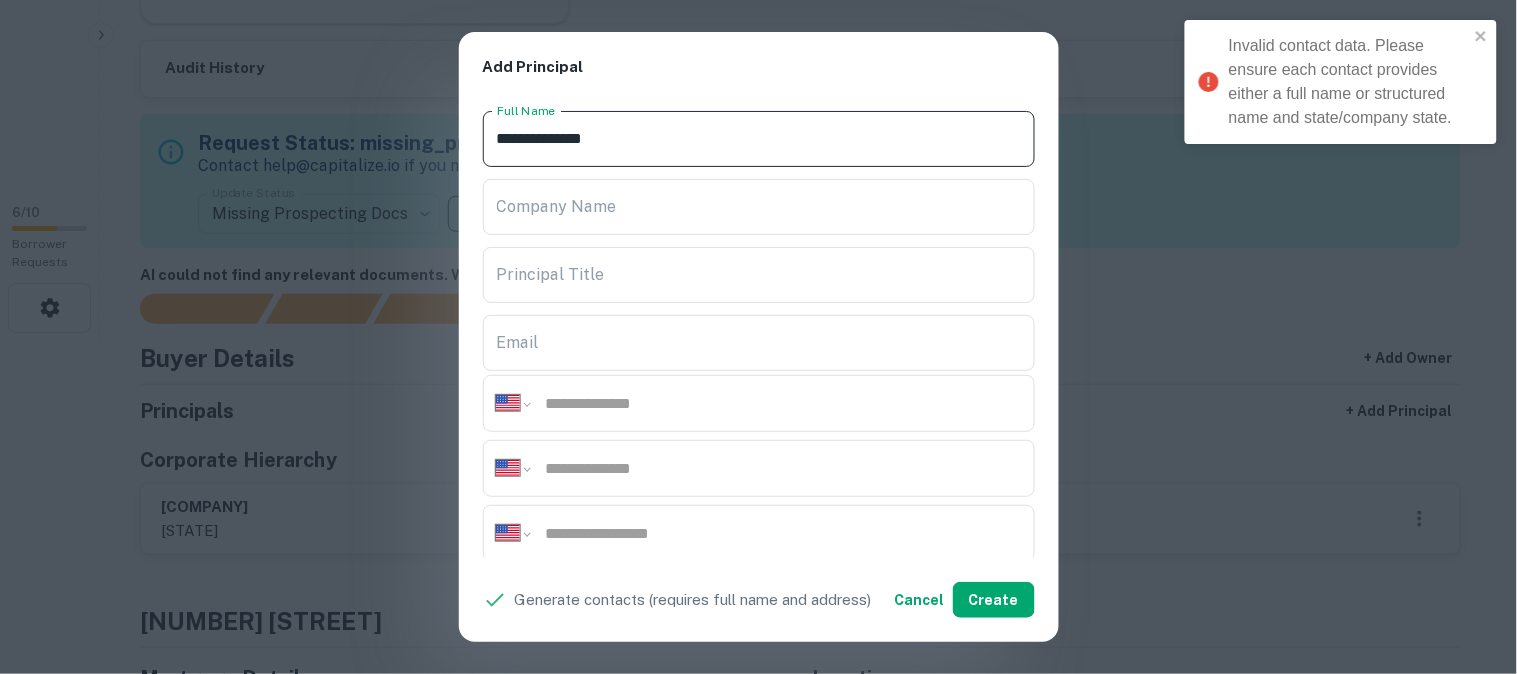 drag, startPoint x: 680, startPoint y: 138, endPoint x: 440, endPoint y: 147, distance: 240.16869 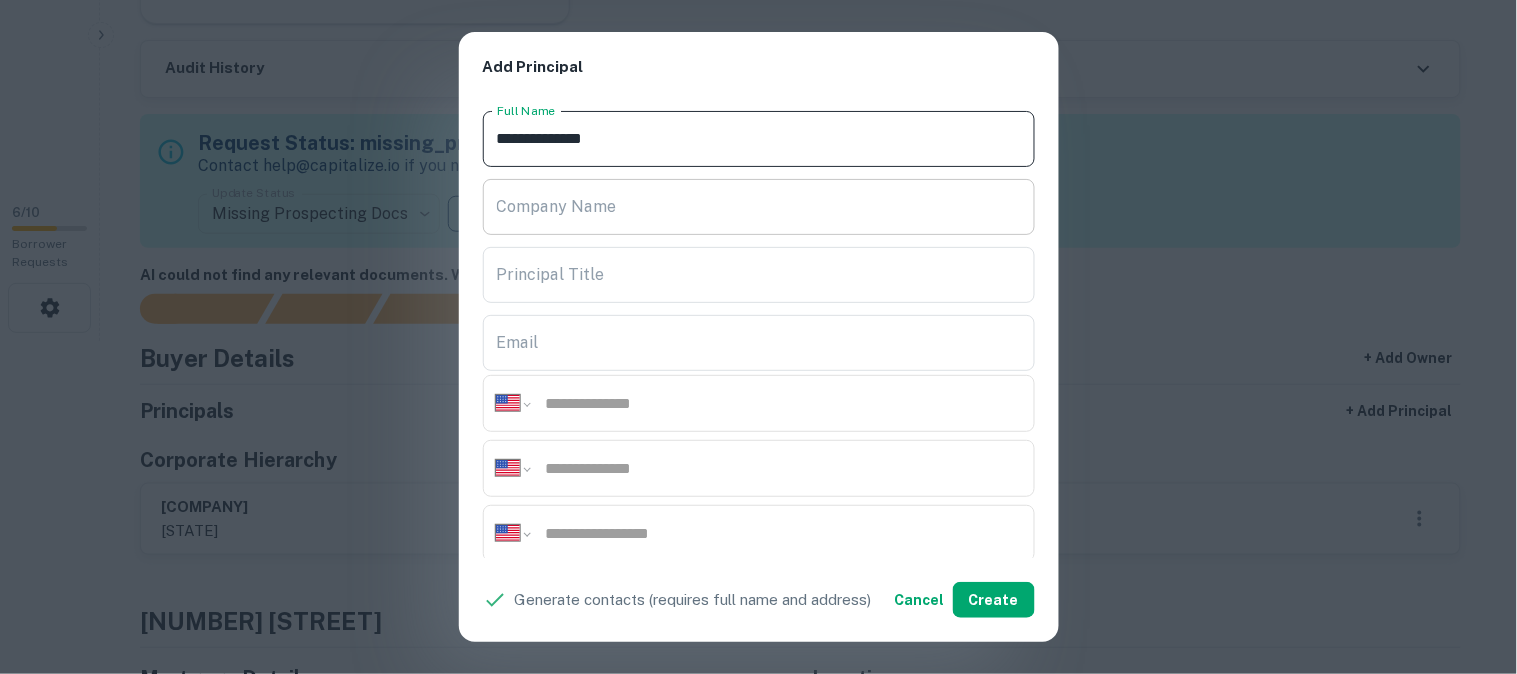 paste on "******" 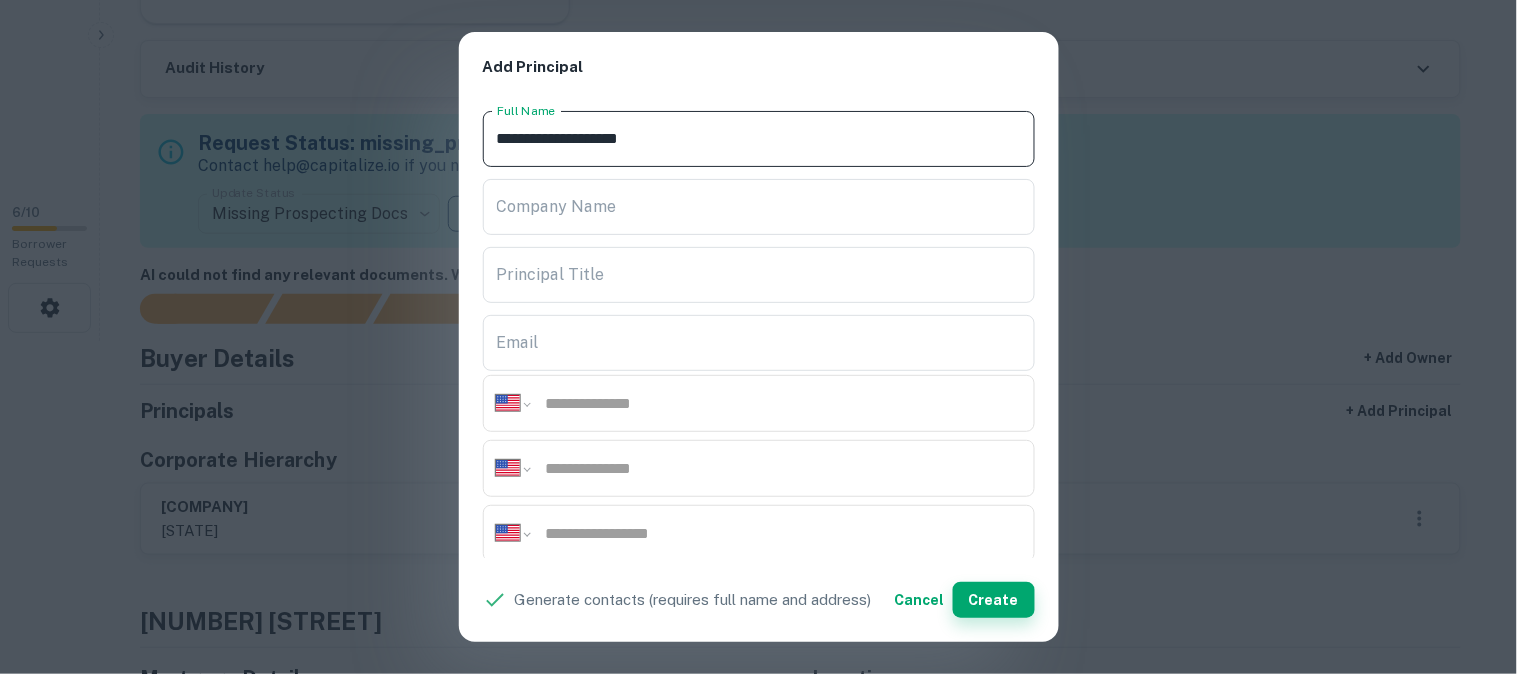 click on "Create" at bounding box center (994, 600) 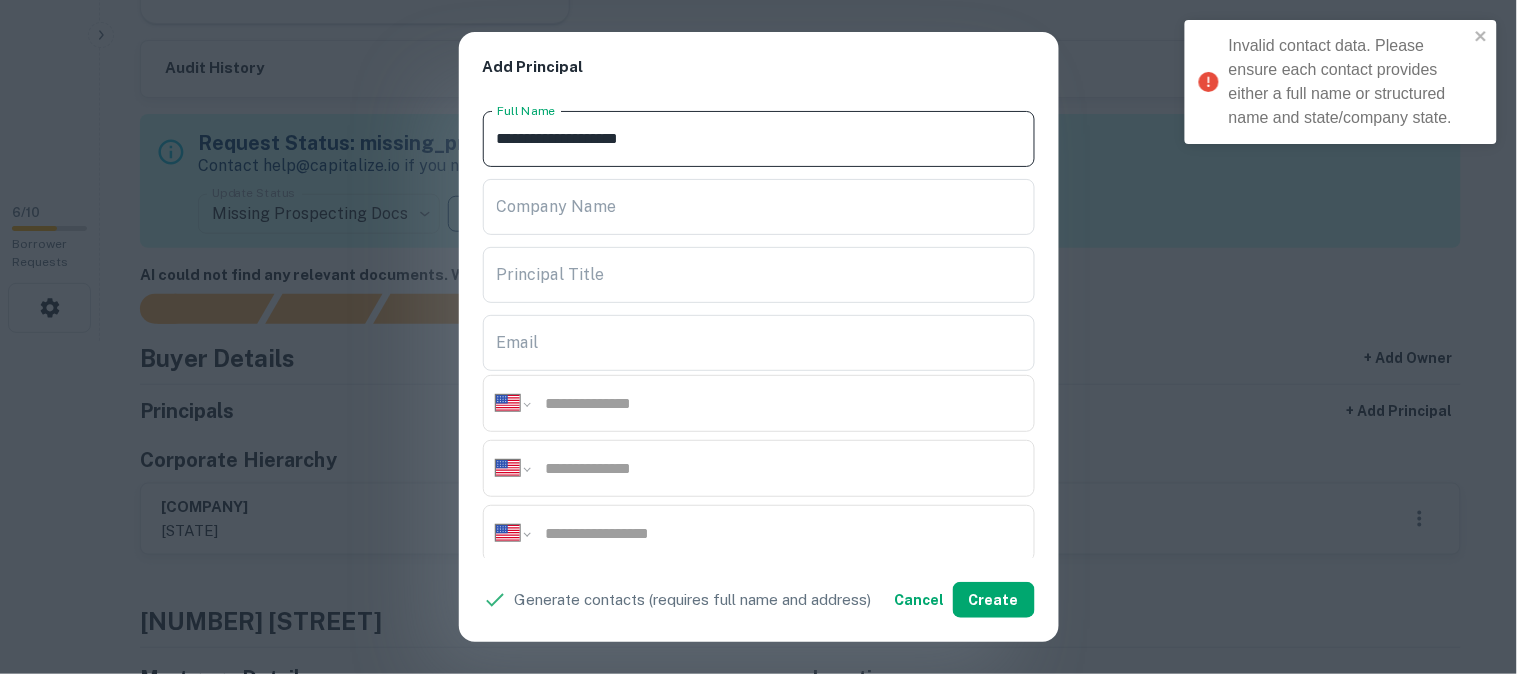 drag, startPoint x: 750, startPoint y: 138, endPoint x: 428, endPoint y: 173, distance: 323.89658 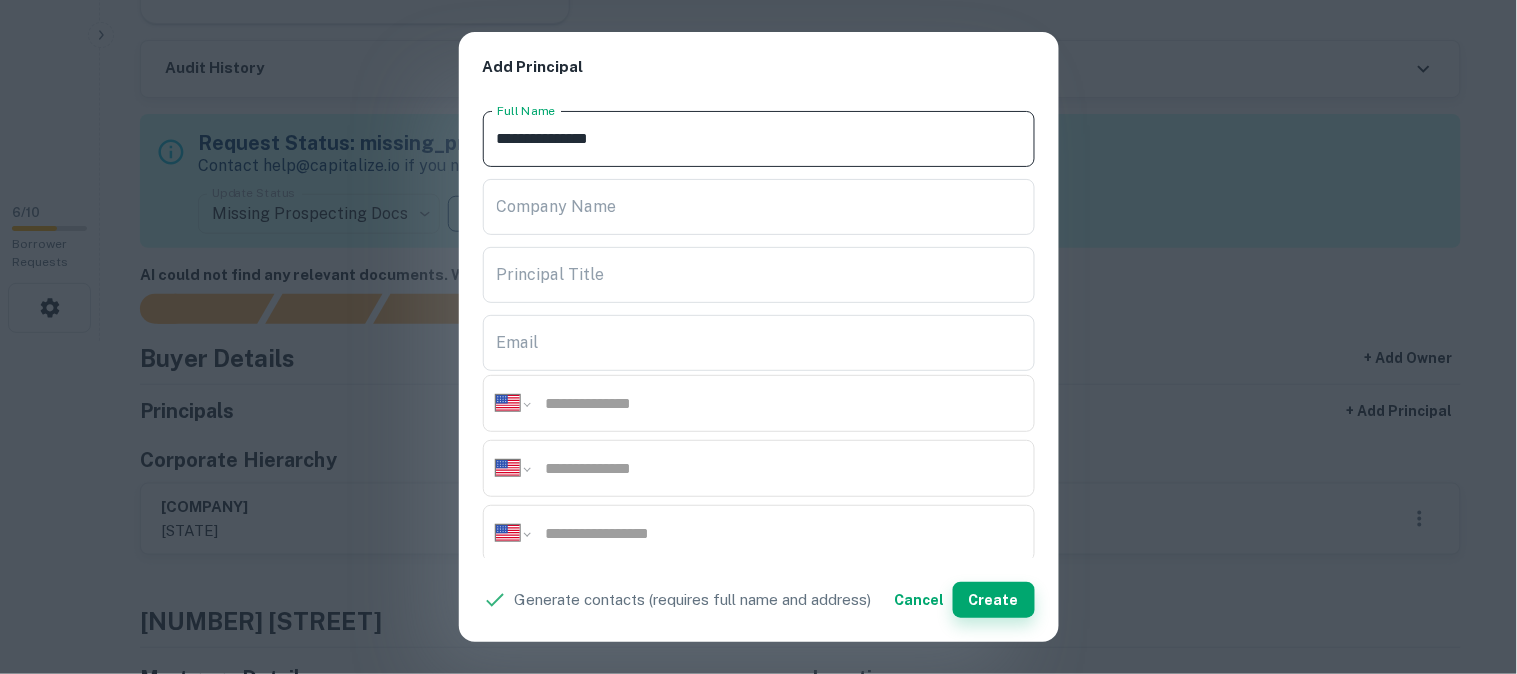 click on "Create" at bounding box center [994, 600] 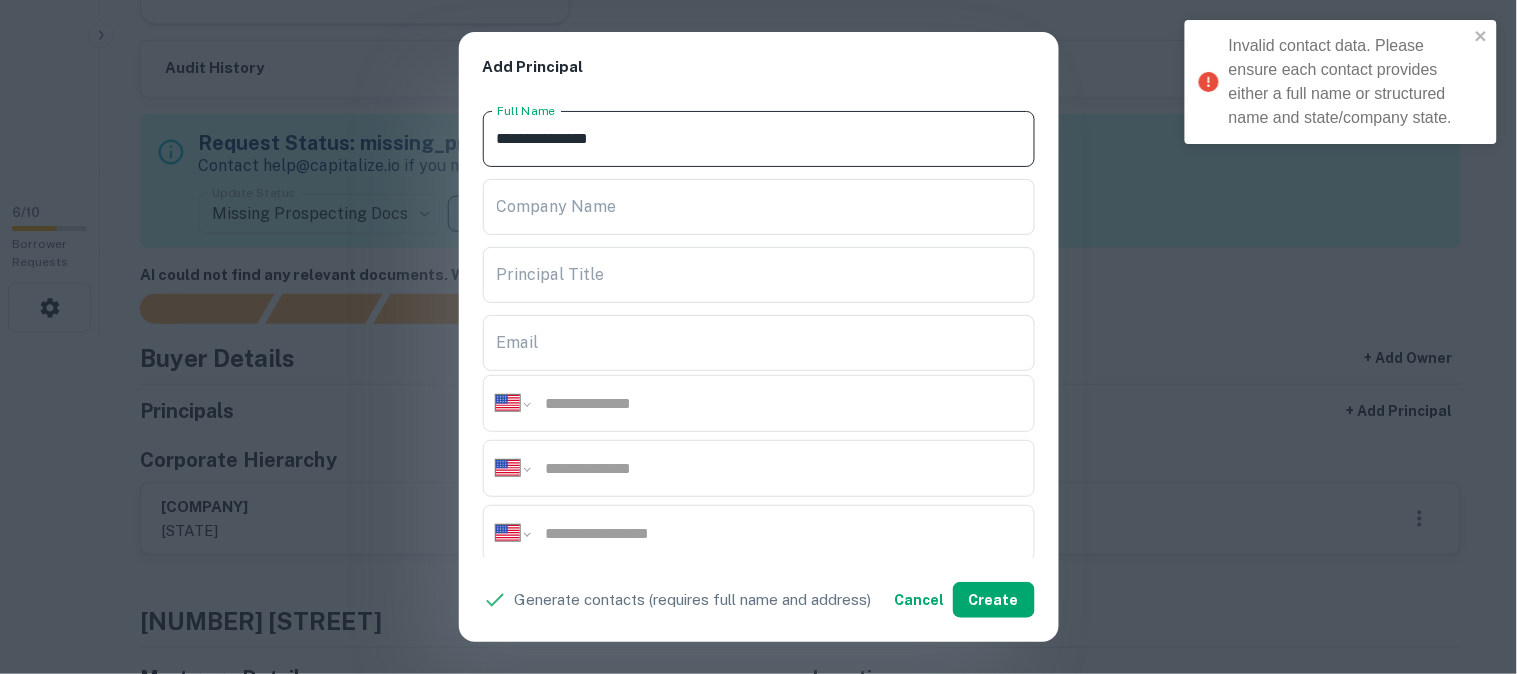 drag, startPoint x: 685, startPoint y: 145, endPoint x: 431, endPoint y: 154, distance: 254.1594 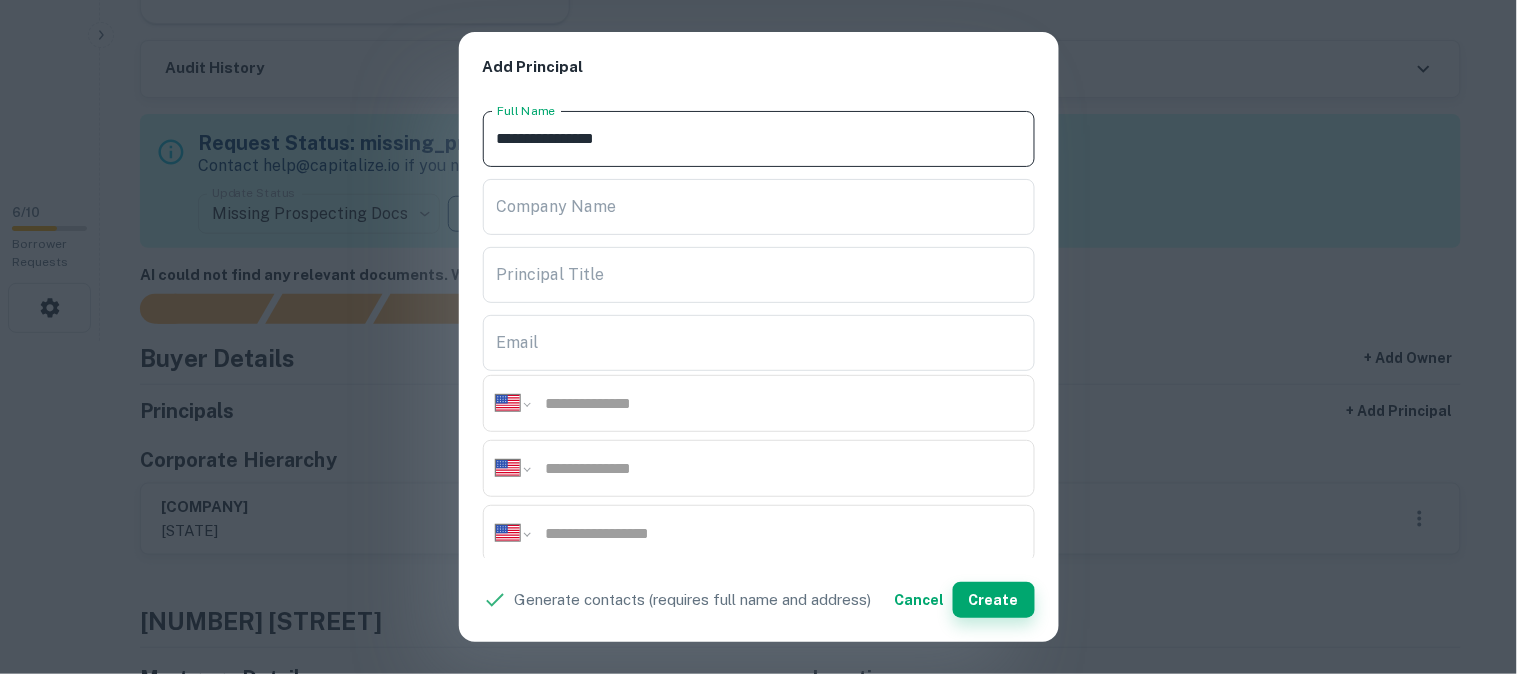 click on "Create" at bounding box center [994, 600] 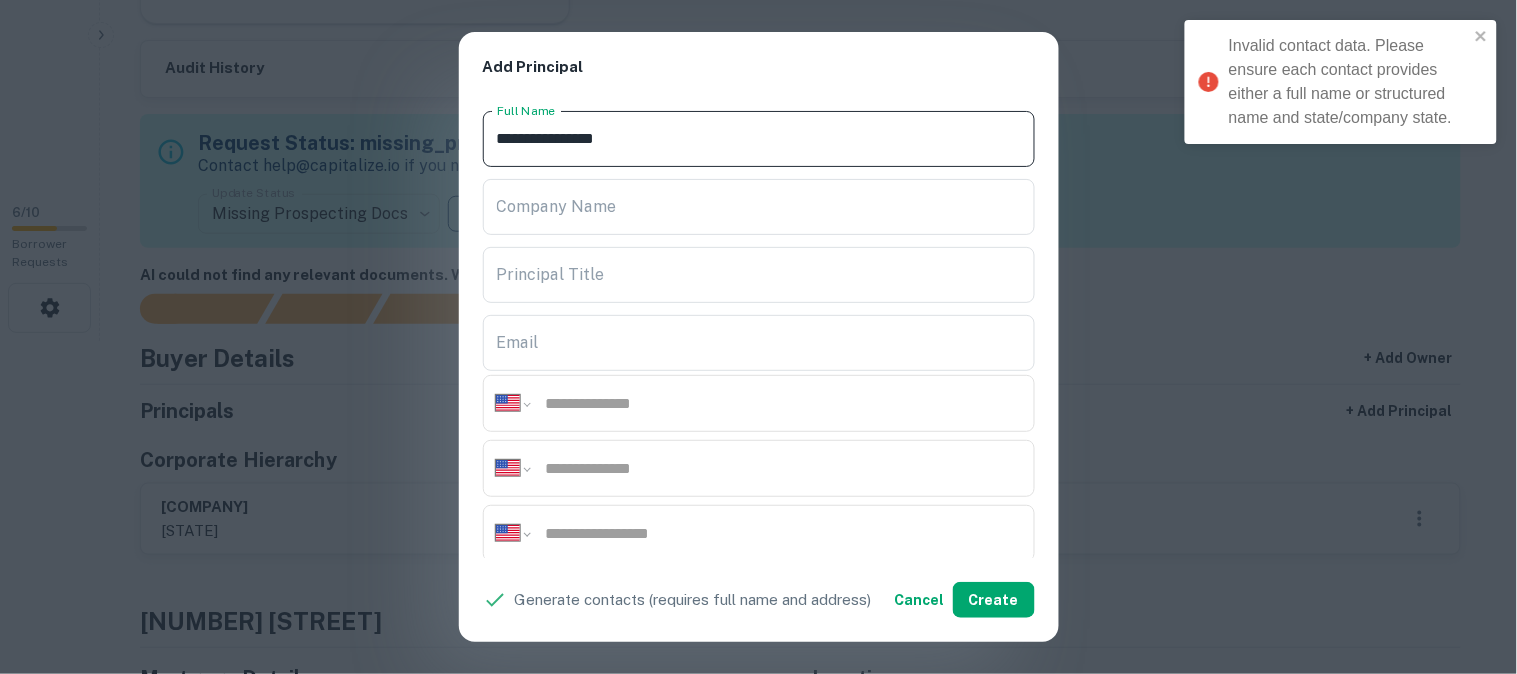 drag, startPoint x: 667, startPoint y: 143, endPoint x: 431, endPoint y: 155, distance: 236.30489 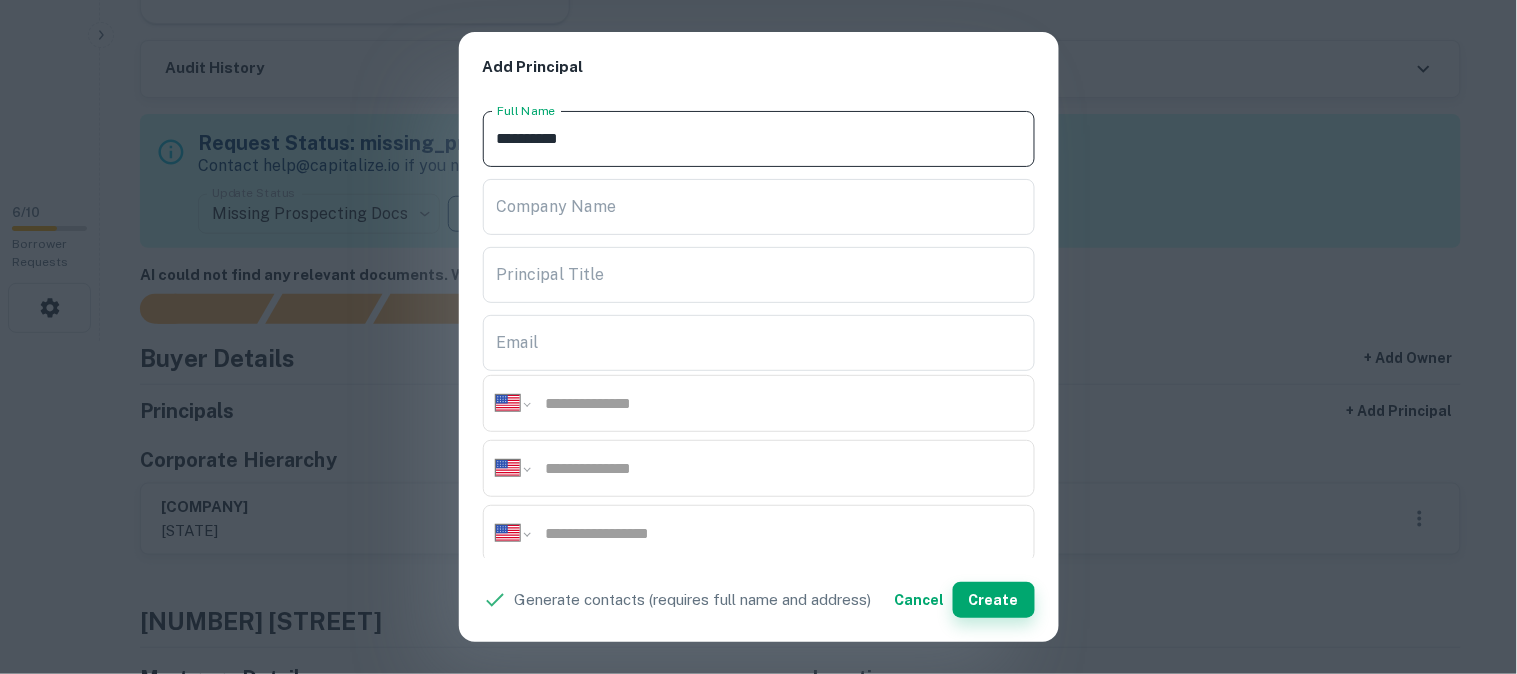 type on "**********" 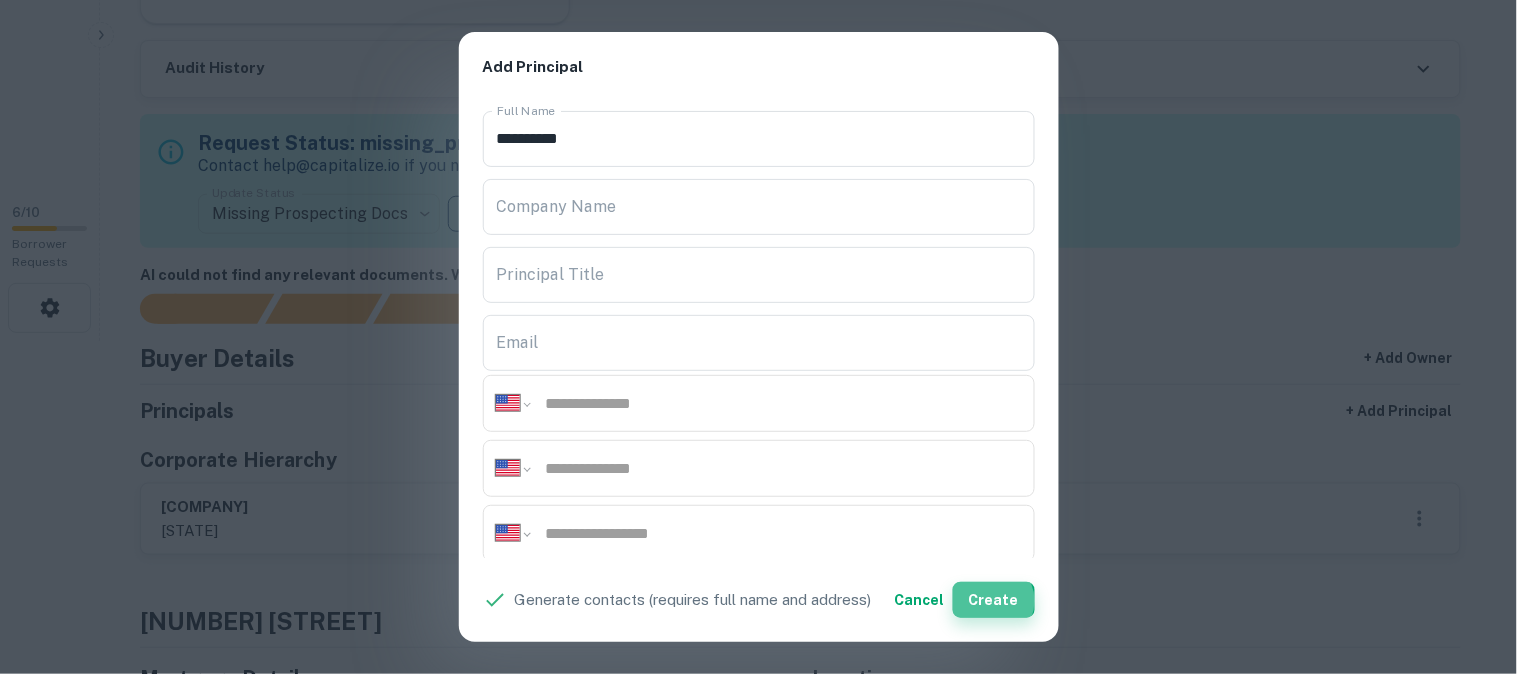 click on "Create" at bounding box center (994, 600) 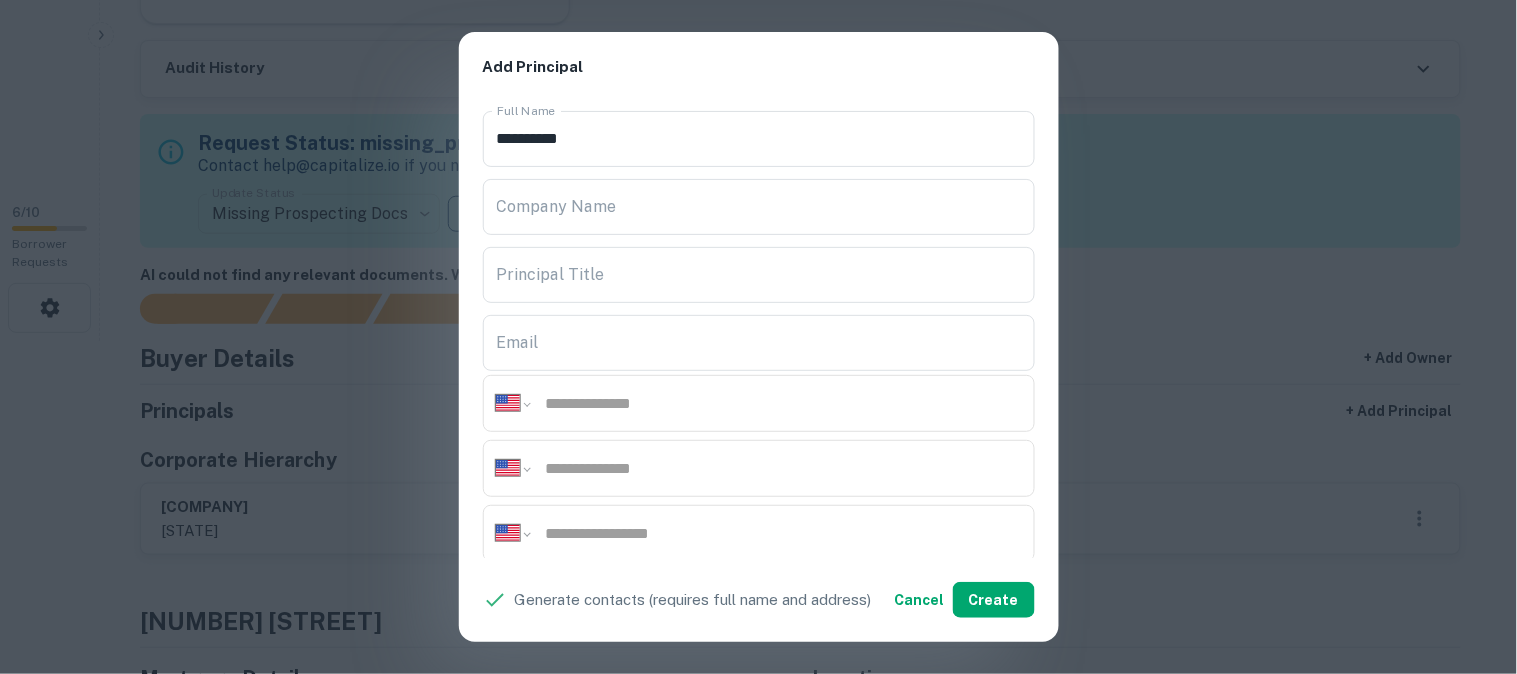 click on "**********" at bounding box center [758, 337] 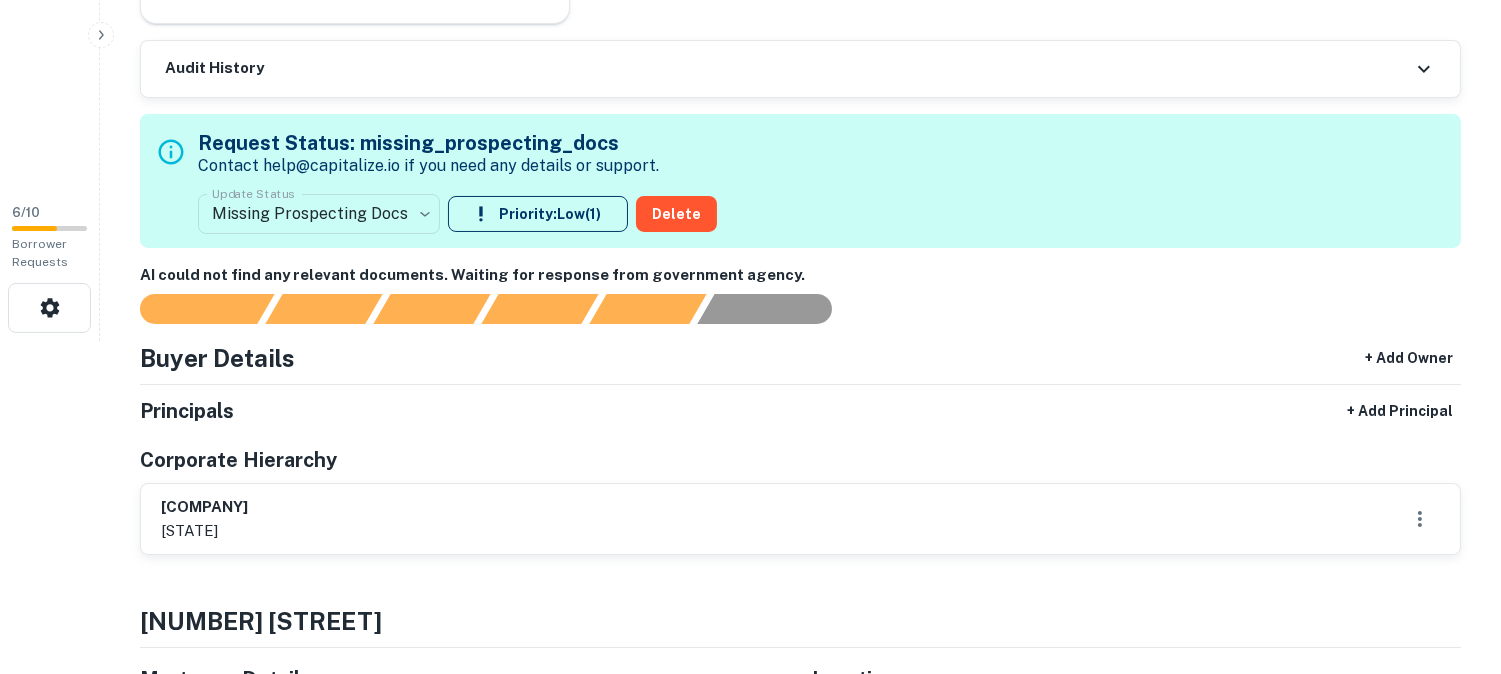 click on "**********" at bounding box center (750, 4) 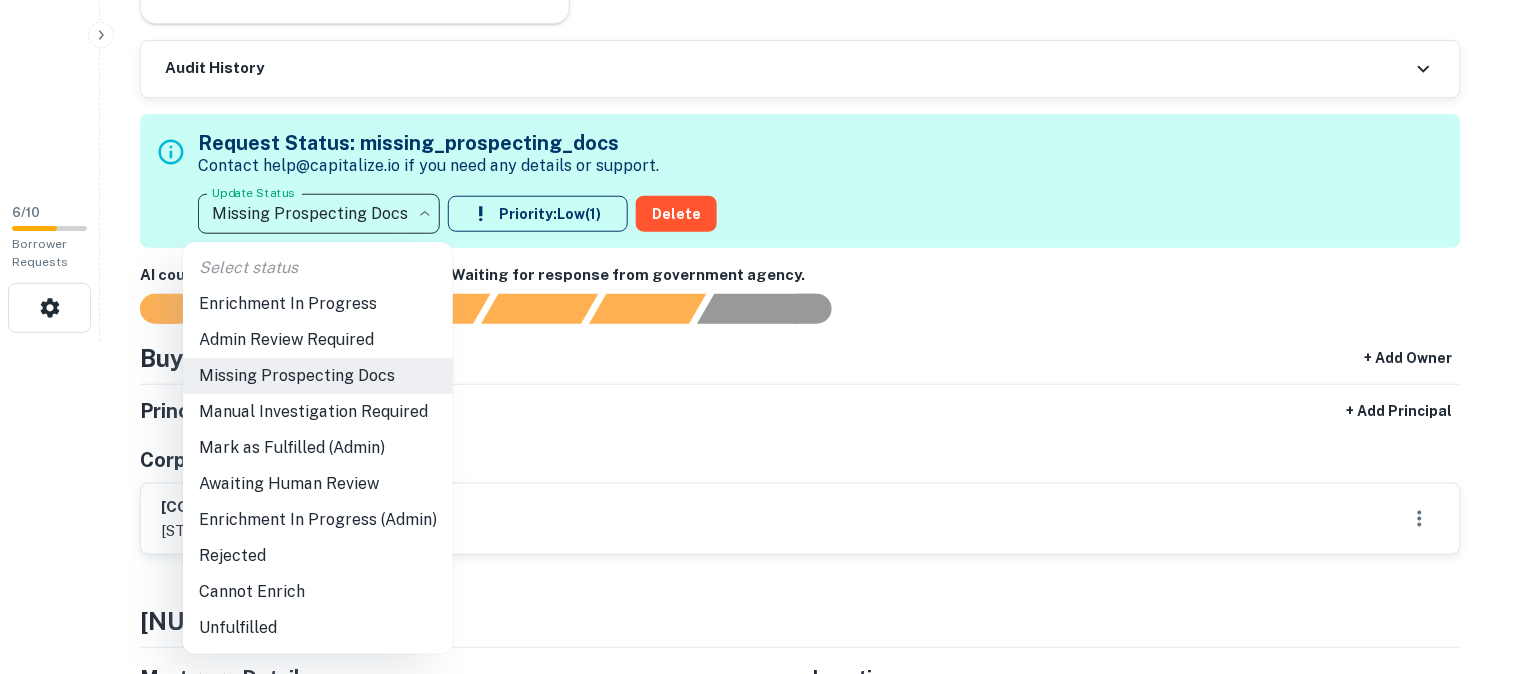 click on "Admin Review Required" at bounding box center [318, 340] 